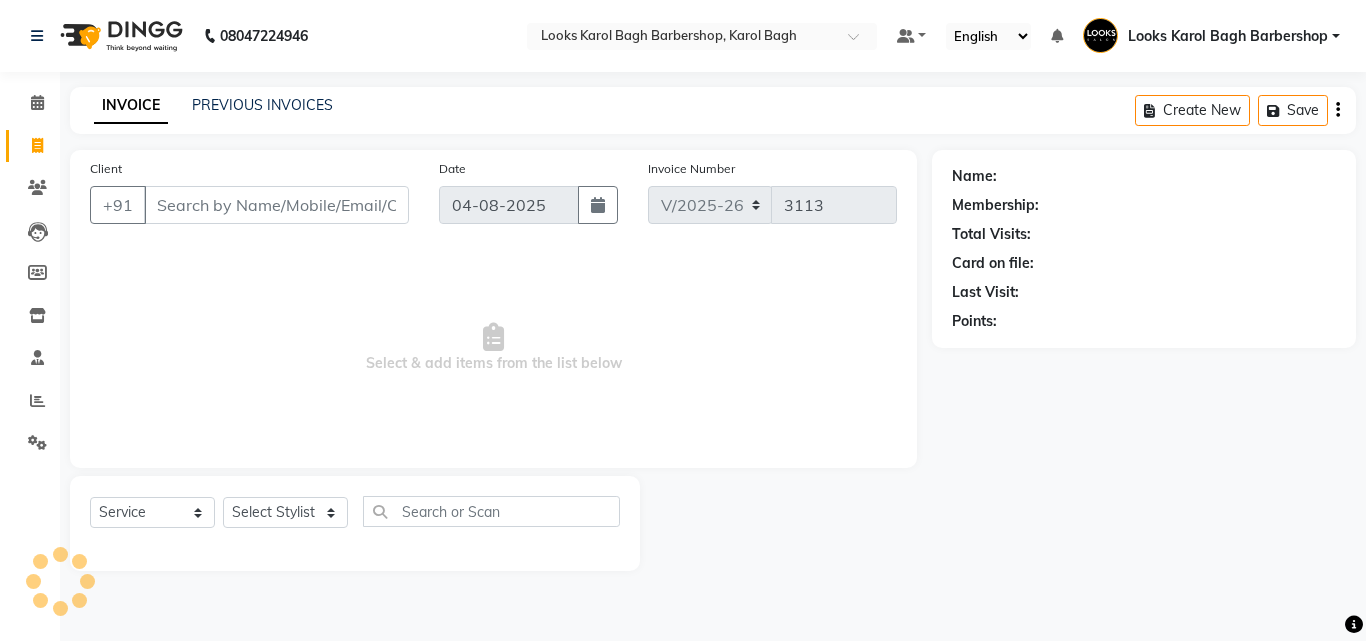 select on "4323" 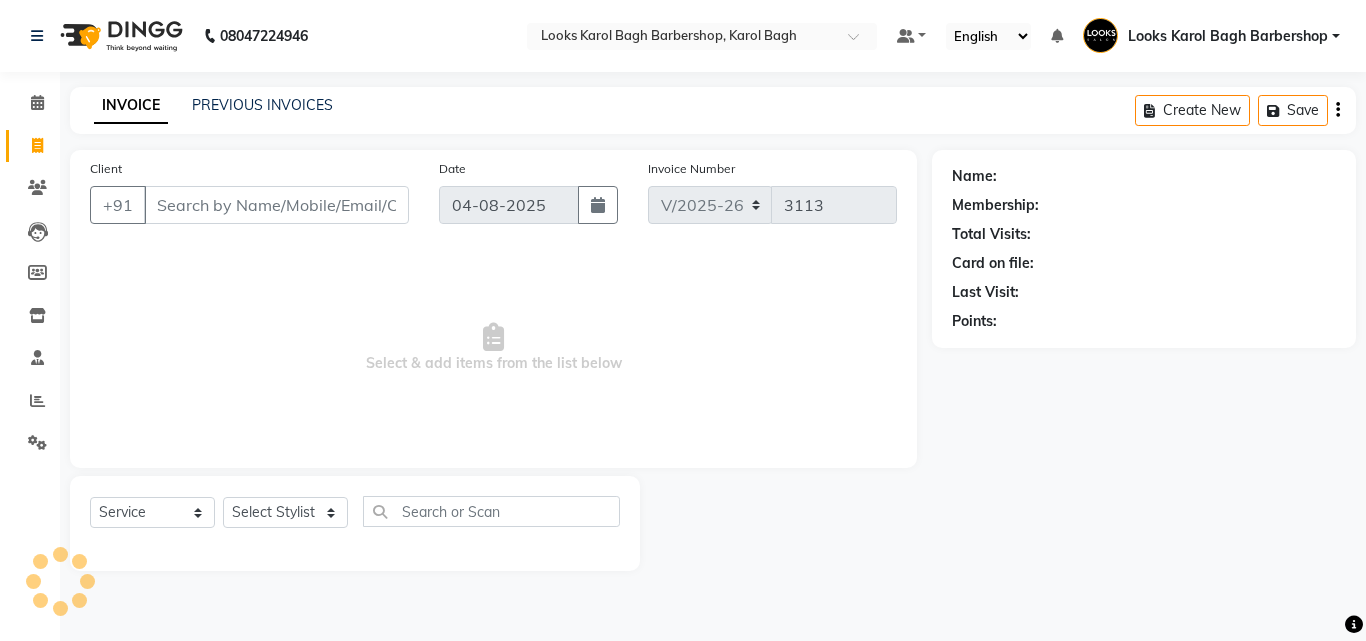scroll, scrollTop: 0, scrollLeft: 0, axis: both 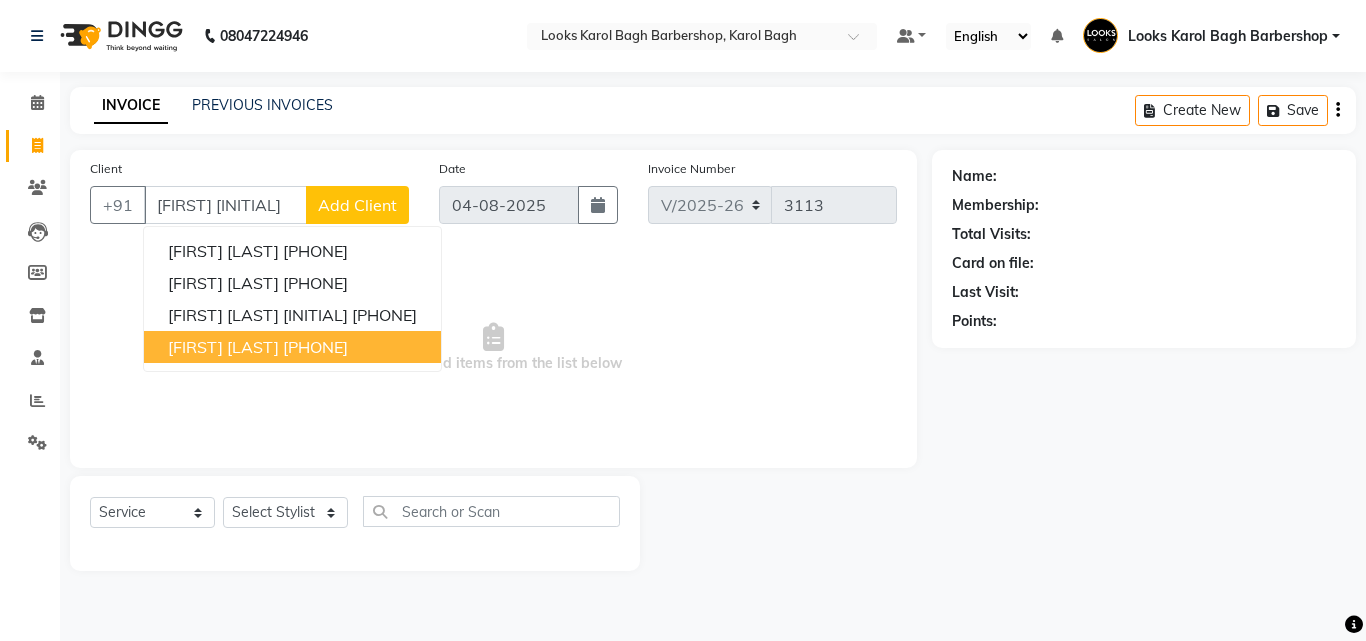 click on "[FIRST] [LAST]" at bounding box center [223, 347] 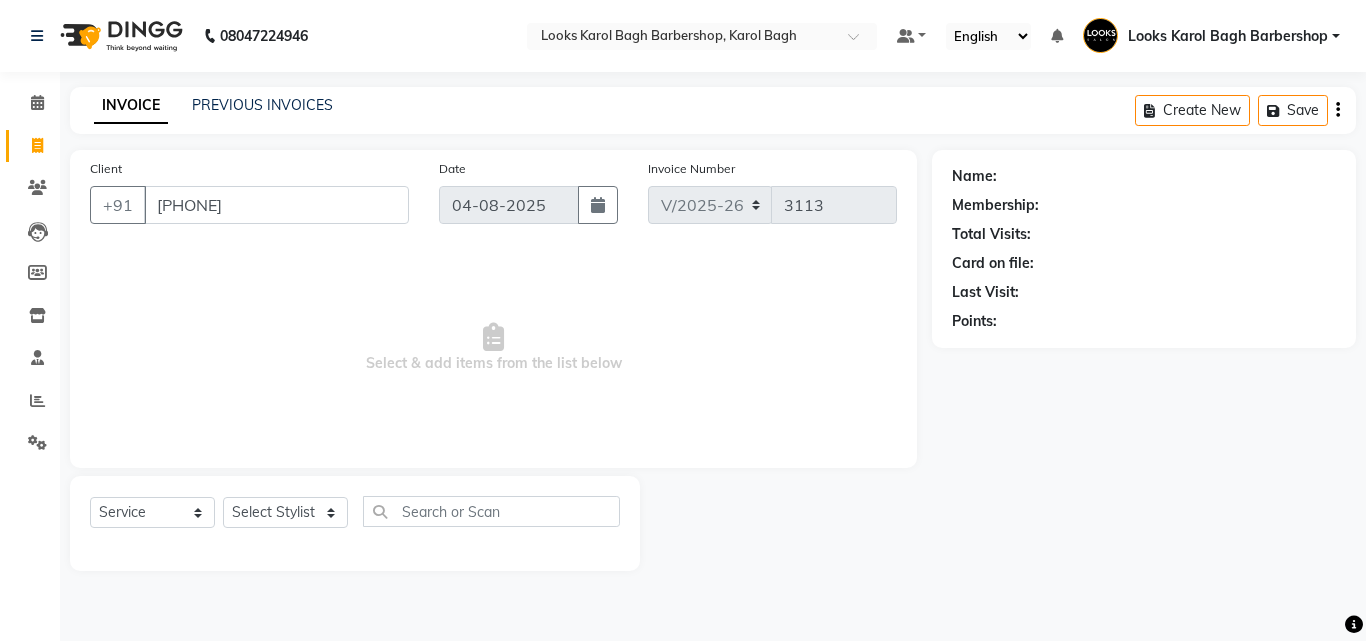 type on "[PHONE]" 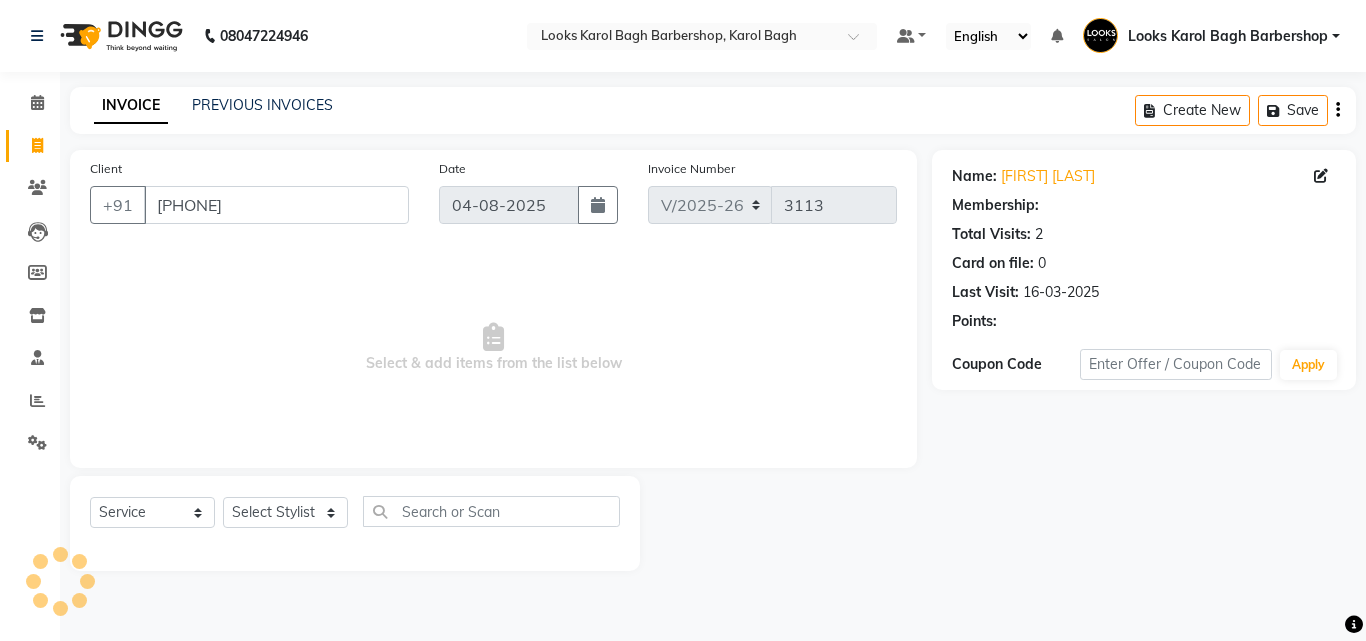select on "1: Object" 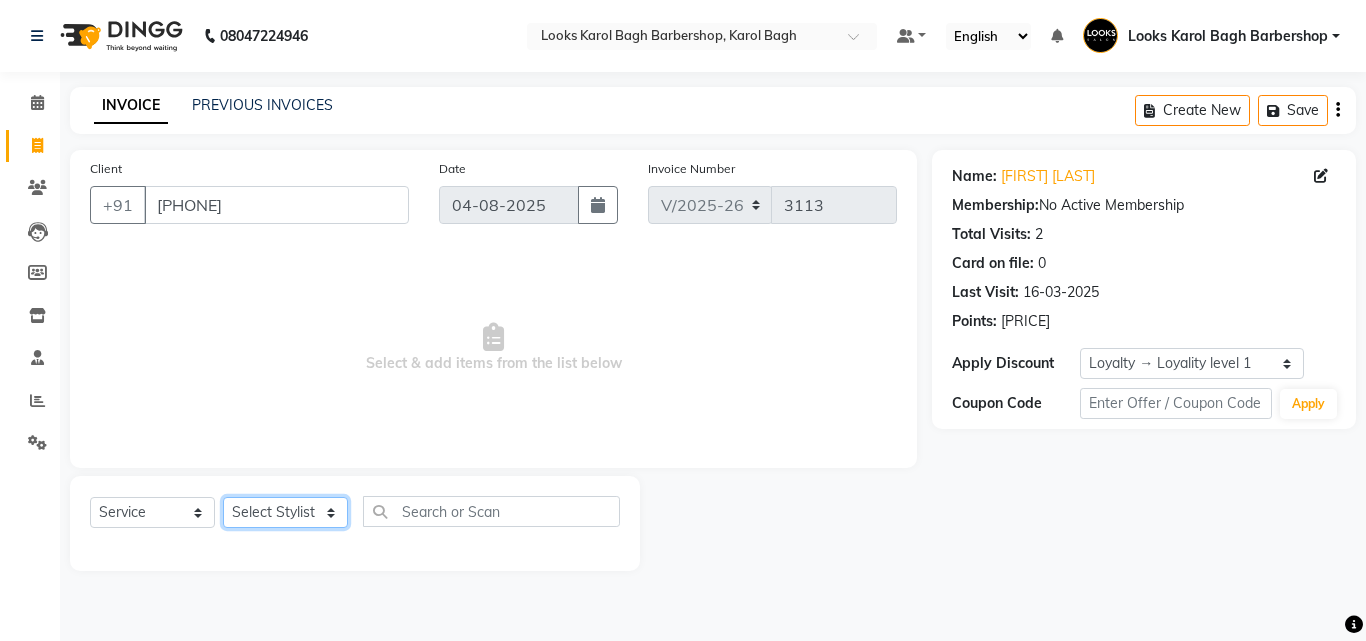 click on "Select Stylist Aadil Adnan AENA Aijaz Alam Amazon_Kart AMIR  Anurag _asst Arvind_asst BIJENDER  Counter Sales DANISH DHARAMVEER Eshan FARHAN KARAN RAI  KOMAL_NAILS Krishna_asst LALIT_PDCT LHAMO Looks_Female_Section Looks_H.O_Store Looks Karol Bagh Barbershop Looks_Kart MANIRAM Meenu_pdct Mohammad Sajid NAEEM  NARENDER DEOL  Naveen_pdct Prabhakar Kumar_PDCT RAAJ GUPTA RAAJ_JI raj ji RAM MURTI NARYAL ROHIT  Rohit Seth Rohit Thakur SACHIN sahil Shabina Shakir SIMRAN Sonia Sunny VIKRAM VIKRANT SINGH  Vishal_Asst YOGESH ASSISTANT" 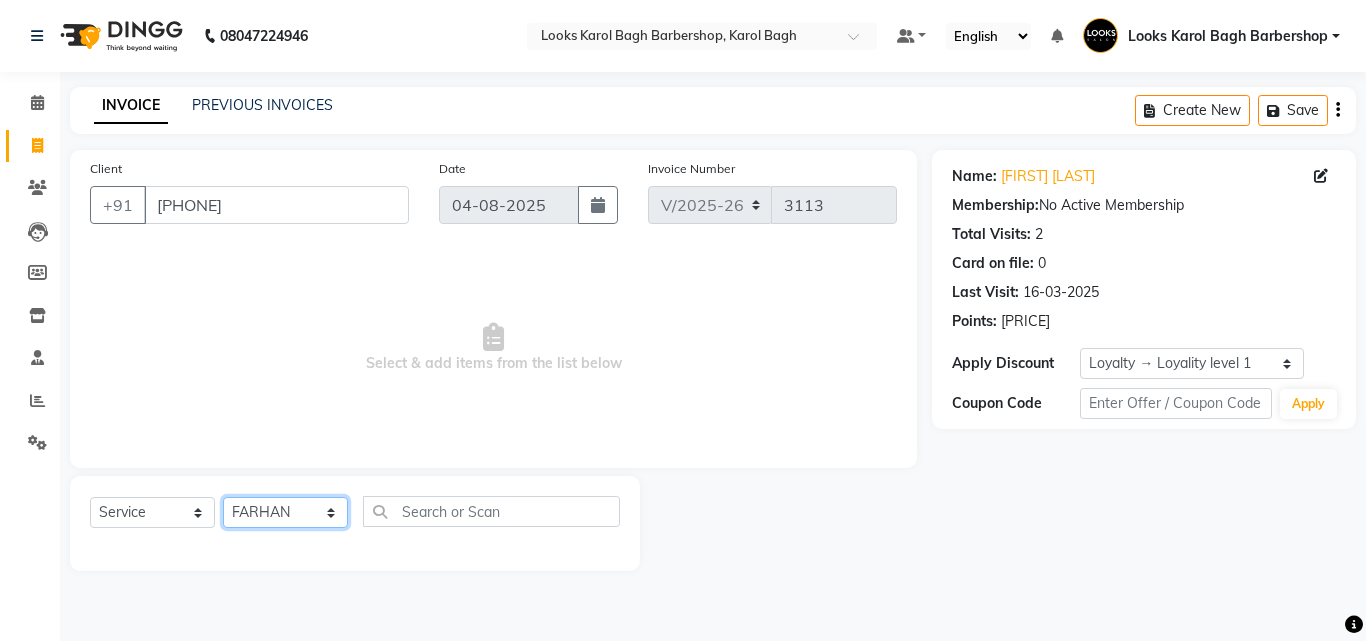 click on "Select Stylist Aadil Adnan AENA Aijaz Alam Amazon_Kart AMIR  Anurag _asst Arvind_asst BIJENDER  Counter Sales DANISH DHARAMVEER Eshan FARHAN KARAN RAI  KOMAL_NAILS Krishna_asst LALIT_PDCT LHAMO Looks_Female_Section Looks_H.O_Store Looks Karol Bagh Barbershop Looks_Kart MANIRAM Meenu_pdct Mohammad Sajid NAEEM  NARENDER DEOL  Naveen_pdct Prabhakar Kumar_PDCT RAAJ GUPTA RAAJ_JI raj ji RAM MURTI NARYAL ROHIT  Rohit Seth Rohit Thakur SACHIN sahil Shabina Shakir SIMRAN Sonia Sunny VIKRAM VIKRANT SINGH  Vishal_Asst YOGESH ASSISTANT" 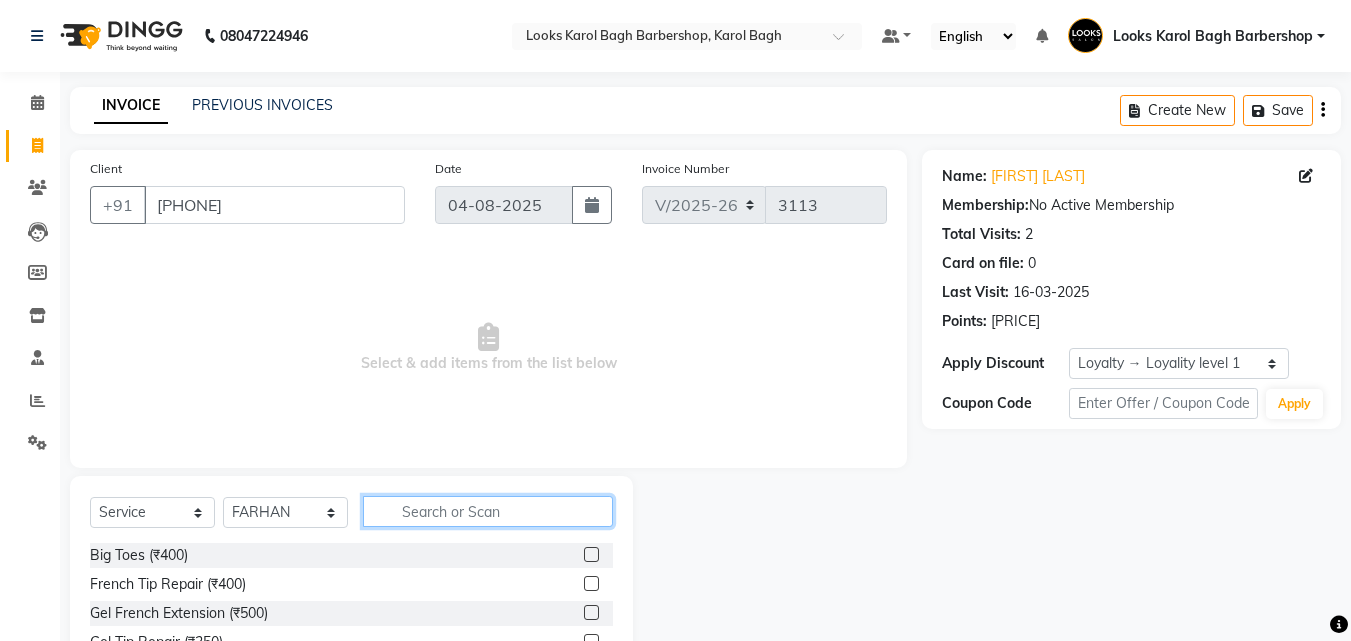 click 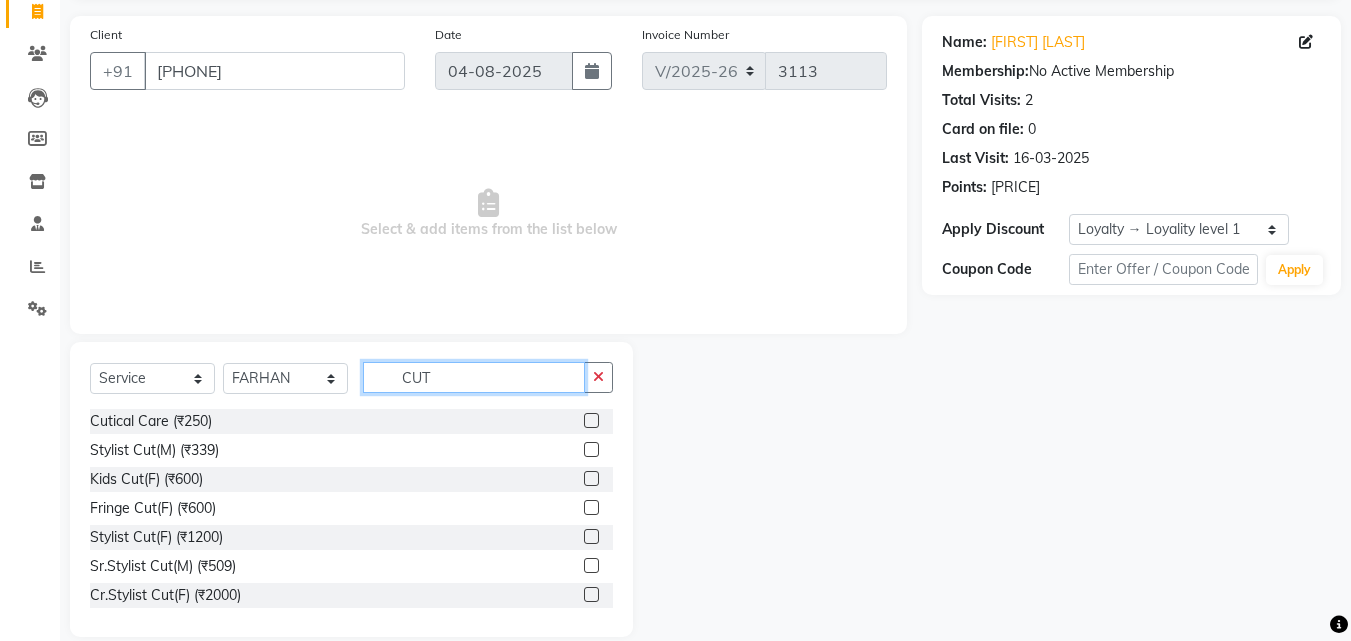 scroll, scrollTop: 160, scrollLeft: 0, axis: vertical 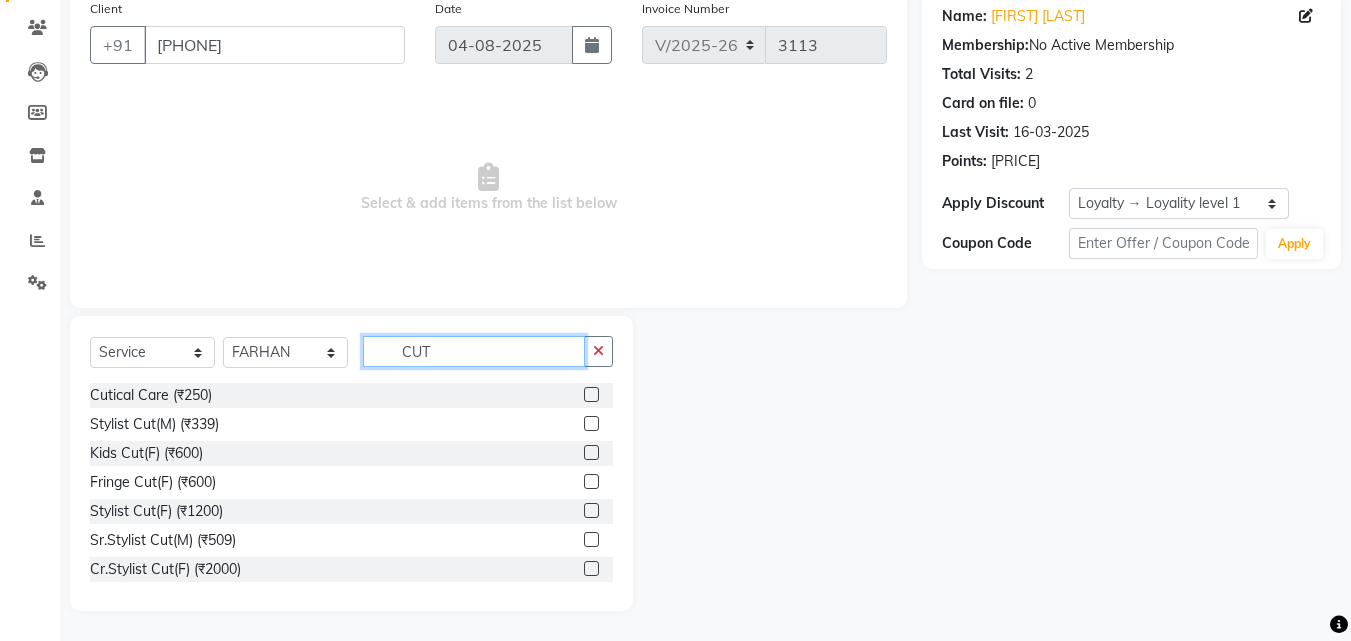 type on "CUT" 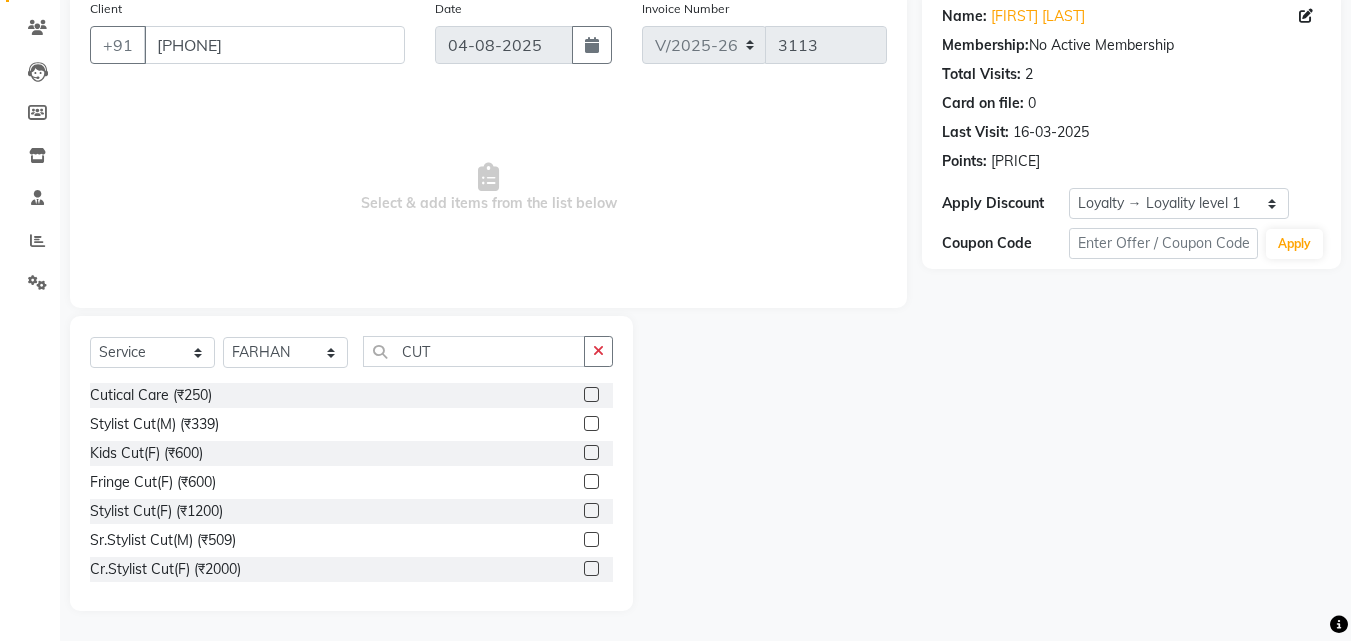 click 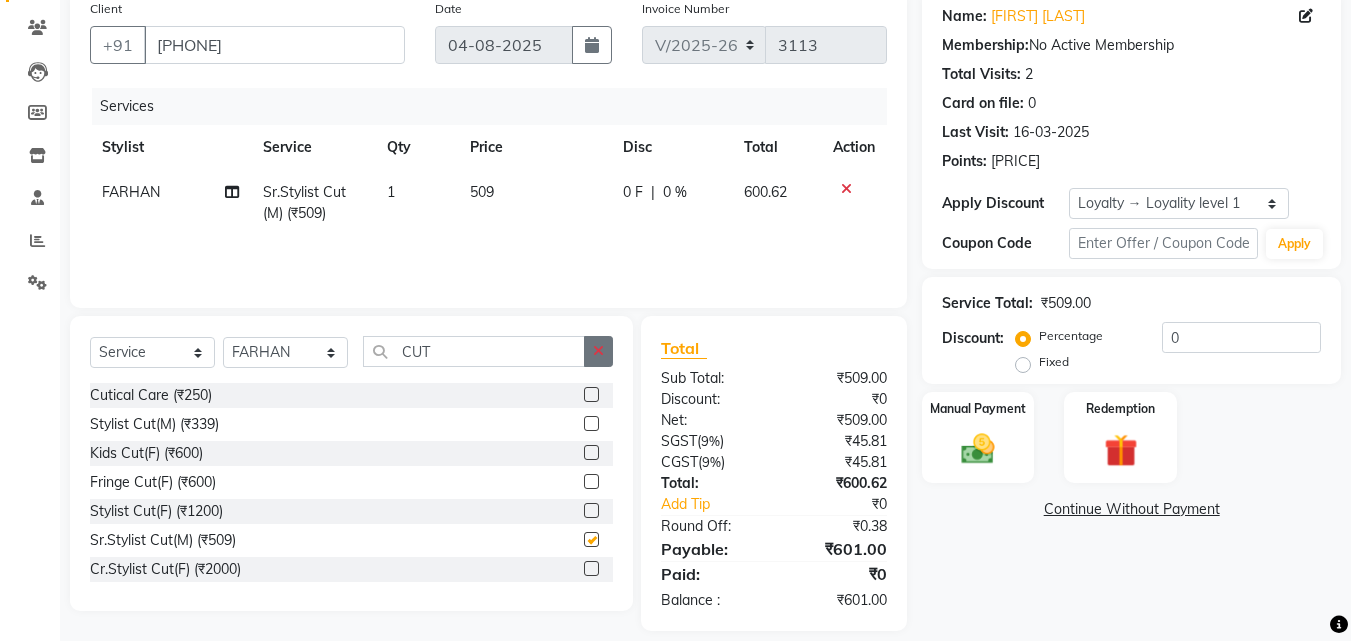 checkbox on "false" 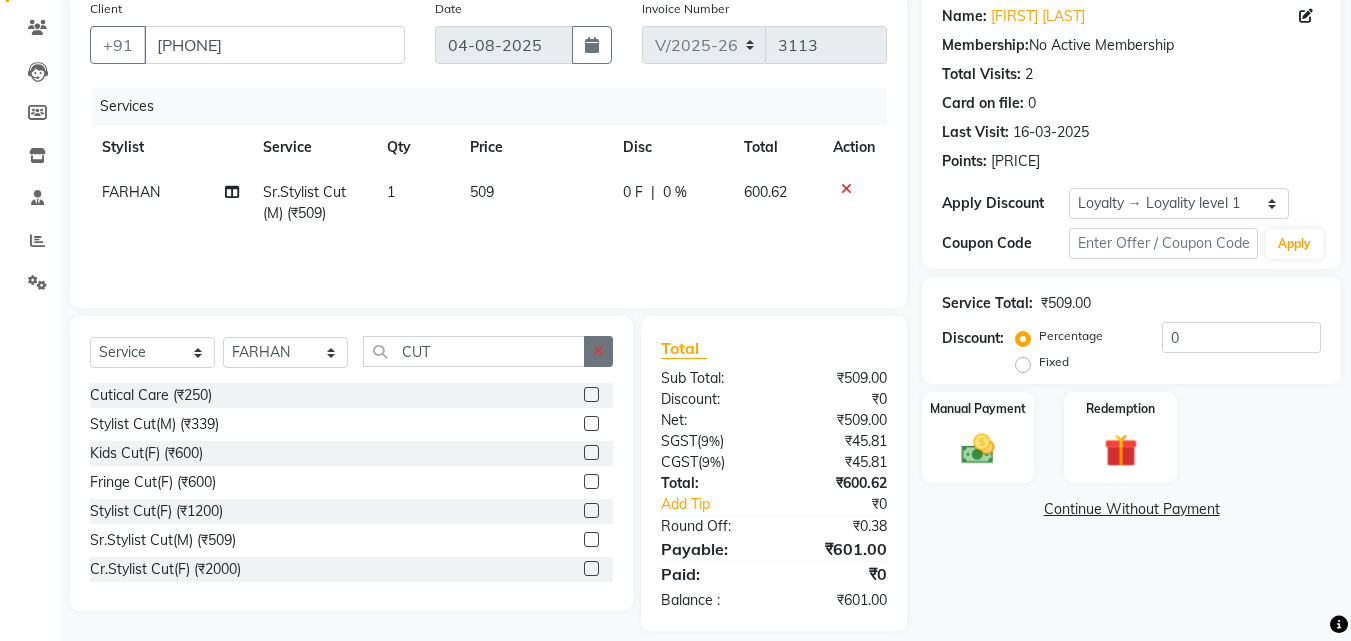 click 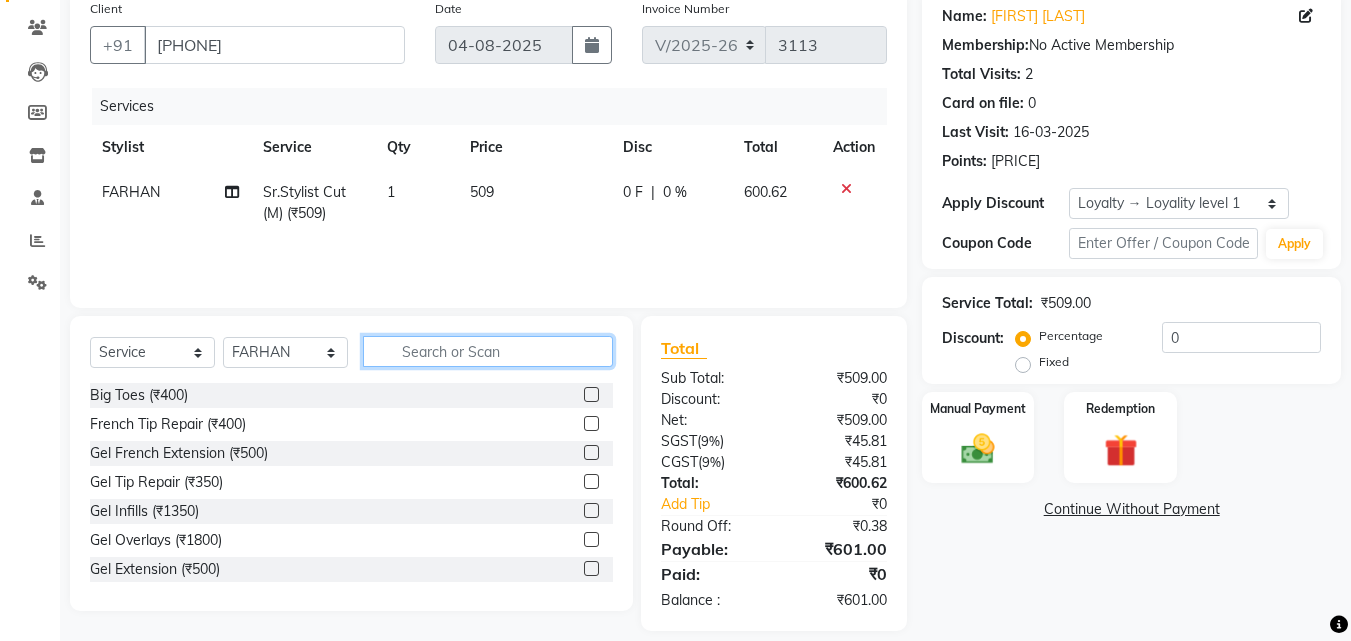 click 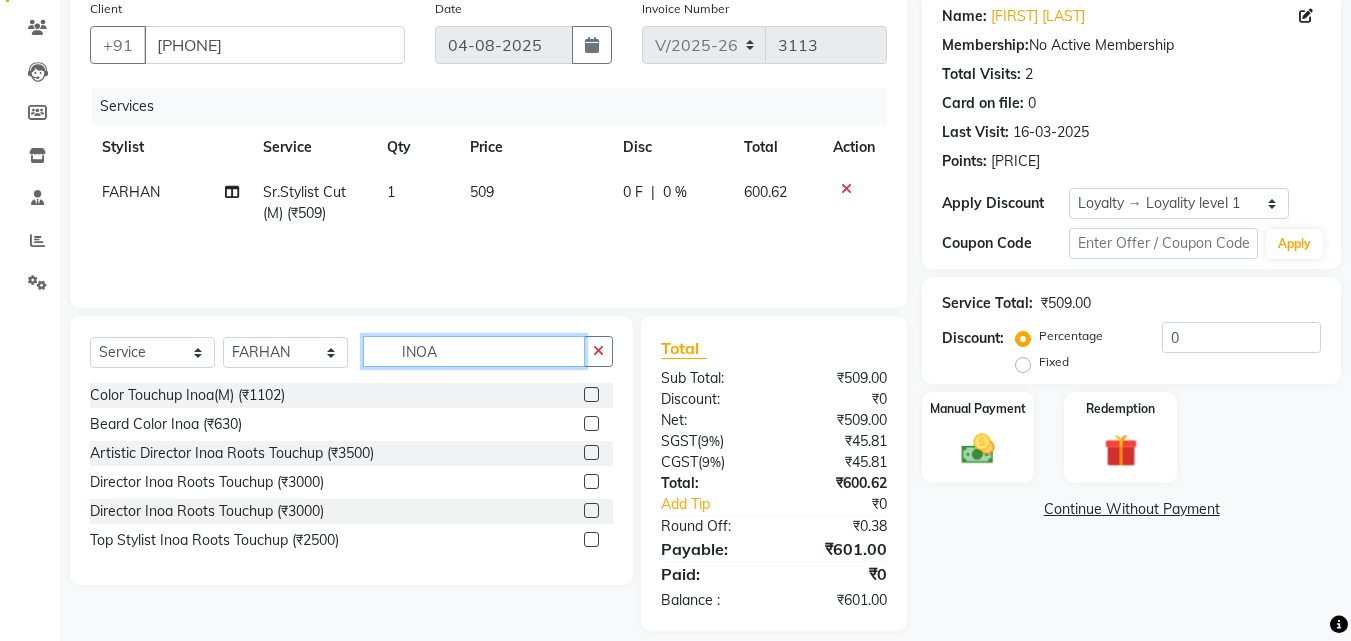 type on "INOA" 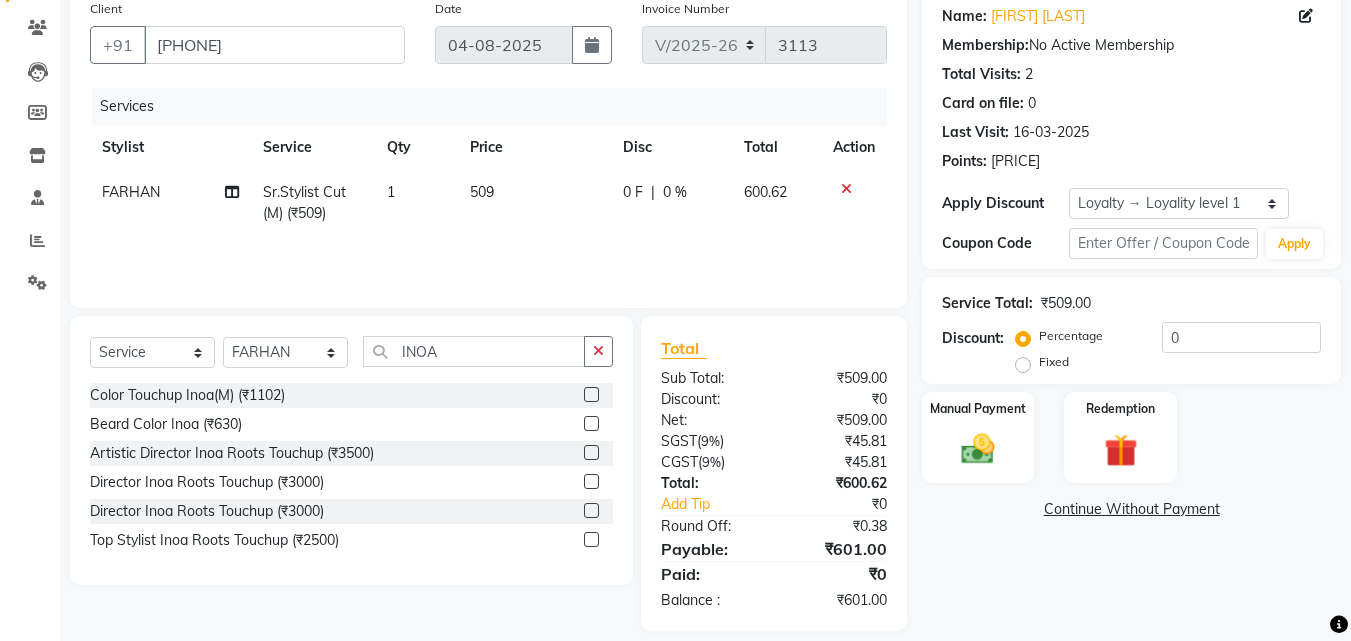 click 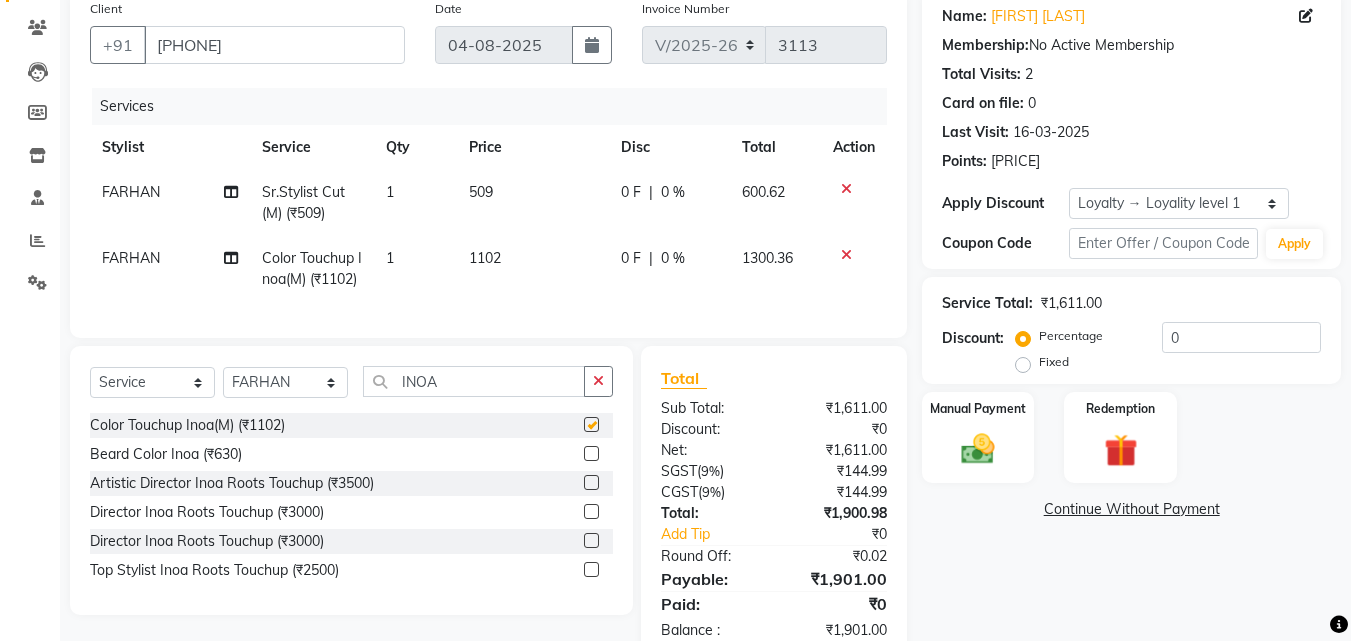 checkbox on "false" 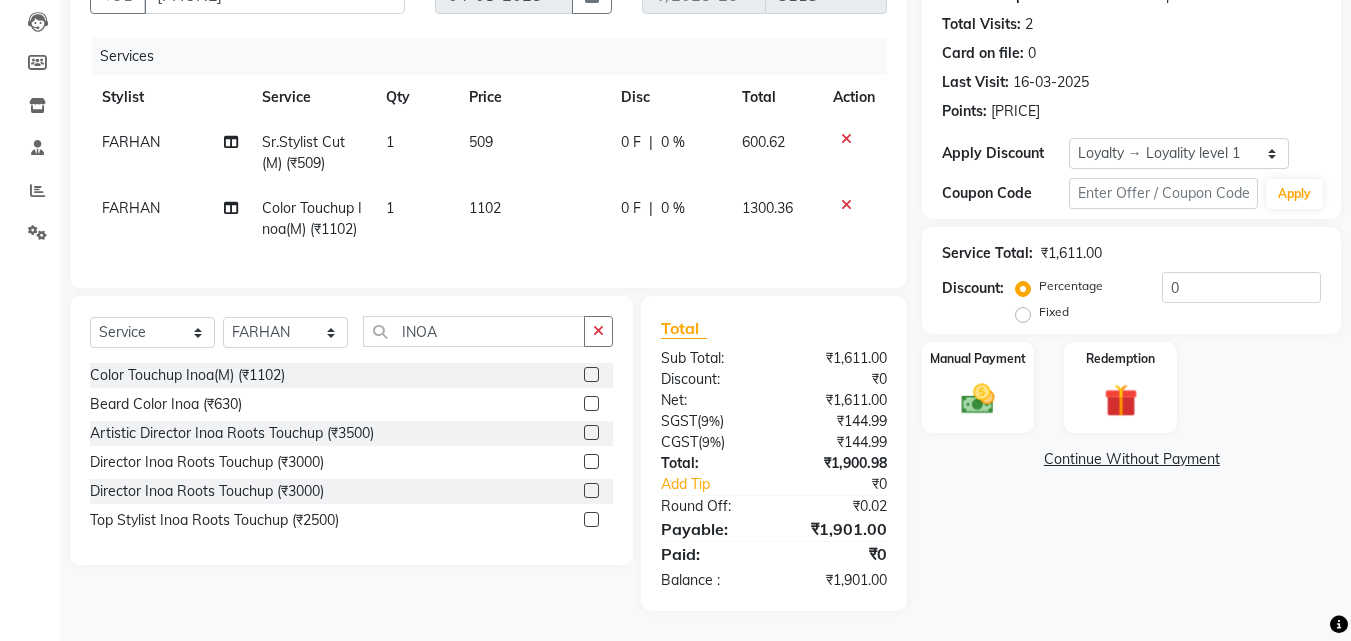 scroll, scrollTop: 246, scrollLeft: 0, axis: vertical 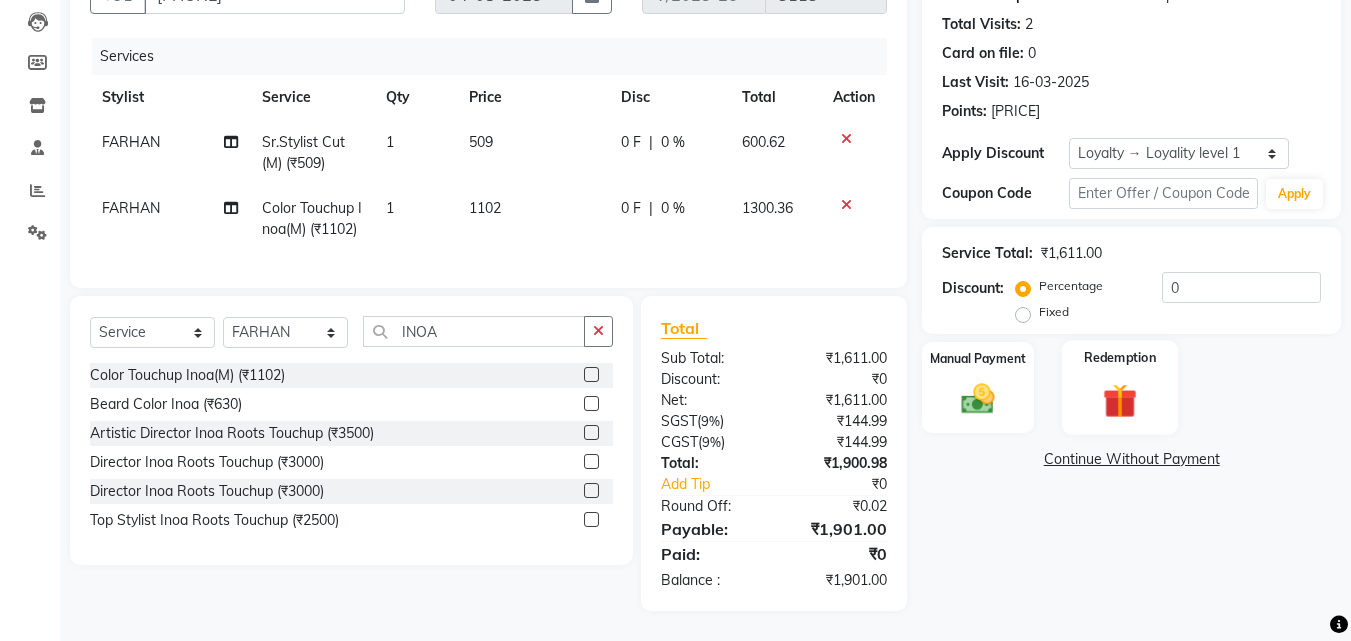 click 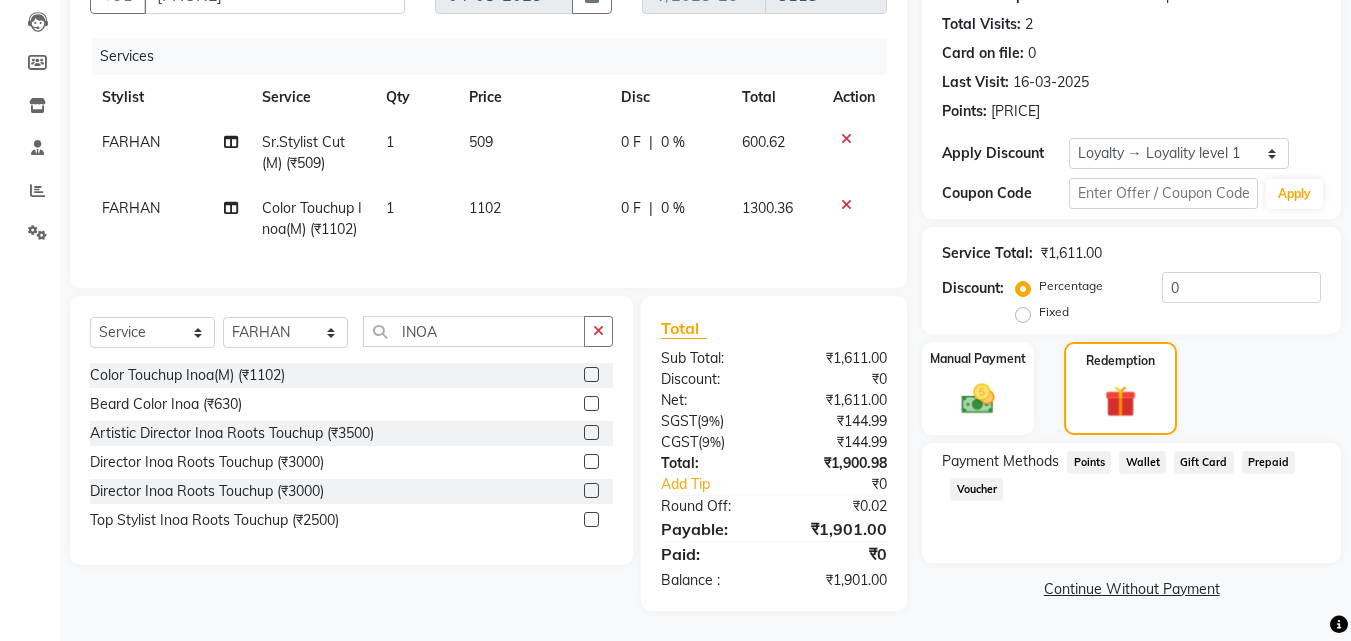 click on "Points" 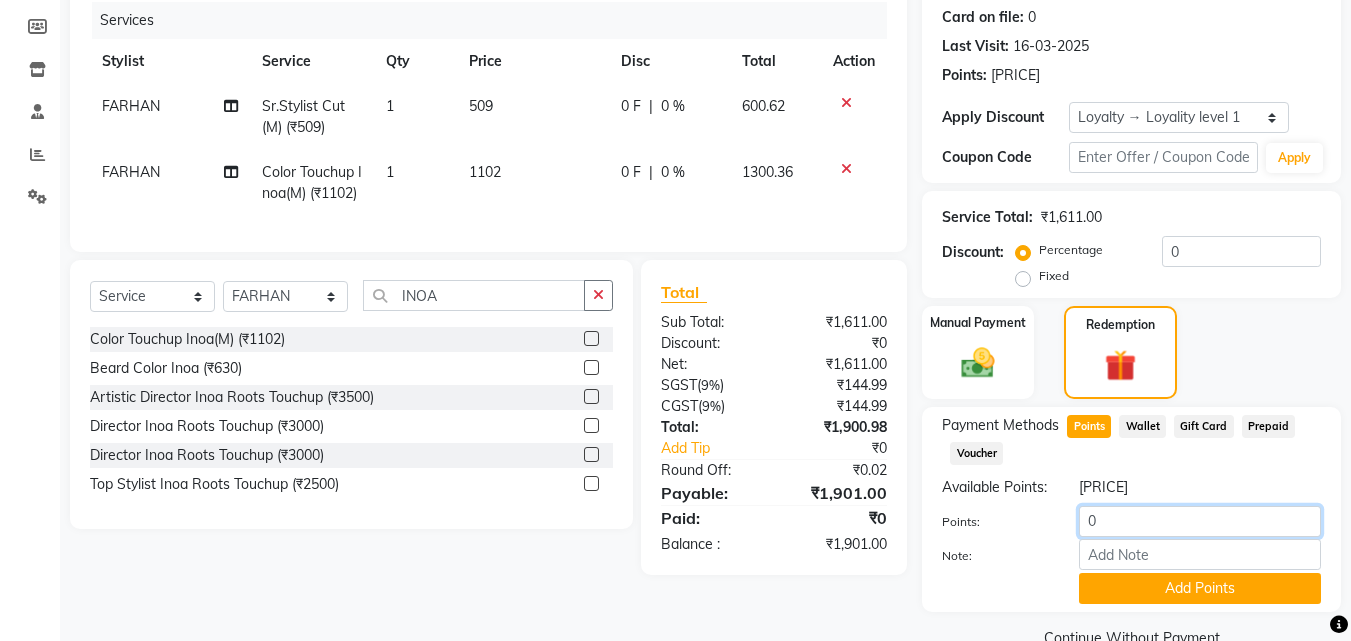 click on "0" 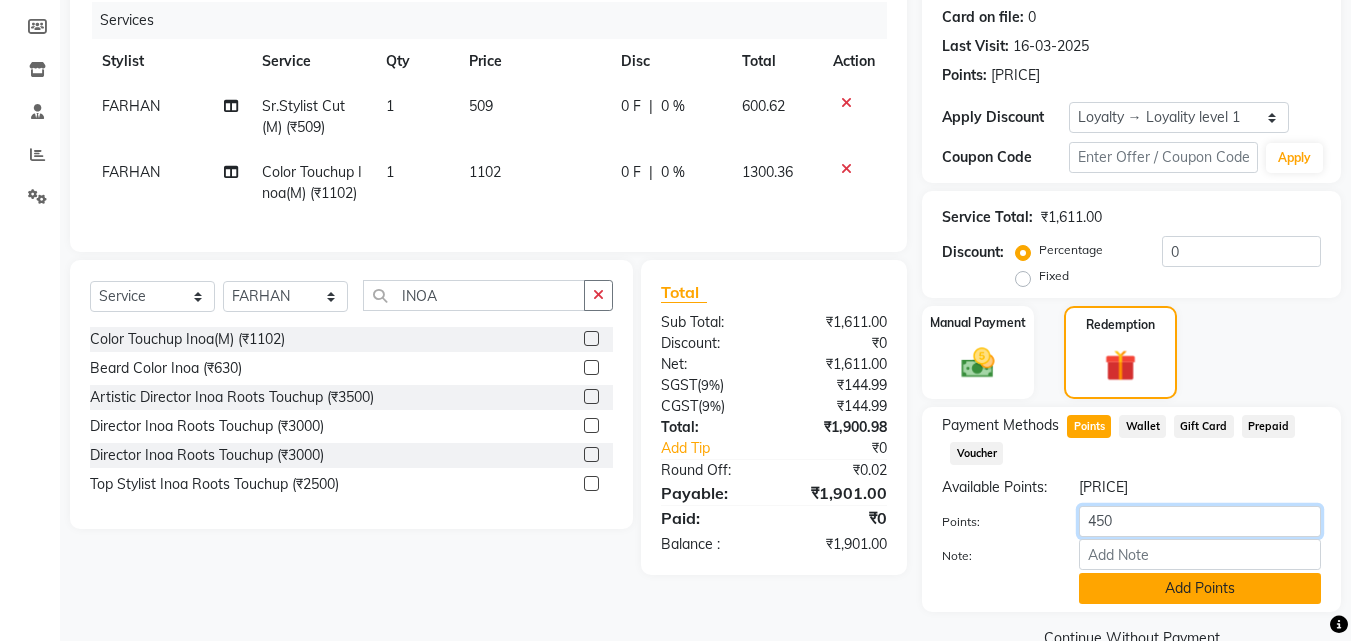 type on "450" 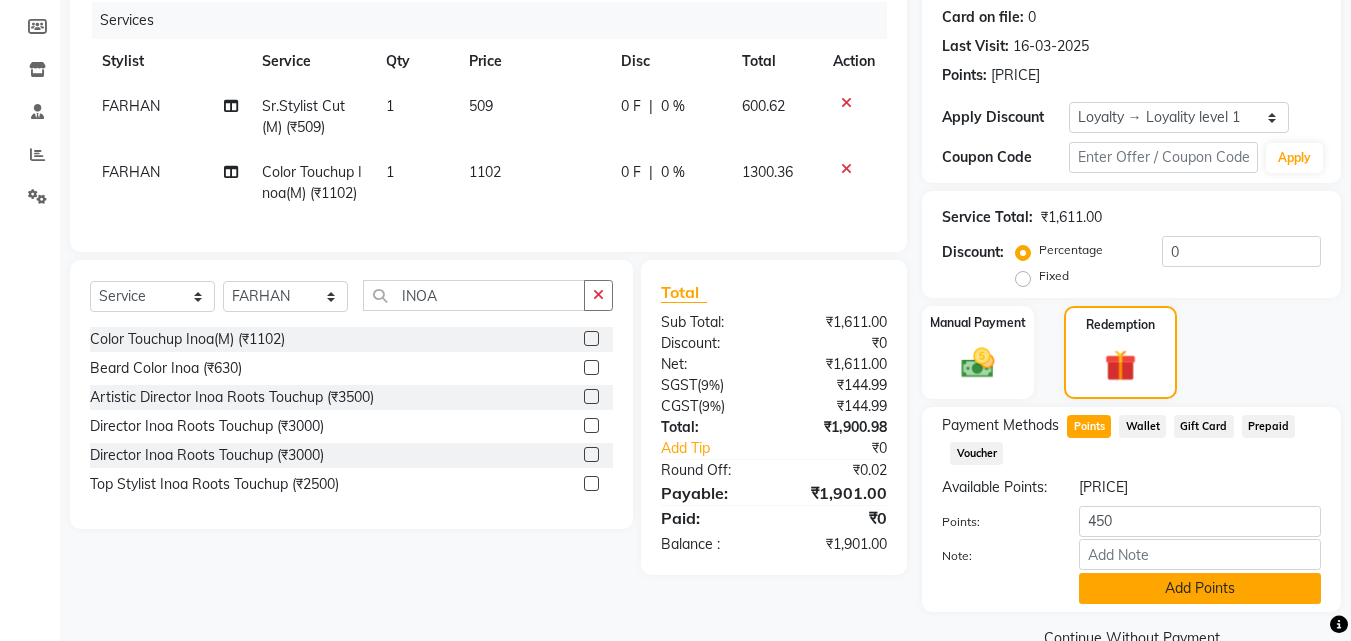 click on "Add Points" 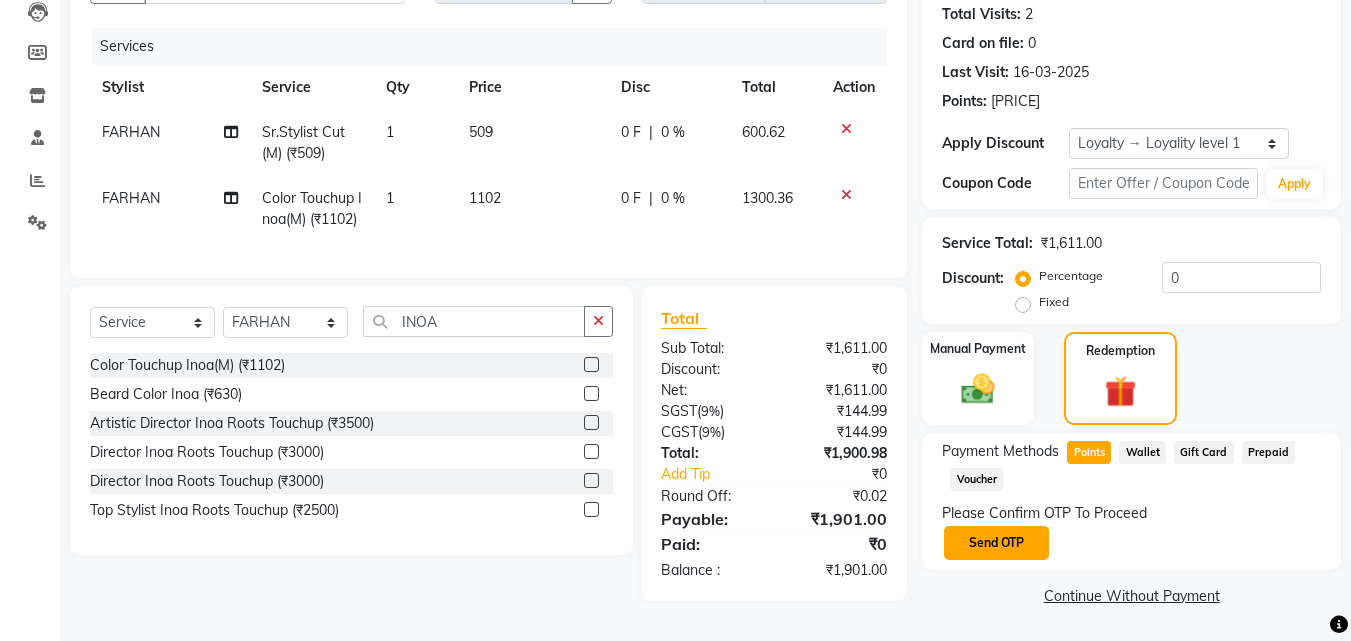 click on "Send OTP" 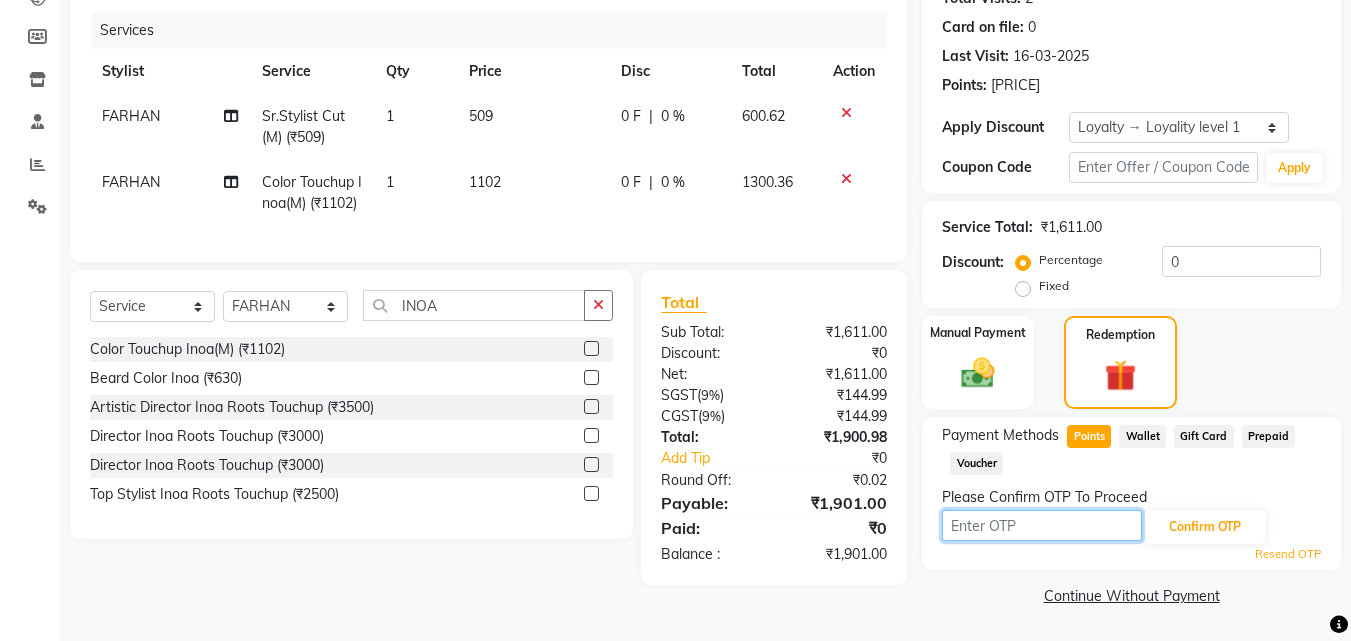 click at bounding box center [1042, 525] 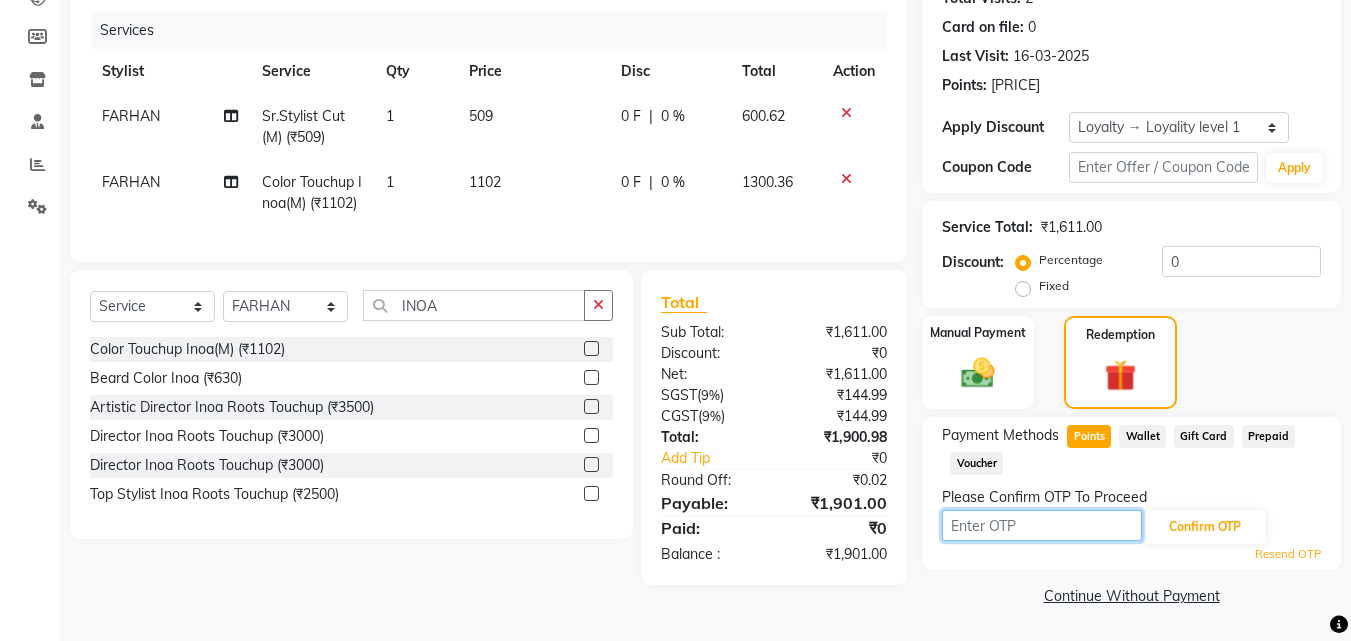 click at bounding box center [1042, 525] 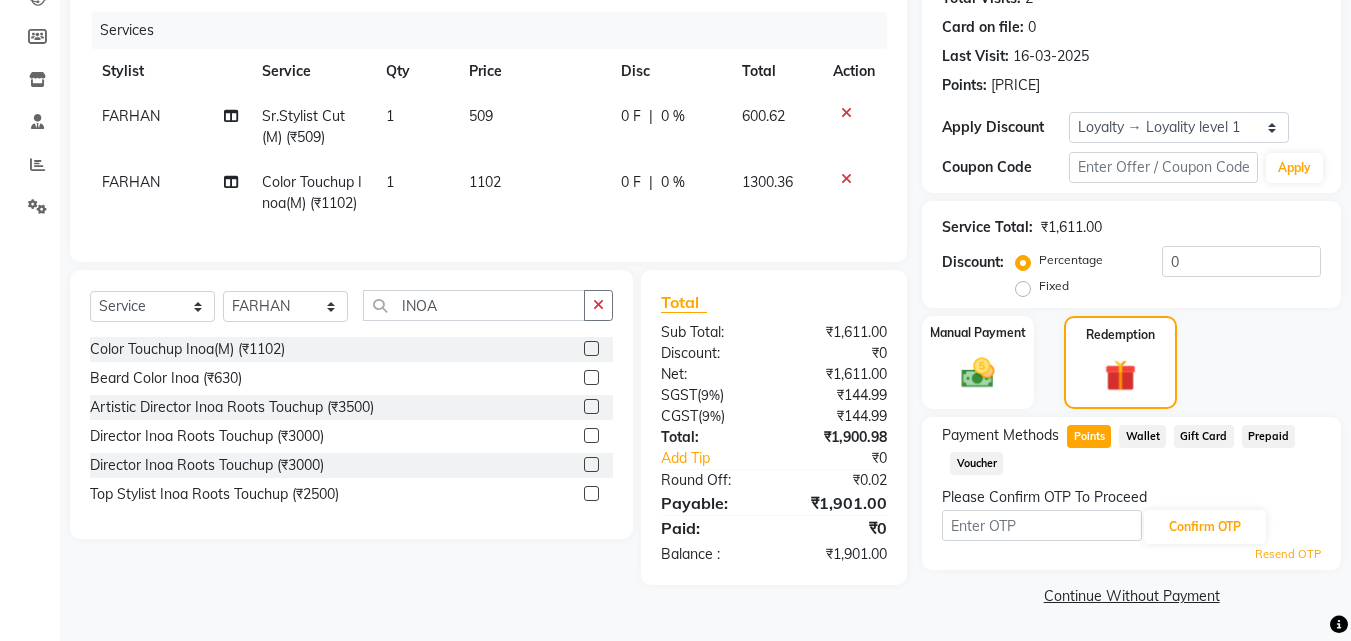 click on "Resend OTP" 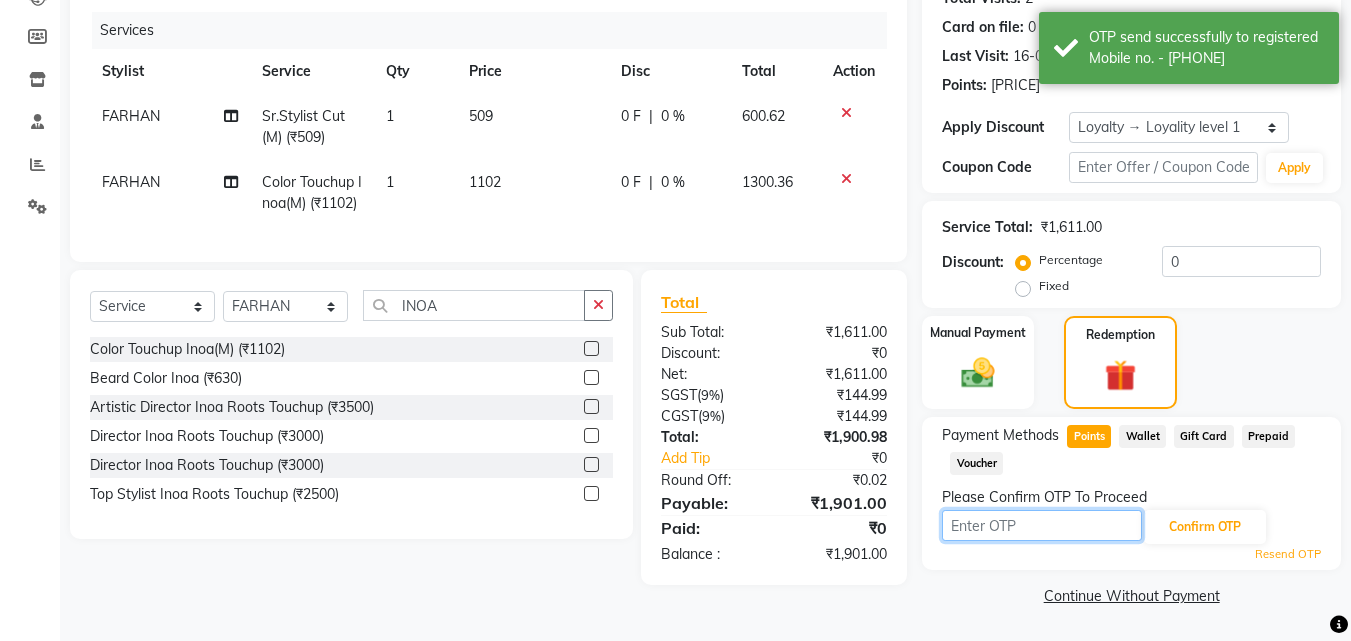 click at bounding box center [1042, 525] 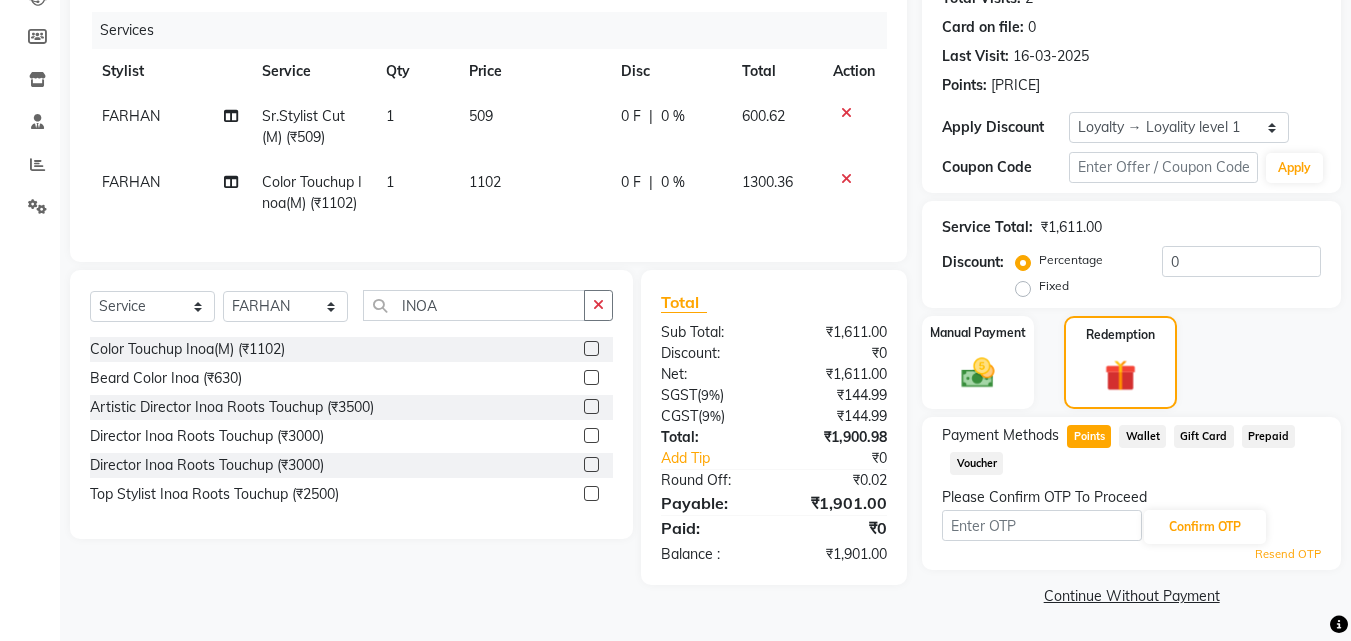 click on "INVOICE PREVIOUS INVOICES Create New   Save  Client +91 9509041332 Date 04-08-2025 Invoice Number V/2025 V/2025-26 3113 Services Stylist Service Qty Price Disc Total Action FARHAN Sr.Stylist Cut(M) (₹509) 1 509 0 F | 0 % 600.62 FARHAN Color Touchup Inoa(M) (₹1102) 1 1102 0 F | 0 % 1300.36 Select  Service  Product  Membership  Package Voucher Prepaid Gift Card  Select Stylist Aadil Adnan AENA Aijaz Alam Amazon_Kart AMIR  Anurag _asst Arvind_asst BIJENDER  Counter Sales DANISH DHARAMVEER Eshan FARHAN KARAN RAI  KOMAL_NAILS Krishna_asst LALIT_PDCT LHAMO Looks_Female_Section Looks_H.O_Store Looks Karol Bagh Barbershop Looks_Kart MANIRAM Meenu_pdct Mohammad Sajid NAEEM  NARENDER DEOL  Naveen_pdct Prabhakar Kumar_PDCT RAAJ GUPTA RAAJ_JI raj ji RAM MURTI NARYAL ROHIT  Rohit Seth Rohit Thakur SACHIN sahil Shabina Shakir SIMRAN Sonia Sunny VIKRAM VIKRANT SINGH  Vishal_Asst YOGESH ASSISTANT INOA Color Touchup Inoa(M) (₹1102)  Beard Color Inoa (₹630)  Artistic Director Inoa Roots Touchup (₹3500)  Total ₹0  (" 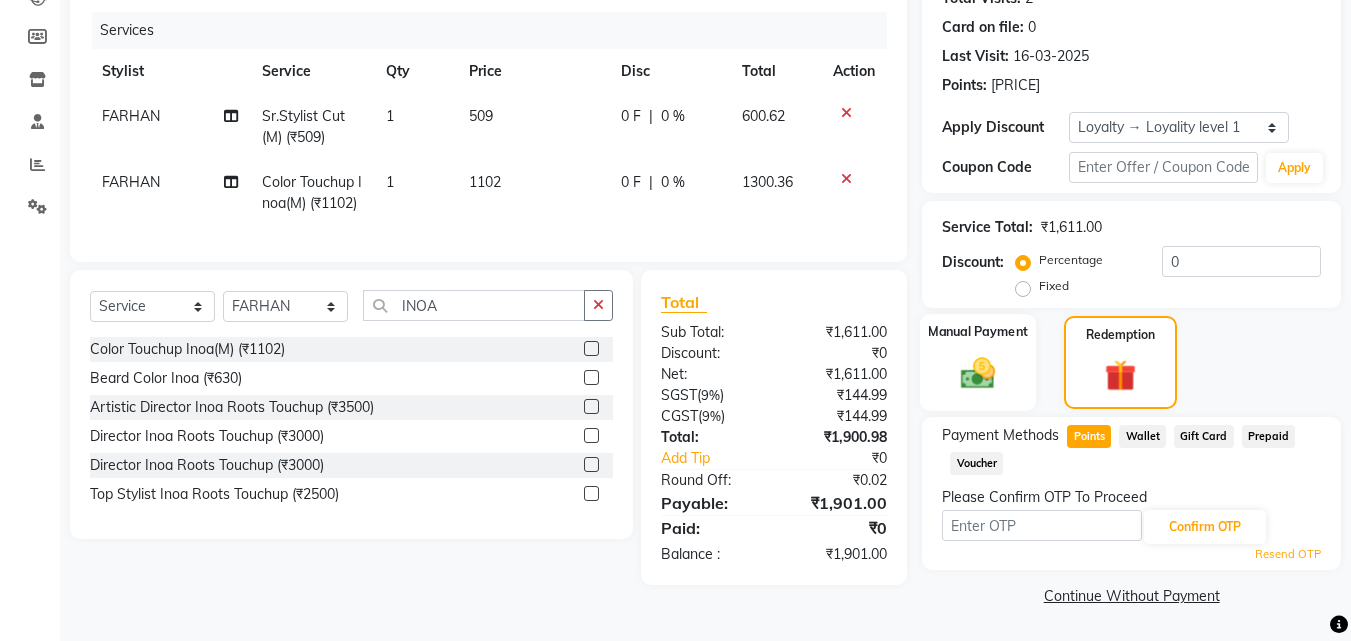 click on "Manual Payment" 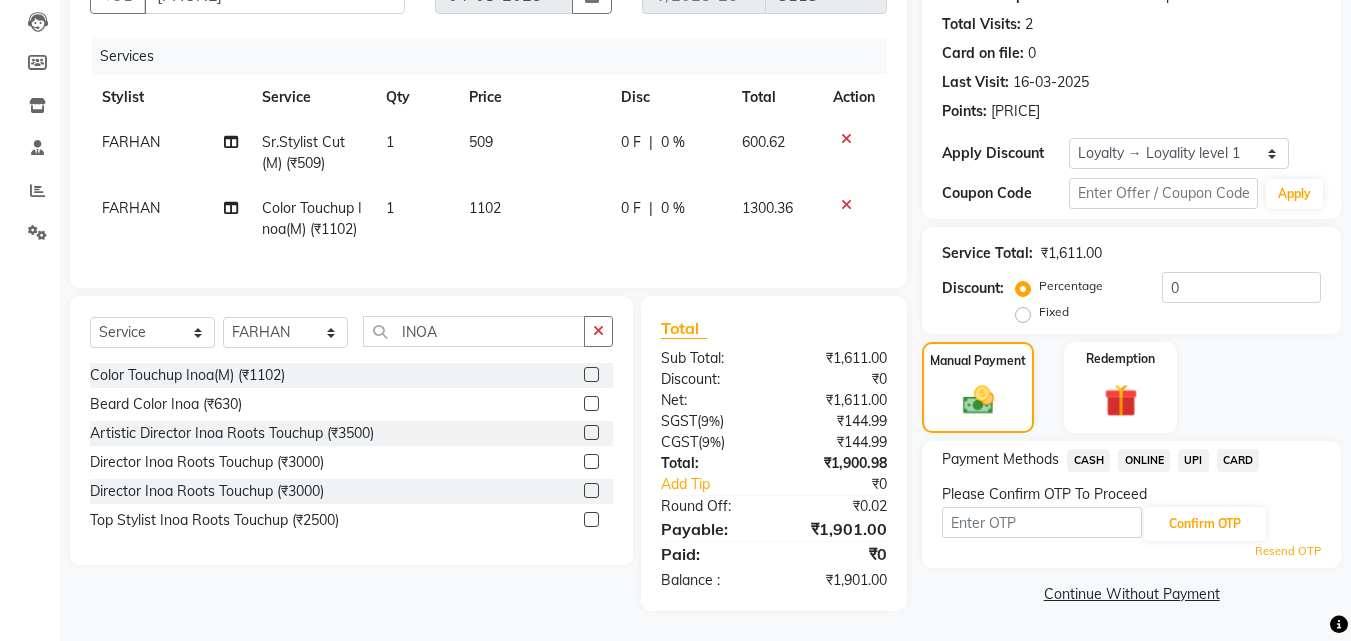 click on "CASH" 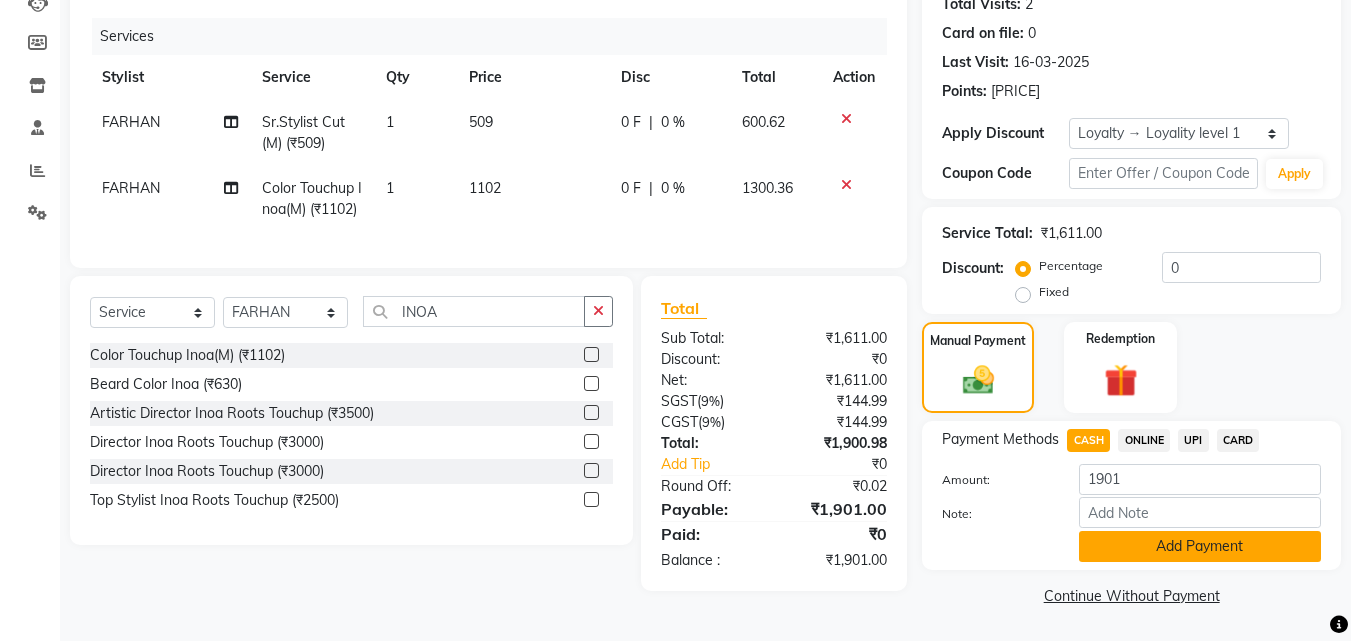 click on "Add Payment" 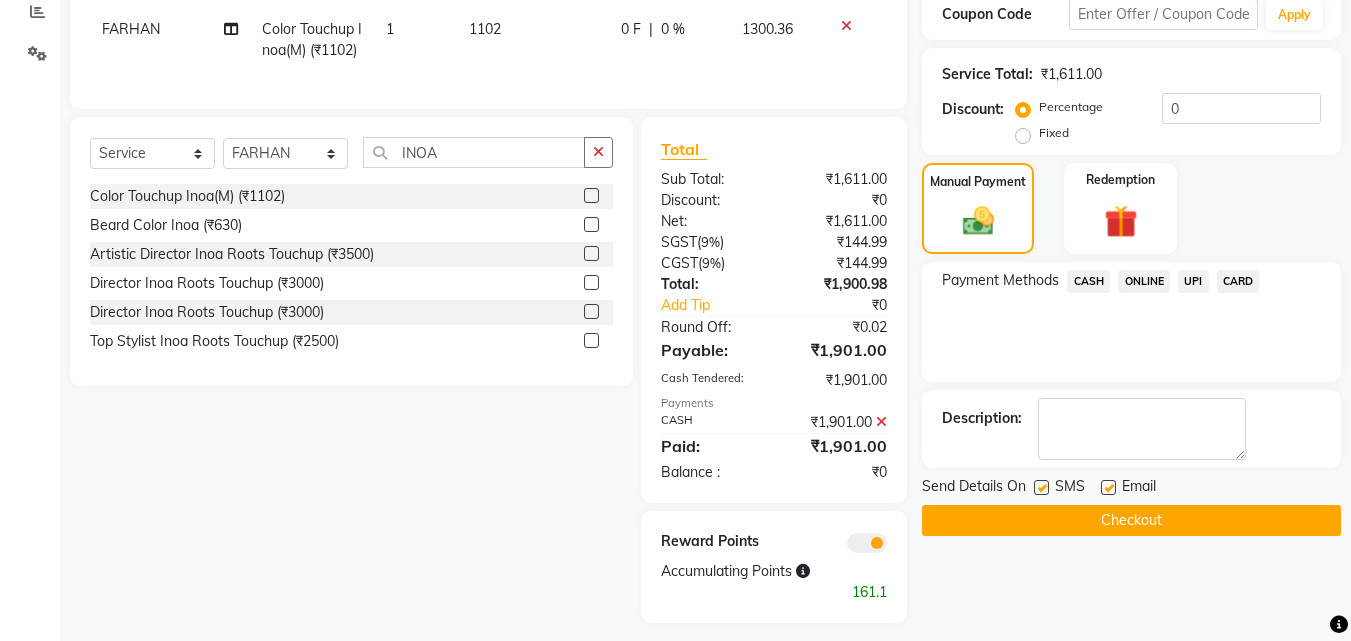 scroll, scrollTop: 437, scrollLeft: 0, axis: vertical 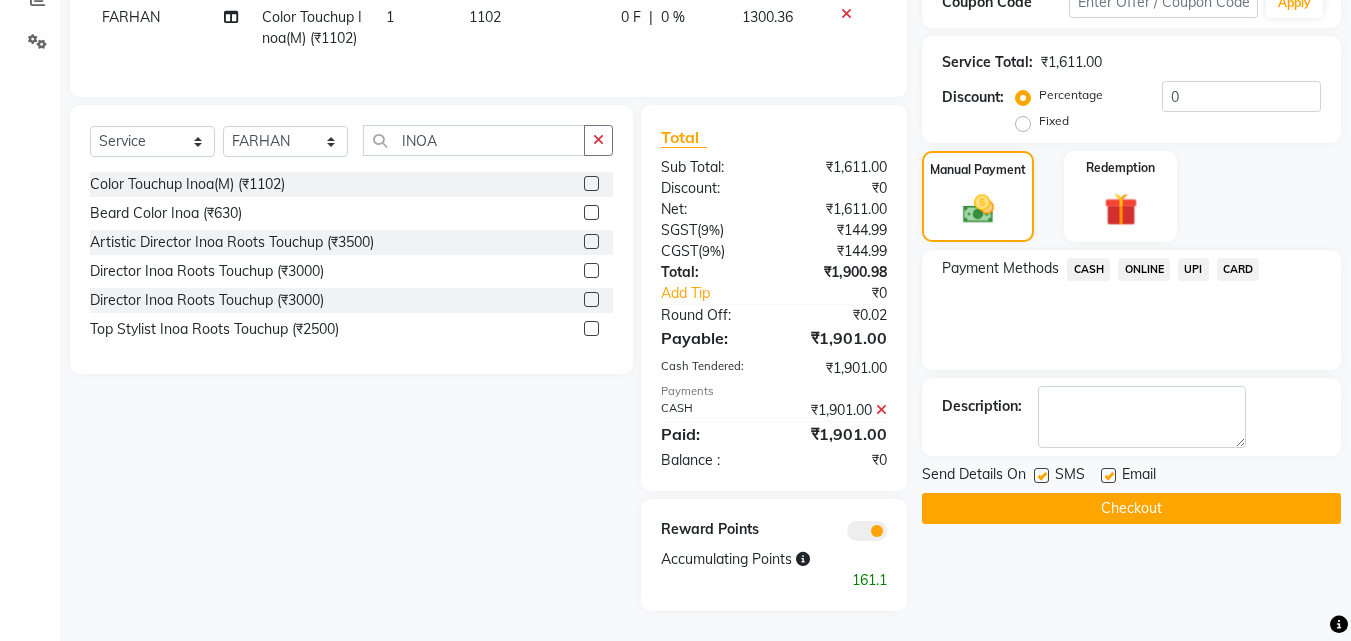 click on "Checkout" 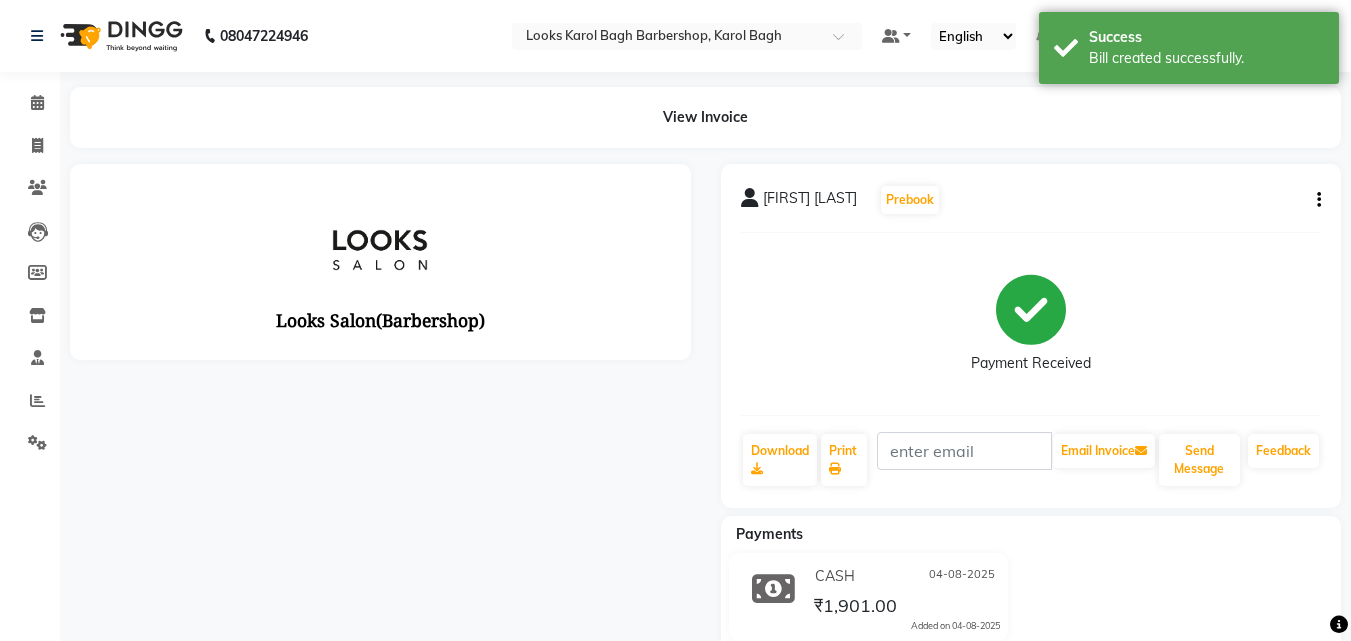 scroll, scrollTop: 0, scrollLeft: 0, axis: both 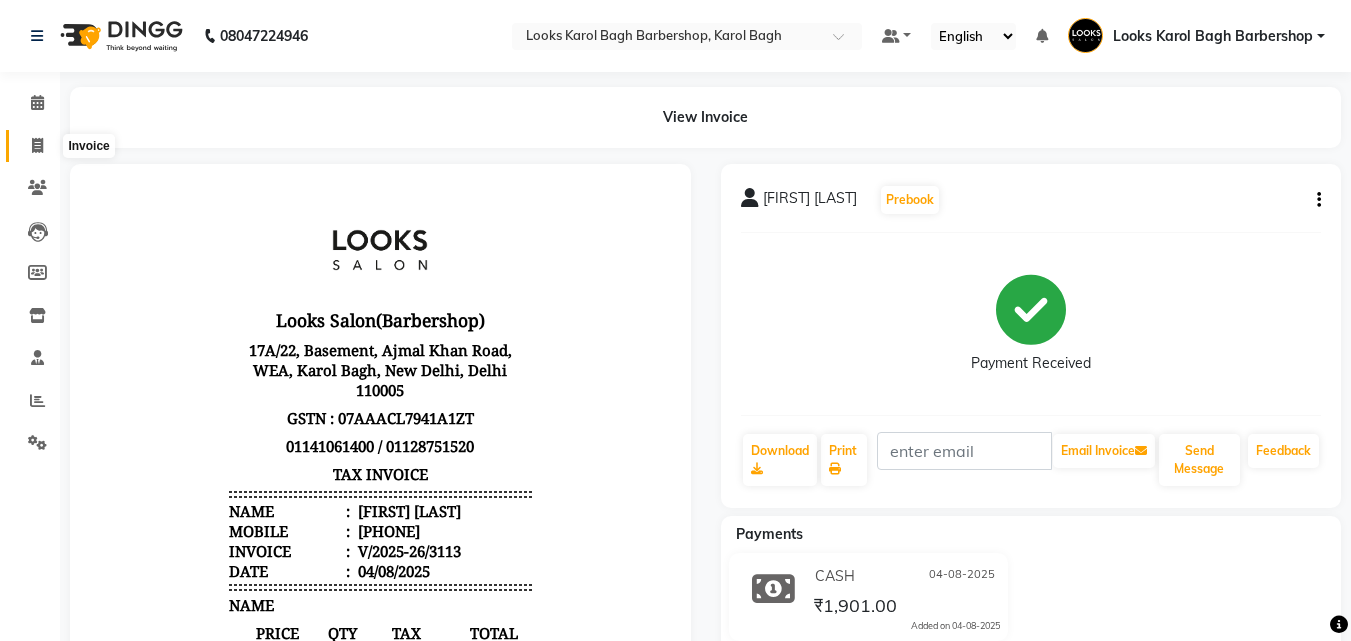 click 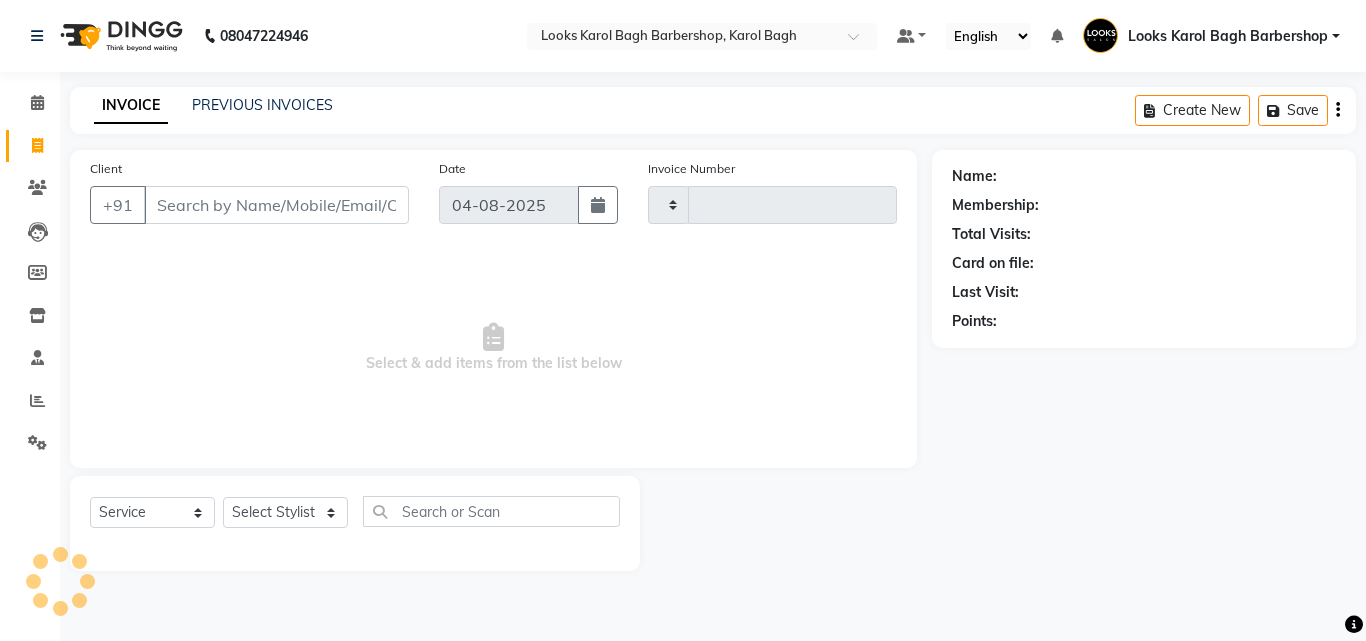 type on "3114" 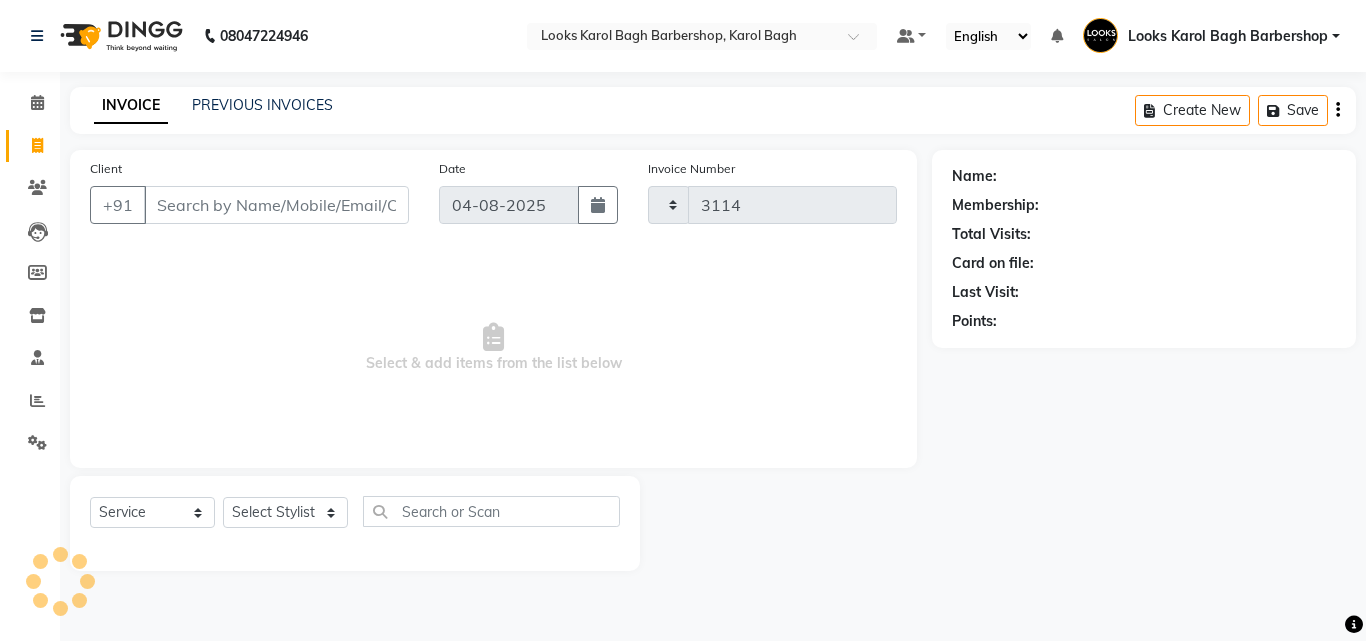 select on "4323" 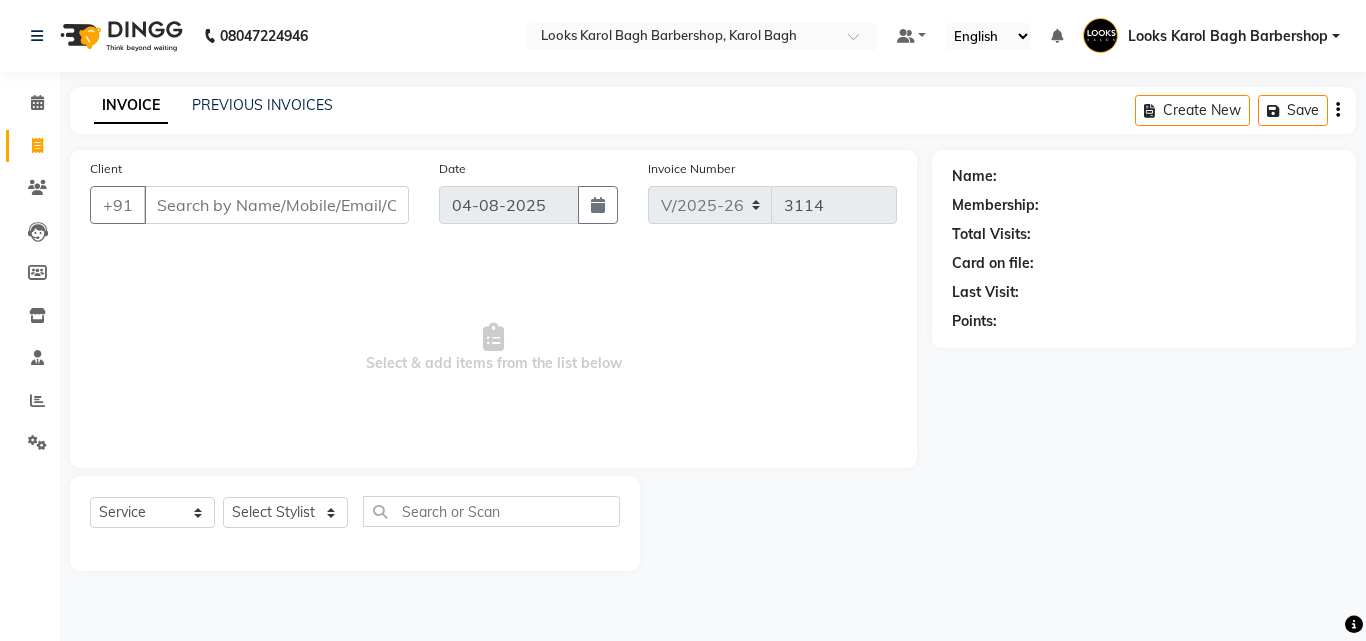 click on "Client" at bounding box center [276, 205] 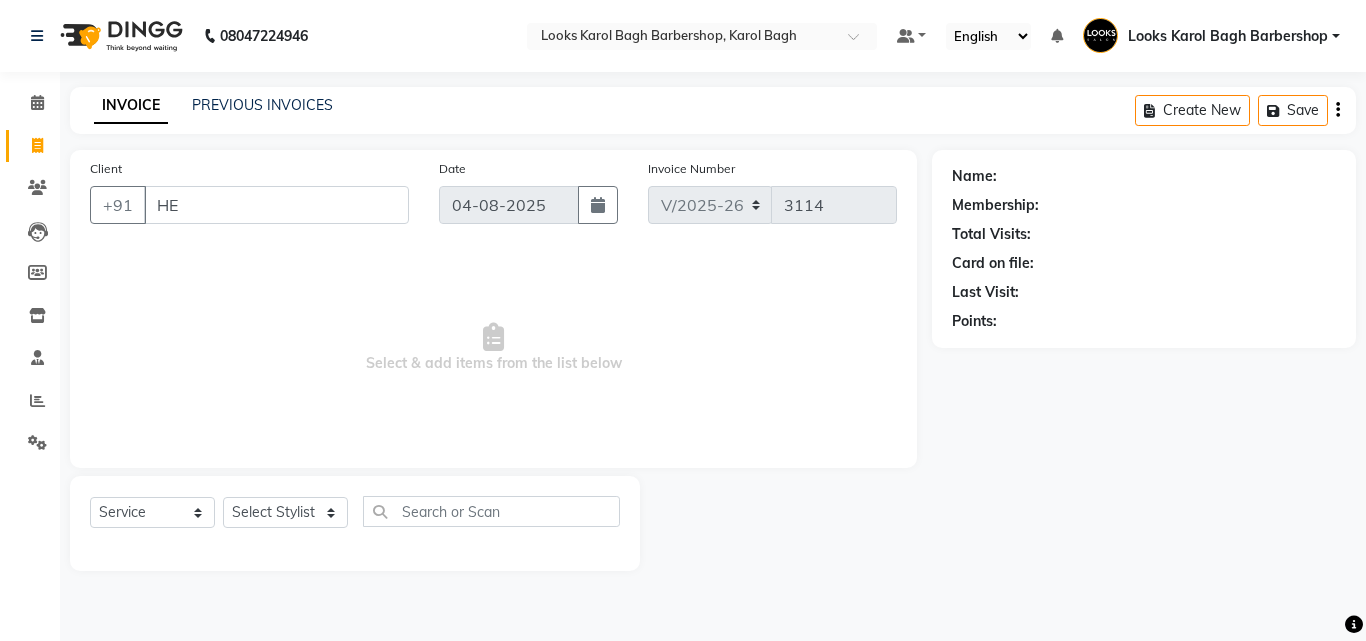 type on "H" 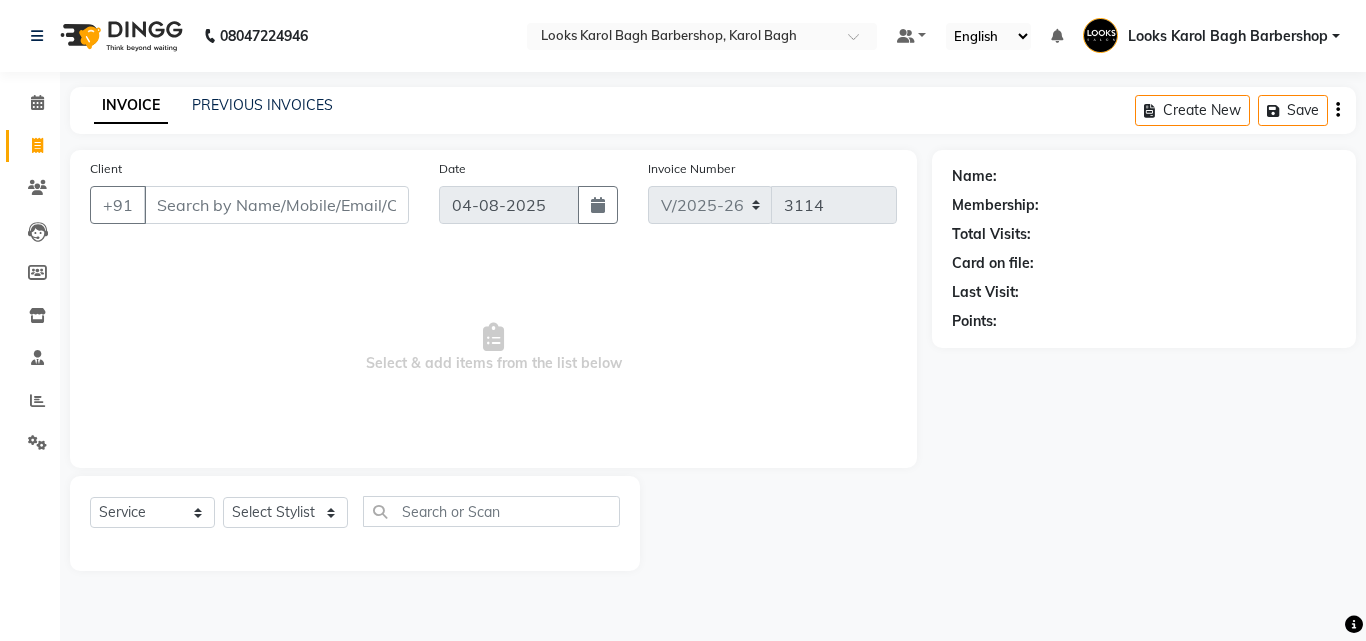 click on "Client" at bounding box center [276, 205] 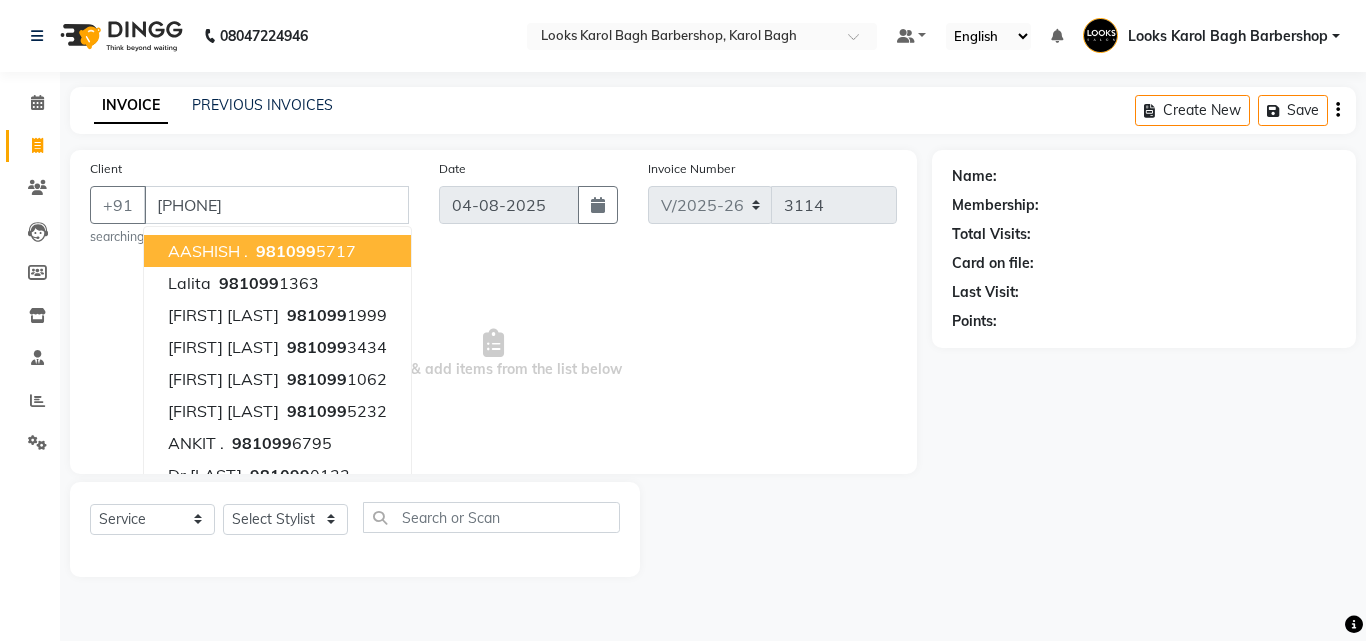 type on "9810993434" 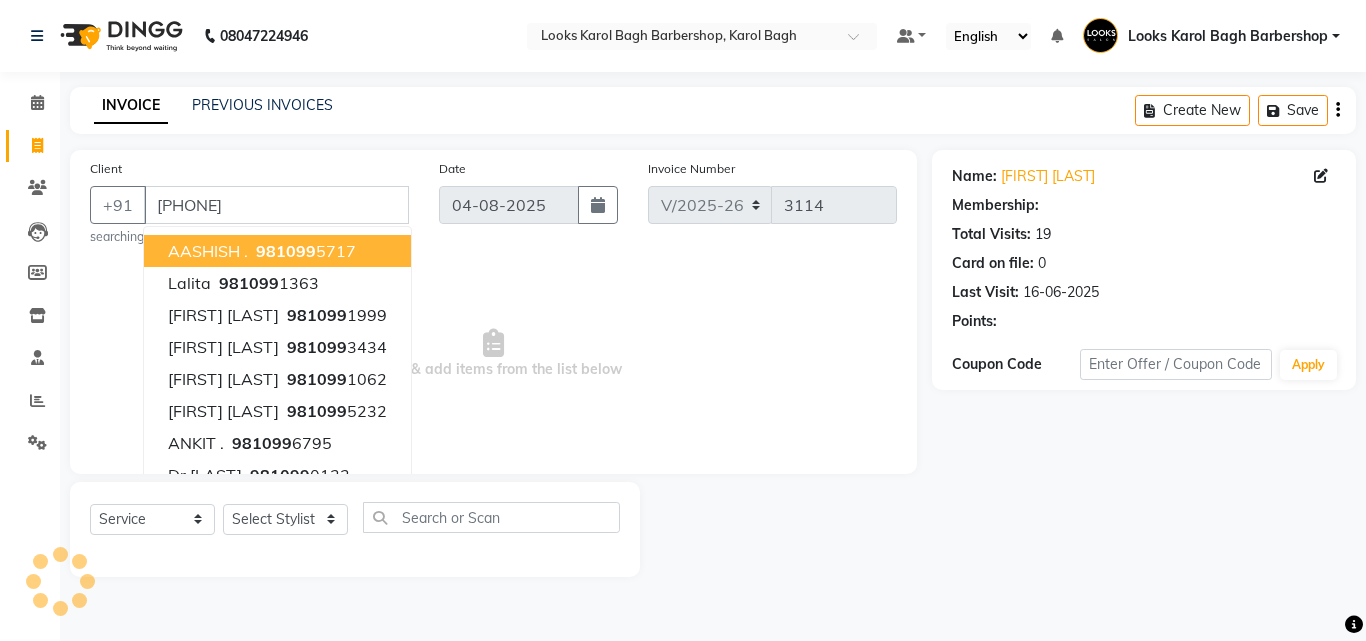 select on "1: Object" 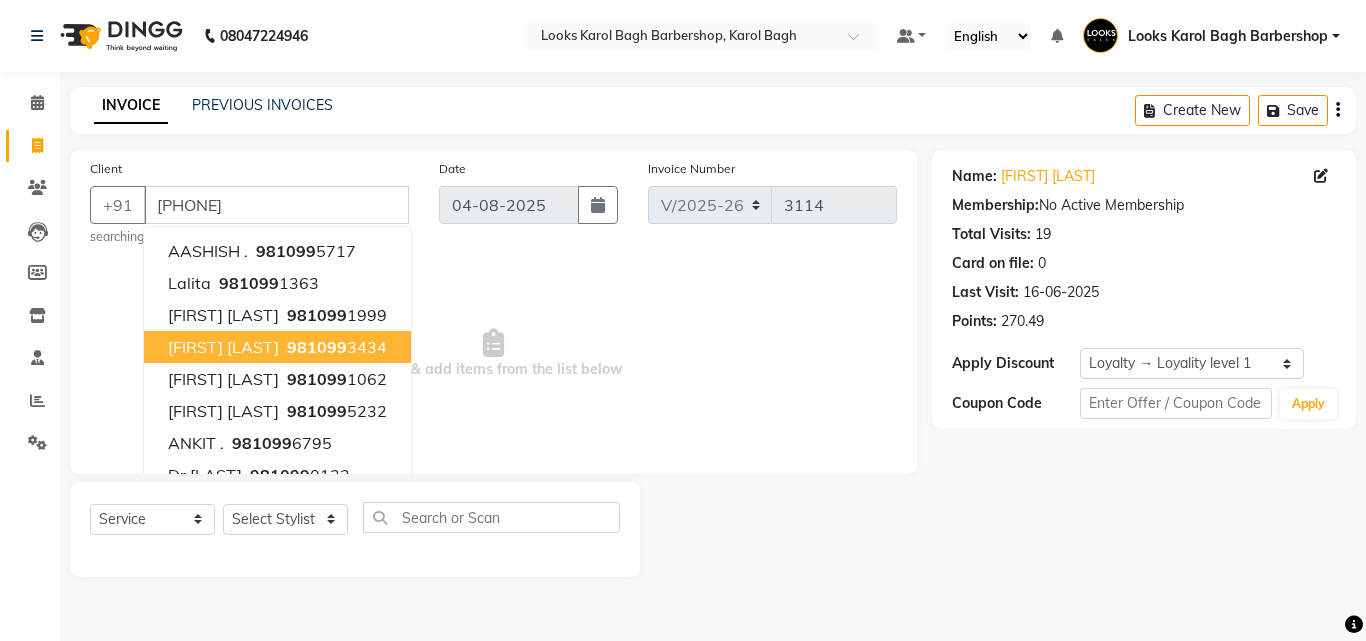 click on "981099" at bounding box center (317, 347) 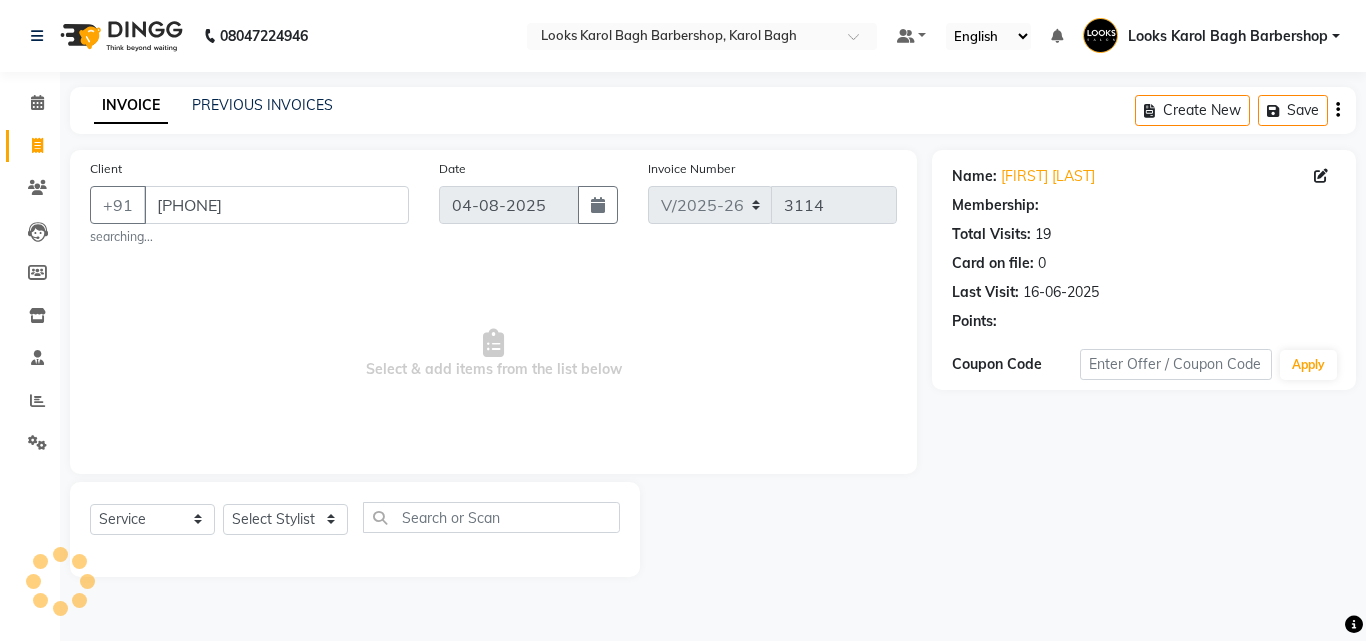 select on "1: Object" 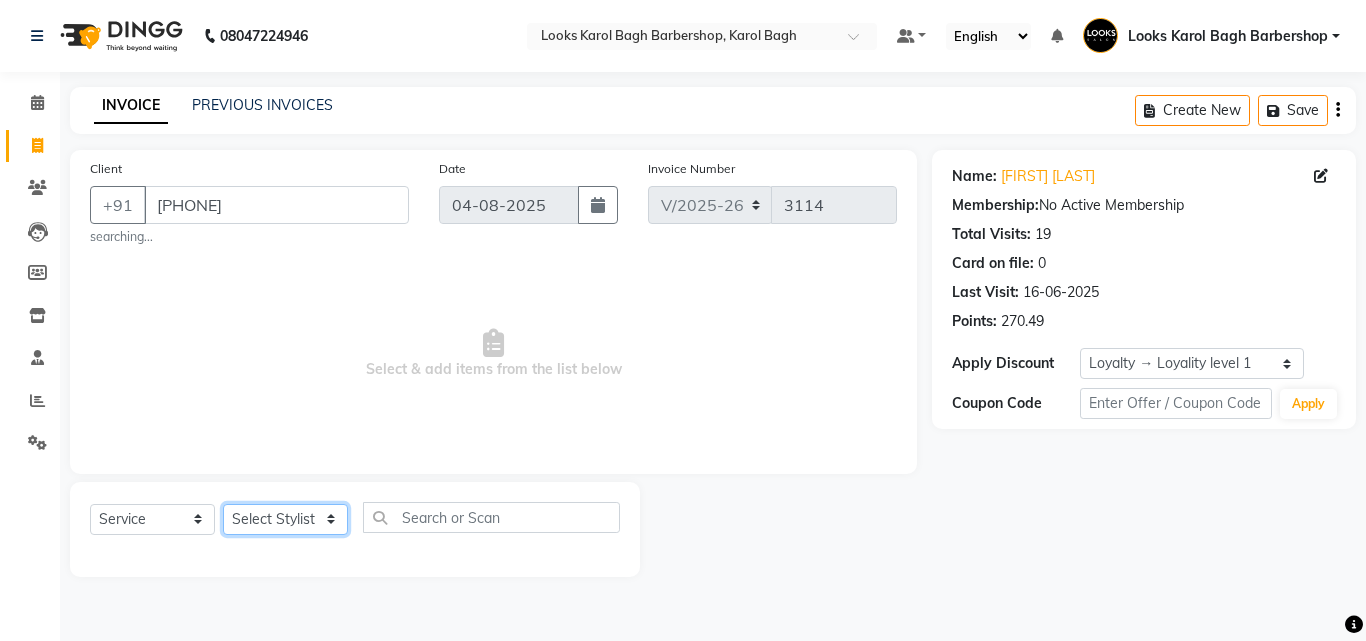 click on "Select Stylist Aadil Adnan AENA Aijaz Alam Amazon_Kart AMIR  Anurag _asst Arvind_asst BIJENDER  Counter Sales DANISH DHARAMVEER Eshan FARHAN KARAN RAI  KOMAL_NAILS Krishna_asst LALIT_PDCT LHAMO Looks_Female_Section Looks_H.O_Store Looks Karol Bagh Barbershop Looks_Kart MANIRAM Meenu_pdct Mohammad Sajid NAEEM  NARENDER DEOL  Naveen_pdct Prabhakar Kumar_PDCT RAAJ GUPTA RAAJ_JI raj ji RAM MURTI NARYAL ROHIT  Rohit Seth Rohit Thakur SACHIN sahil Shabina Shakir SIMRAN Sonia Sunny VIKRAM VIKRANT SINGH  Vishal_Asst YOGESH ASSISTANT" 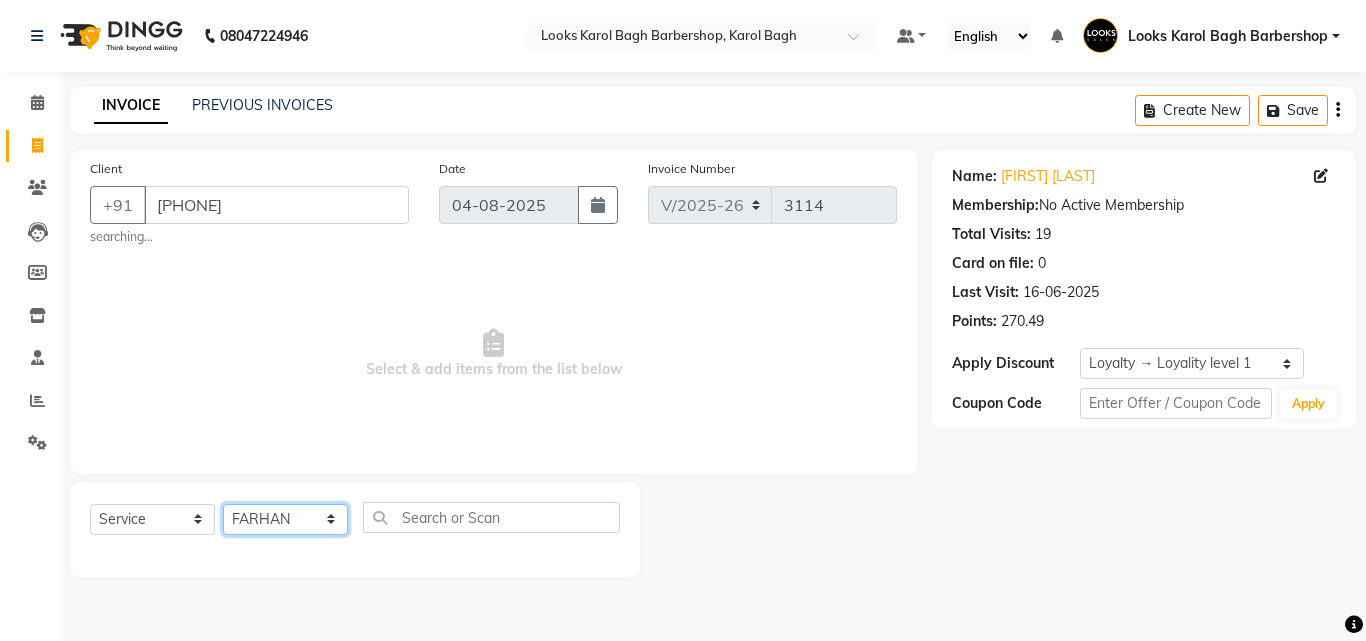 click on "Select Stylist Aadil Adnan AENA Aijaz Alam Amazon_Kart AMIR  Anurag _asst Arvind_asst BIJENDER  Counter Sales DANISH DHARAMVEER Eshan FARHAN KARAN RAI  KOMAL_NAILS Krishna_asst LALIT_PDCT LHAMO Looks_Female_Section Looks_H.O_Store Looks Karol Bagh Barbershop Looks_Kart MANIRAM Meenu_pdct Mohammad Sajid NAEEM  NARENDER DEOL  Naveen_pdct Prabhakar Kumar_PDCT RAAJ GUPTA RAAJ_JI raj ji RAM MURTI NARYAL ROHIT  Rohit Seth Rohit Thakur SACHIN sahil Shabina Shakir SIMRAN Sonia Sunny VIKRAM VIKRANT SINGH  Vishal_Asst YOGESH ASSISTANT" 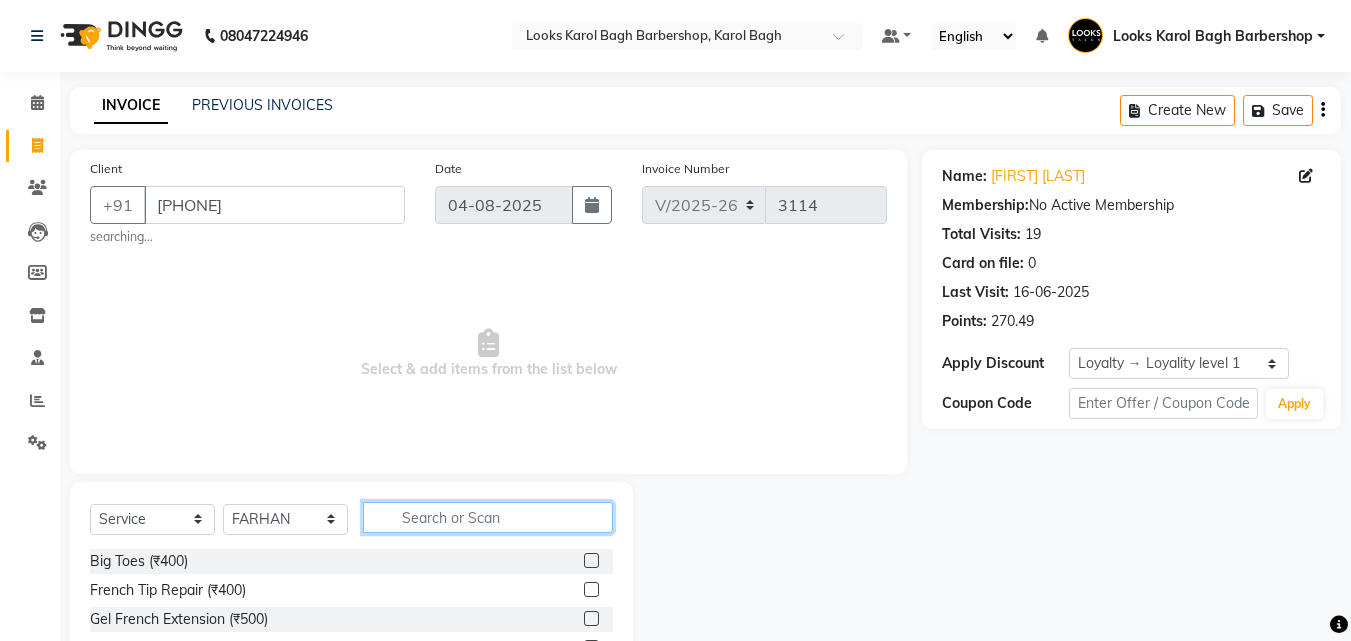 click 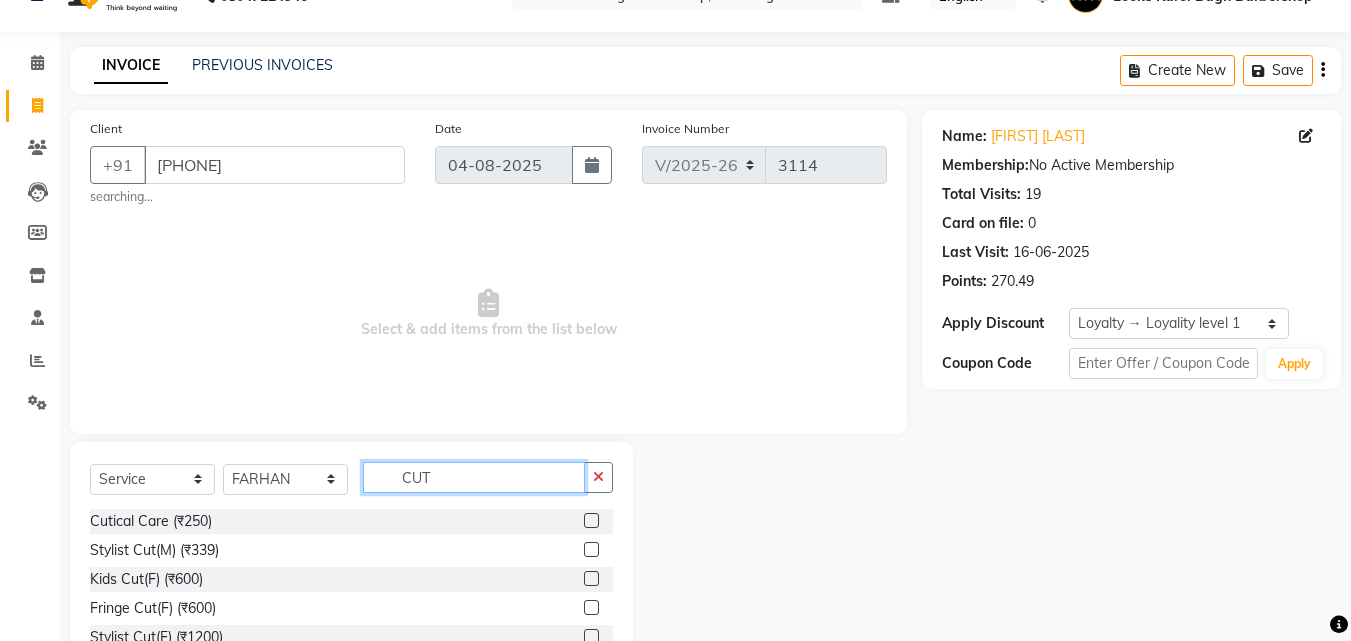 scroll, scrollTop: 120, scrollLeft: 0, axis: vertical 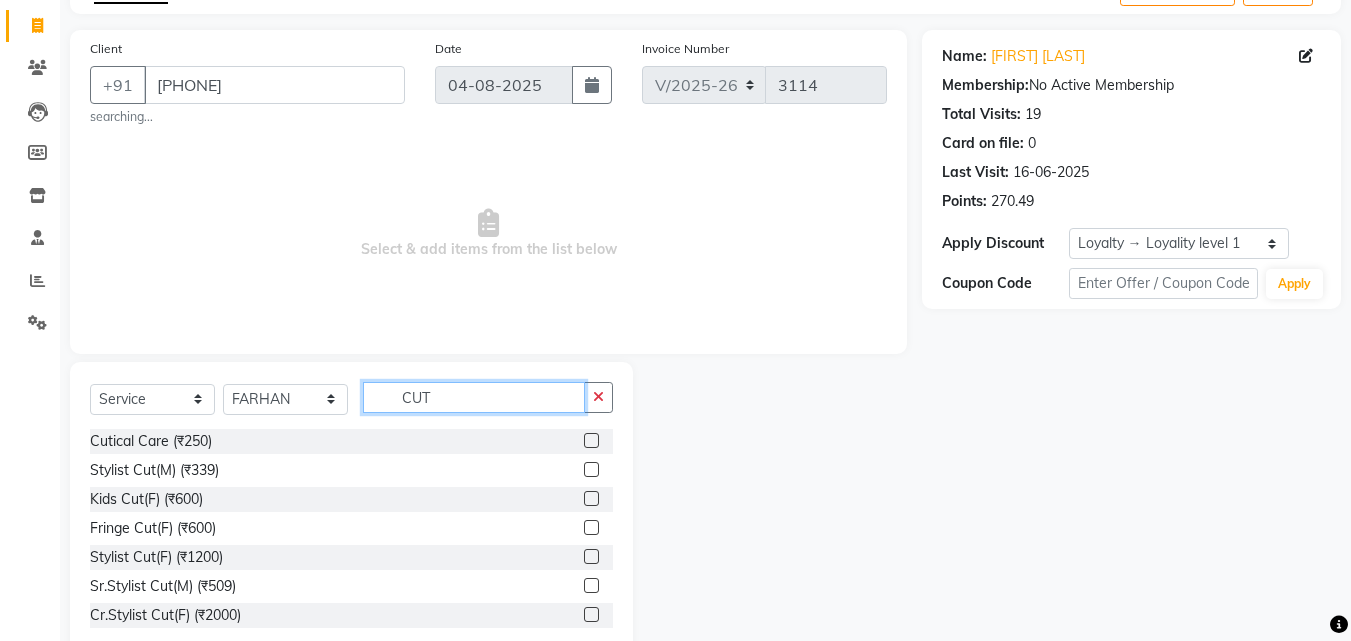 type on "CUT" 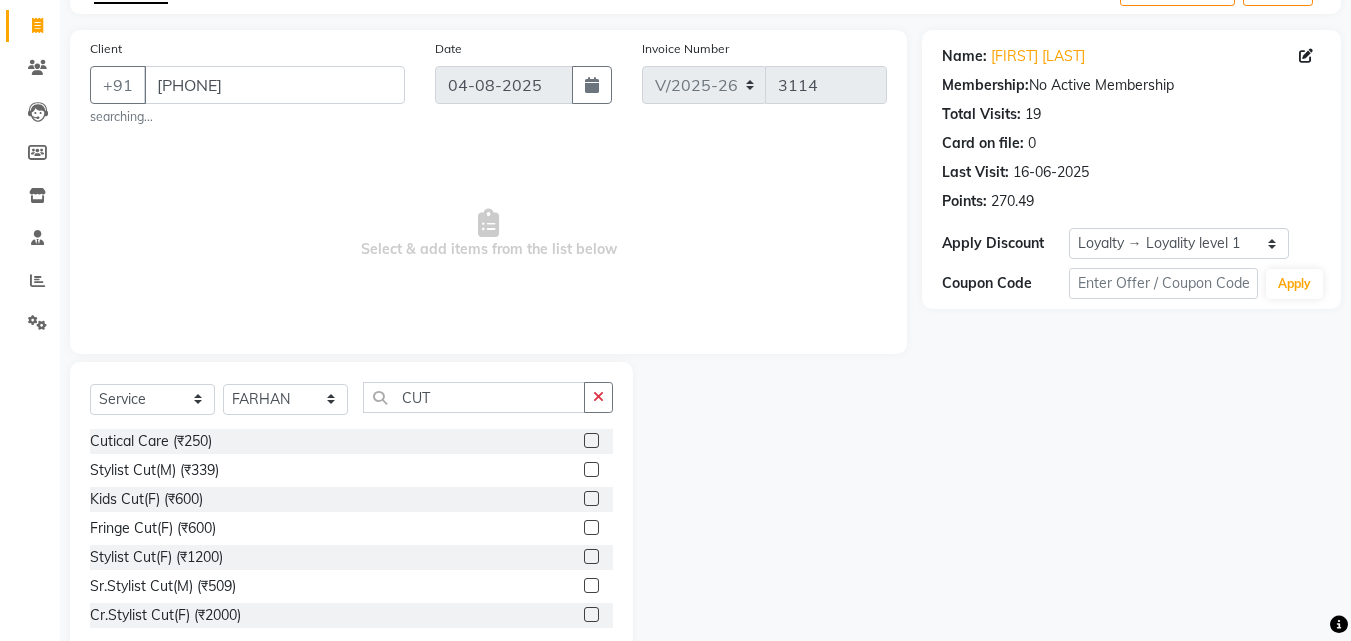 click 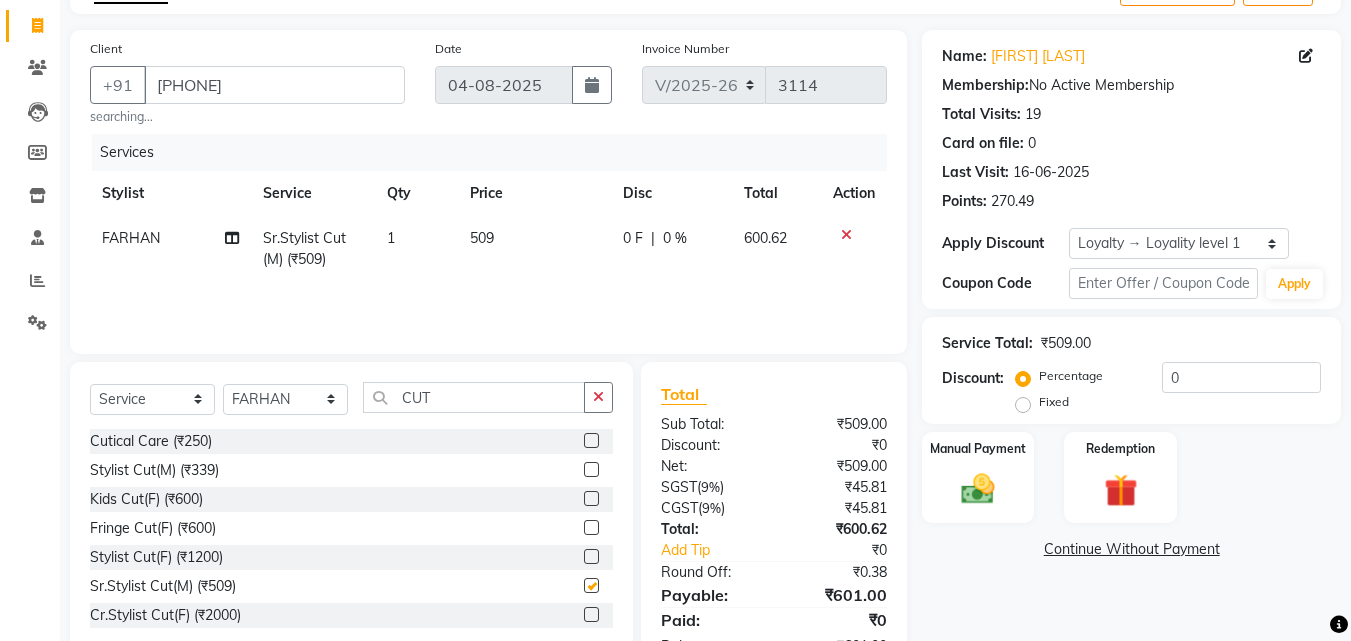 checkbox on "false" 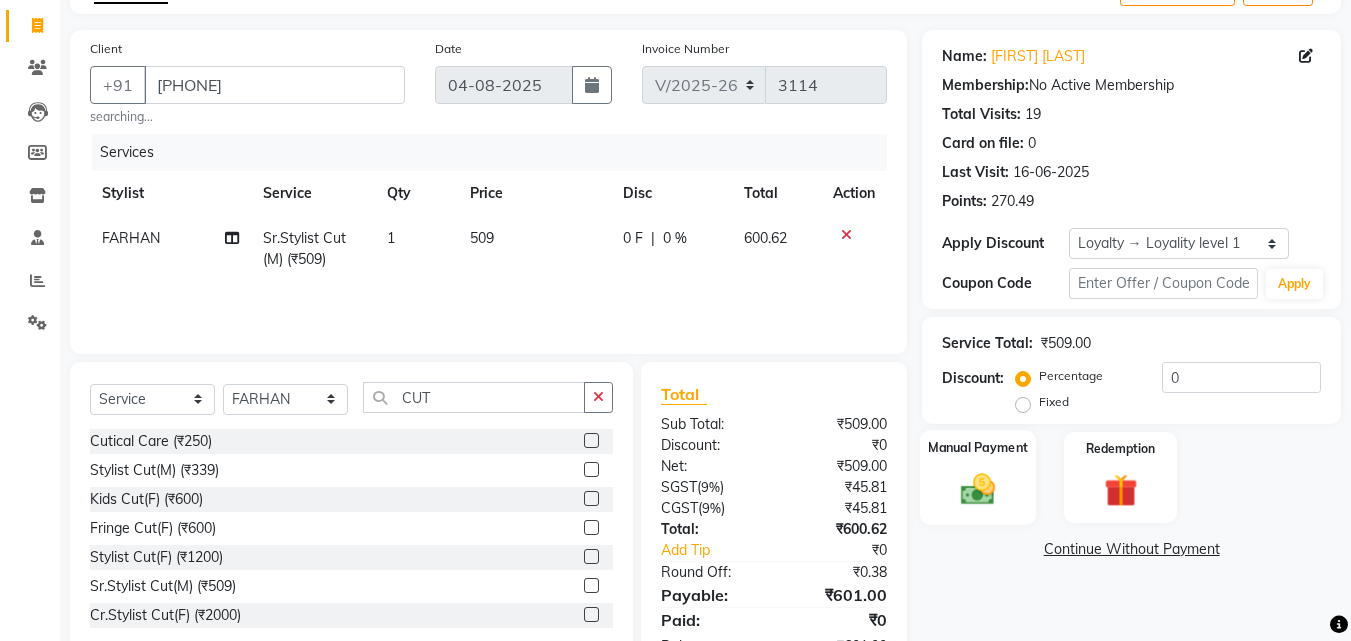 click 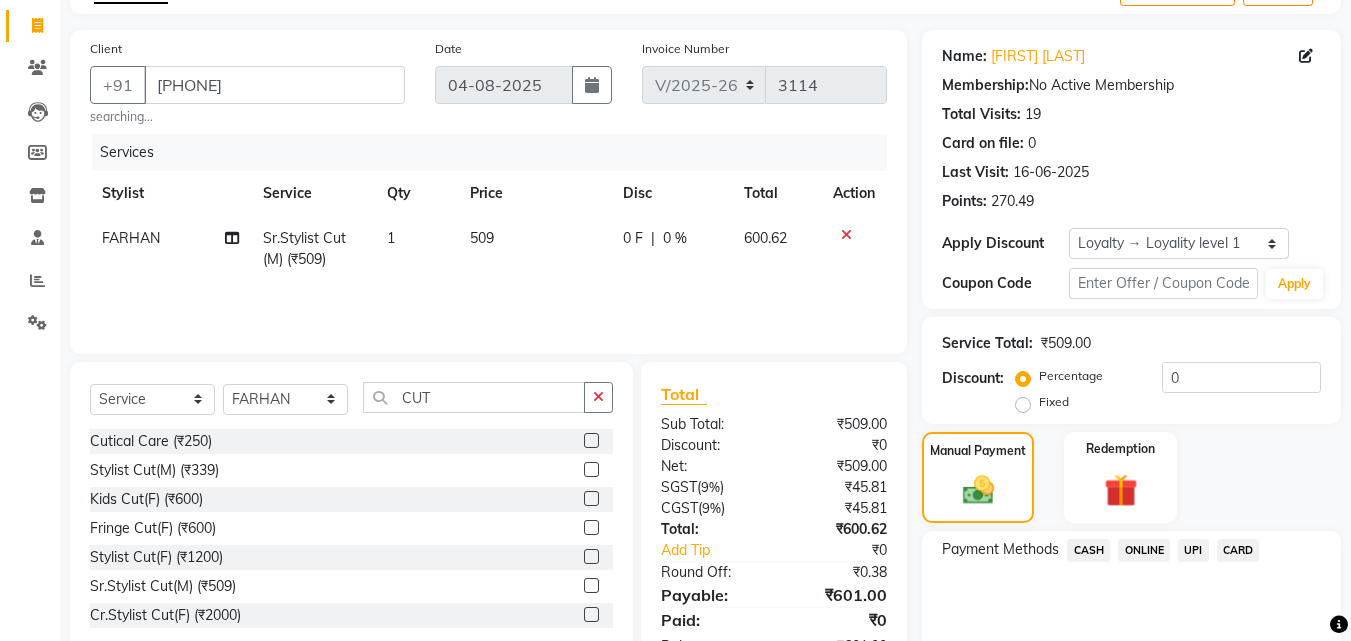 click on "CASH" 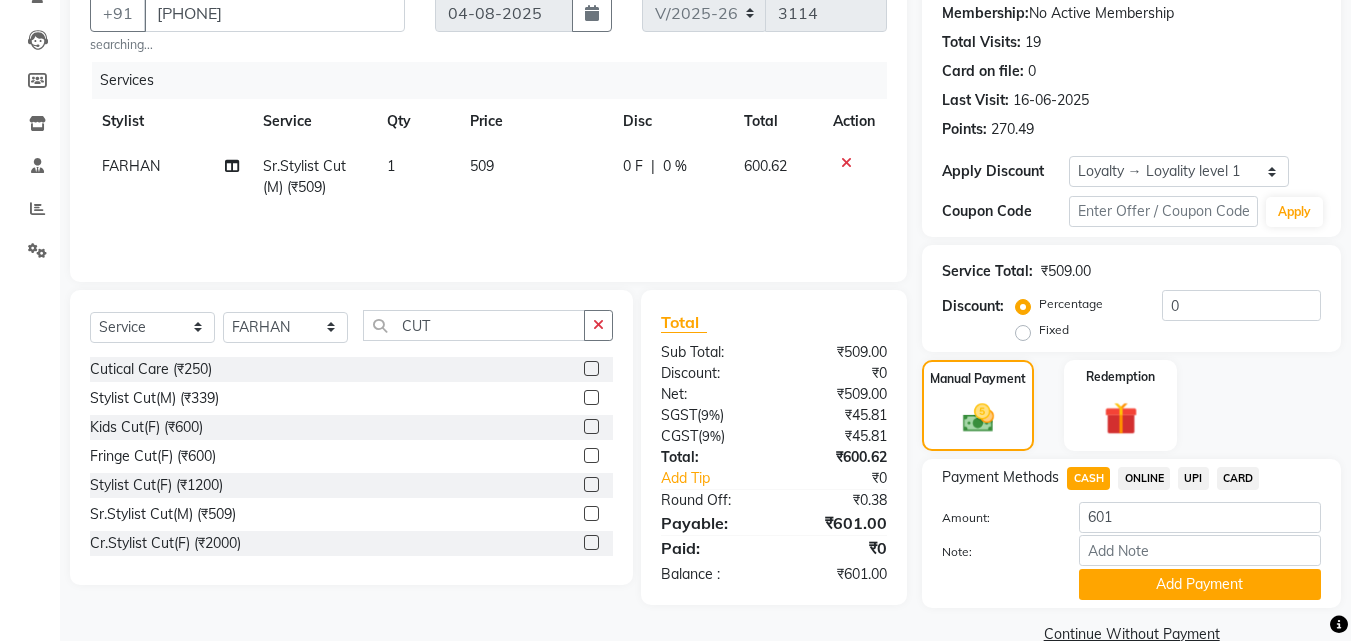 scroll, scrollTop: 230, scrollLeft: 0, axis: vertical 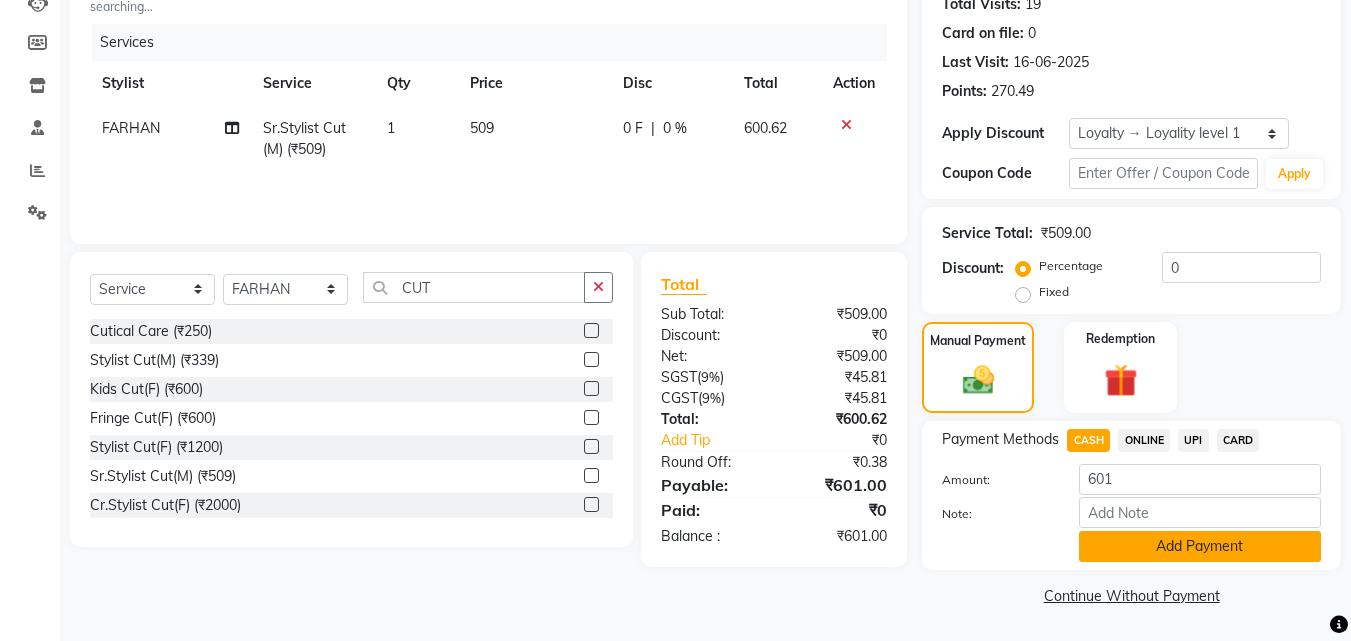 click on "Add Payment" 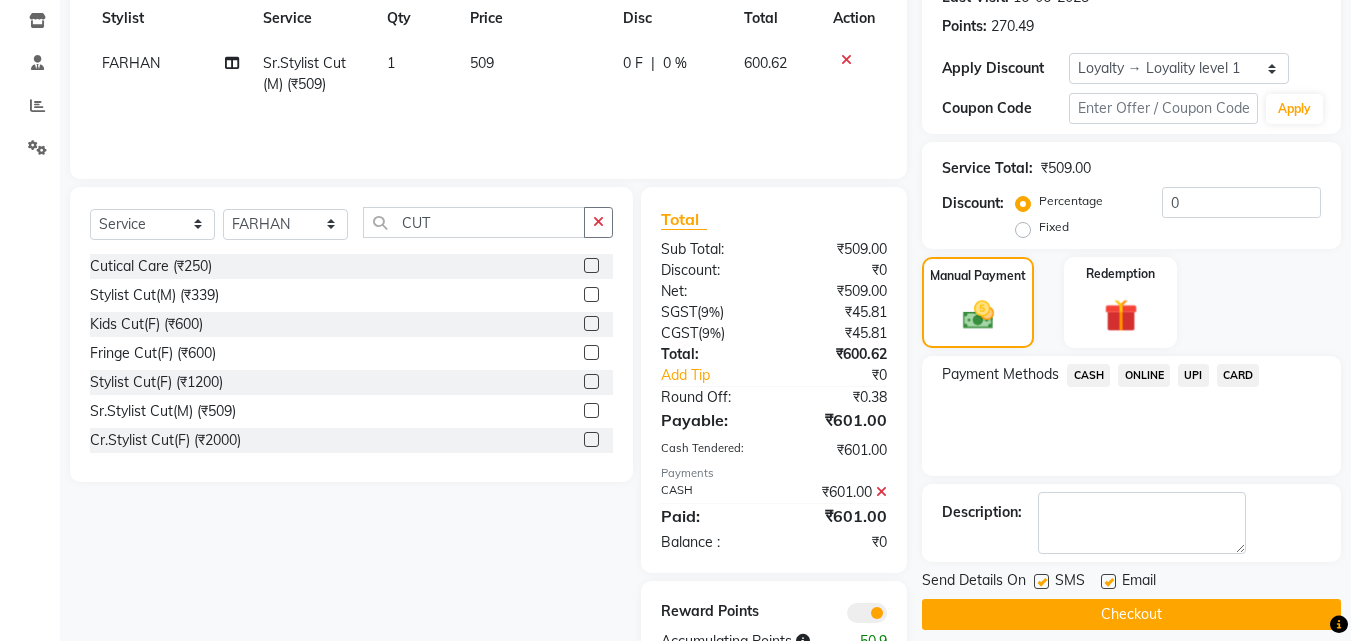 scroll, scrollTop: 356, scrollLeft: 0, axis: vertical 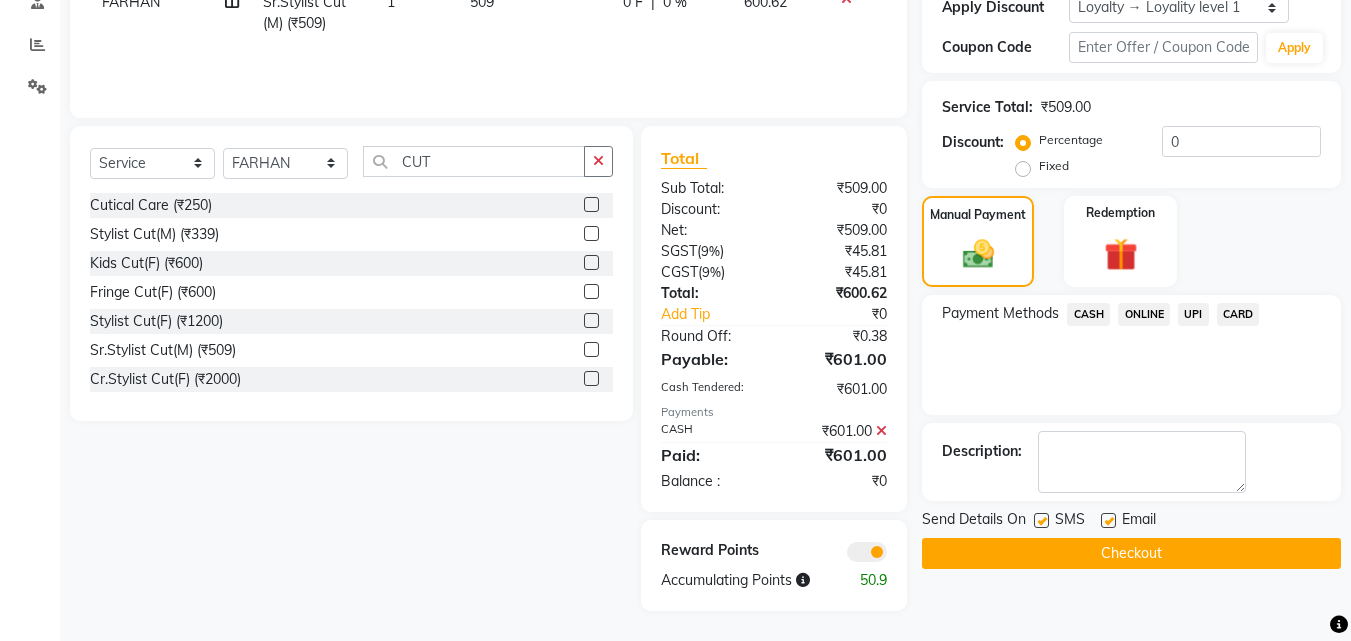 click on "Checkout" 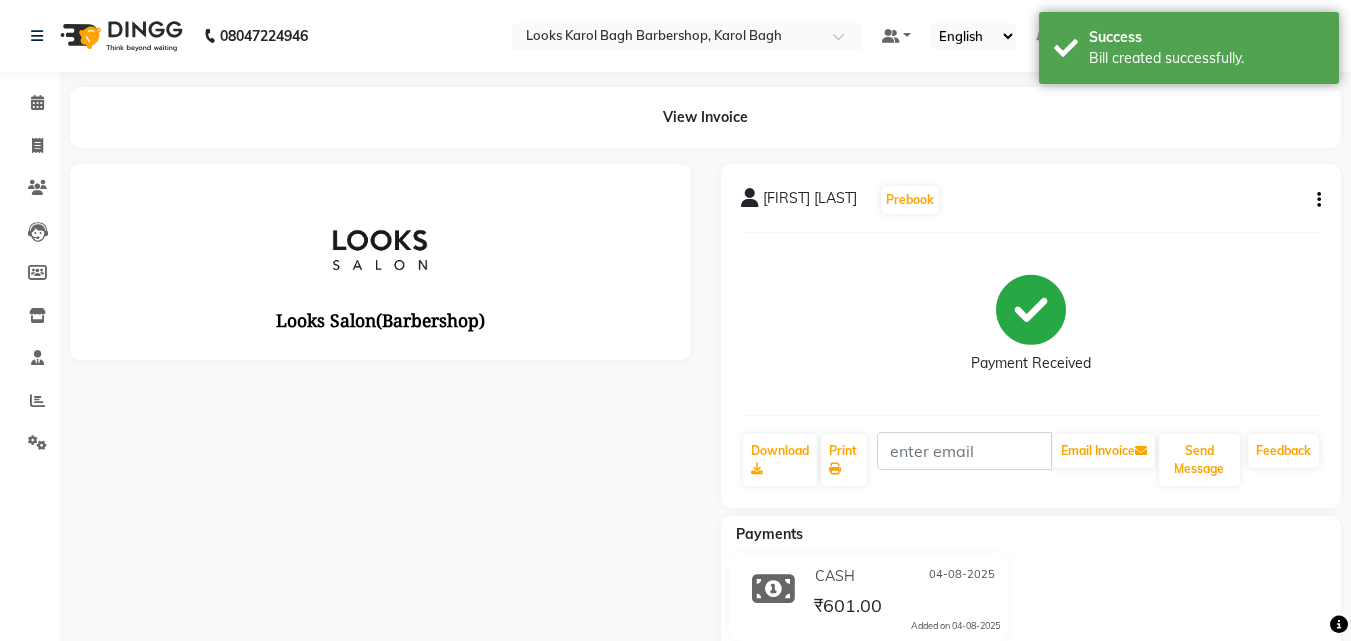 scroll, scrollTop: 0, scrollLeft: 0, axis: both 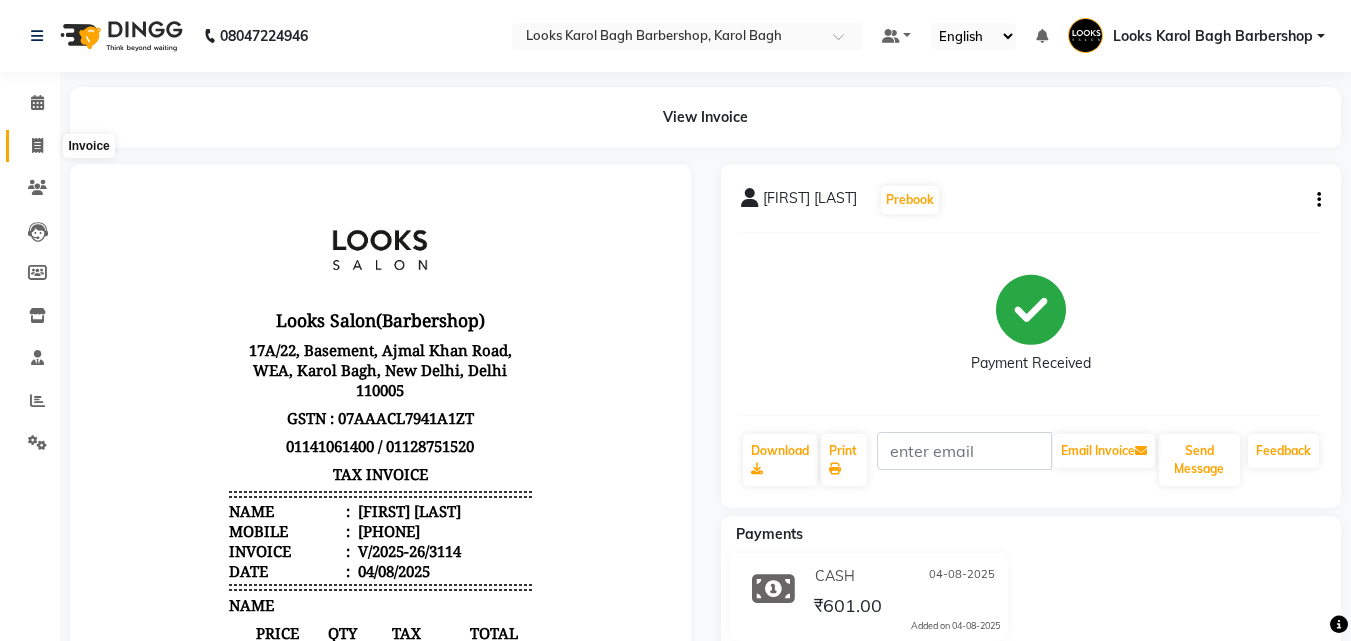 click 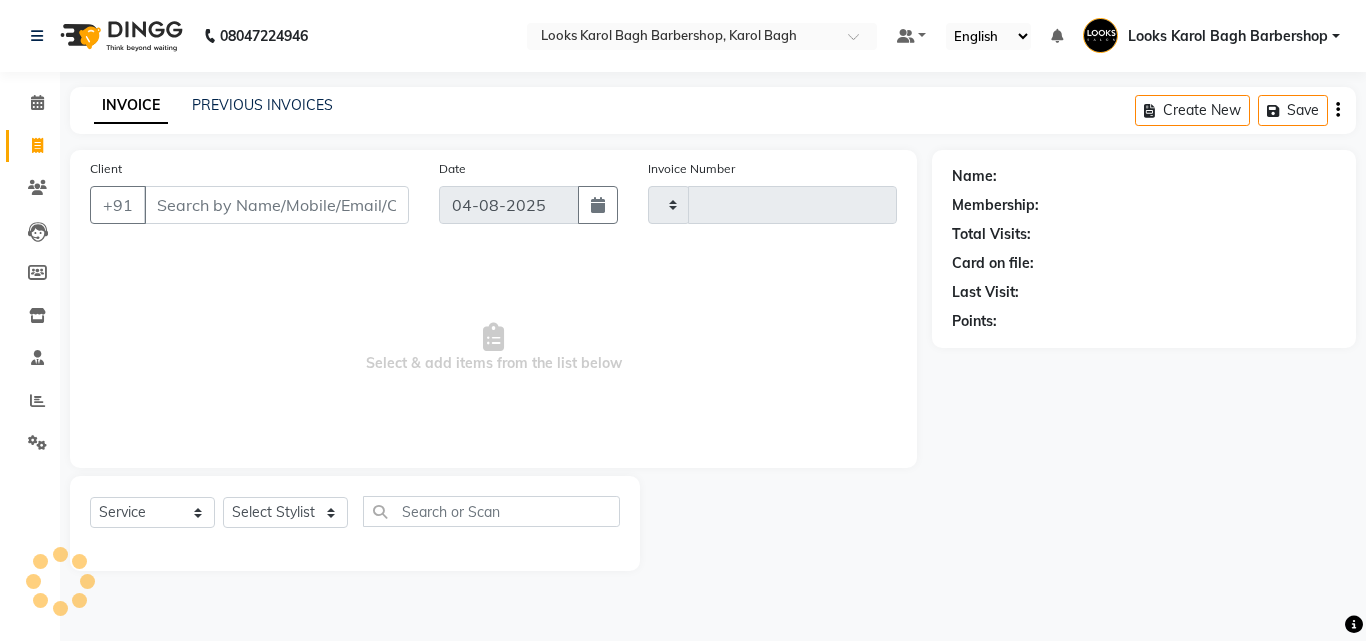 type on "3115" 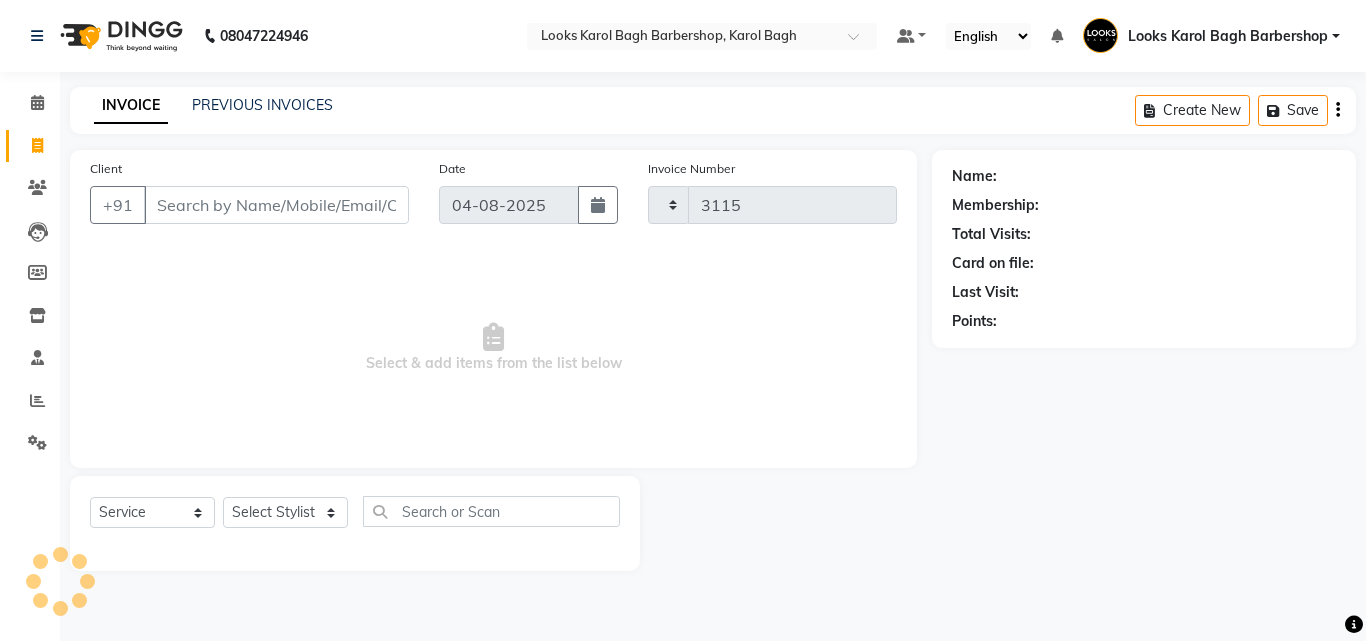 select on "4323" 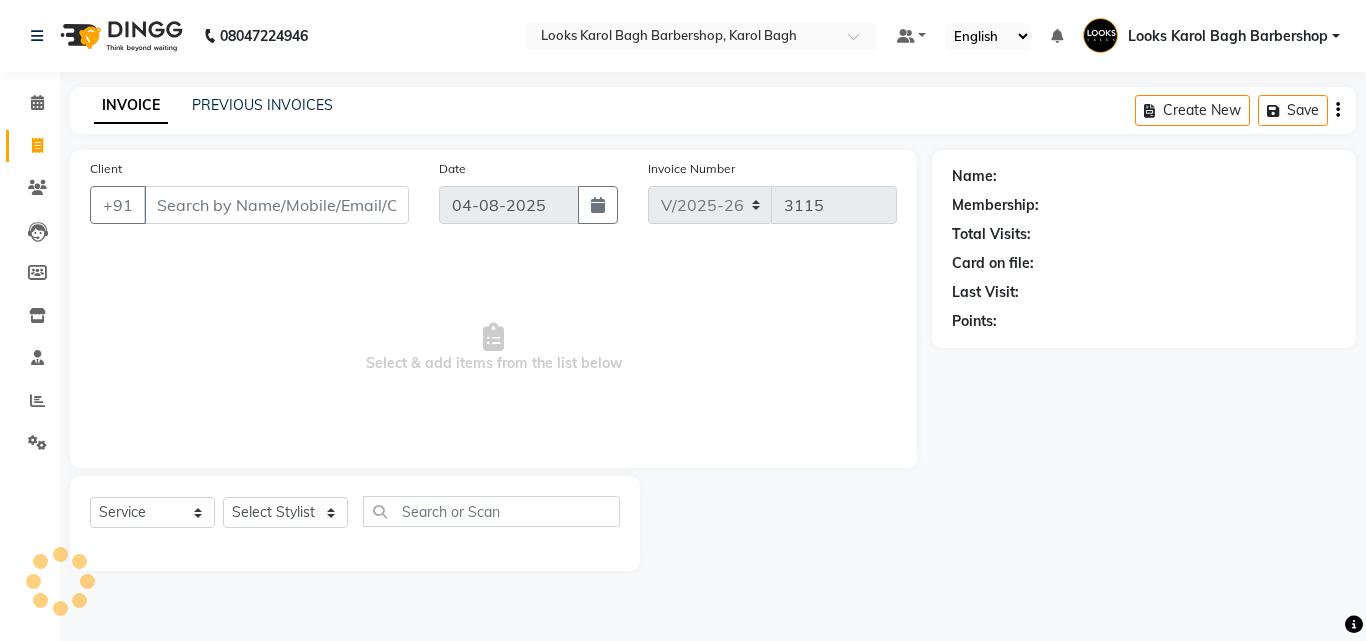 click on "Client" at bounding box center [276, 205] 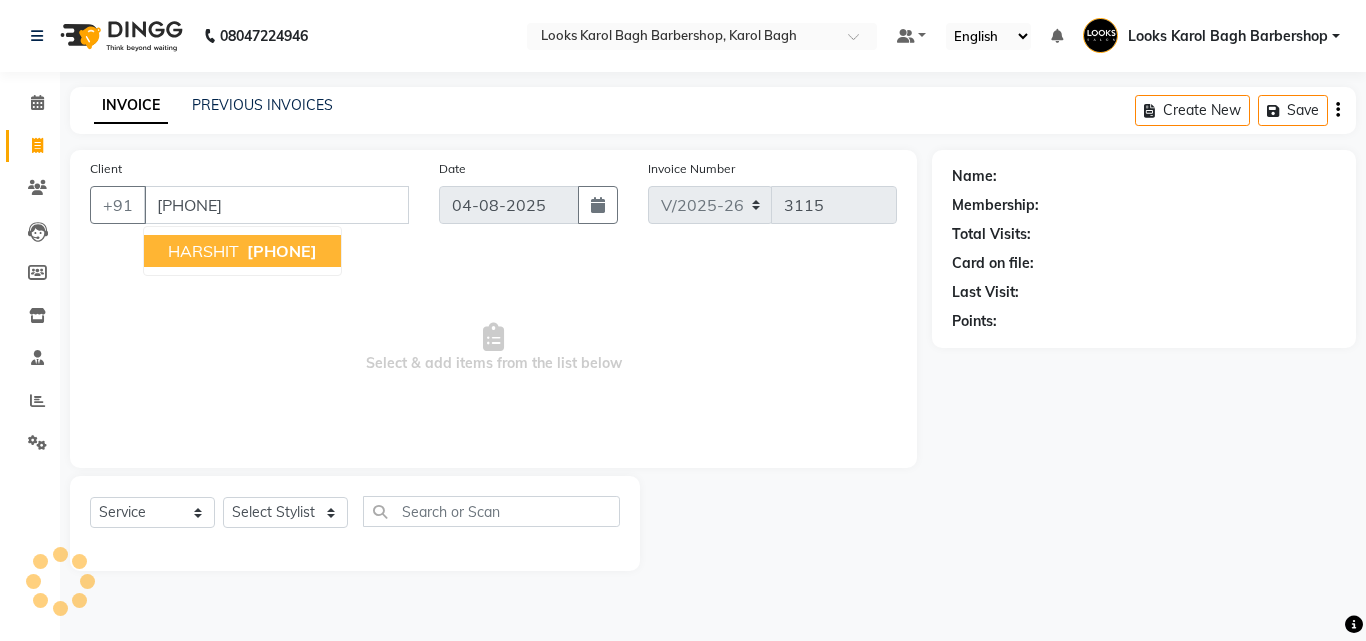 type on "9999254282" 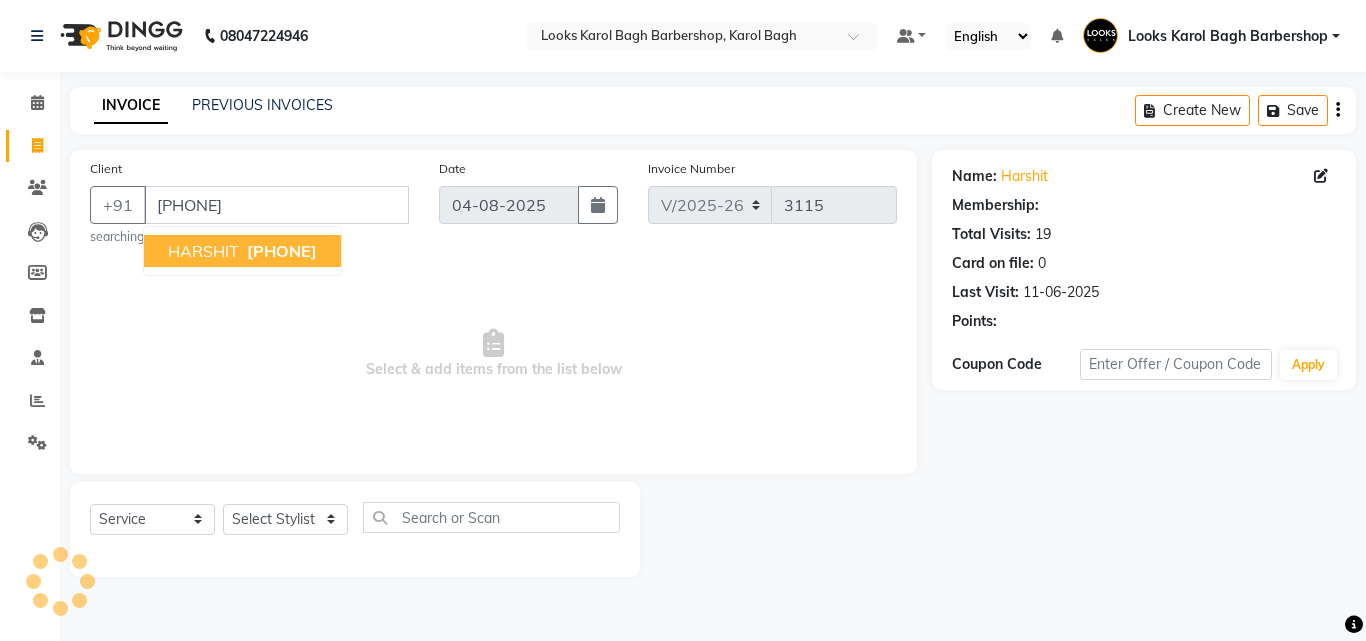 select on "1: Object" 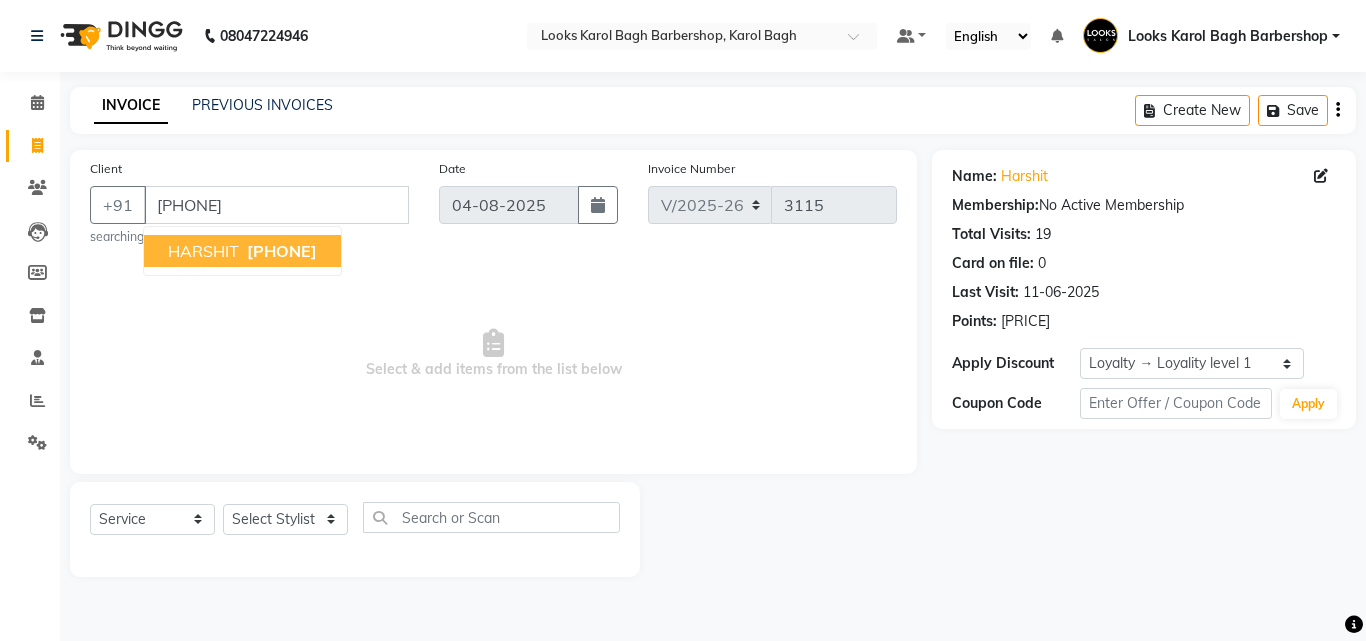 click on "HARSHIT" at bounding box center [203, 251] 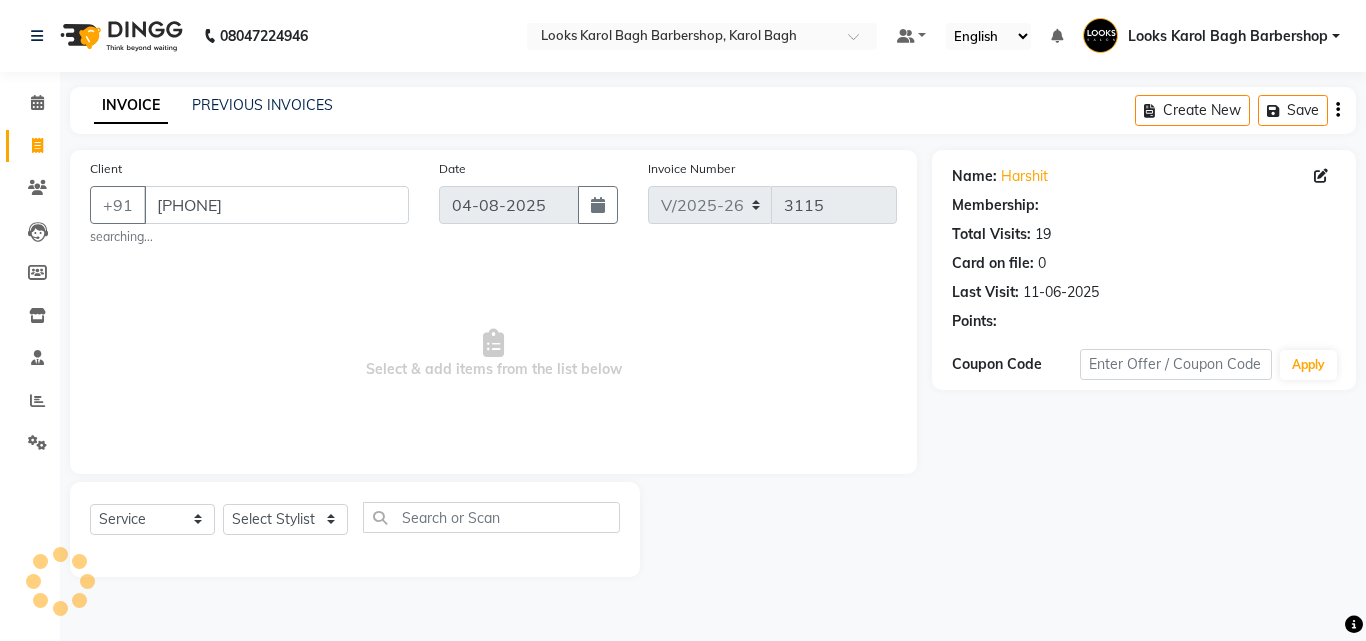 select on "1: Object" 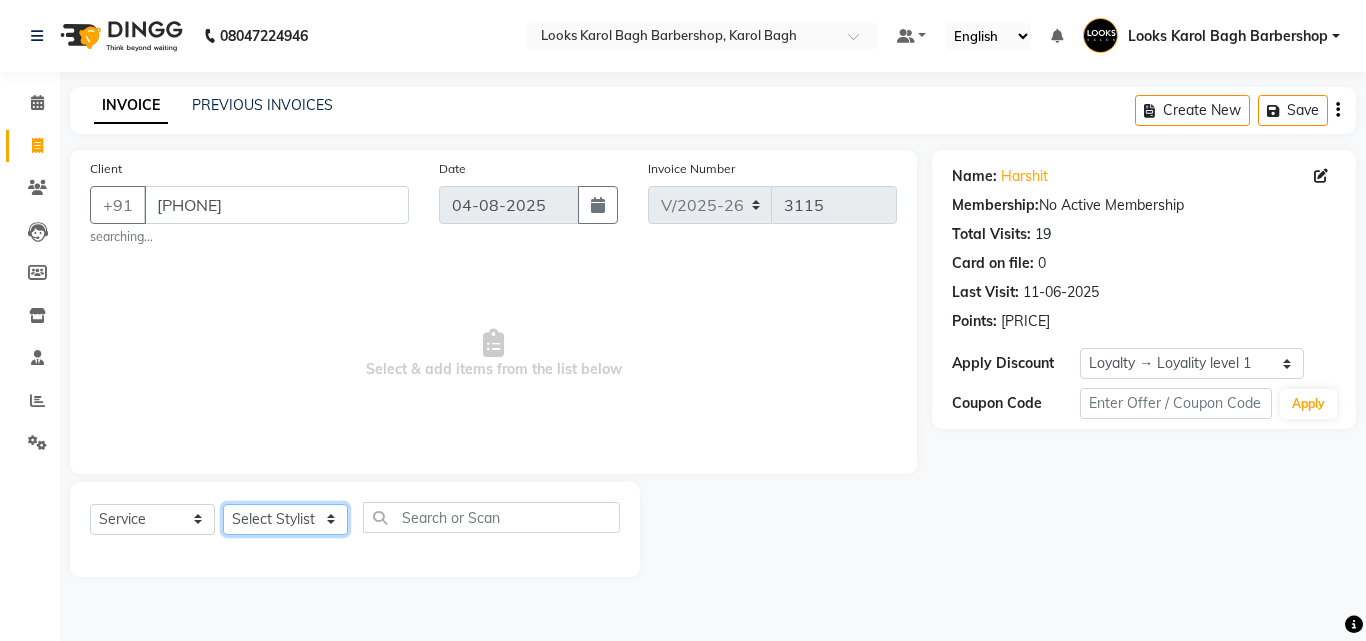click on "Select Stylist Aadil Adnan AENA Aijaz Alam Amazon_Kart AMIR  Anurag _asst Arvind_asst BIJENDER  Counter Sales DANISH DHARAMVEER Eshan FARHAN KARAN RAI  KOMAL_NAILS Krishna_asst LALIT_PDCT LHAMO Looks_Female_Section Looks_H.O_Store Looks Karol Bagh Barbershop Looks_Kart MANIRAM Meenu_pdct Mohammad Sajid NAEEM  NARENDER DEOL  Naveen_pdct Prabhakar Kumar_PDCT RAAJ GUPTA RAAJ_JI raj ji RAM MURTI NARYAL ROHIT  Rohit Seth Rohit Thakur SACHIN sahil Shabina Shakir SIMRAN Sonia Sunny VIKRAM VIKRANT SINGH  Vishal_Asst YOGESH ASSISTANT" 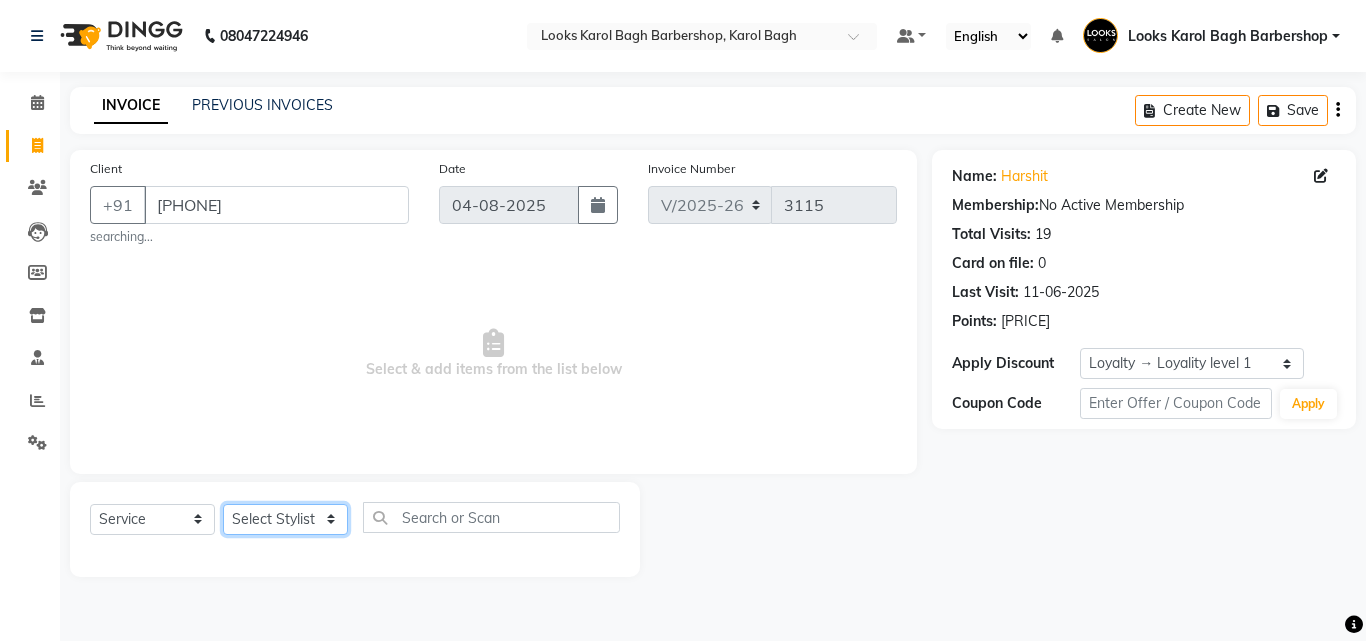 select on "23407" 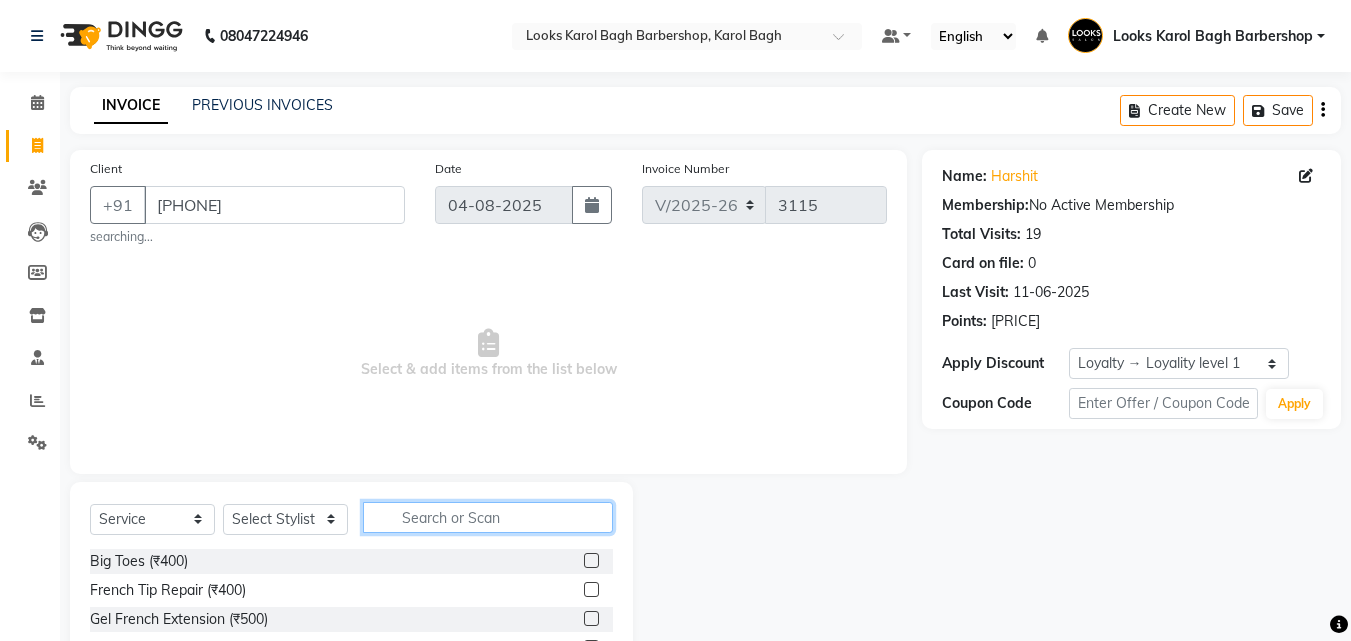 click 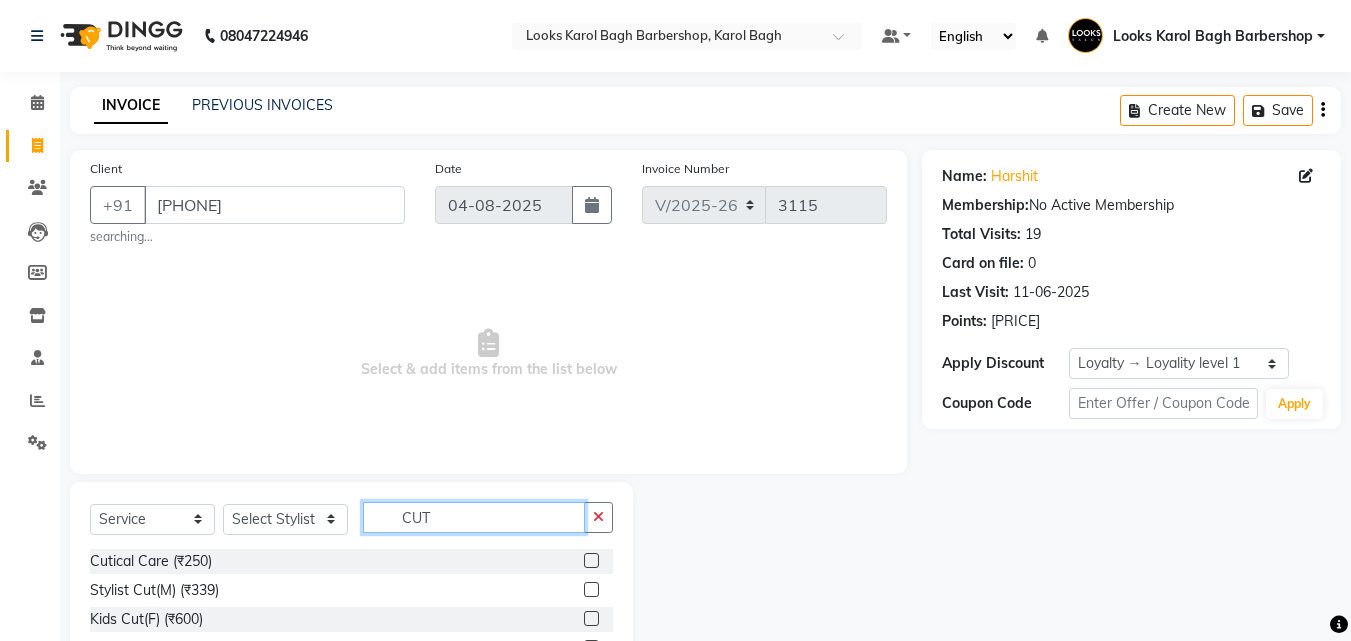 type on "CUT" 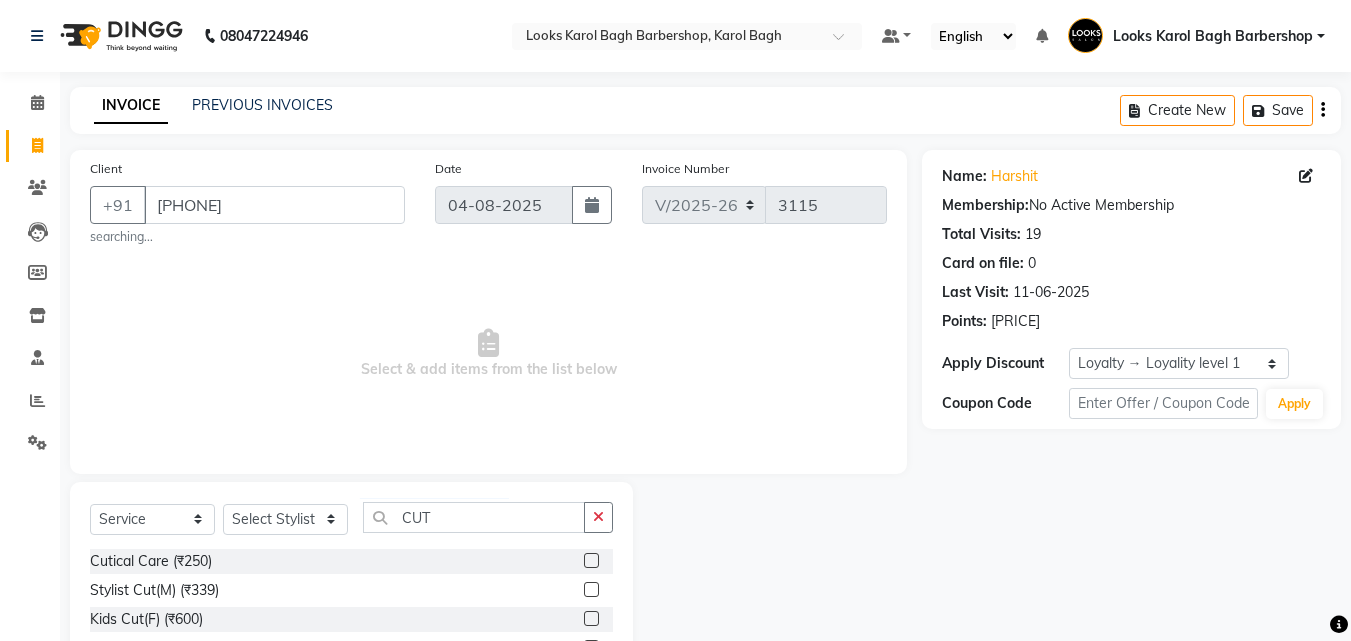 click 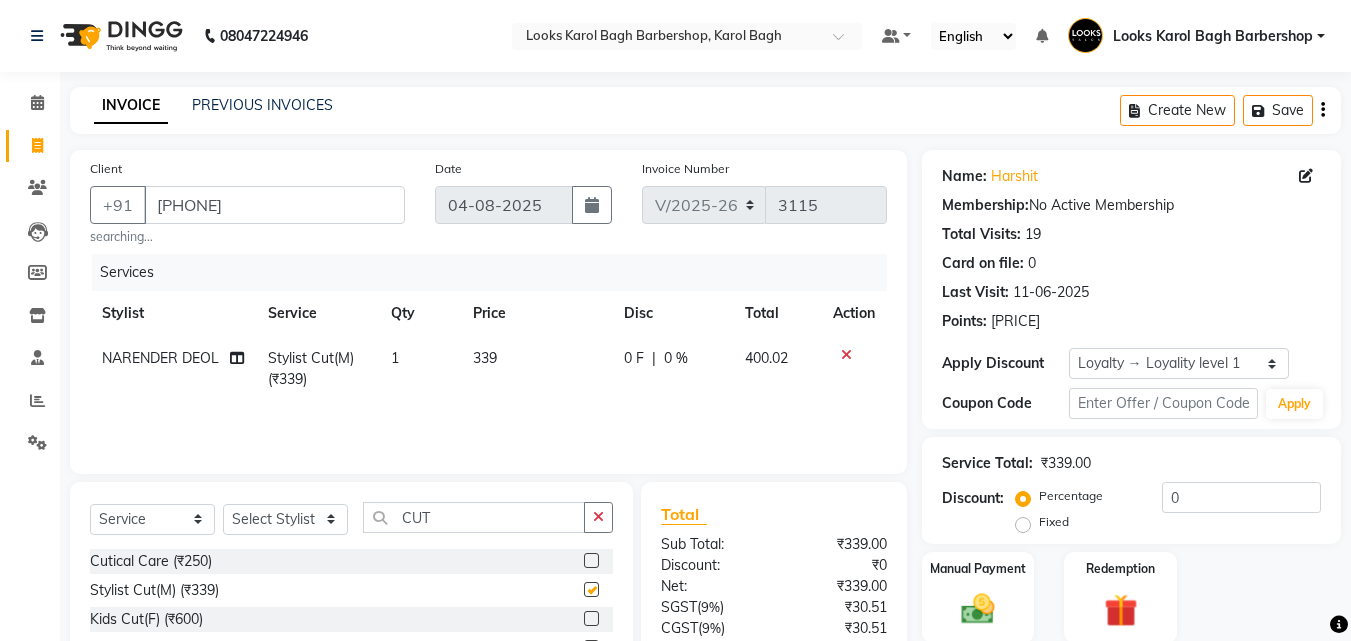 checkbox on "false" 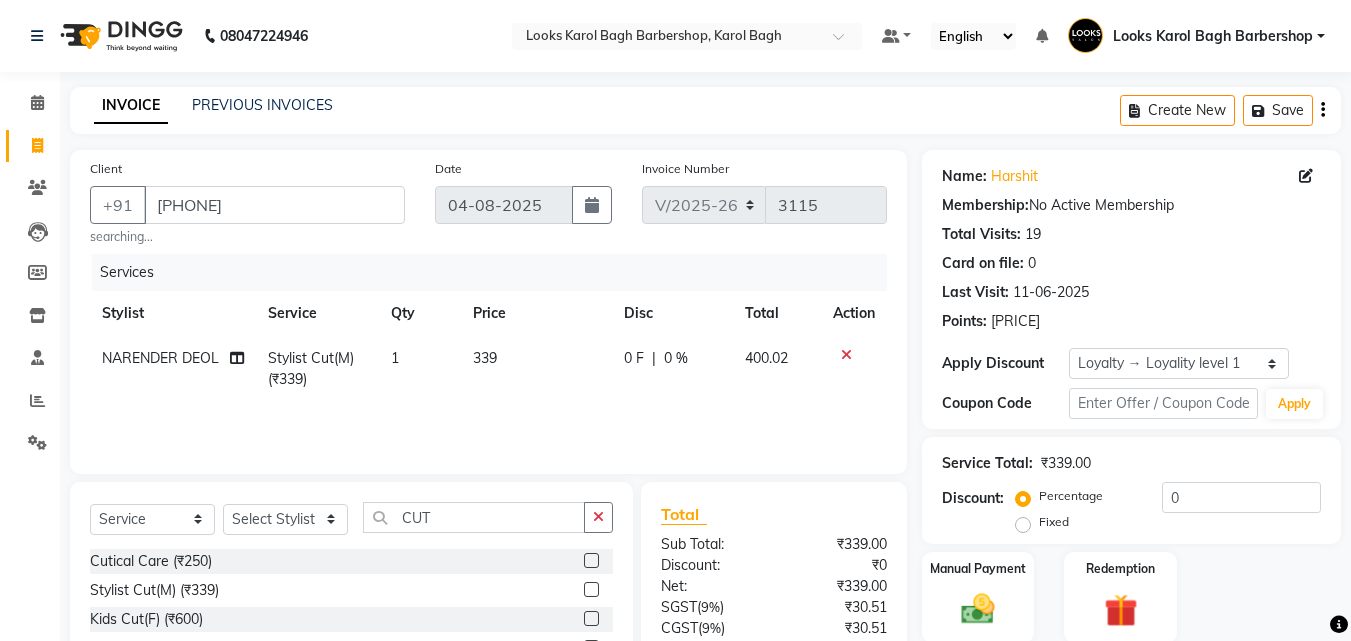 click 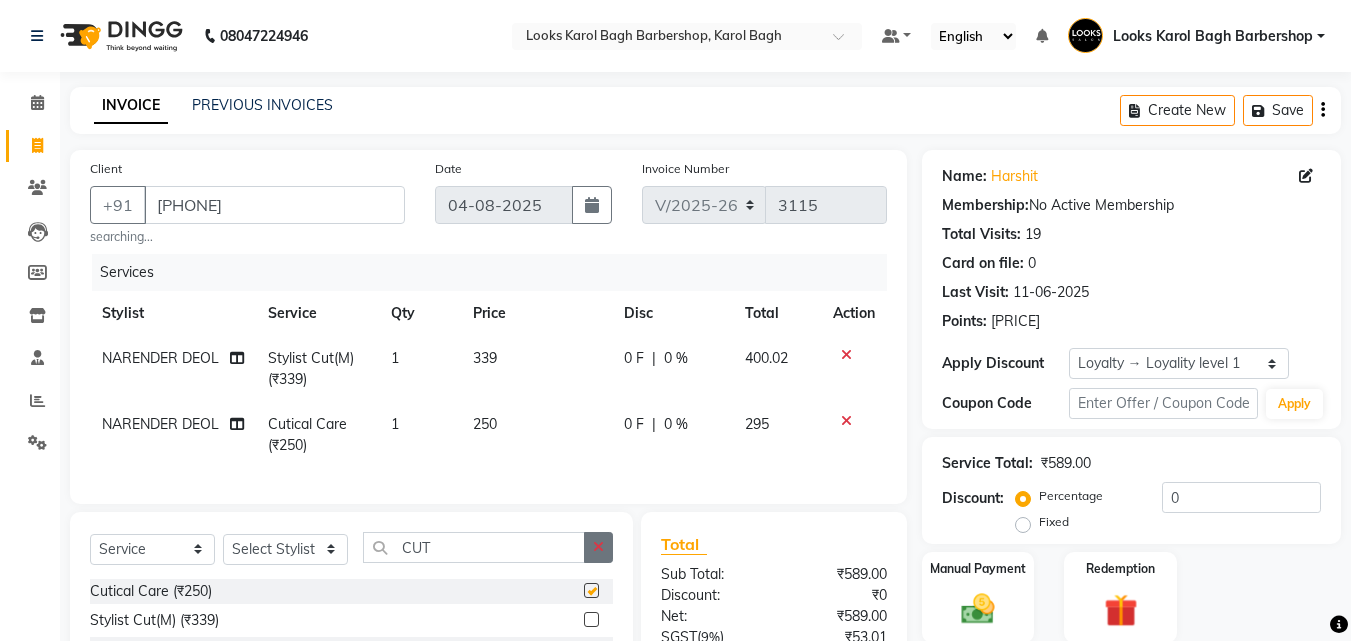 checkbox on "false" 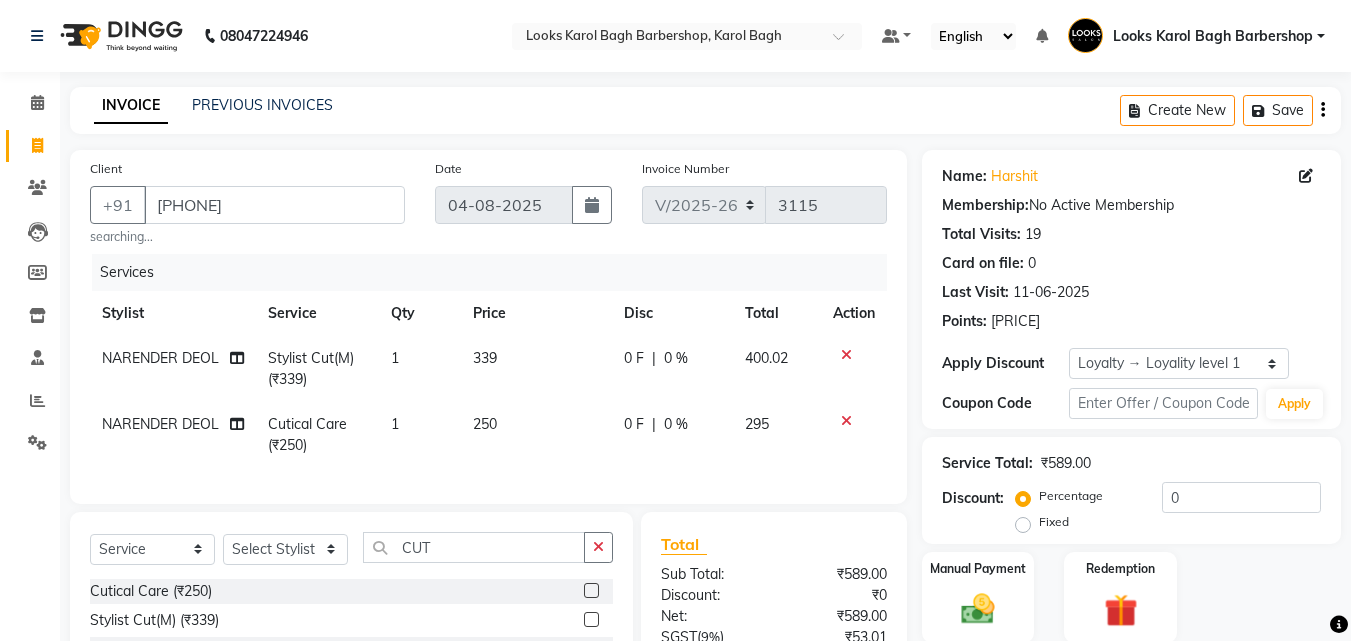 drag, startPoint x: 592, startPoint y: 557, endPoint x: 582, endPoint y: 556, distance: 10.049875 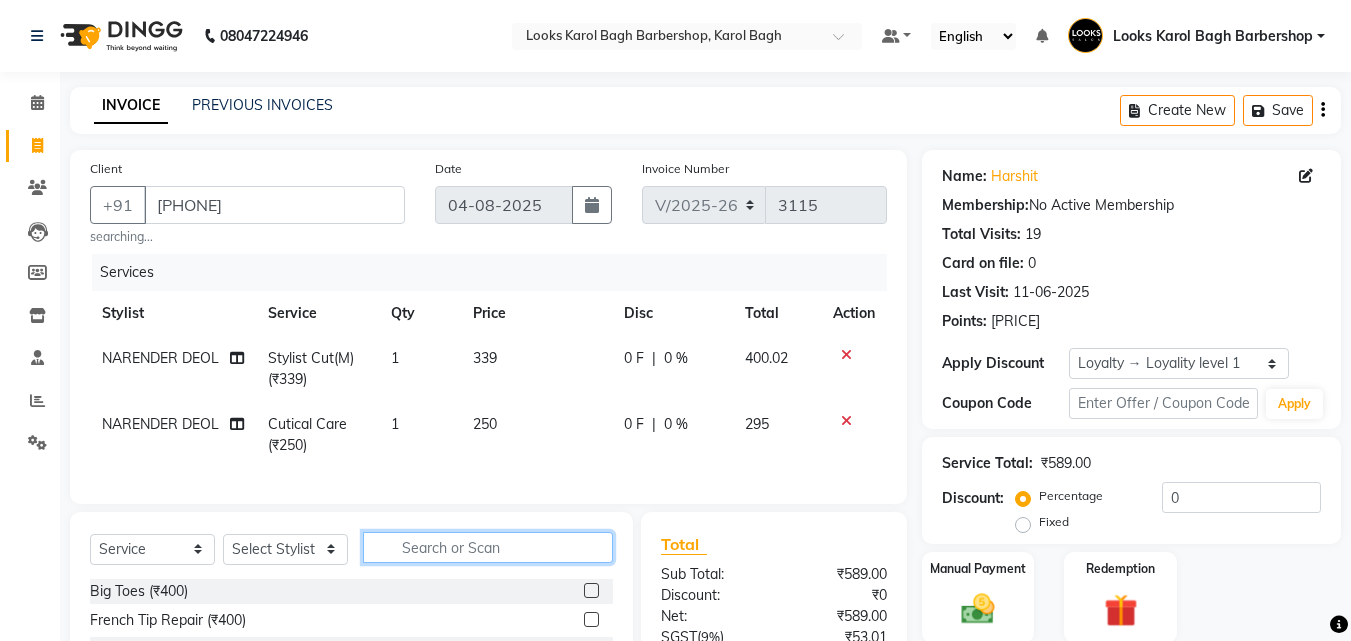 drag, startPoint x: 545, startPoint y: 555, endPoint x: 525, endPoint y: 555, distance: 20 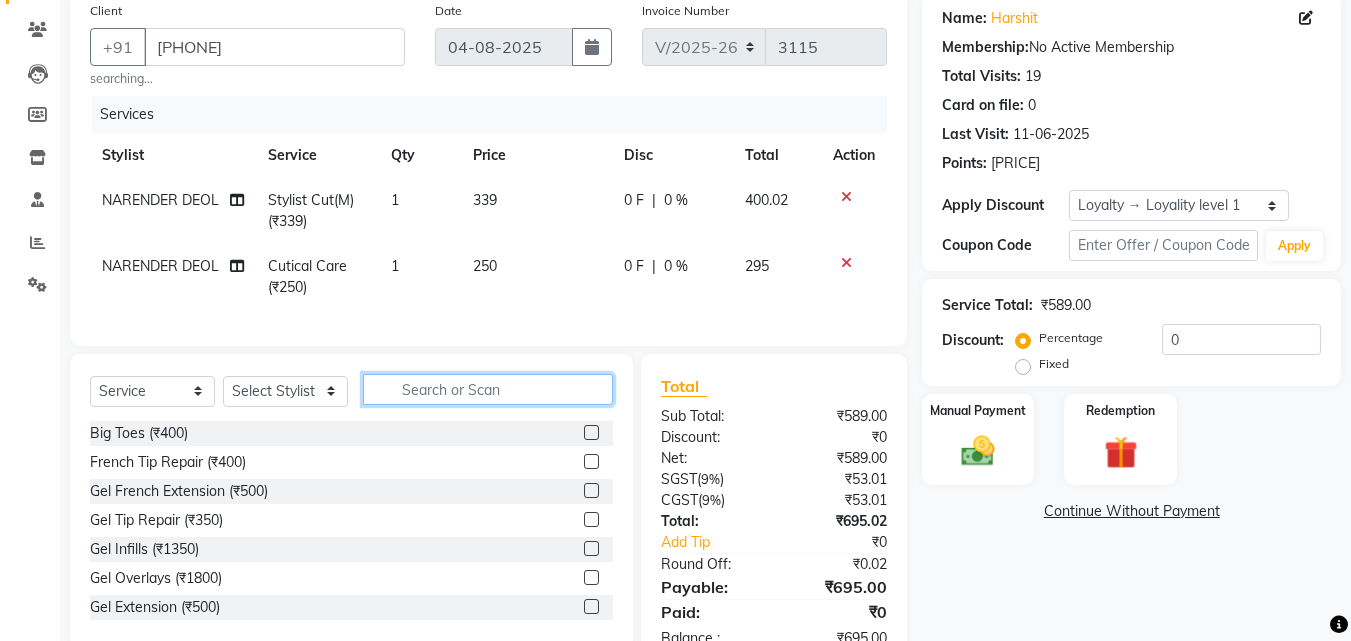 scroll, scrollTop: 231, scrollLeft: 0, axis: vertical 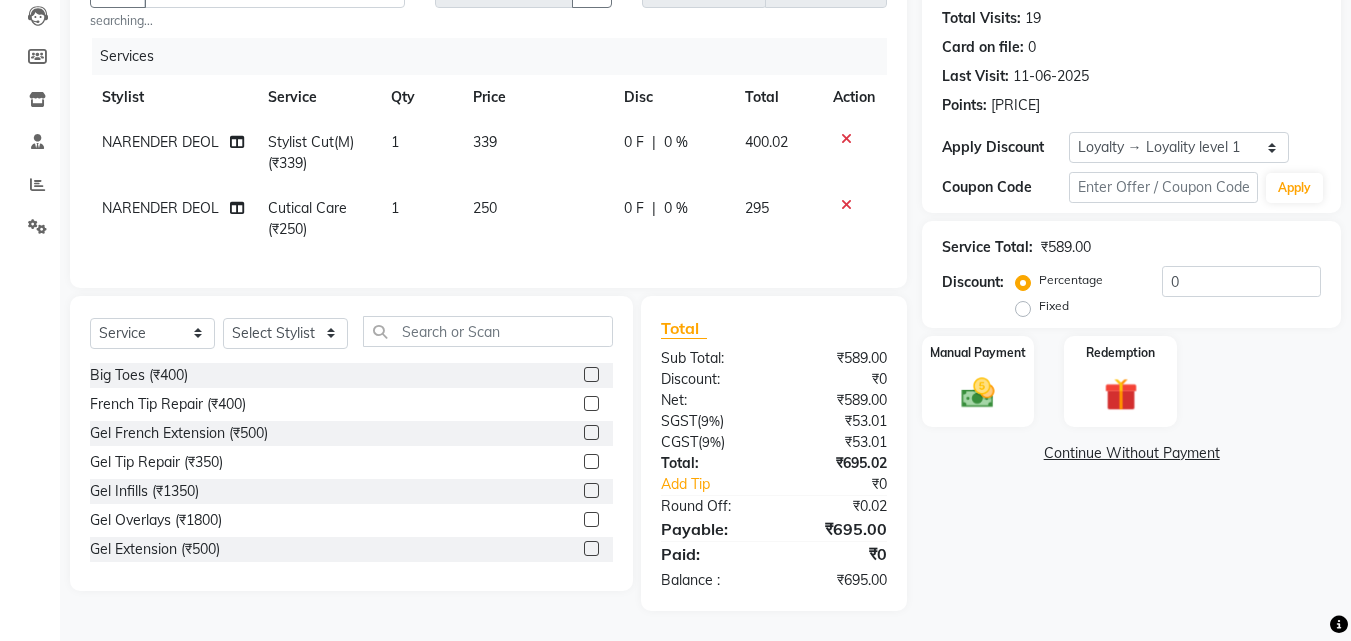 click 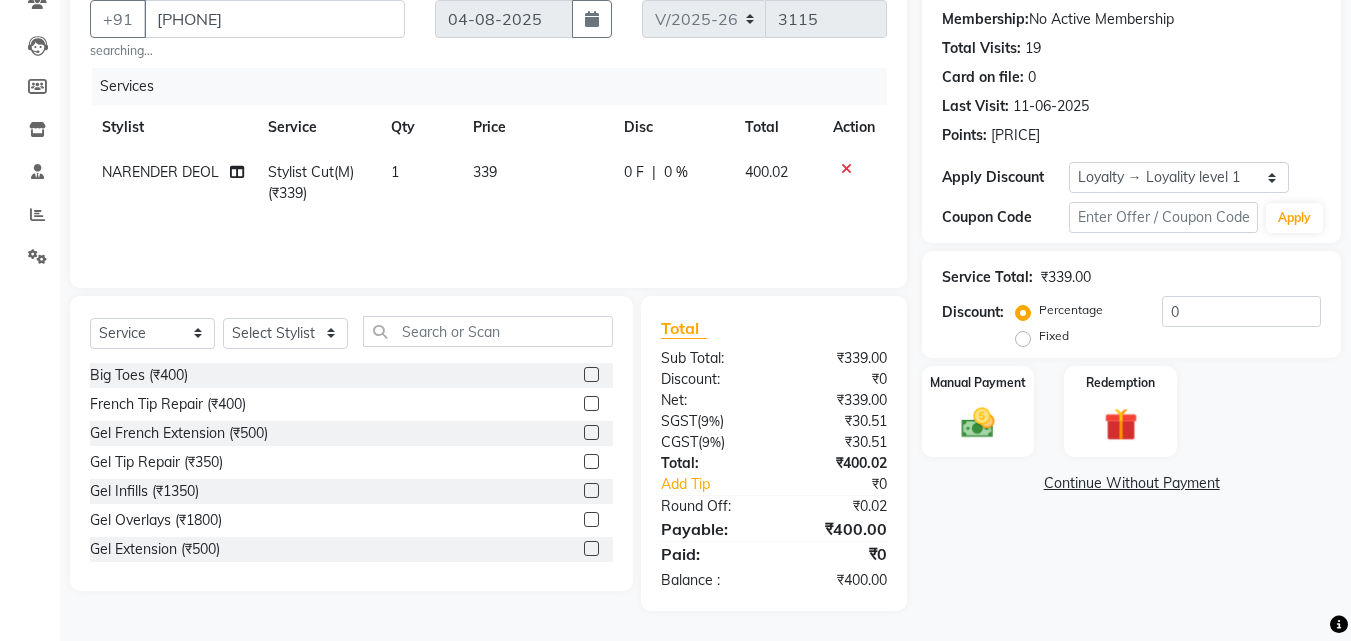 scroll, scrollTop: 186, scrollLeft: 0, axis: vertical 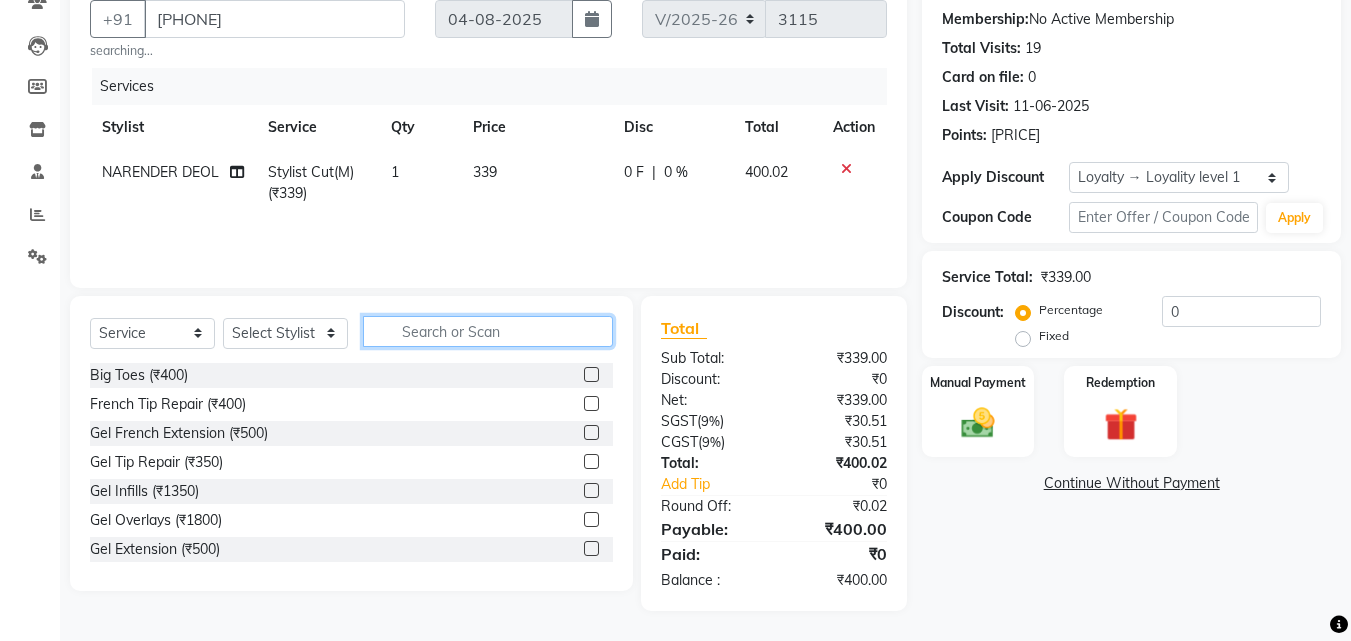 click 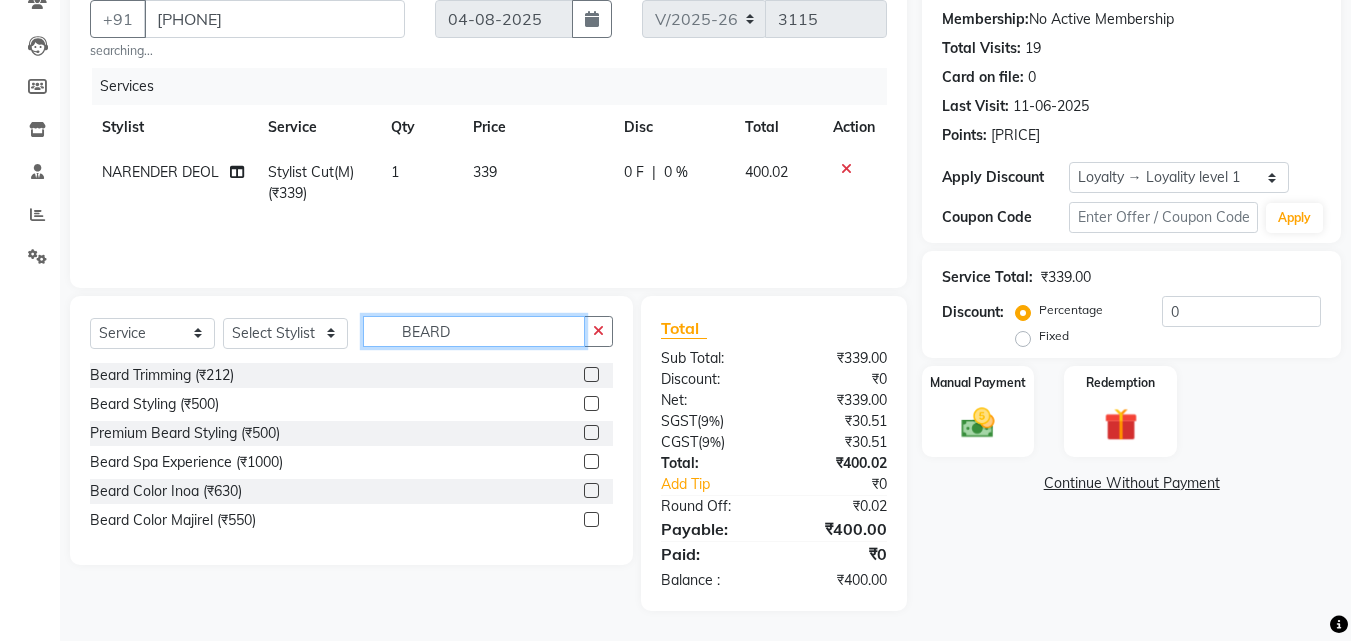 type on "BEARD" 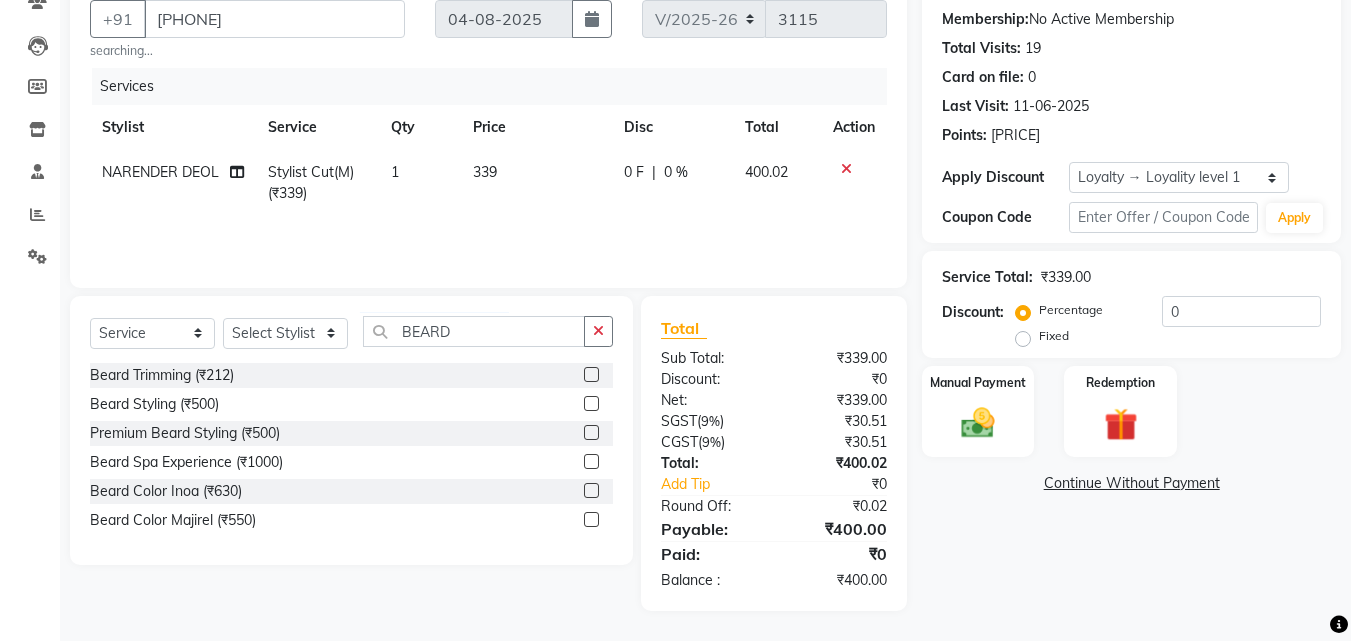click 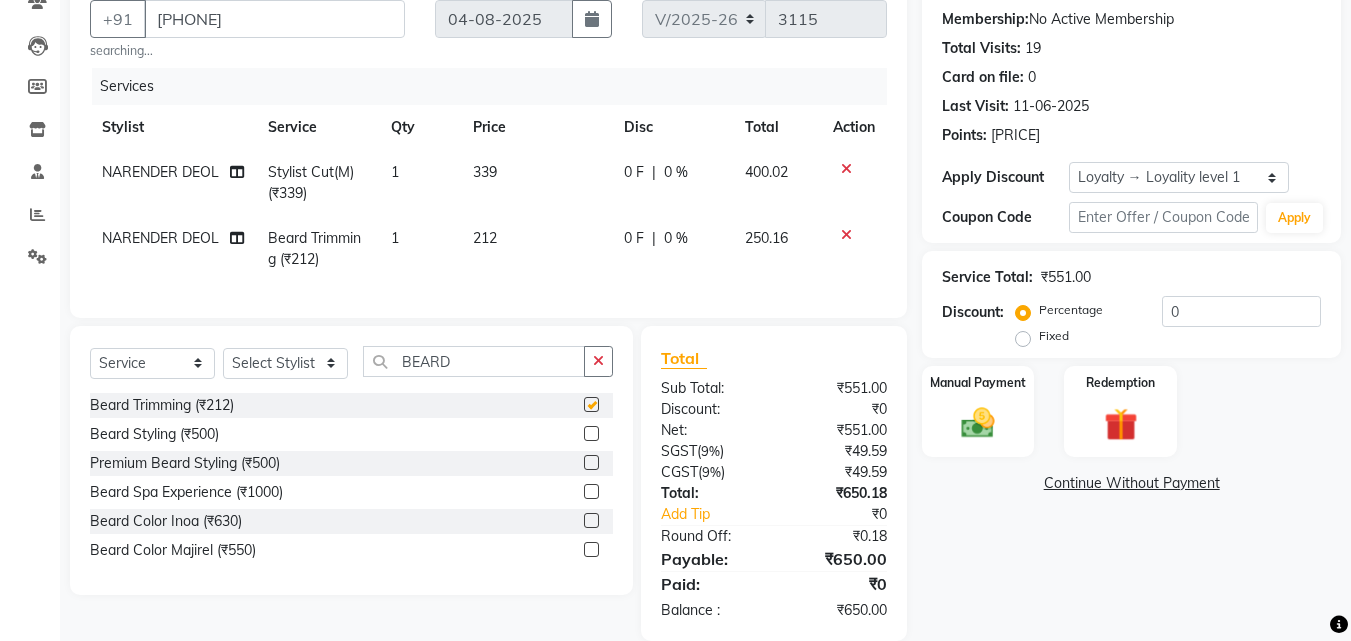 checkbox on "false" 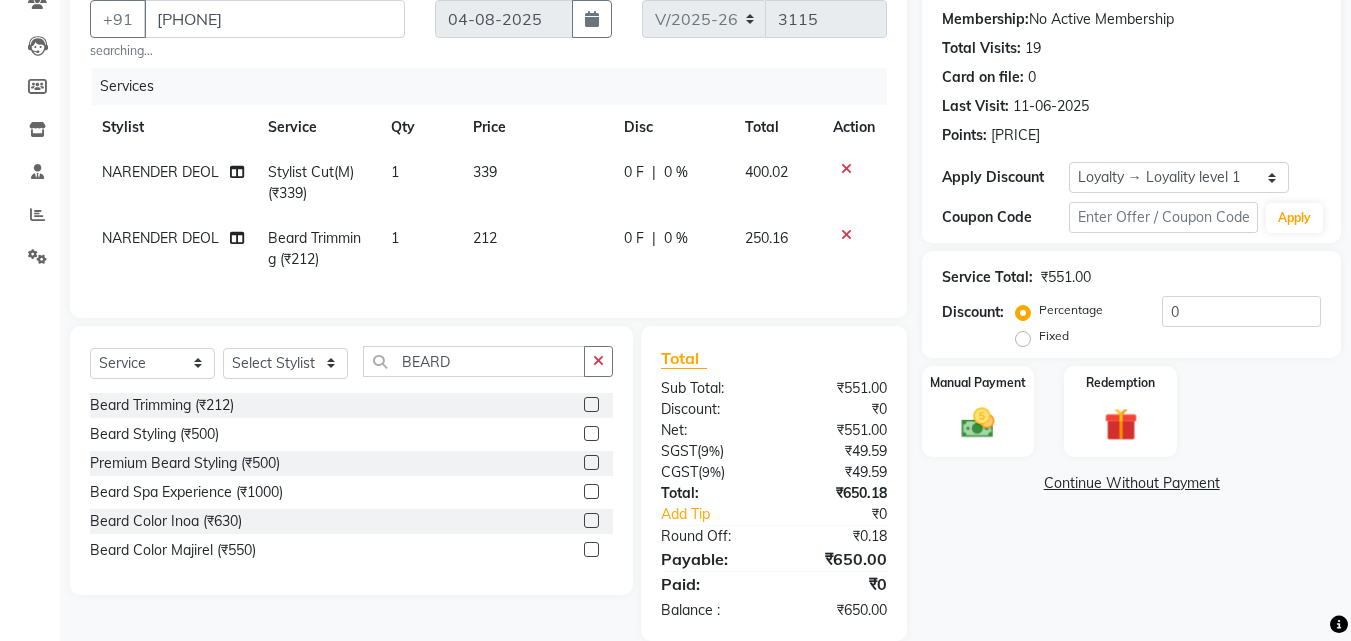 scroll, scrollTop: 231, scrollLeft: 0, axis: vertical 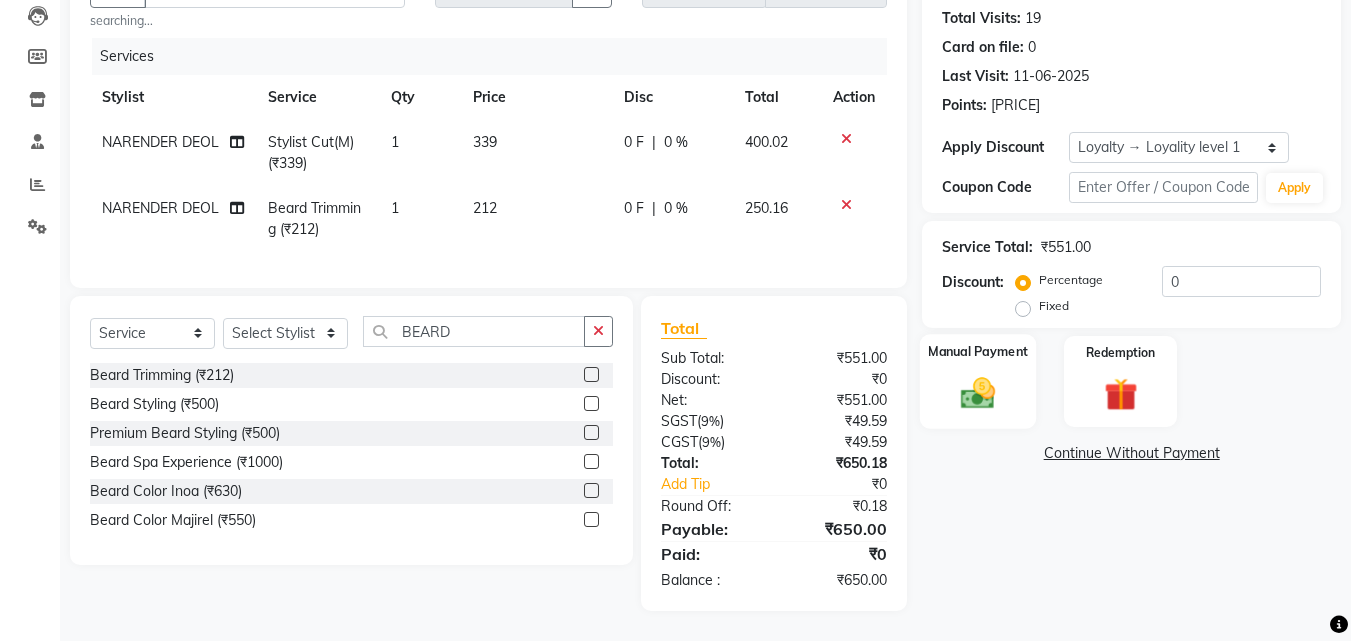 click 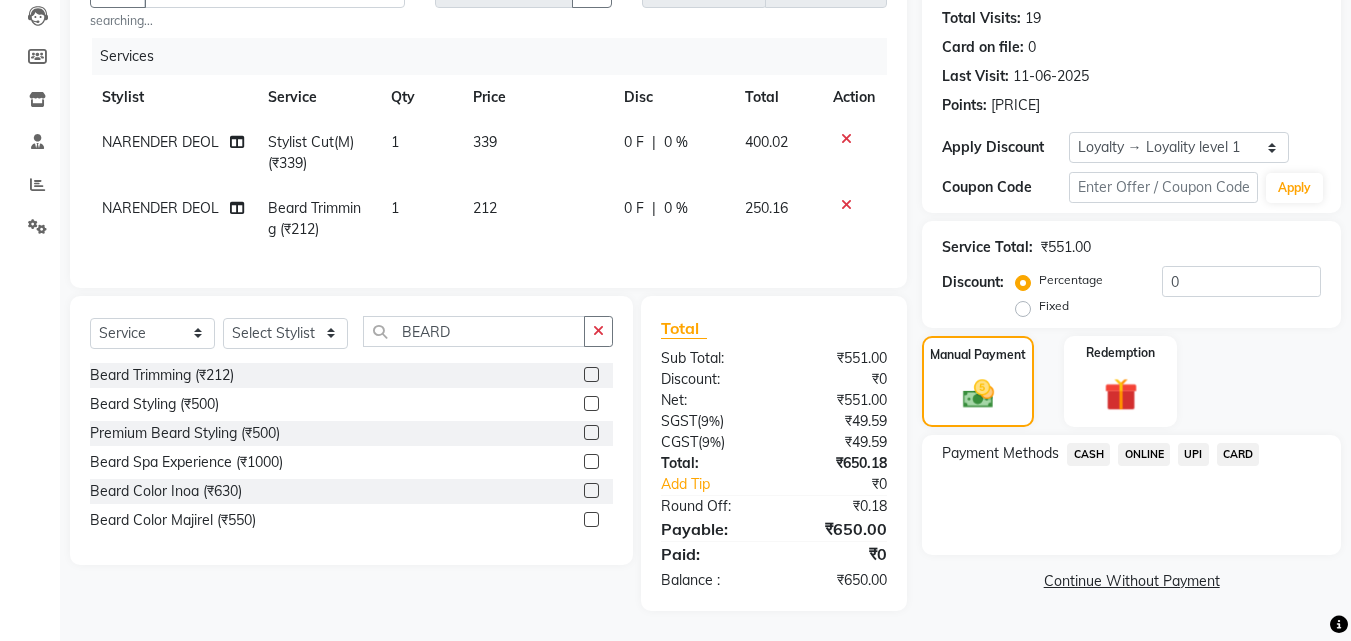 click on "CASH" 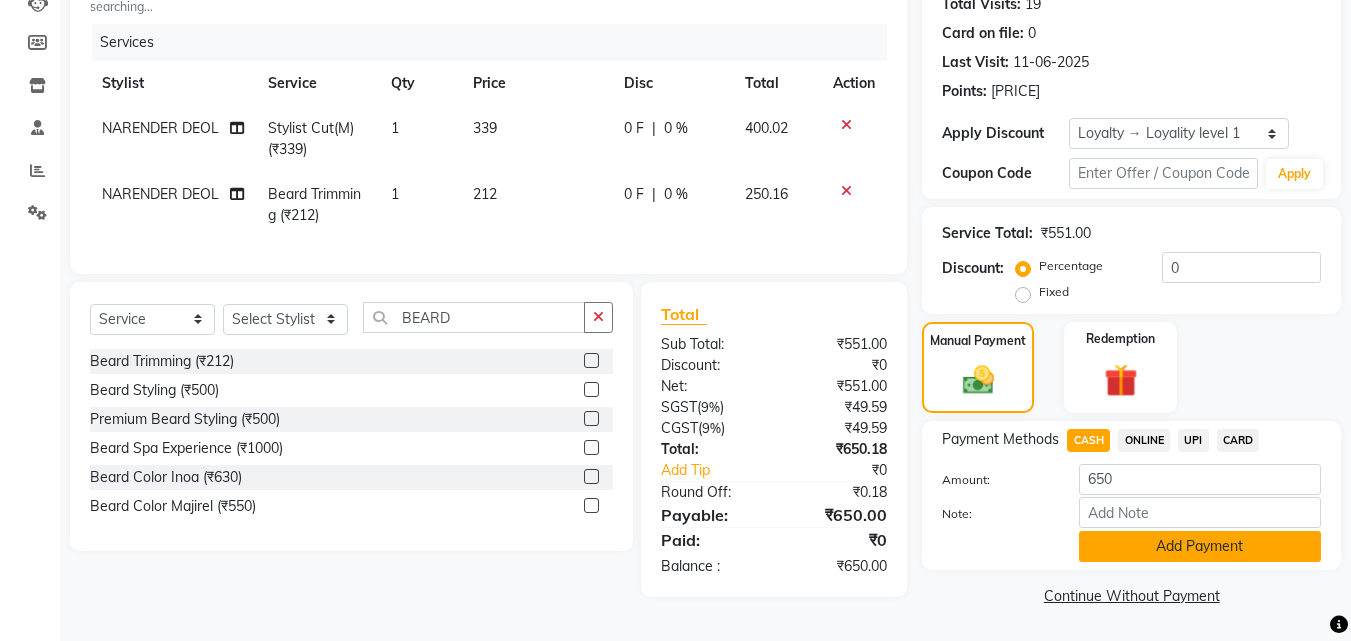 click on "Add Payment" 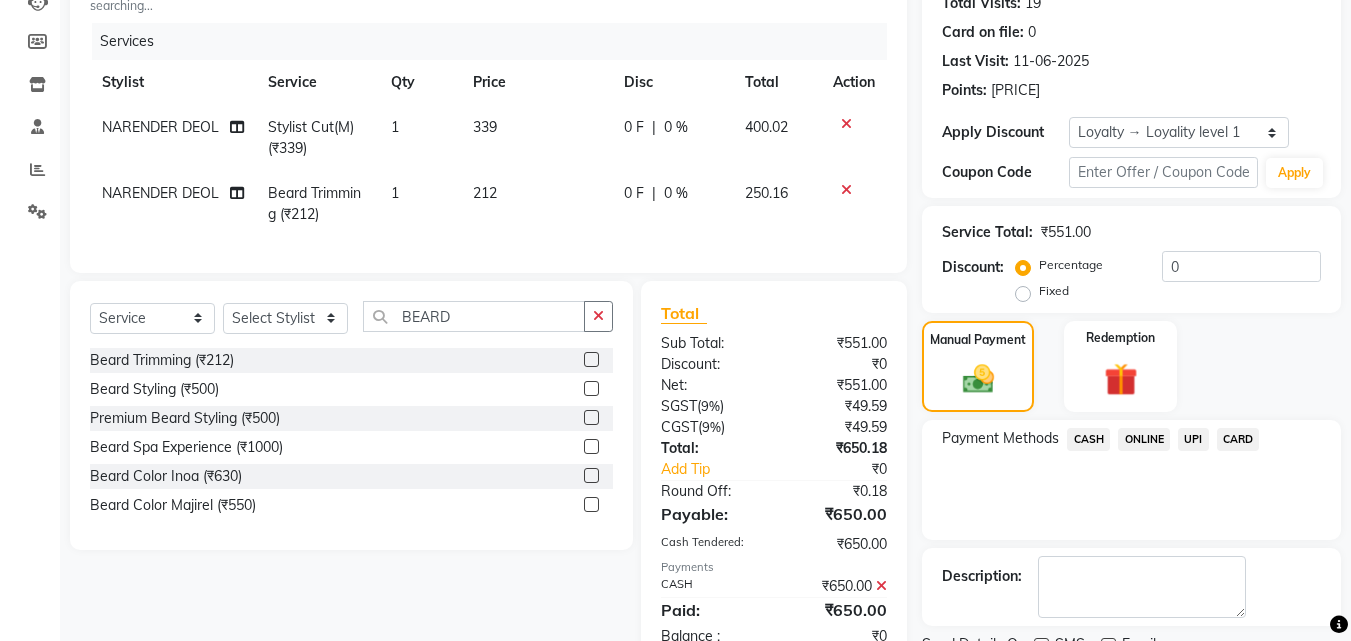 scroll, scrollTop: 422, scrollLeft: 0, axis: vertical 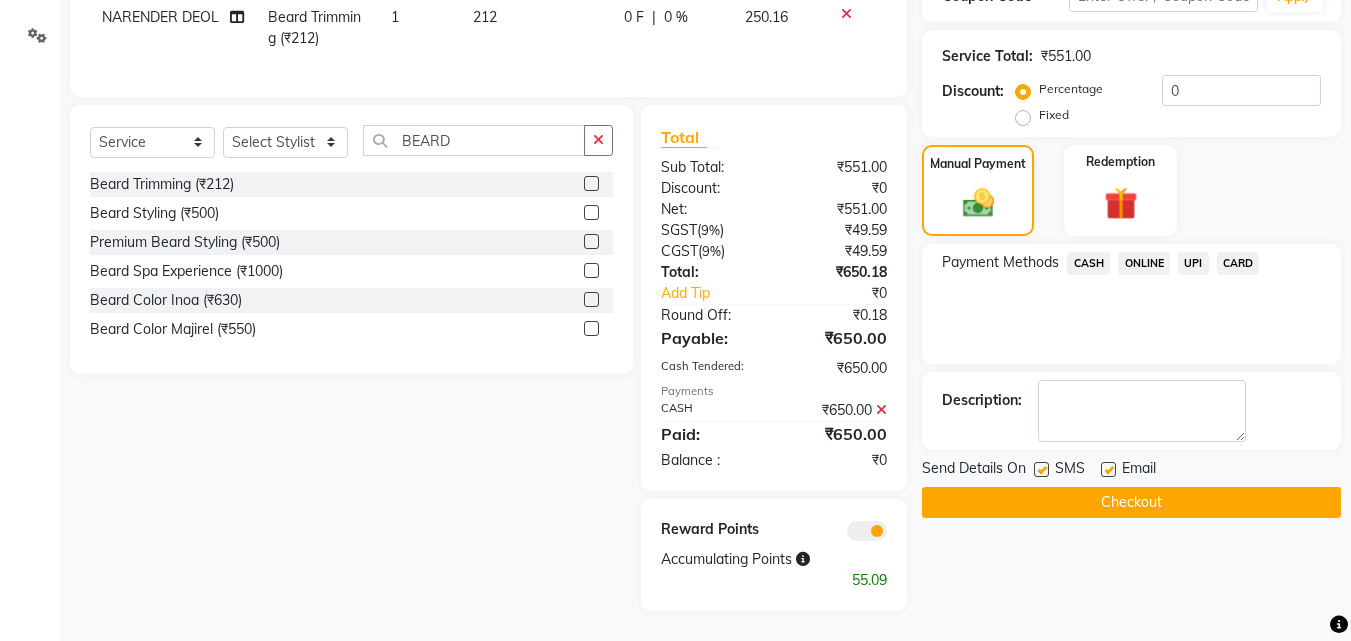 click on "CASH" 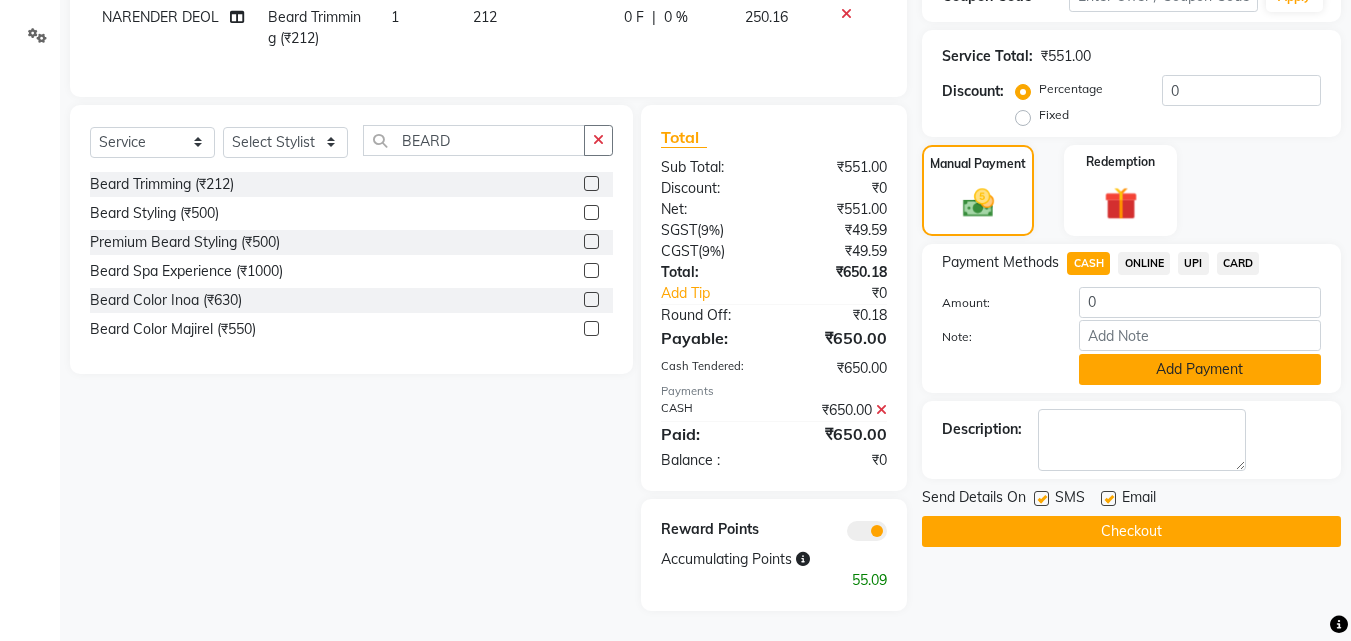 click on "Add Payment" 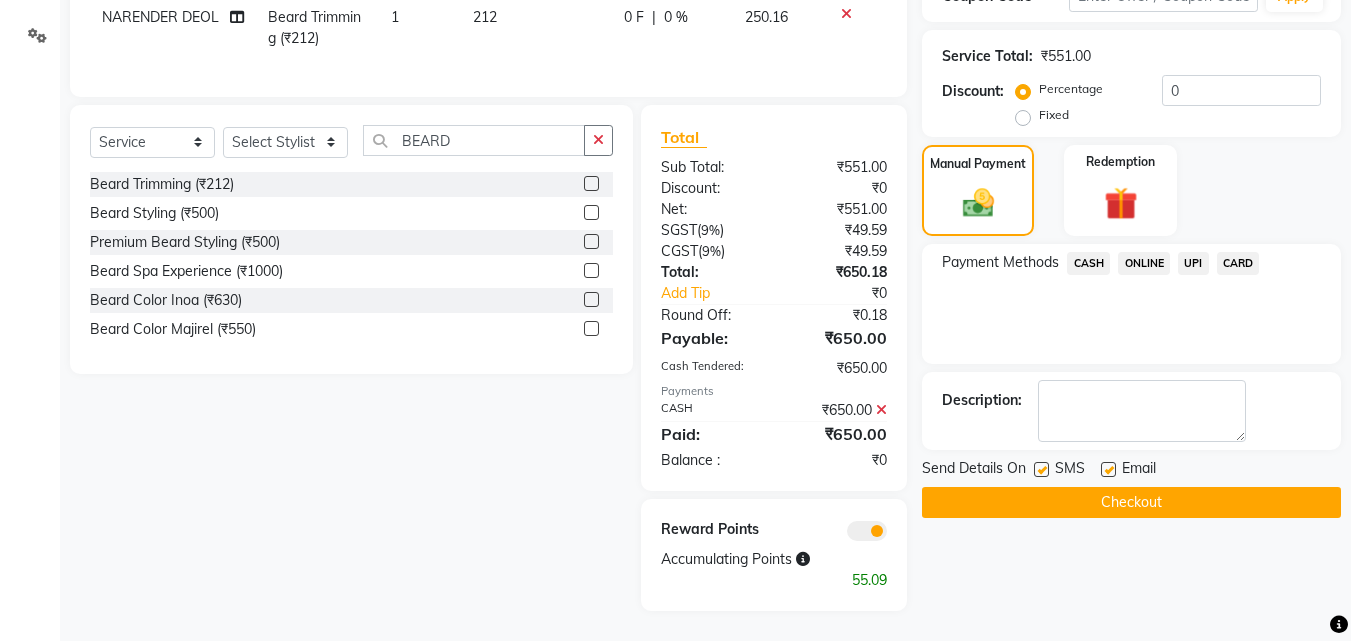 click on "Checkout" 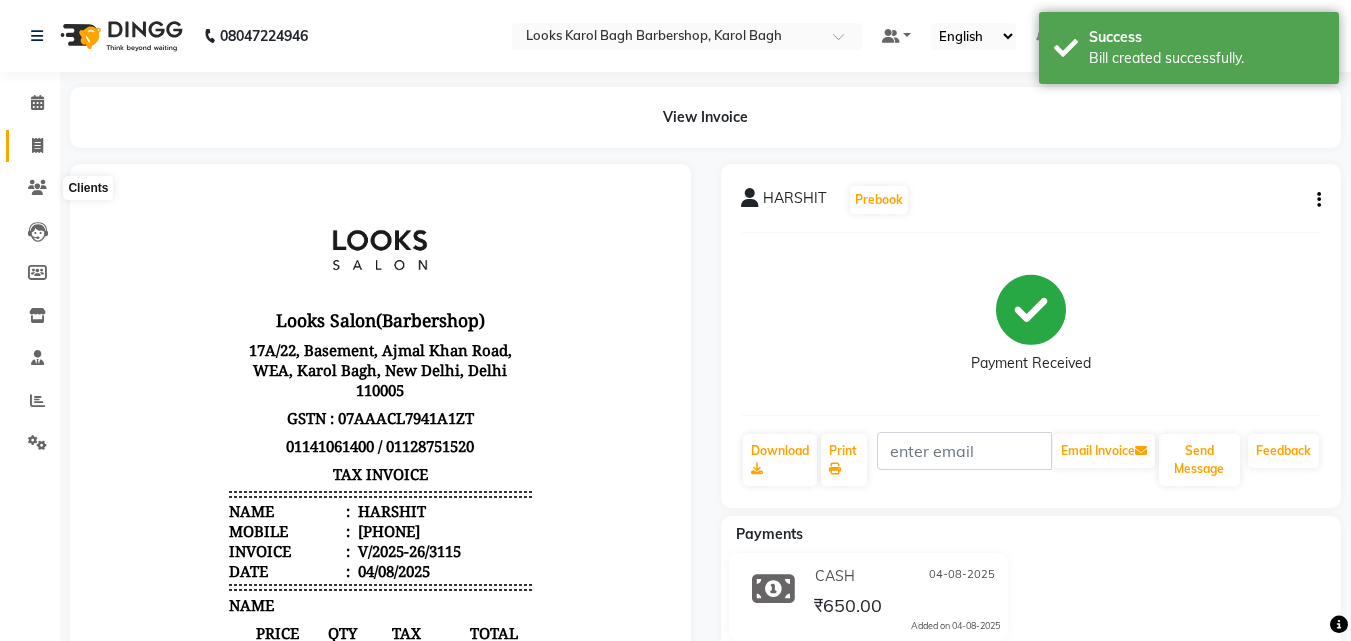 scroll, scrollTop: 0, scrollLeft: 0, axis: both 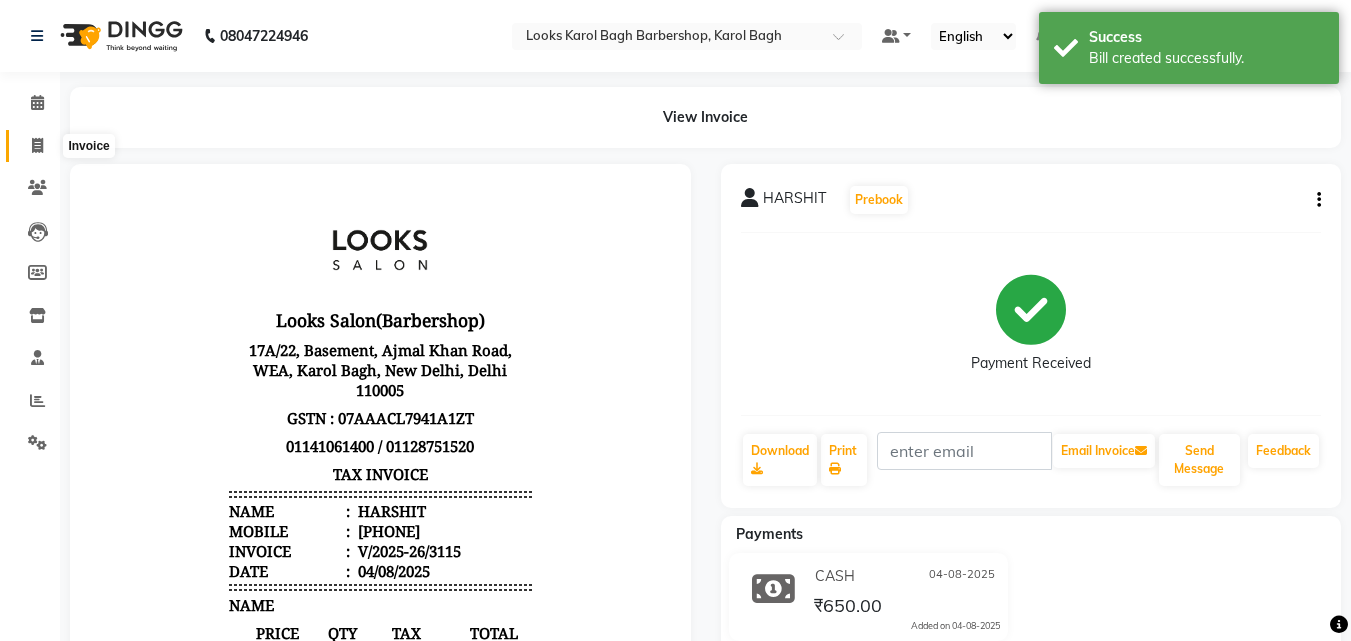 click 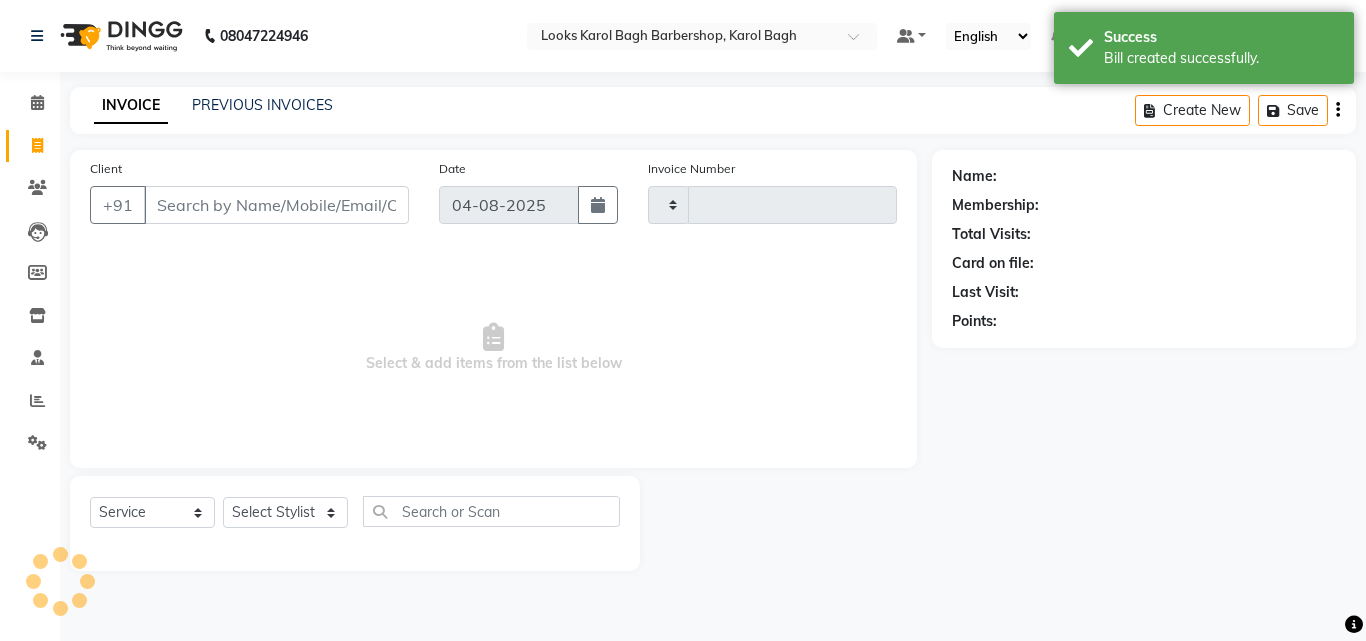 type on "3116" 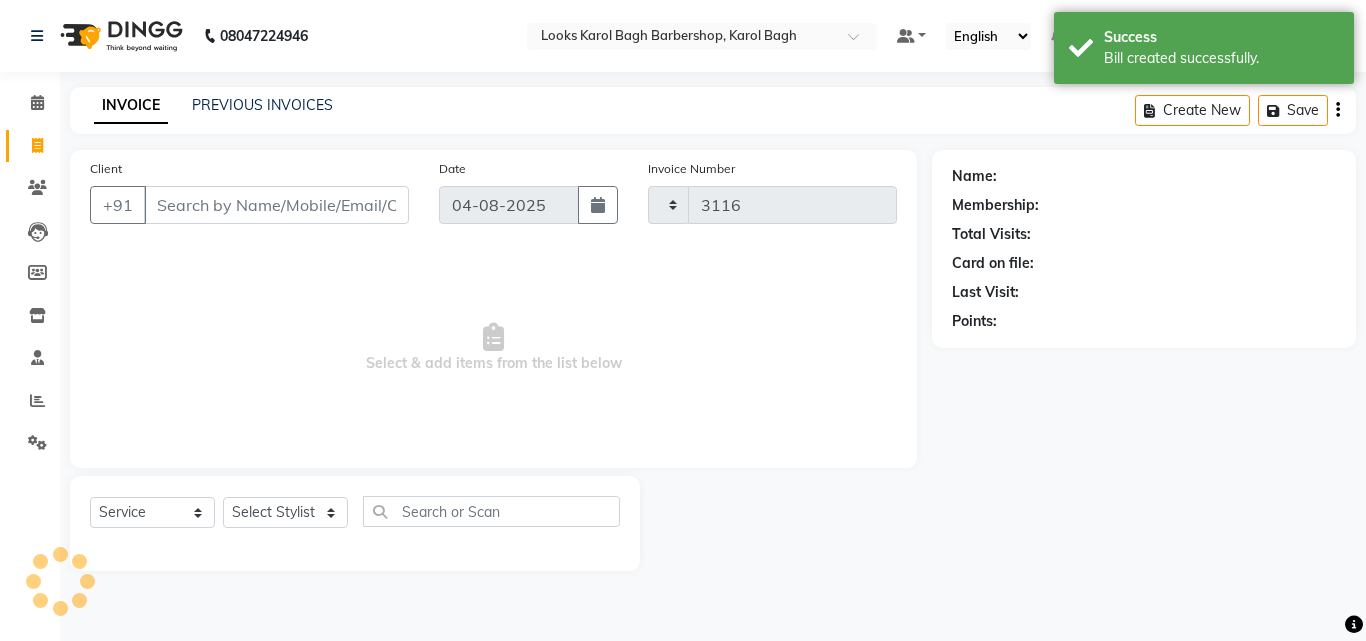 click on "Client" at bounding box center [276, 205] 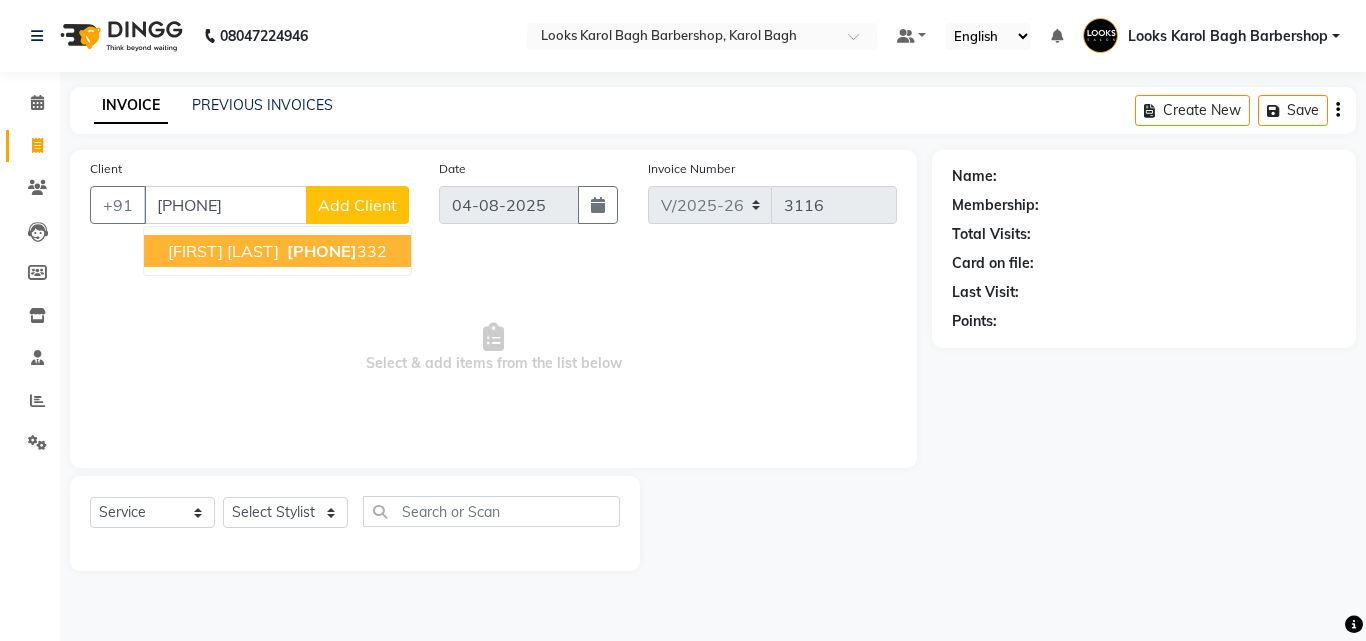 click on "[FIRST] [LAST]" at bounding box center [223, 251] 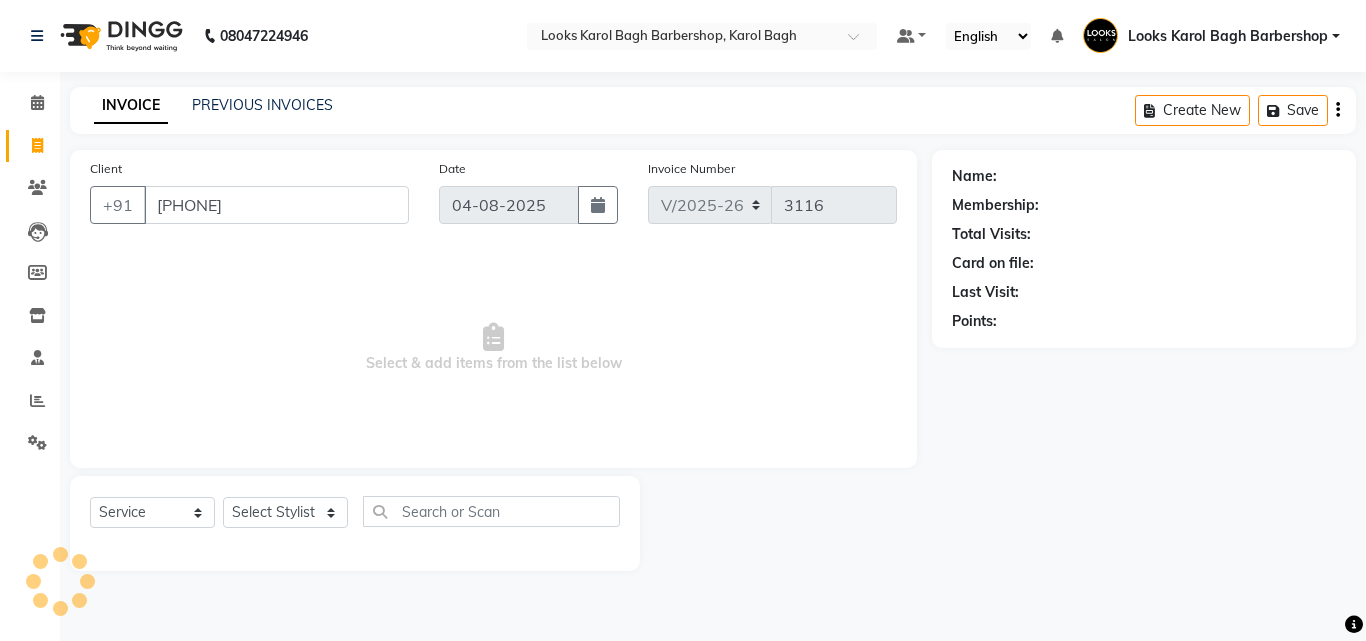 type on "9509041332" 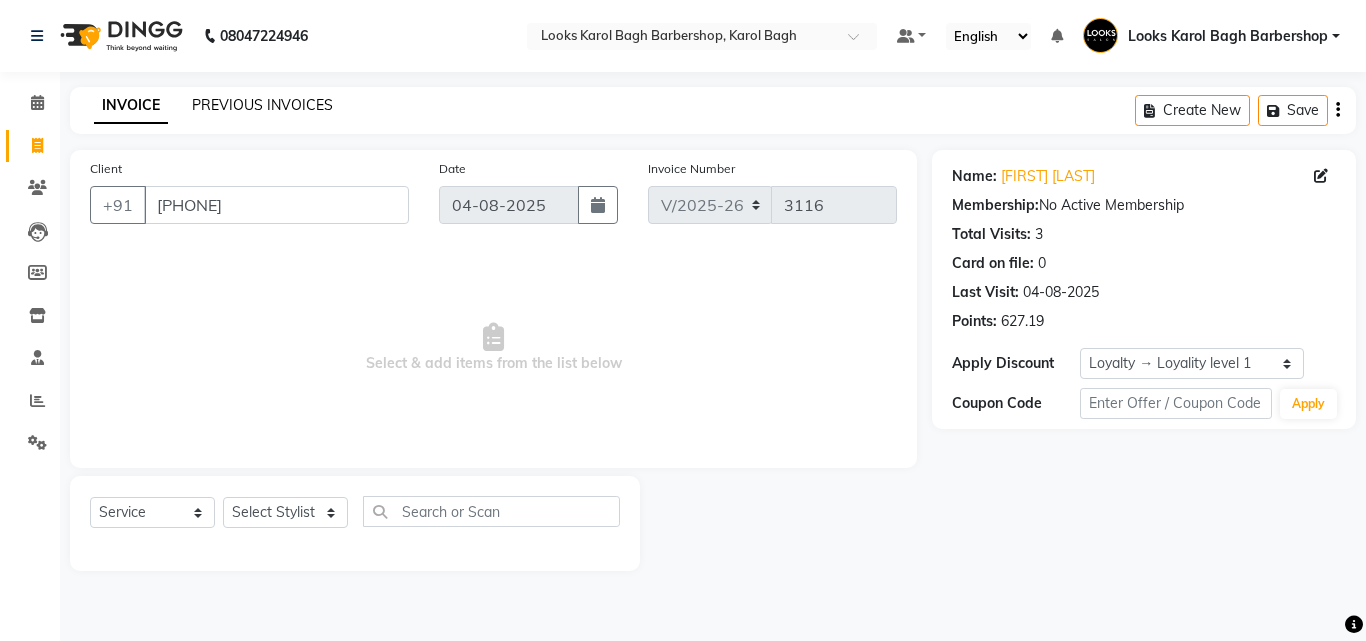 click on "PREVIOUS INVOICES" 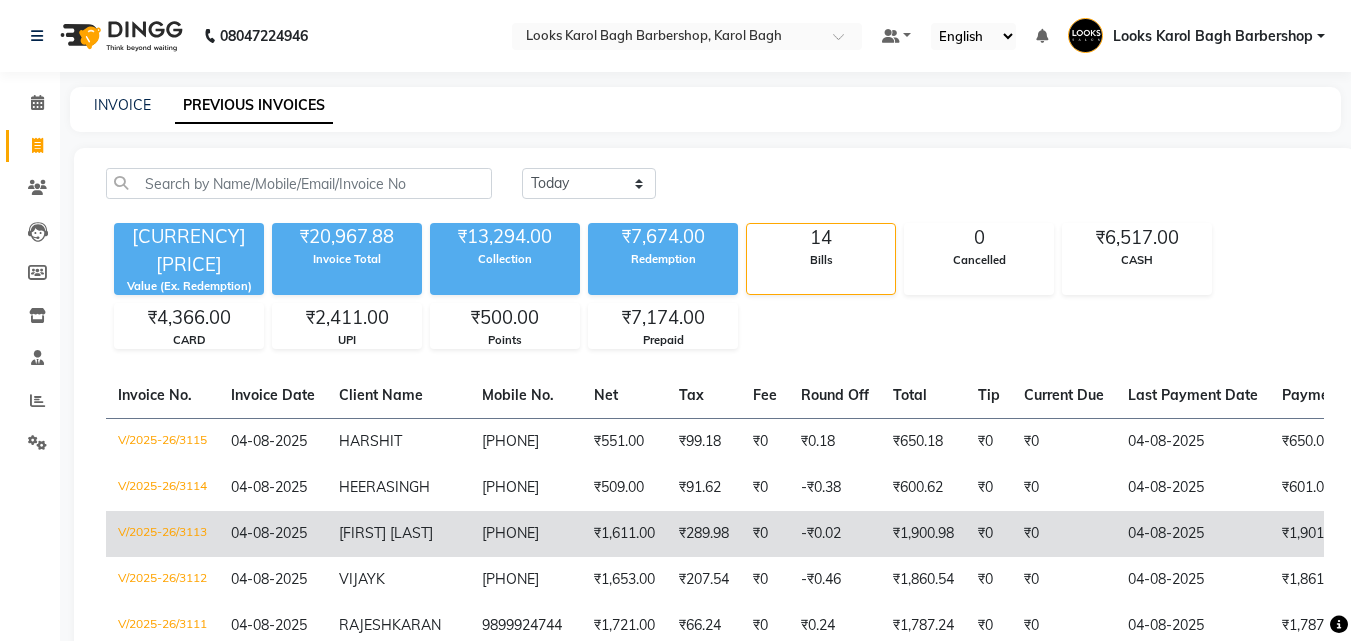 click on "9509041332" 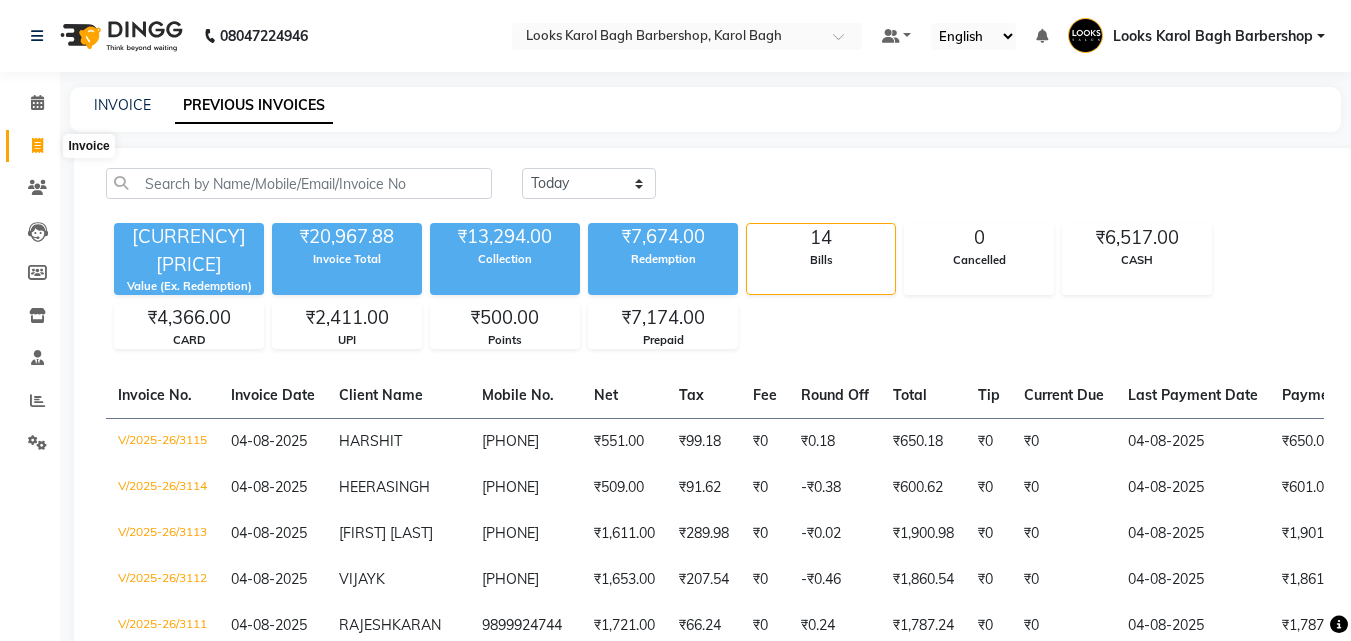 click 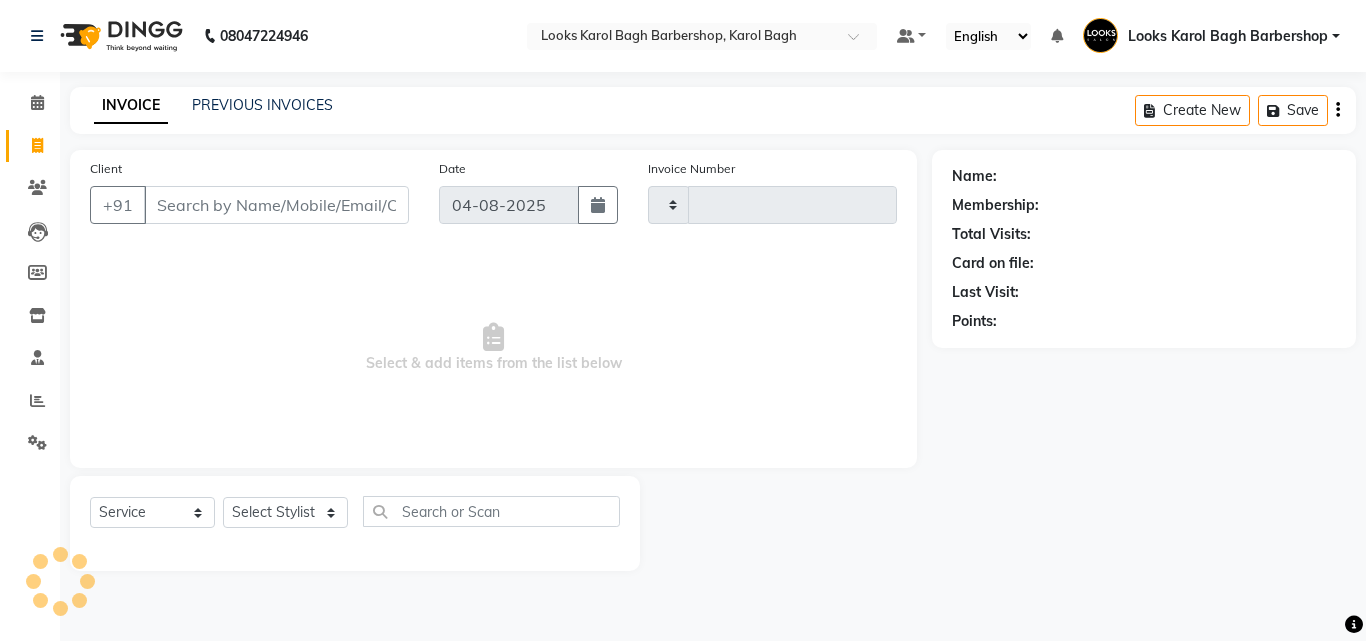type on "3116" 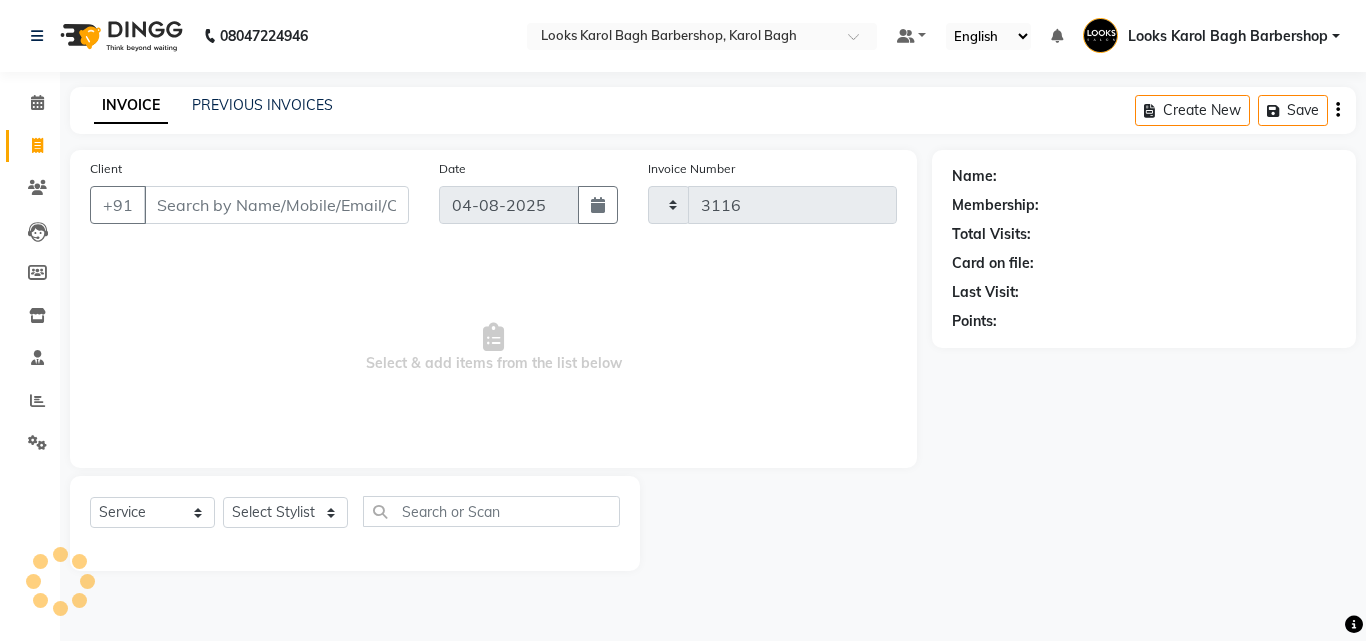 select on "4323" 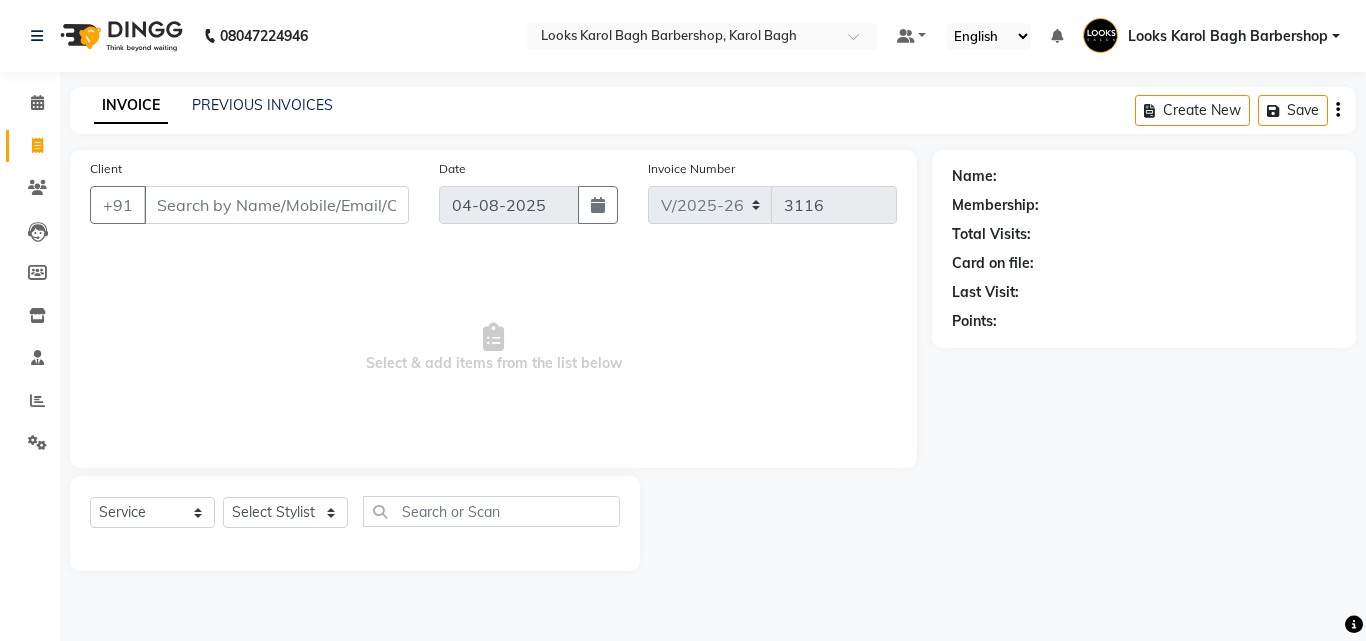 click on "Client" at bounding box center (276, 205) 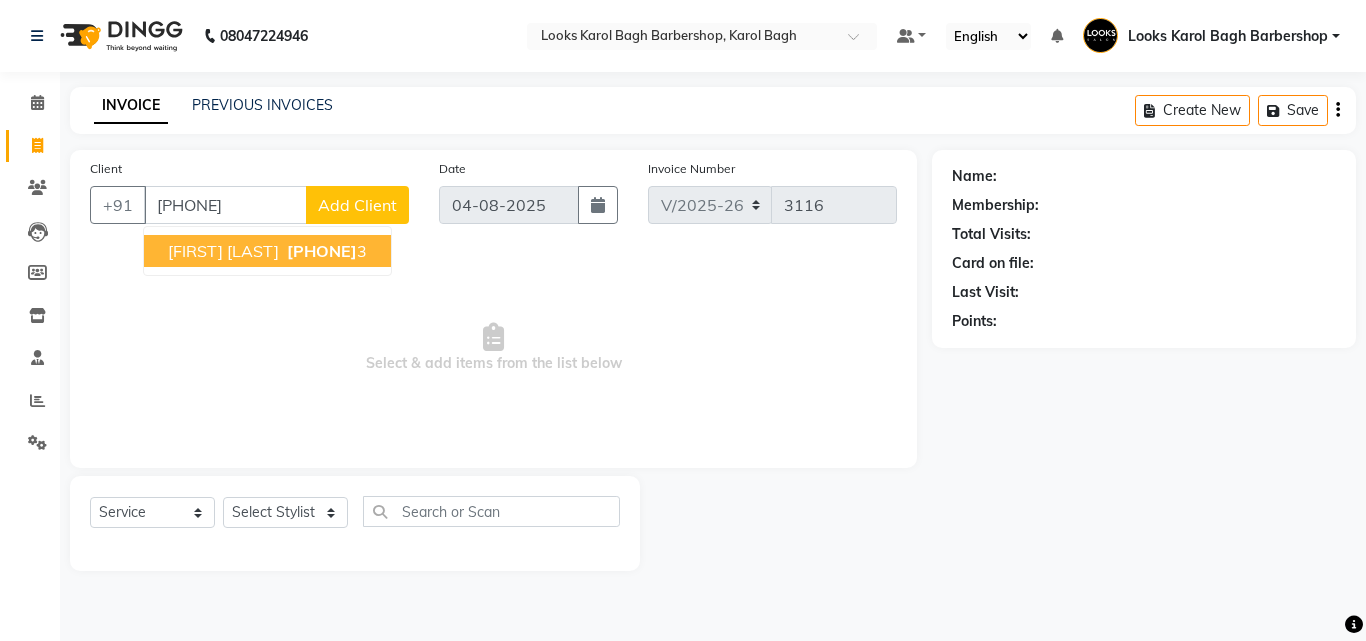 click on "KAMAL KISHORE" at bounding box center [223, 251] 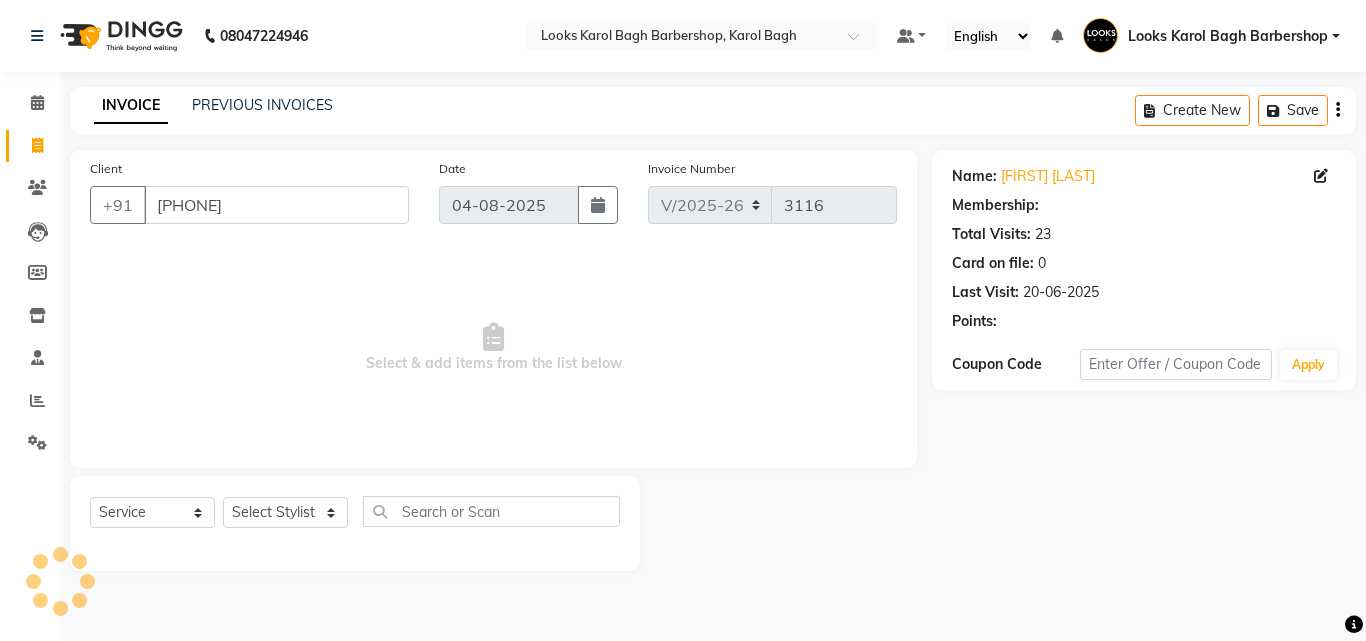 select on "1: Object" 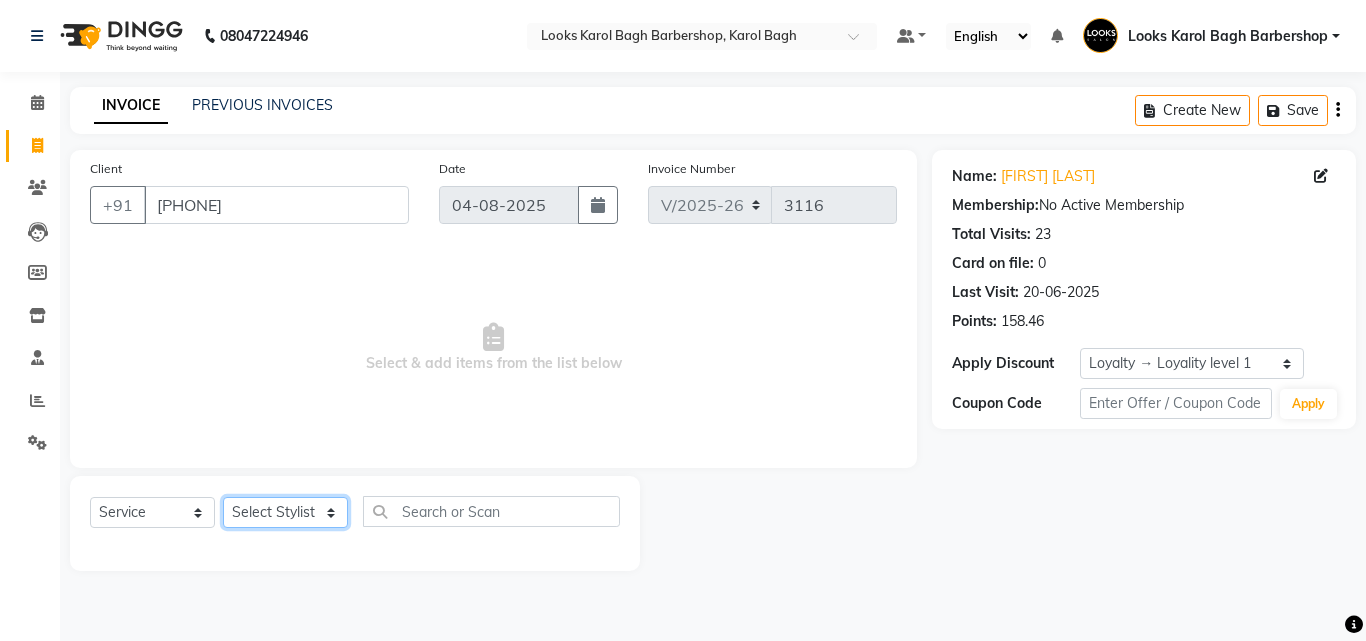click on "Select Stylist Aadil Adnan AENA Aijaz Alam Amazon_Kart AMIR  Anurag _asst Arvind_asst BIJENDER  Counter Sales DANISH DHARAMVEER Eshan FARHAN KARAN RAI  KOMAL_NAILS Krishna_asst LALIT_PDCT LHAMO Looks_Female_Section Looks_H.O_Store Looks Karol Bagh Barbershop Looks_Kart MANIRAM Meenu_pdct Mohammad Sajid NAEEM  NARENDER DEOL  Naveen_pdct Prabhakar Kumar_PDCT RAAJ GUPTA RAAJ_JI raj ji RAM MURTI NARYAL ROHIT  Rohit Seth Rohit Thakur SACHIN sahil Shabina Shakir SIMRAN Sonia Sunny VIKRAM VIKRANT SINGH  Vishal_Asst YOGESH ASSISTANT" 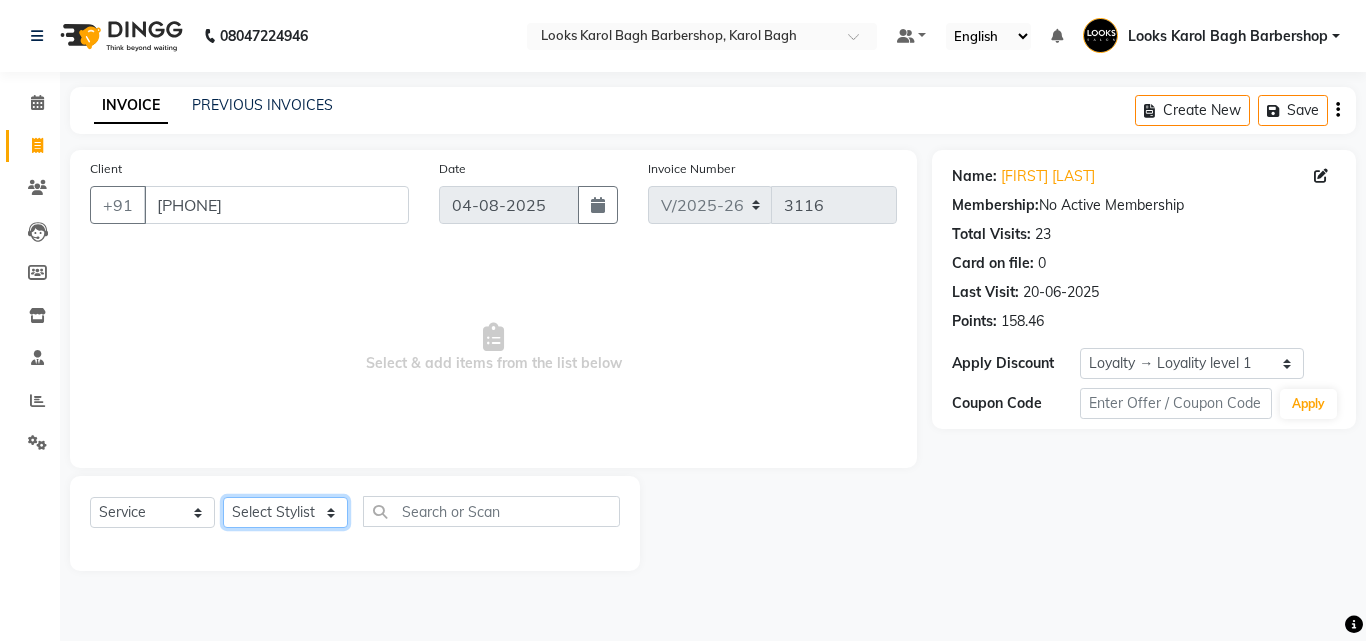 select on "23408" 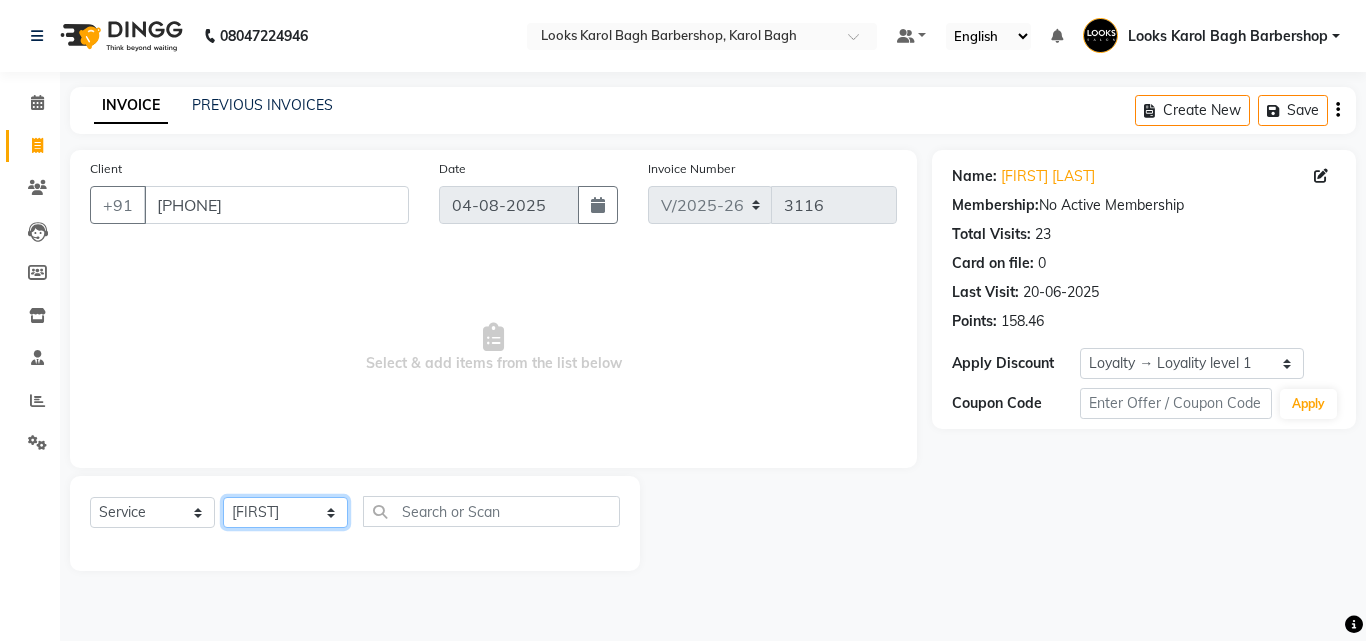 click on "Select Stylist Aadil Adnan AENA Aijaz Alam Amazon_Kart AMIR  Anurag _asst Arvind_asst BIJENDER  Counter Sales DANISH DHARAMVEER Eshan FARHAN KARAN RAI  KOMAL_NAILS Krishna_asst LALIT_PDCT LHAMO Looks_Female_Section Looks_H.O_Store Looks Karol Bagh Barbershop Looks_Kart MANIRAM Meenu_pdct Mohammad Sajid NAEEM  NARENDER DEOL  Naveen_pdct Prabhakar Kumar_PDCT RAAJ GUPTA RAAJ_JI raj ji RAM MURTI NARYAL ROHIT  Rohit Seth Rohit Thakur SACHIN sahil Shabina Shakir SIMRAN Sonia Sunny VIKRAM VIKRANT SINGH  Vishal_Asst YOGESH ASSISTANT" 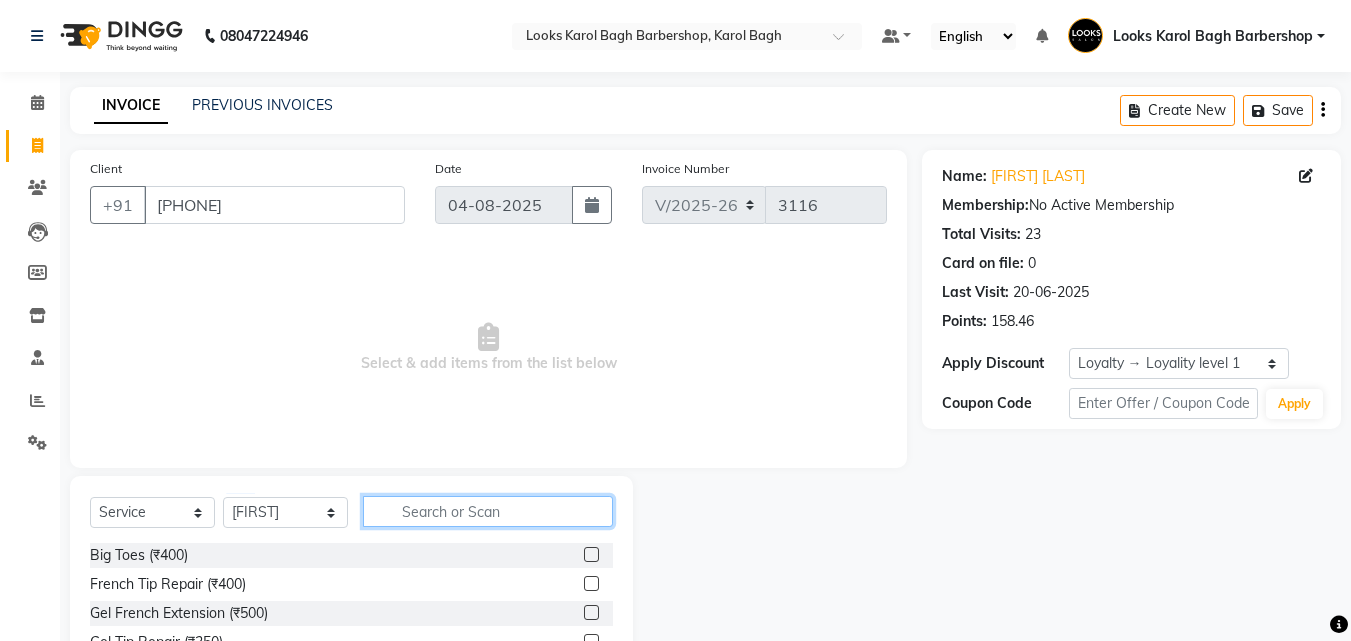 click 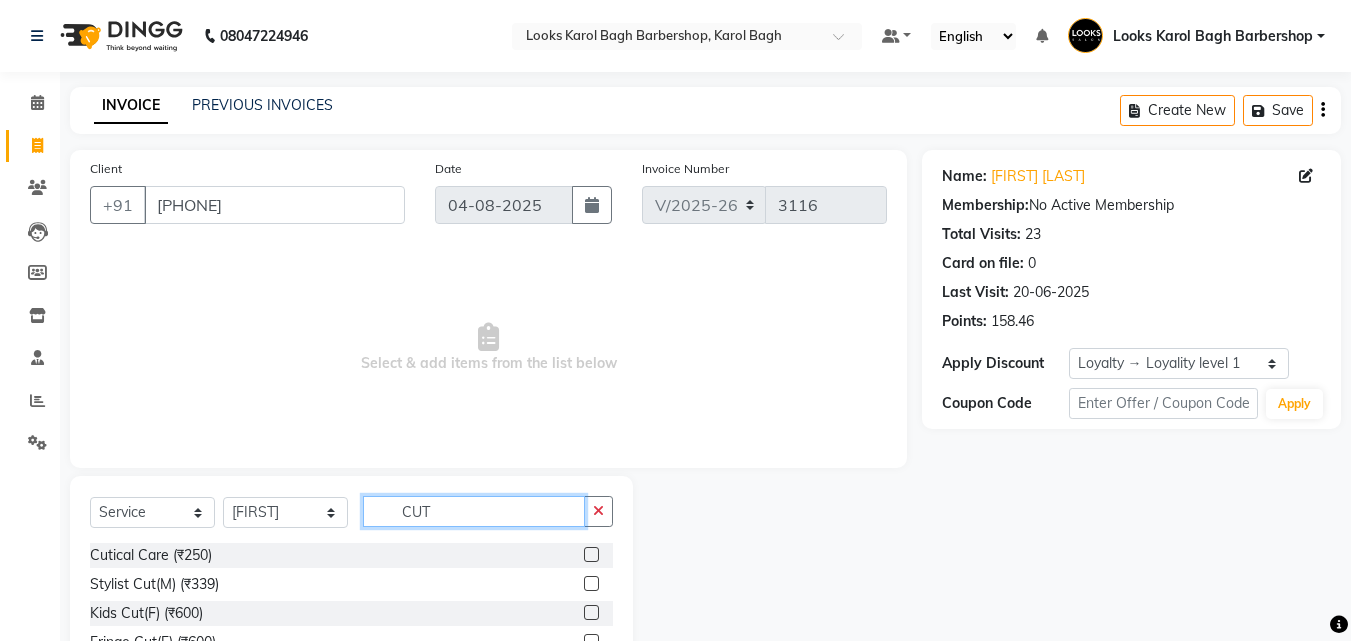 type on "CUT" 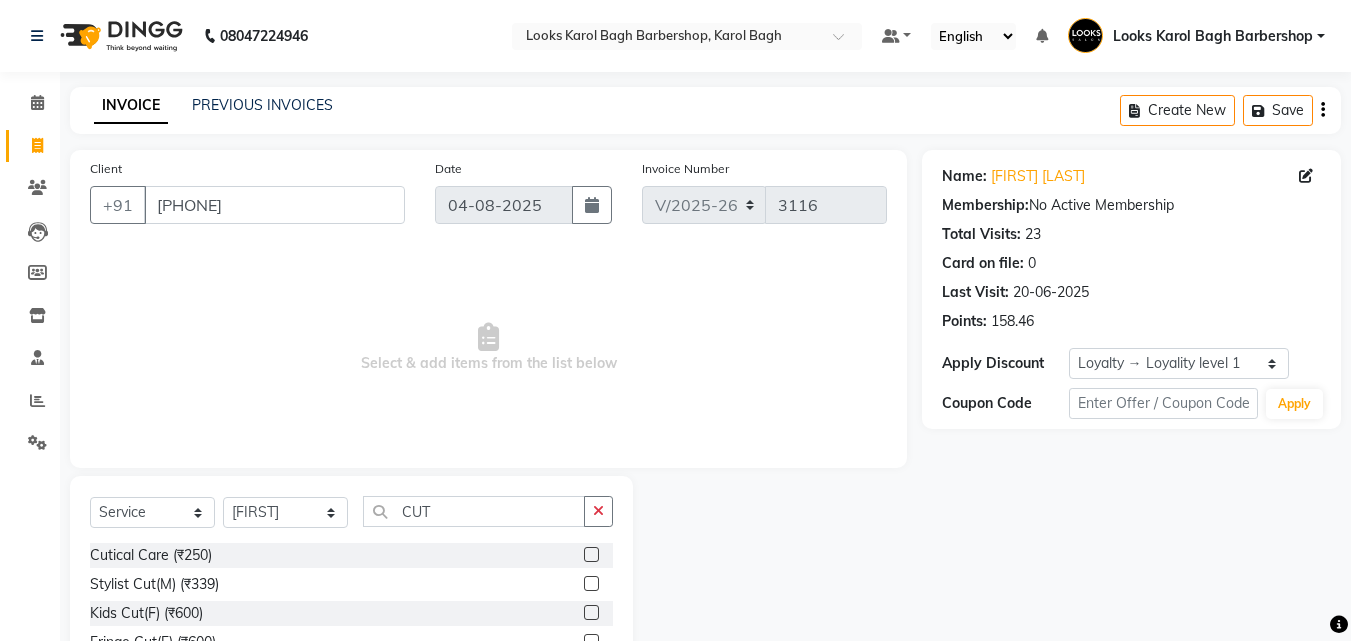 drag, startPoint x: 576, startPoint y: 581, endPoint x: 632, endPoint y: 580, distance: 56.008926 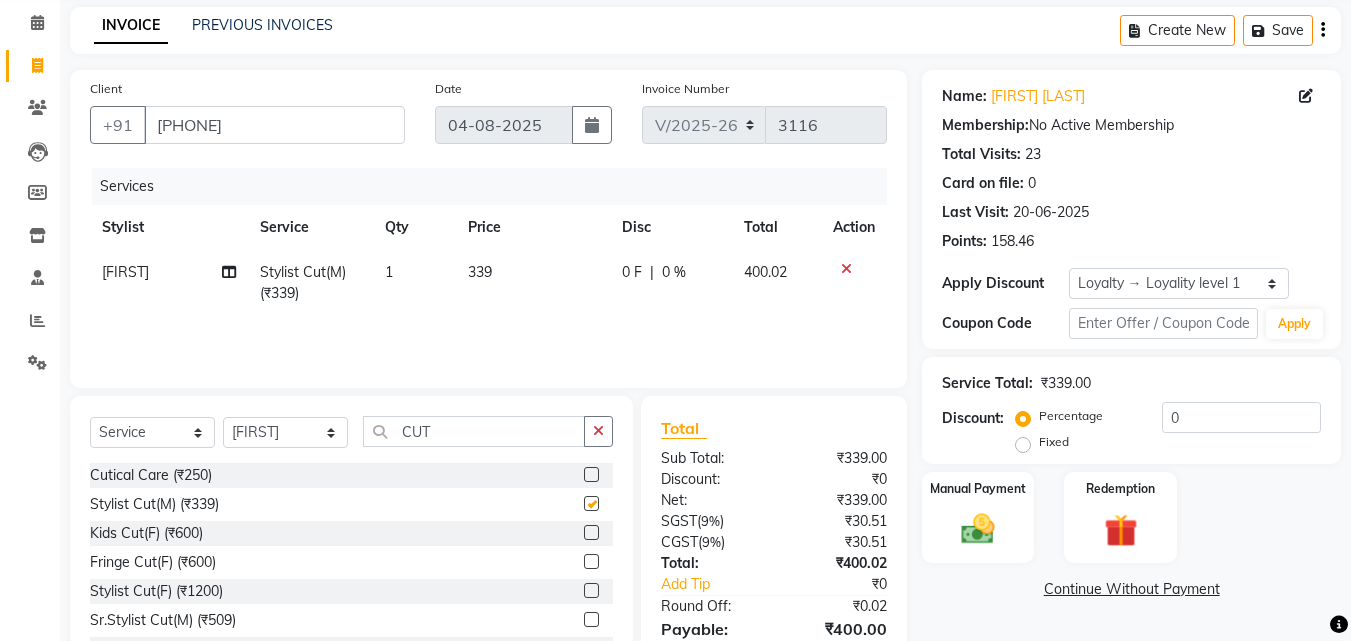 checkbox on "false" 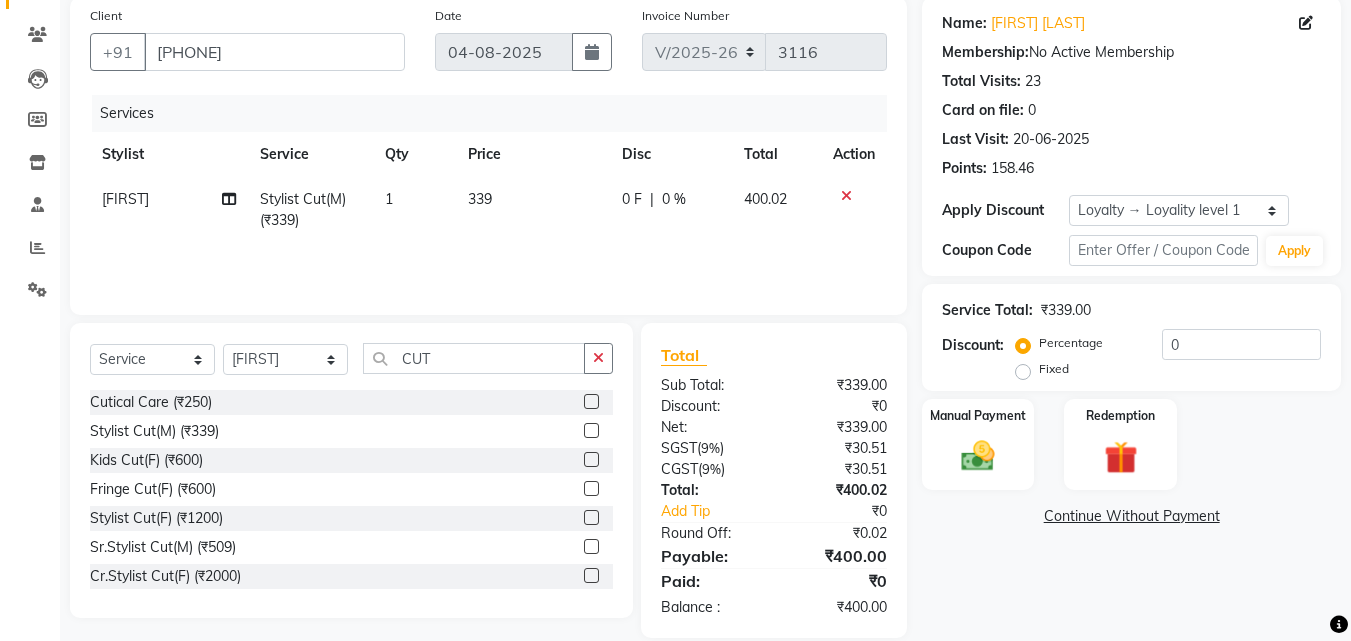 scroll, scrollTop: 180, scrollLeft: 0, axis: vertical 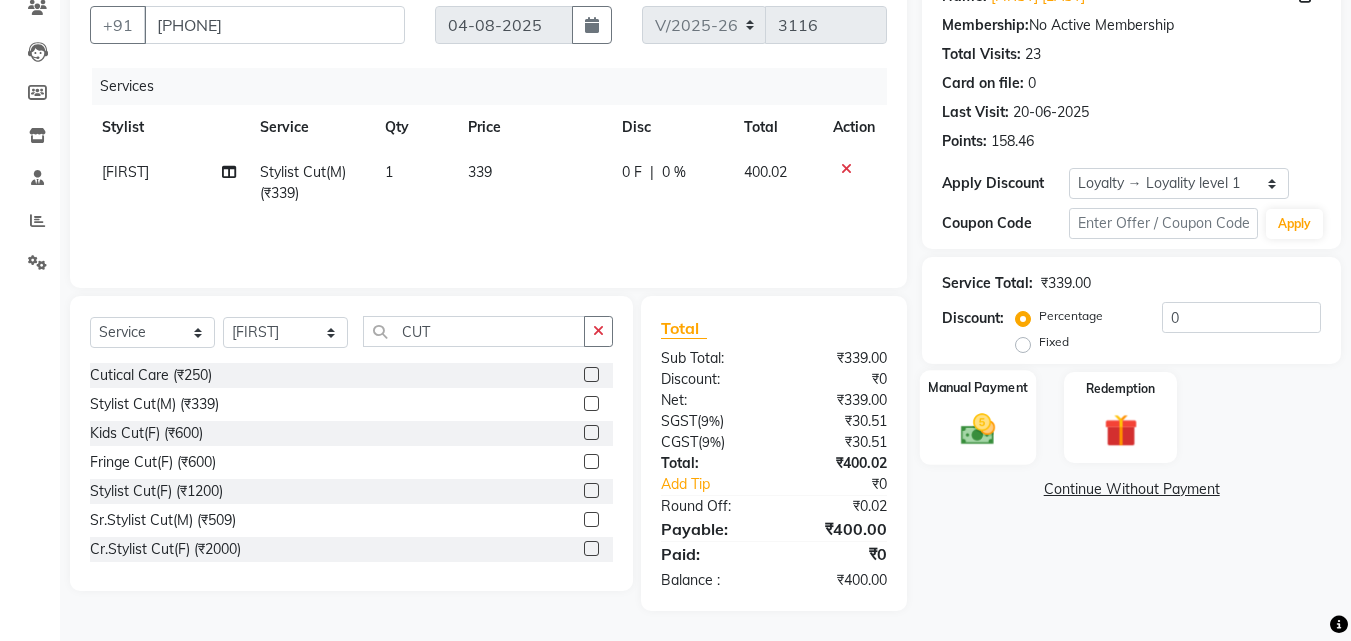 click 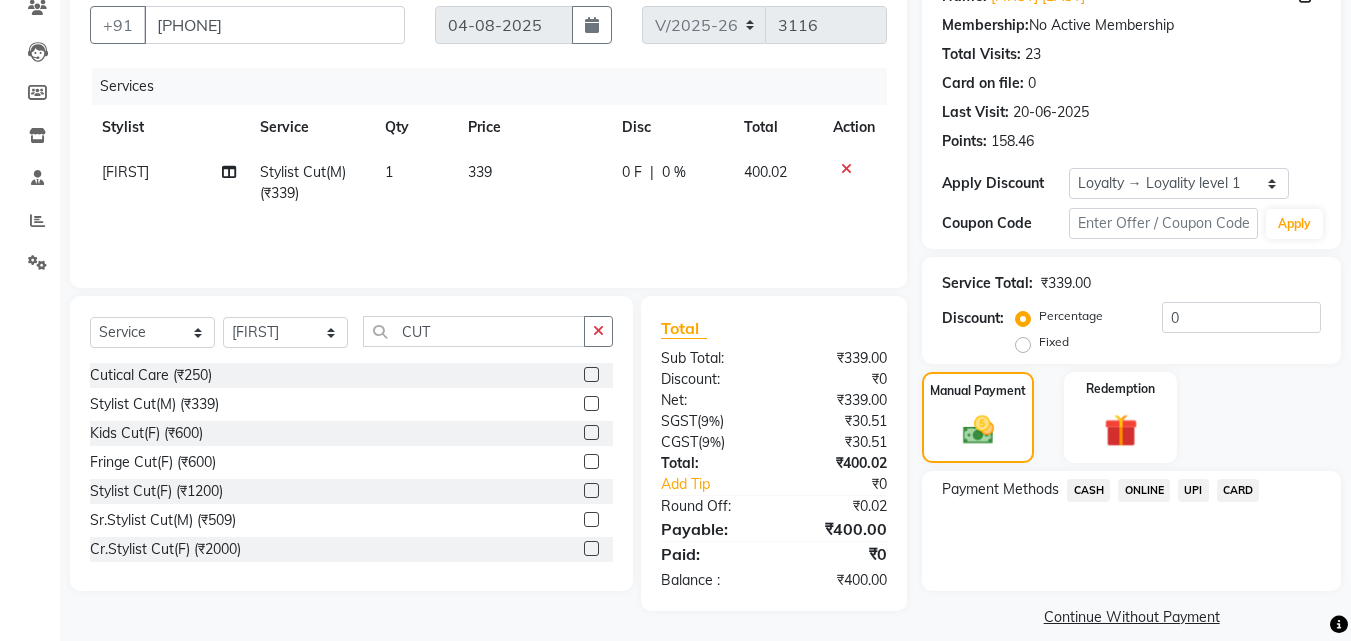 click on "CASH" 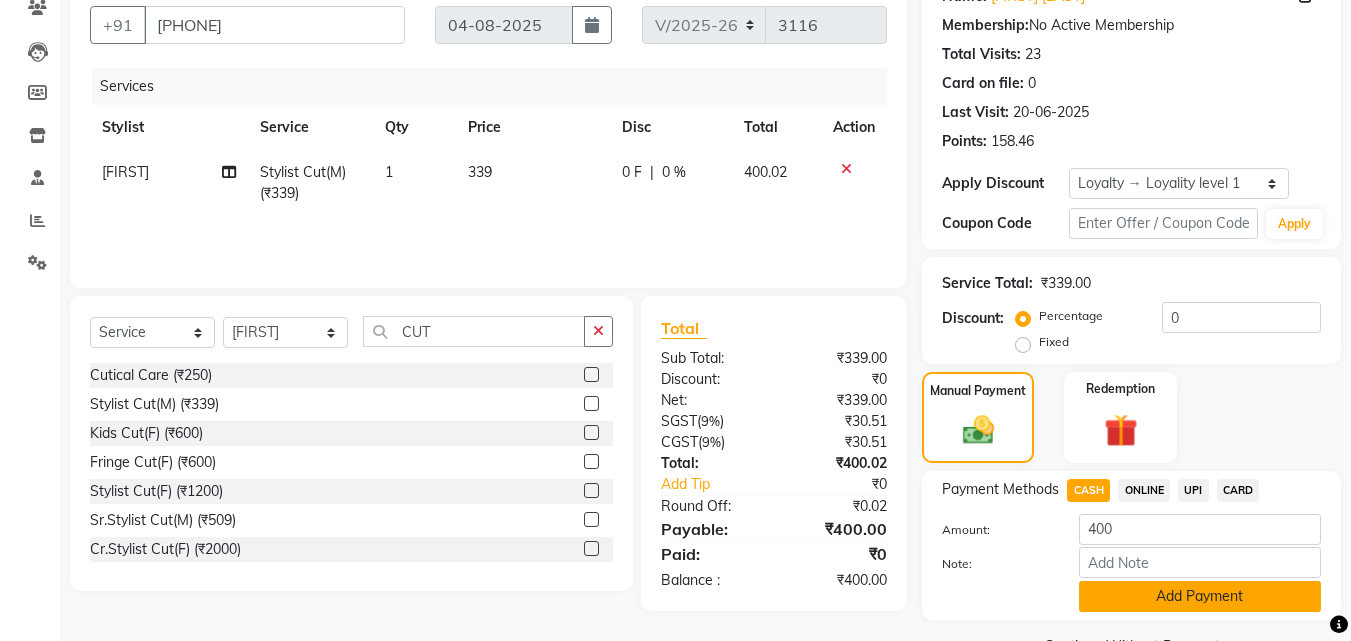 click on "Add Payment" 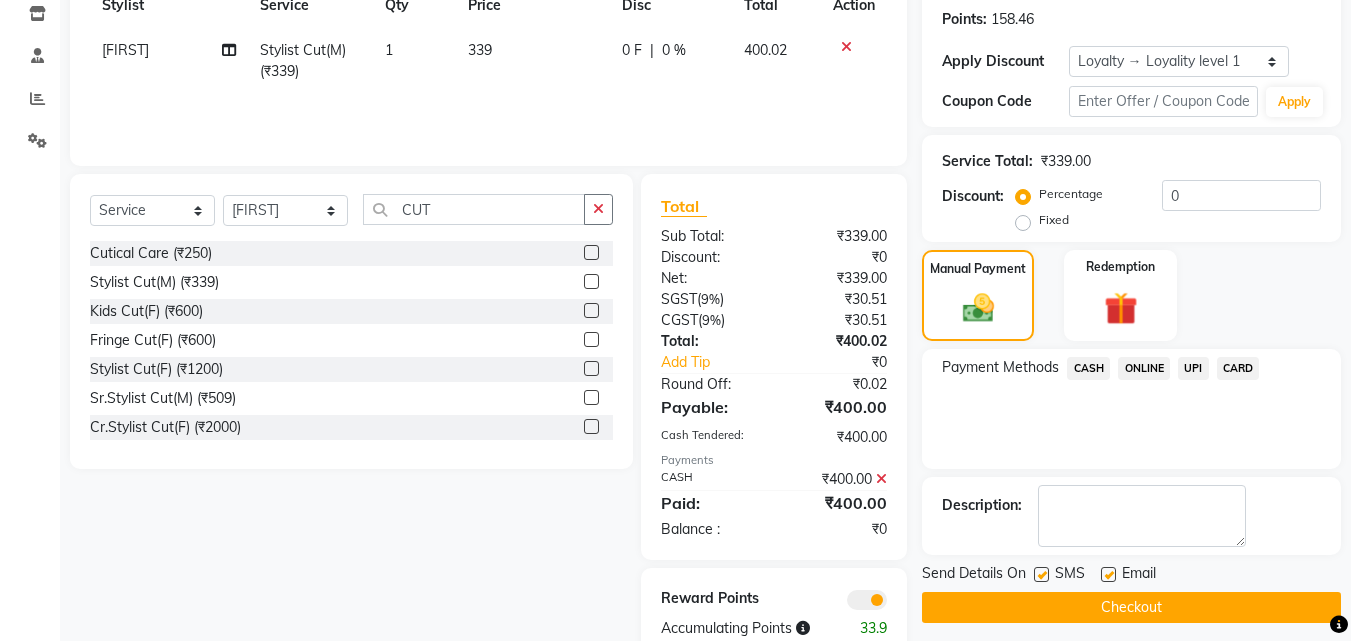 scroll, scrollTop: 350, scrollLeft: 0, axis: vertical 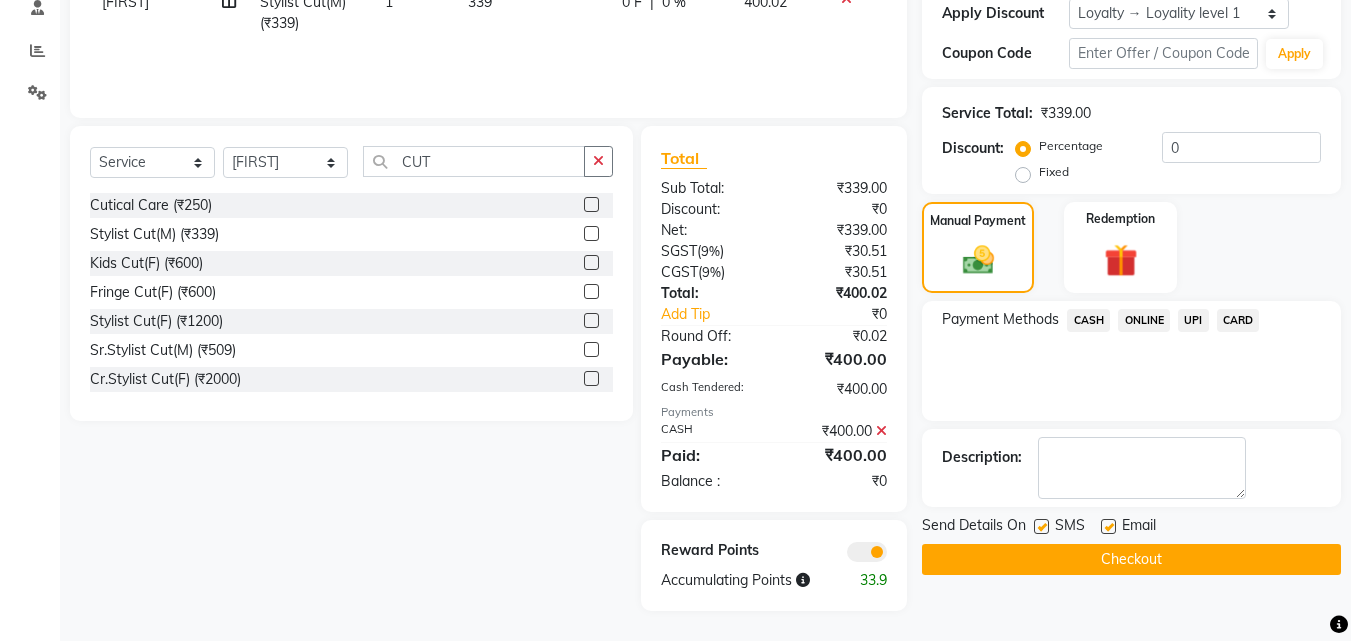 click on "Checkout" 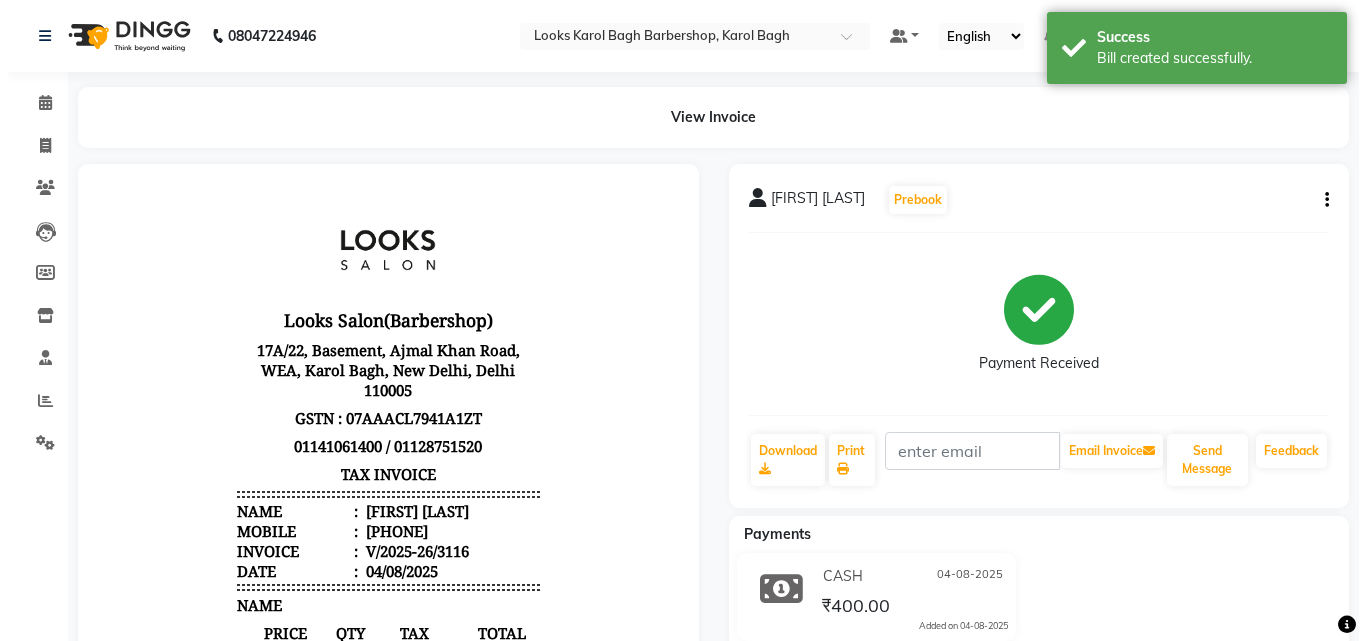 scroll, scrollTop: 0, scrollLeft: 0, axis: both 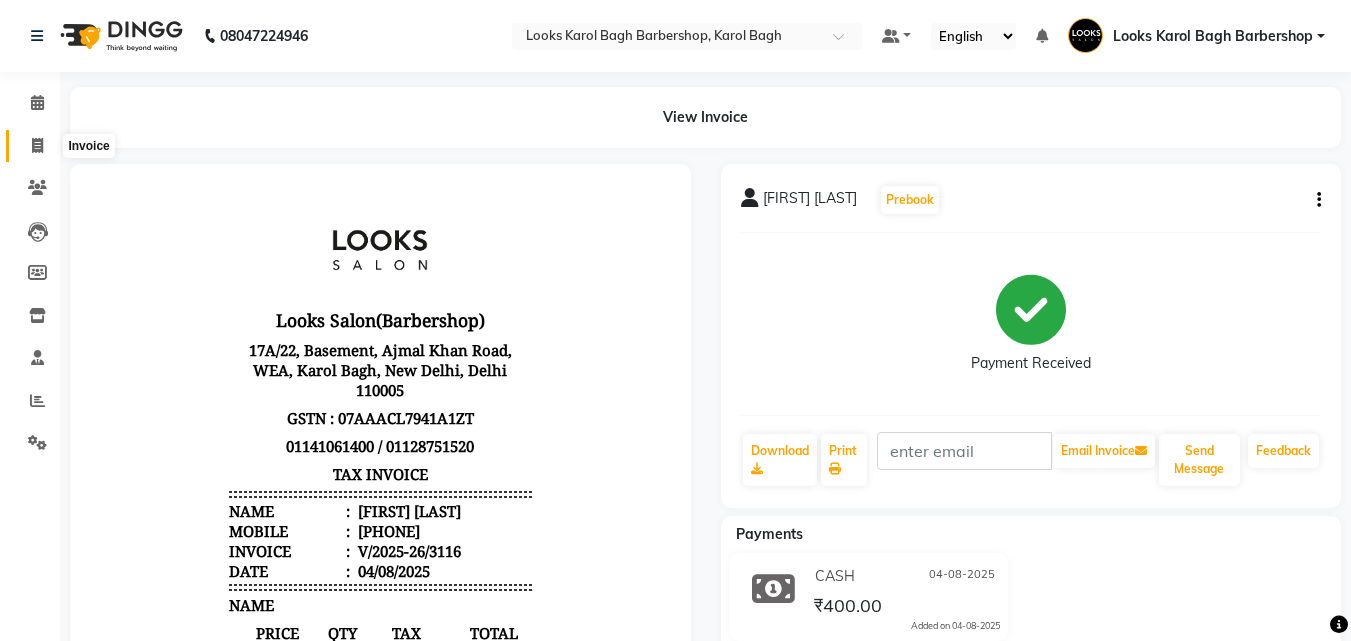 click 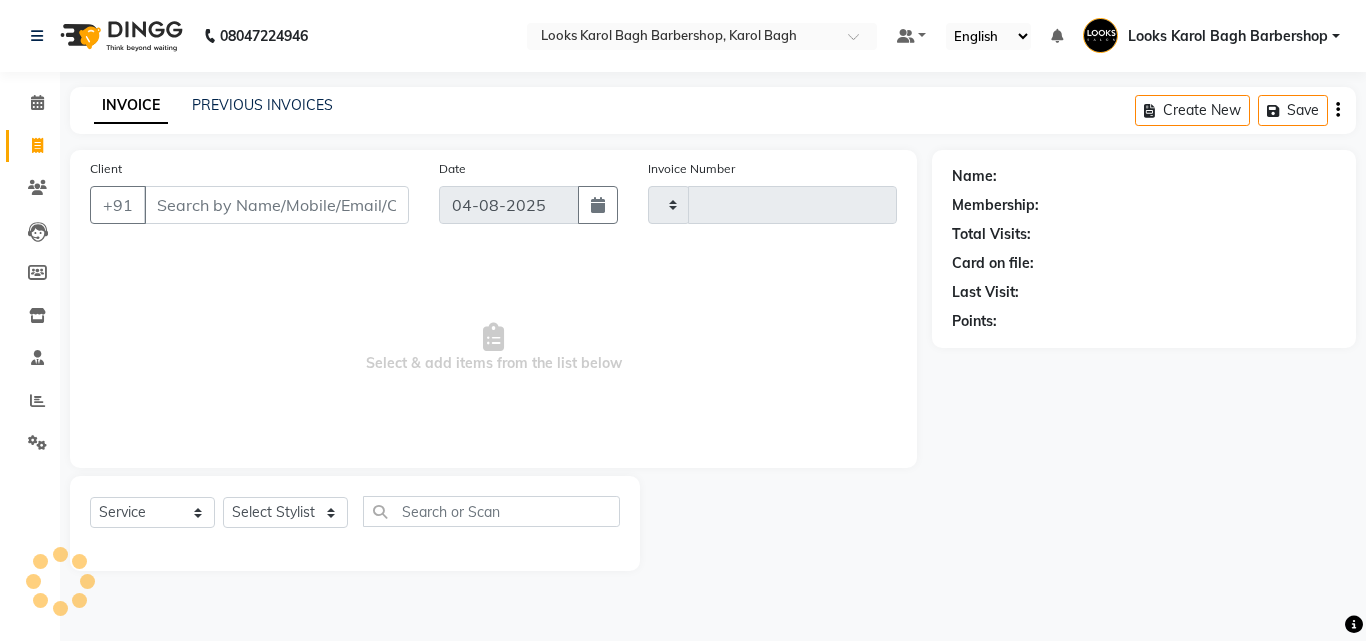 click on "Client" at bounding box center (276, 205) 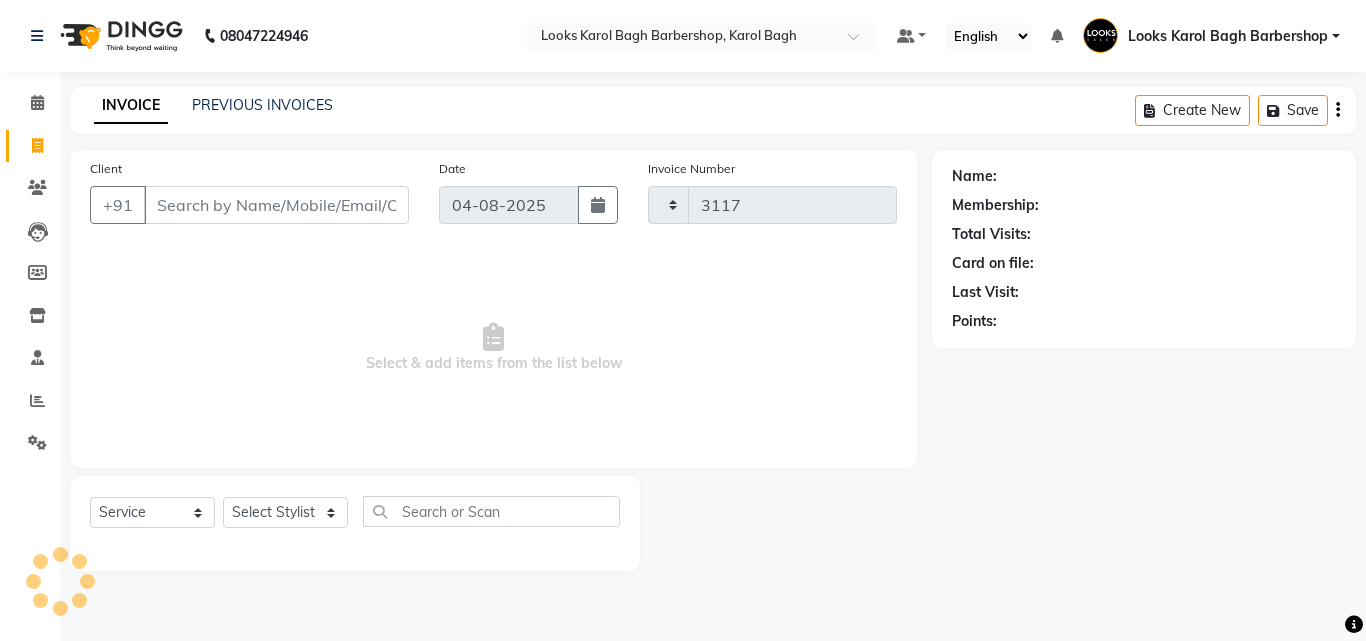 select on "4323" 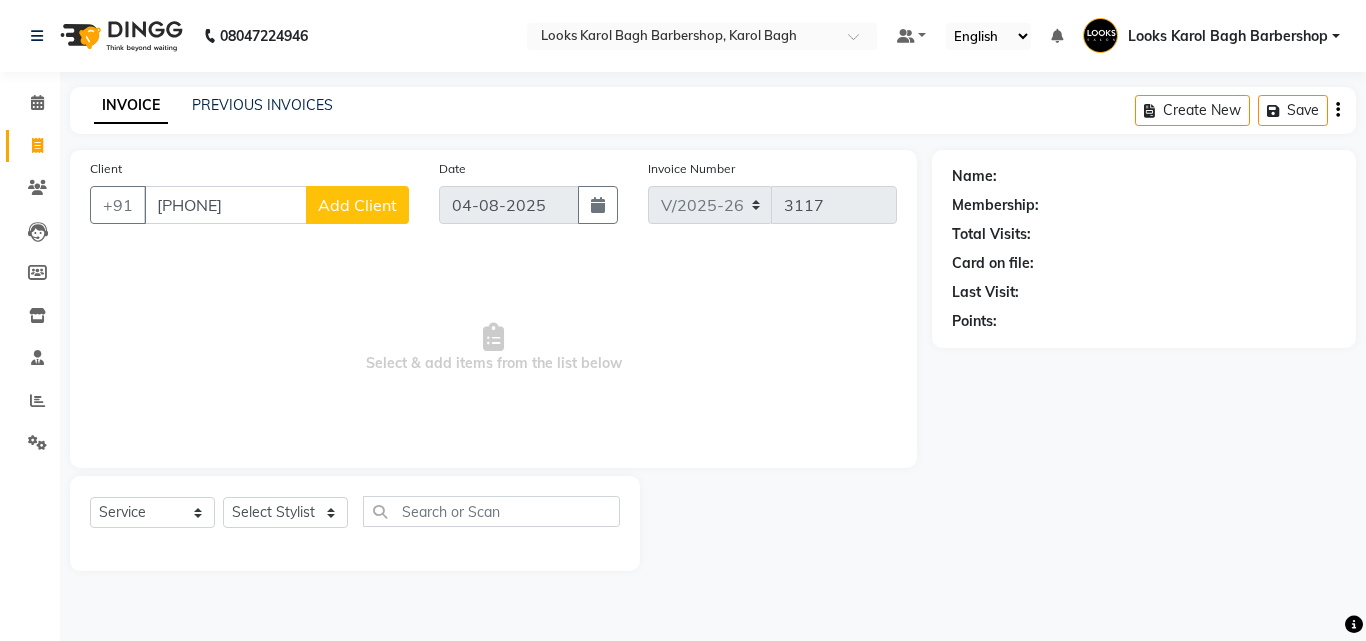 type on "8838489110" 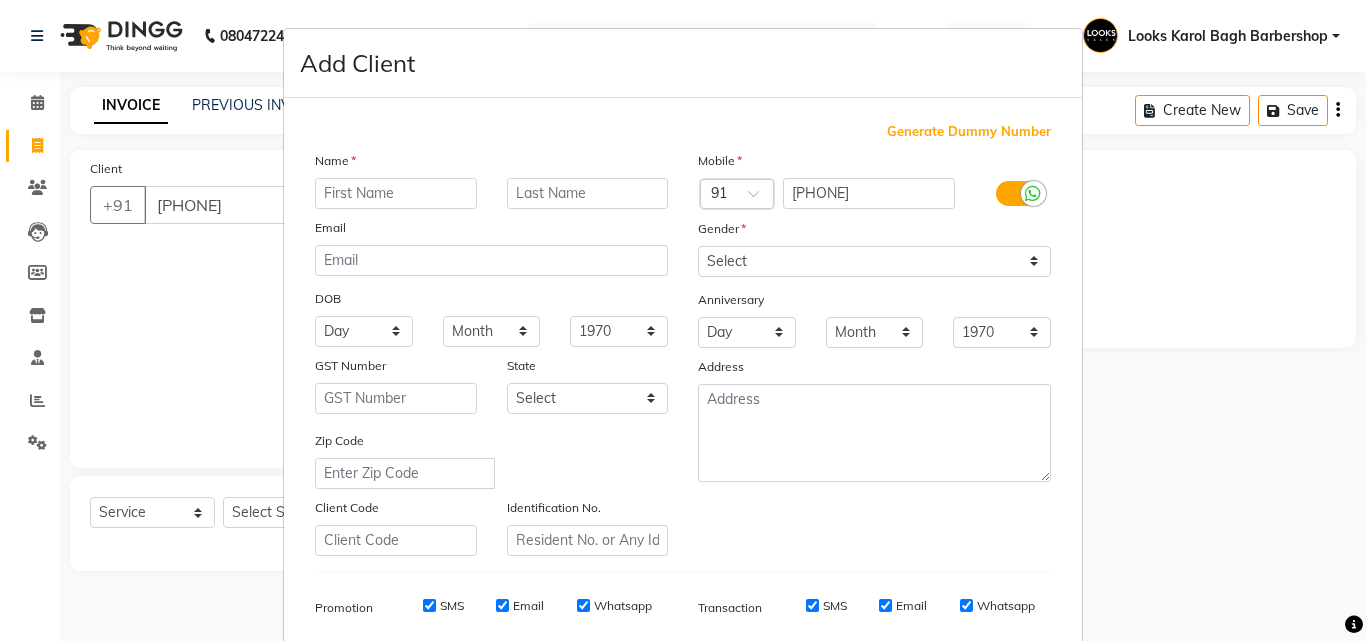 click at bounding box center (396, 193) 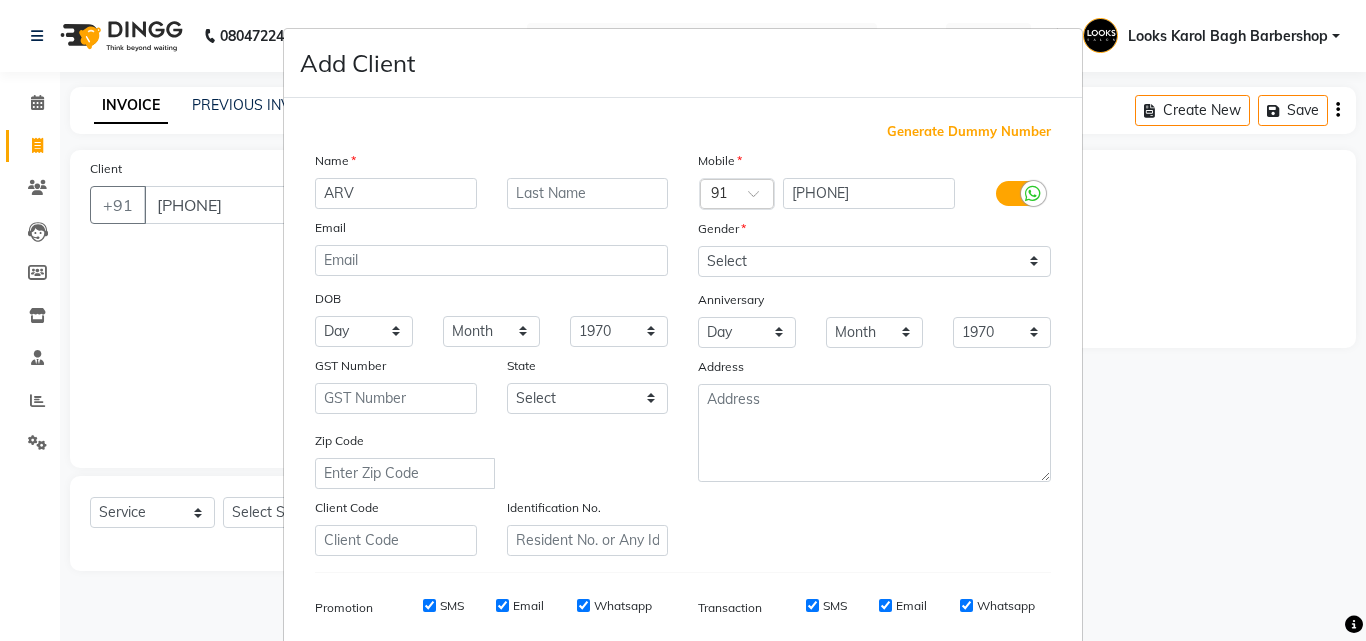 type on "ARV" 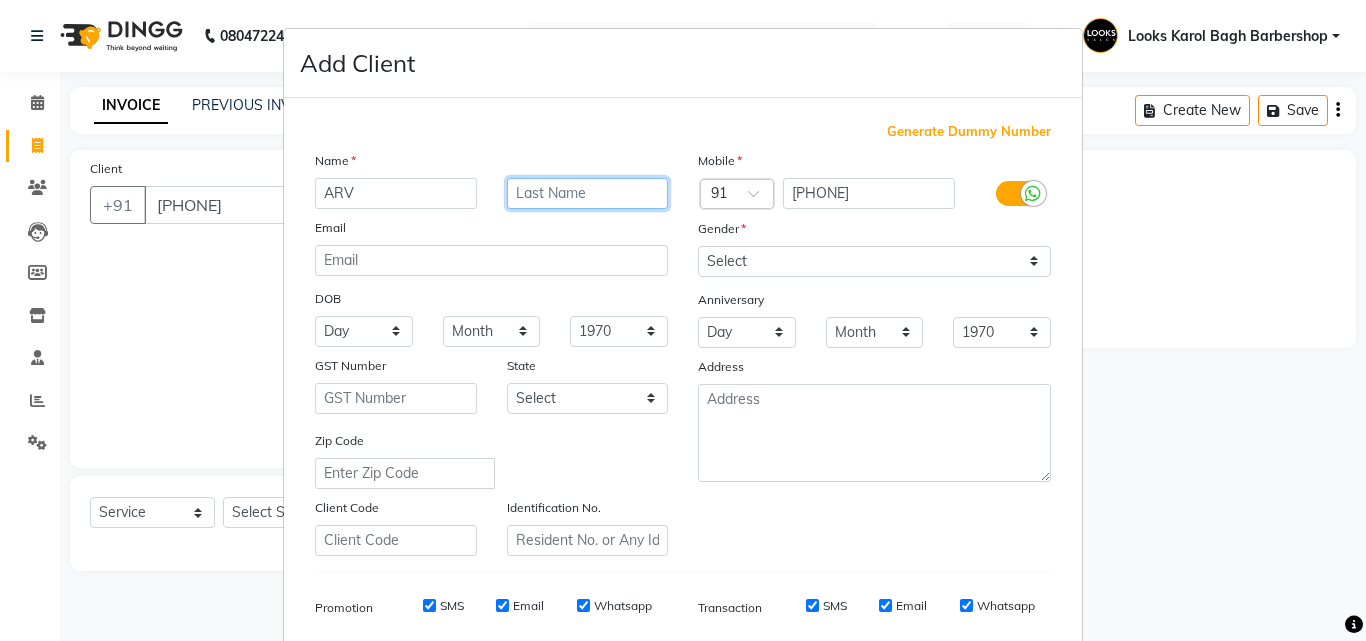 click at bounding box center [588, 193] 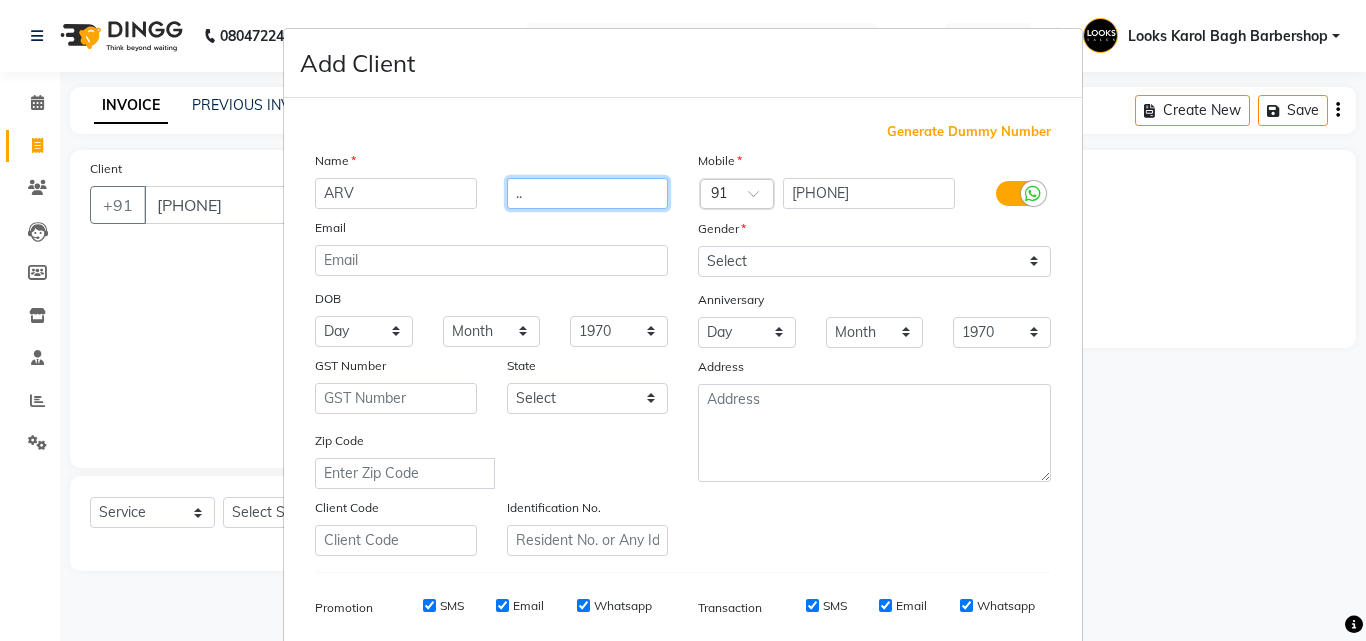 type on ".." 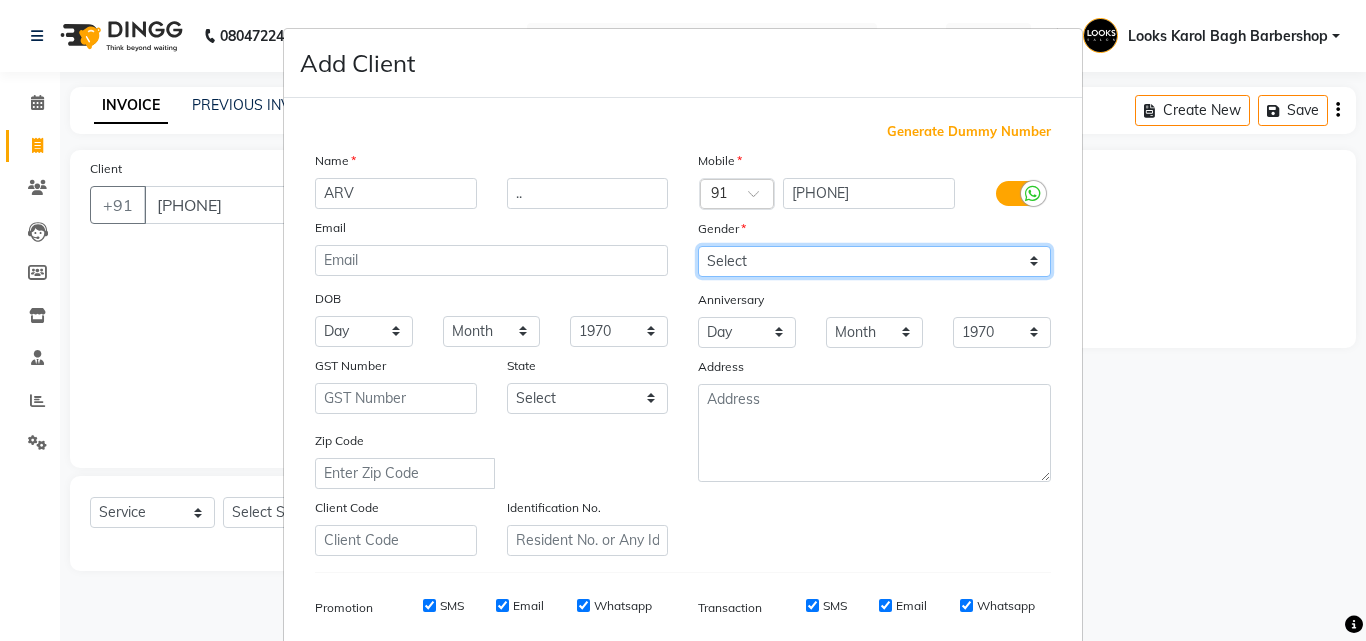 click on "Select Male Female Other Prefer Not To Say" at bounding box center (874, 261) 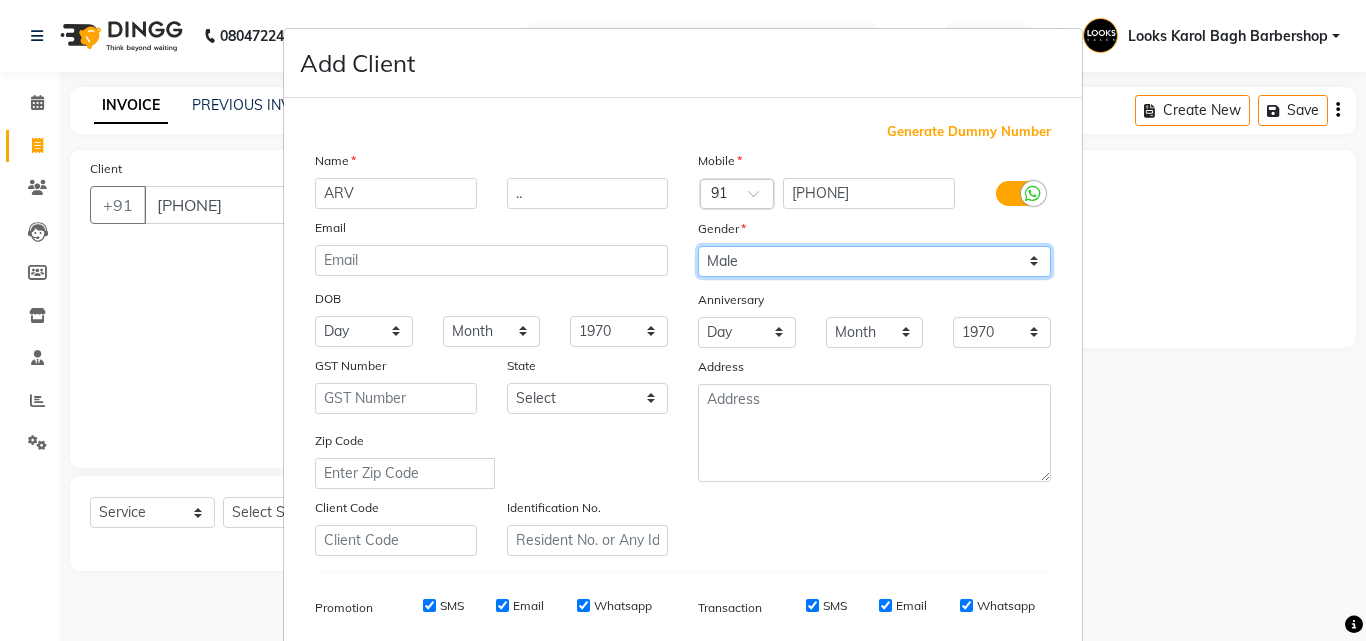 click on "Select Male Female Other Prefer Not To Say" at bounding box center (874, 261) 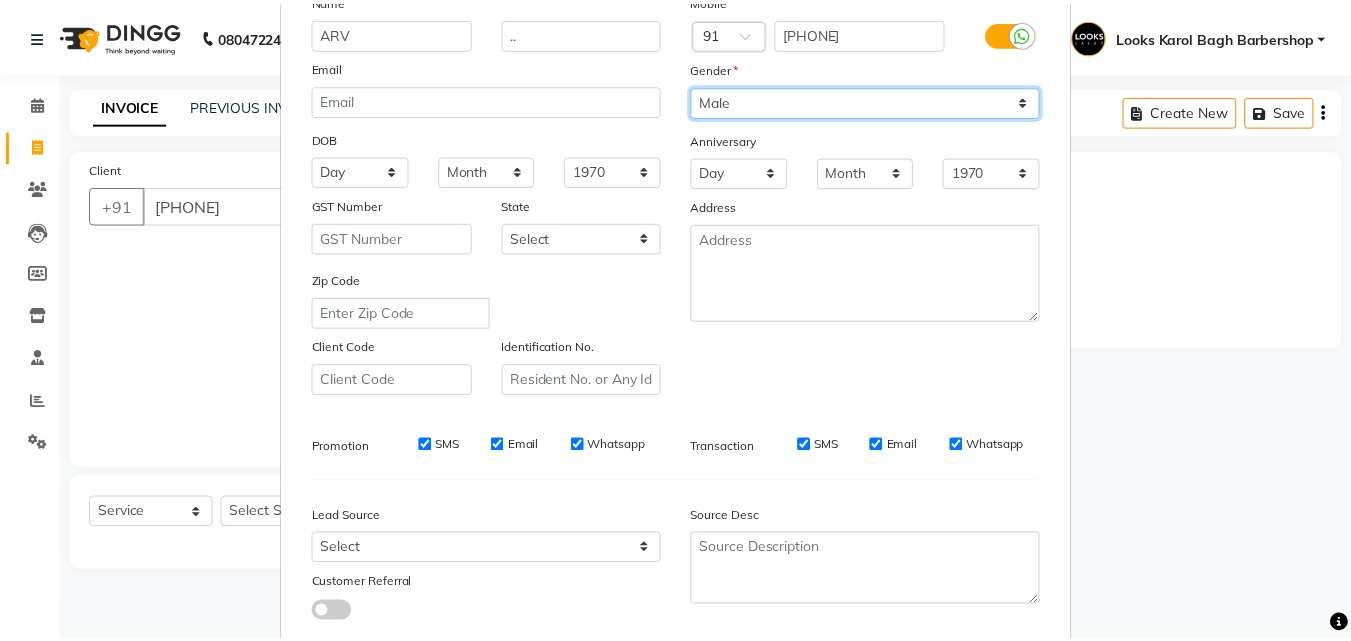 scroll, scrollTop: 282, scrollLeft: 0, axis: vertical 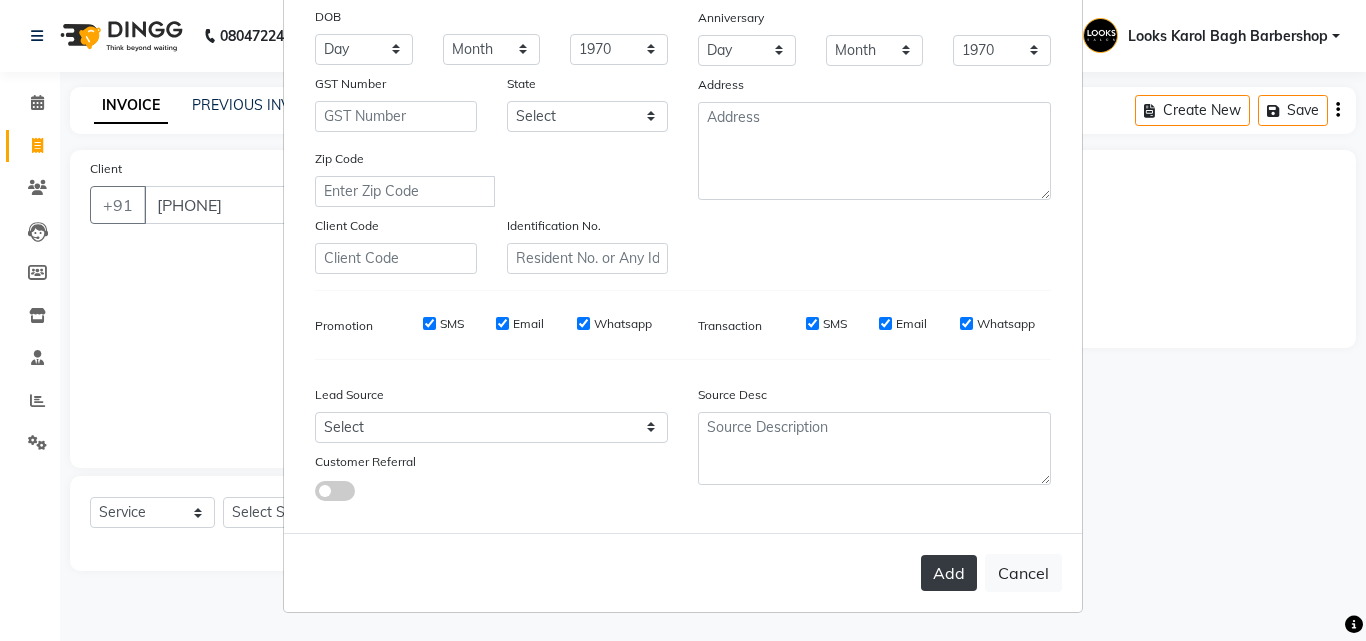 click on "Add" at bounding box center (949, 573) 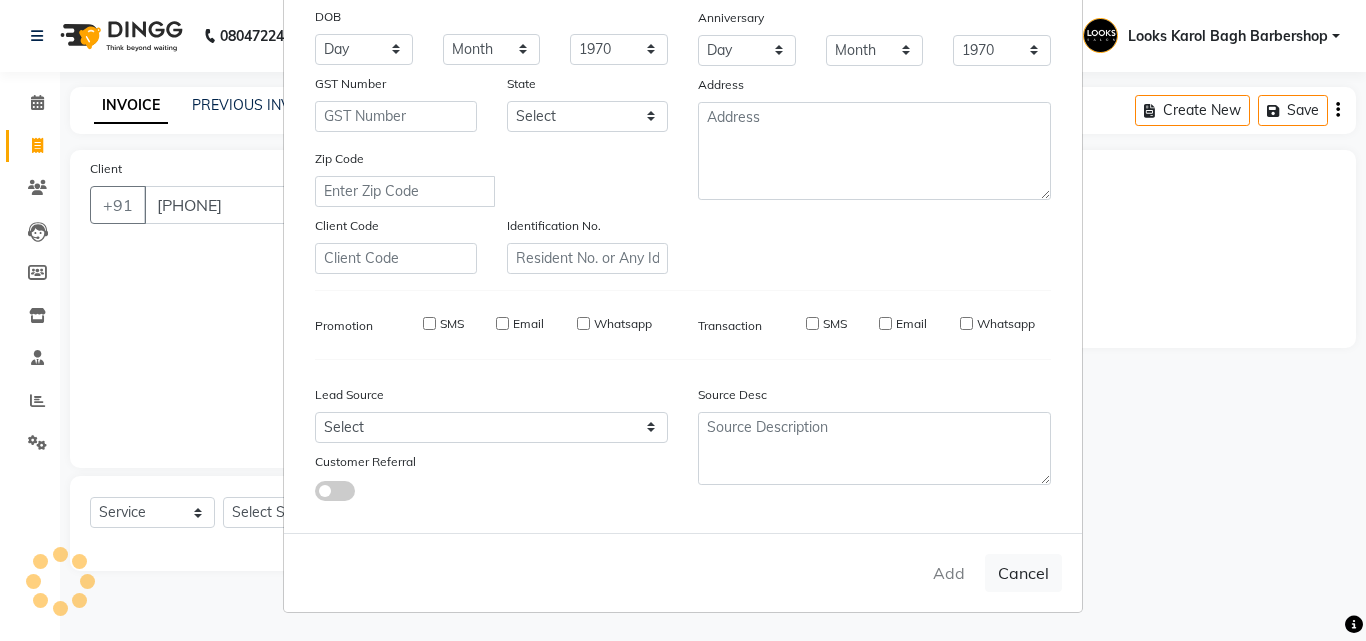 type 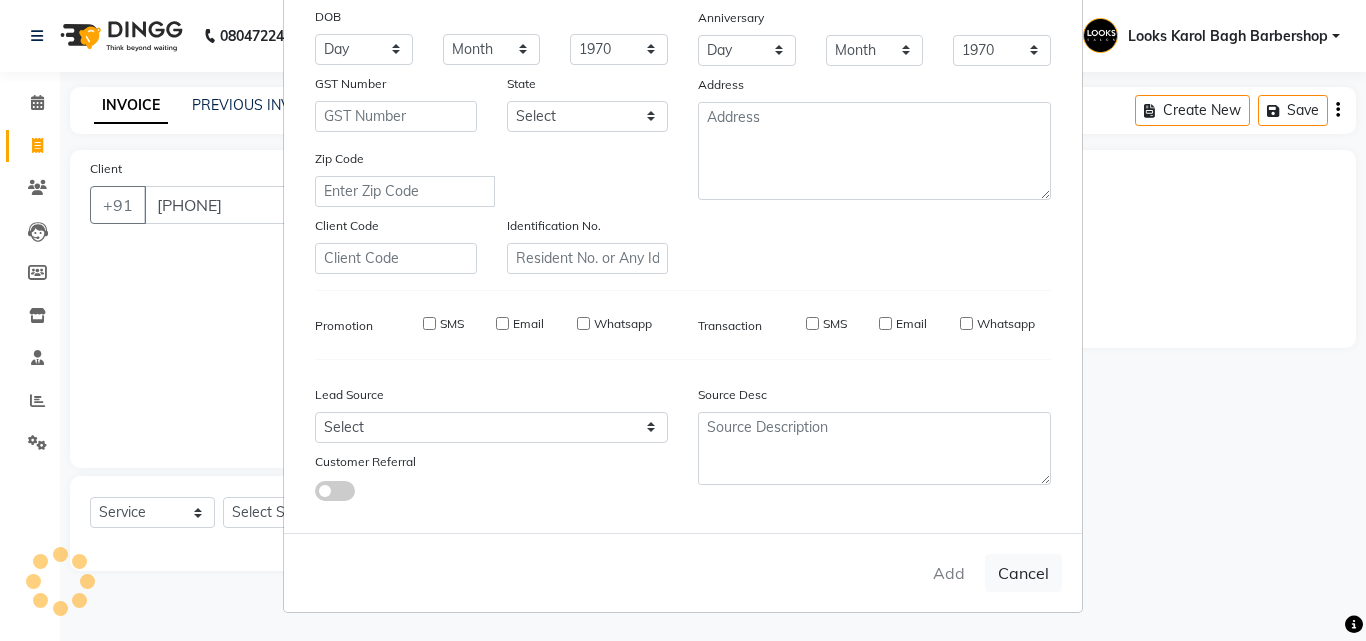 type 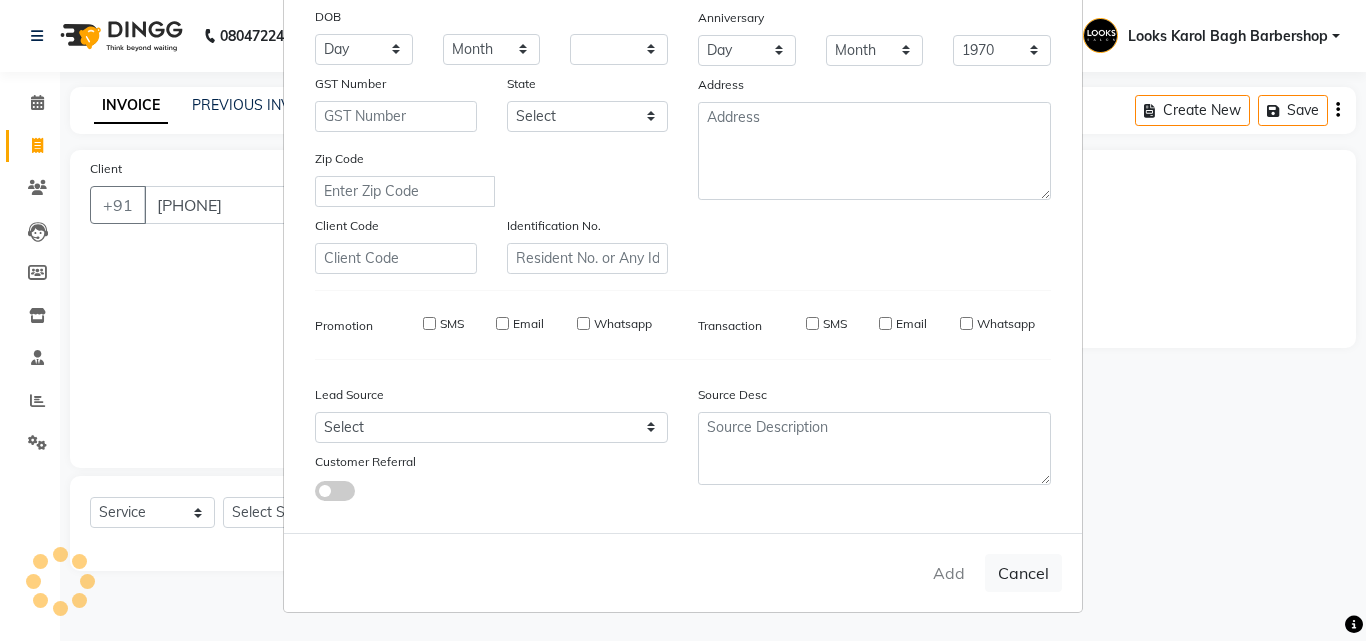 select 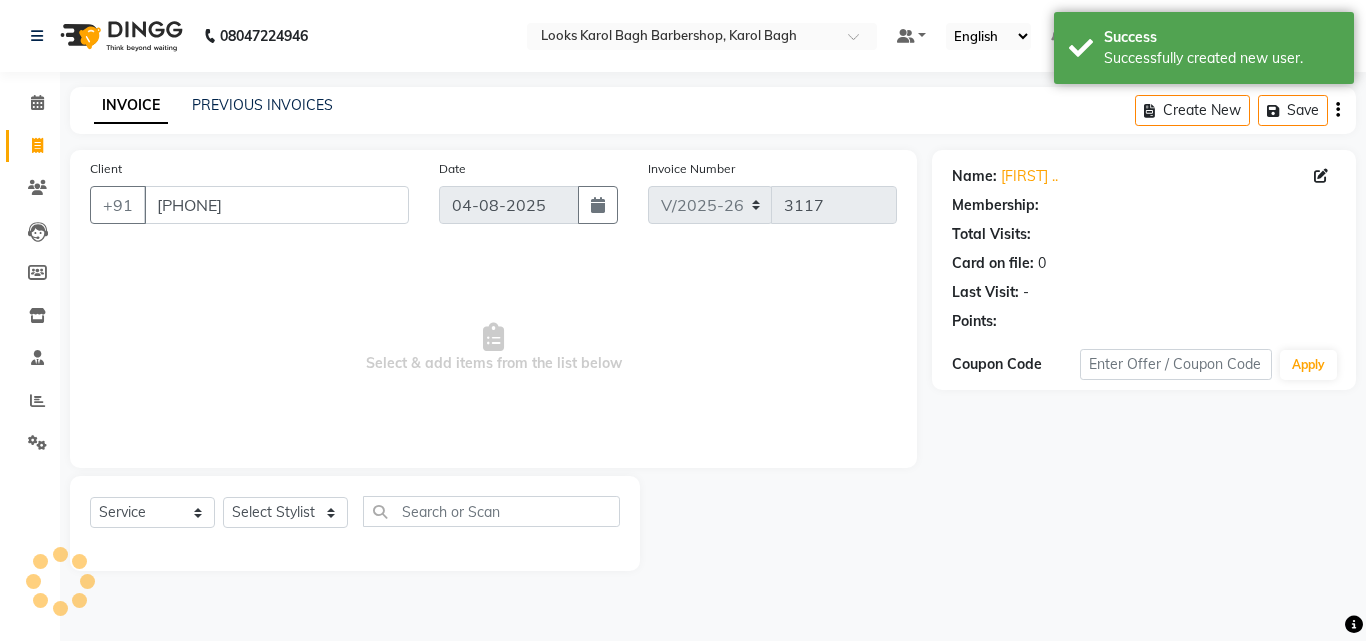 select on "1: Object" 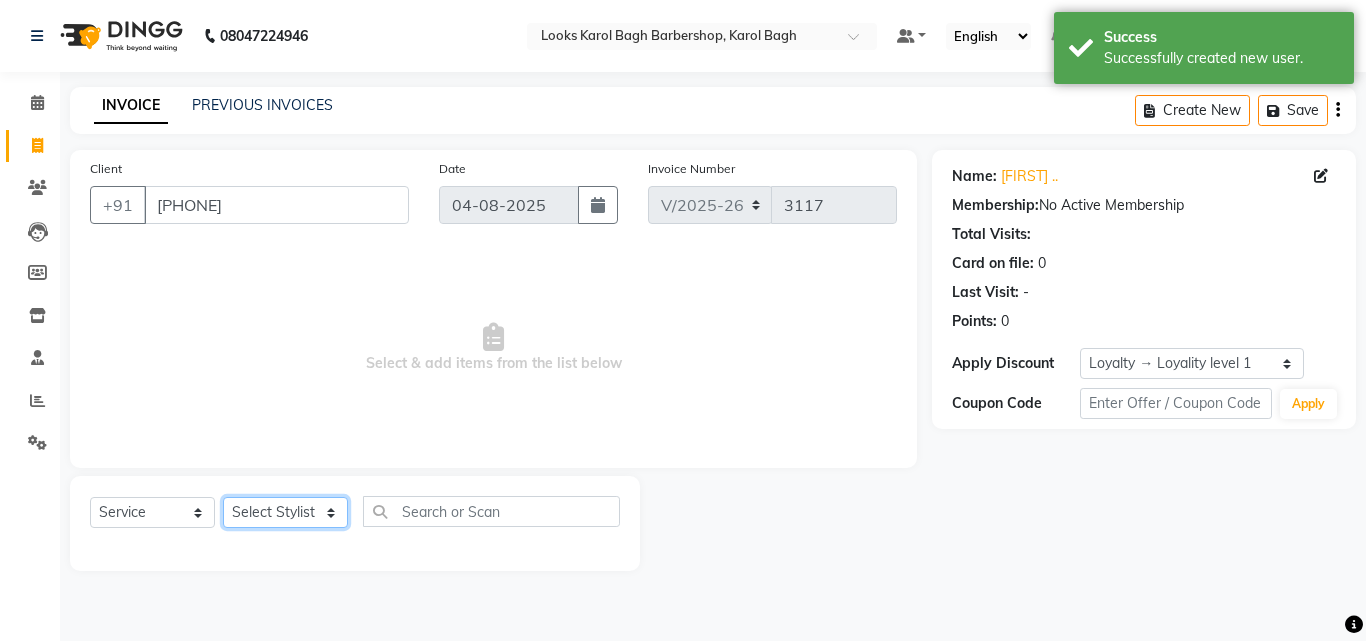 click on "Select Stylist Aadil Adnan AENA Aijaz Alam Amazon_Kart AMIR  Anurag _asst Arvind_asst BIJENDER  Counter Sales DANISH DHARAMVEER Eshan FARHAN KARAN RAI  KOMAL_NAILS Krishna_asst LALIT_PDCT LHAMO Looks_Female_Section Looks_H.O_Store Looks Karol Bagh Barbershop Looks_Kart MANIRAM Meenu_pdct Mohammad Sajid NAEEM  NARENDER DEOL  Naveen_pdct Prabhakar Kumar_PDCT RAAJ GUPTA RAAJ_JI raj ji RAM MURTI NARYAL ROHIT  Rohit Seth Rohit Thakur SACHIN sahil Shabina Shakir SIMRAN Sonia Sunny VIKRAM VIKRANT SINGH  Vishal_Asst YOGESH ASSISTANT" 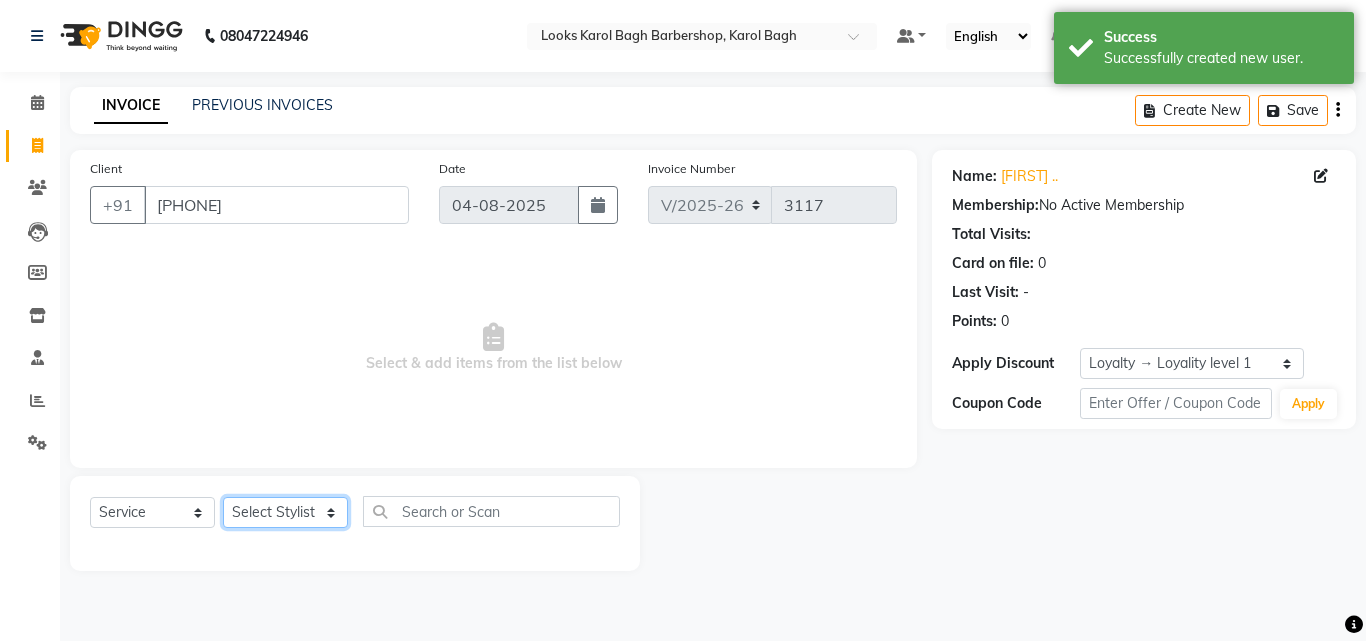 select on "86405" 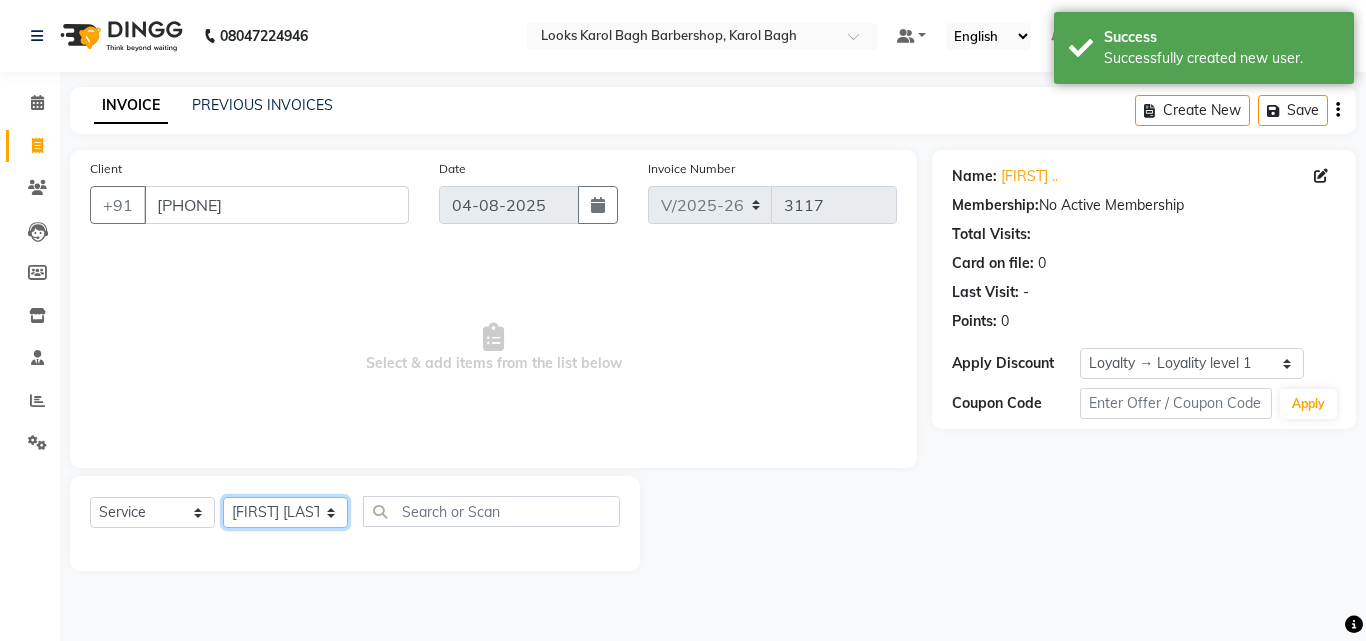 click on "Select Stylist Aadil Adnan AENA Aijaz Alam Amazon_Kart AMIR  Anurag _asst Arvind_asst BIJENDER  Counter Sales DANISH DHARAMVEER Eshan FARHAN KARAN RAI  KOMAL_NAILS Krishna_asst LALIT_PDCT LHAMO Looks_Female_Section Looks_H.O_Store Looks Karol Bagh Barbershop Looks_Kart MANIRAM Meenu_pdct Mohammad Sajid NAEEM  NARENDER DEOL  Naveen_pdct Prabhakar Kumar_PDCT RAAJ GUPTA RAAJ_JI raj ji RAM MURTI NARYAL ROHIT  Rohit Seth Rohit Thakur SACHIN sahil Shabina Shakir SIMRAN Sonia Sunny VIKRAM VIKRANT SINGH  Vishal_Asst YOGESH ASSISTANT" 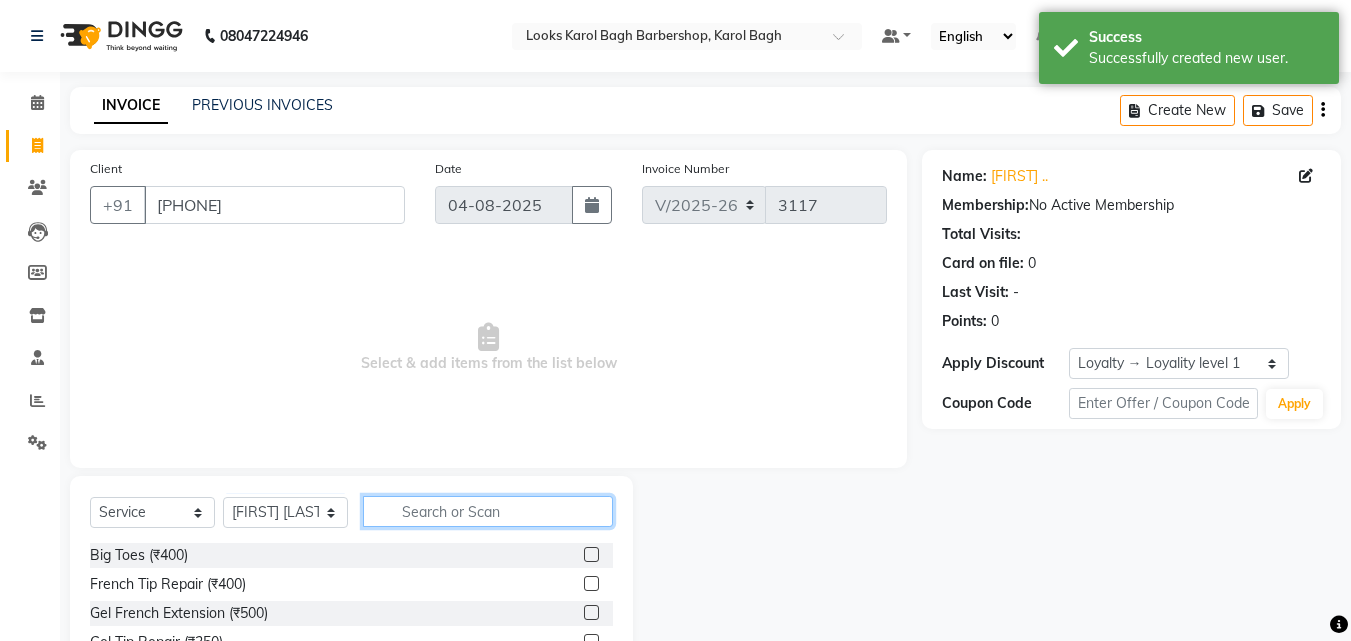 click 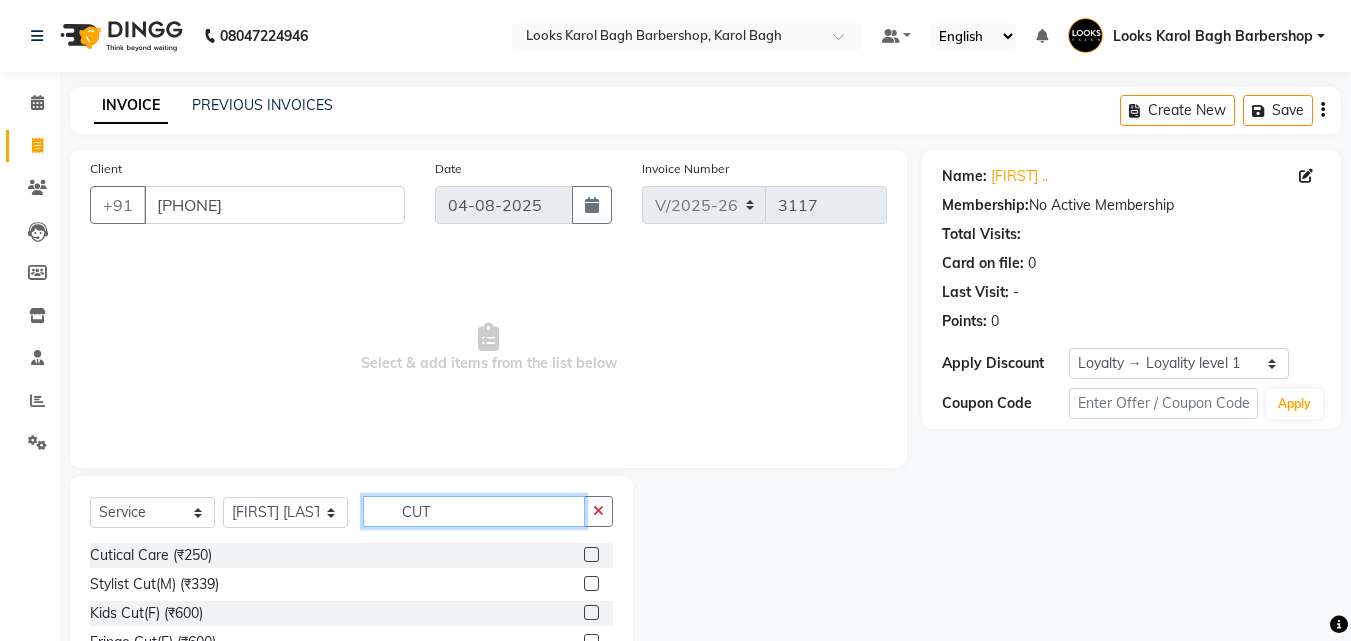type on "CUT" 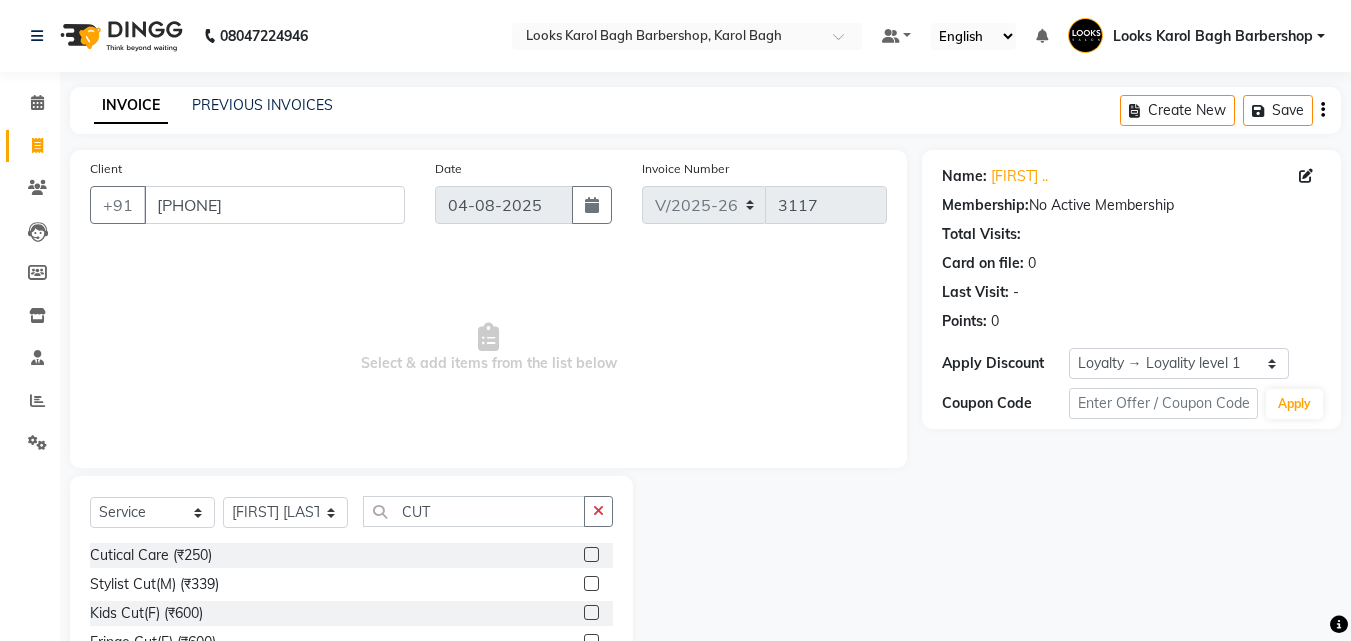 click 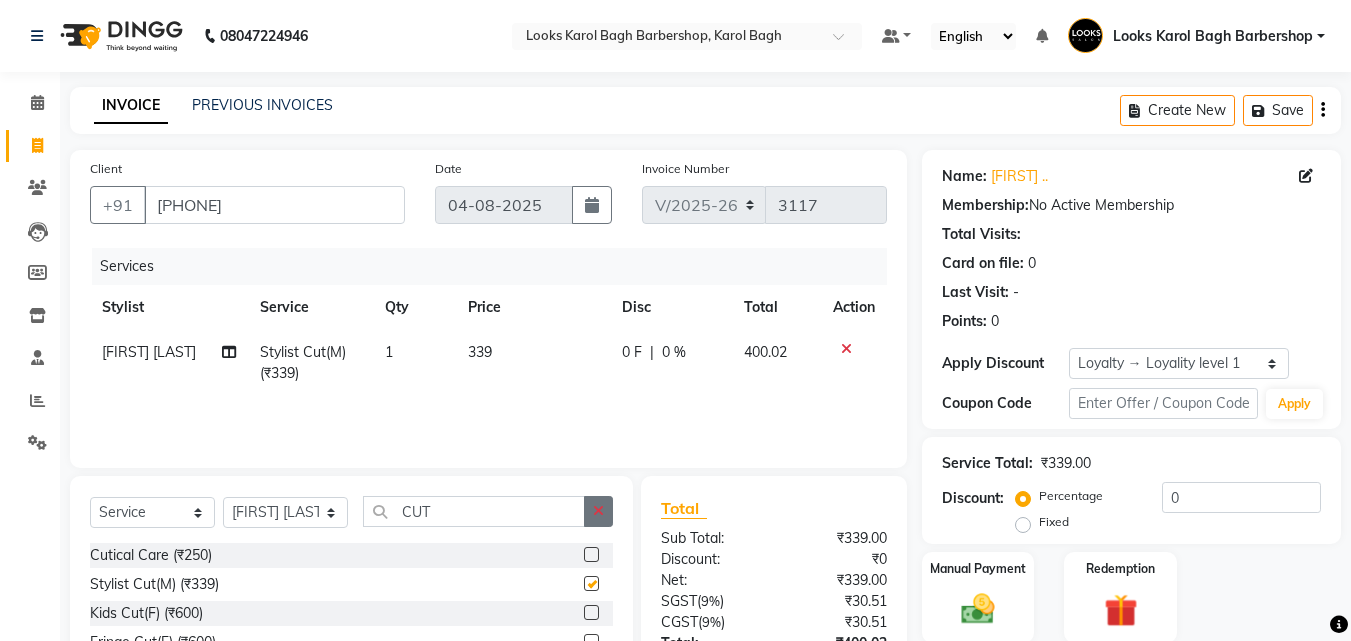 checkbox on "false" 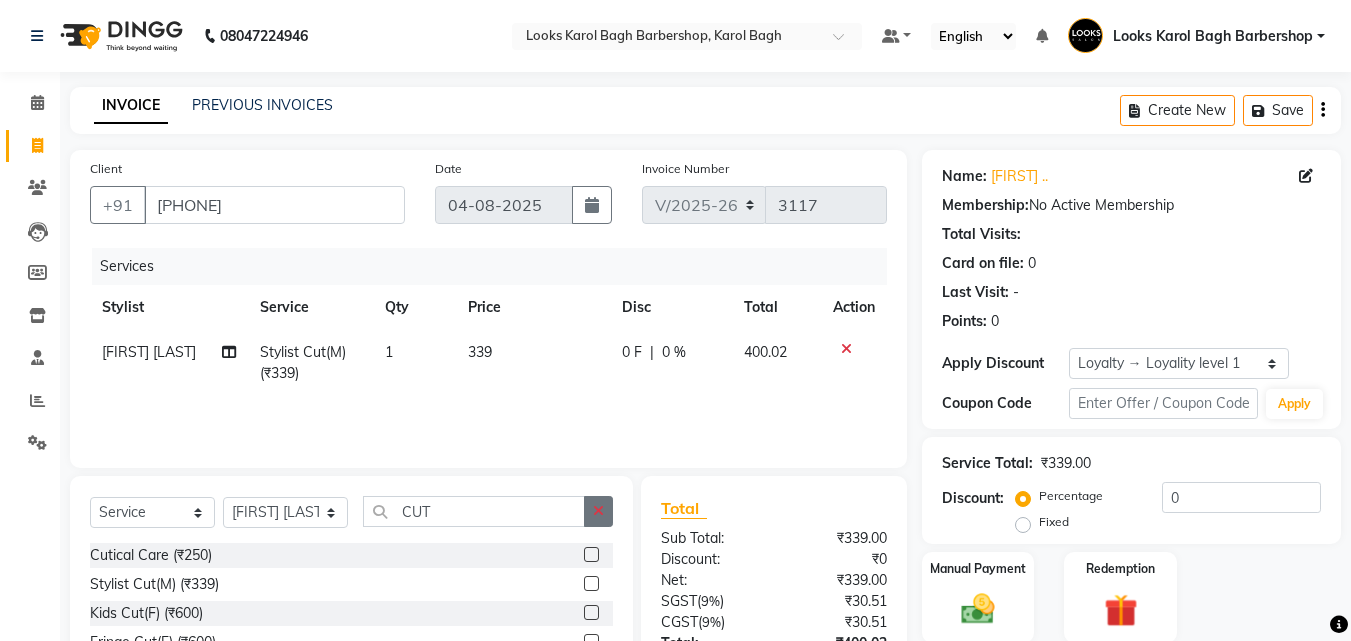 click 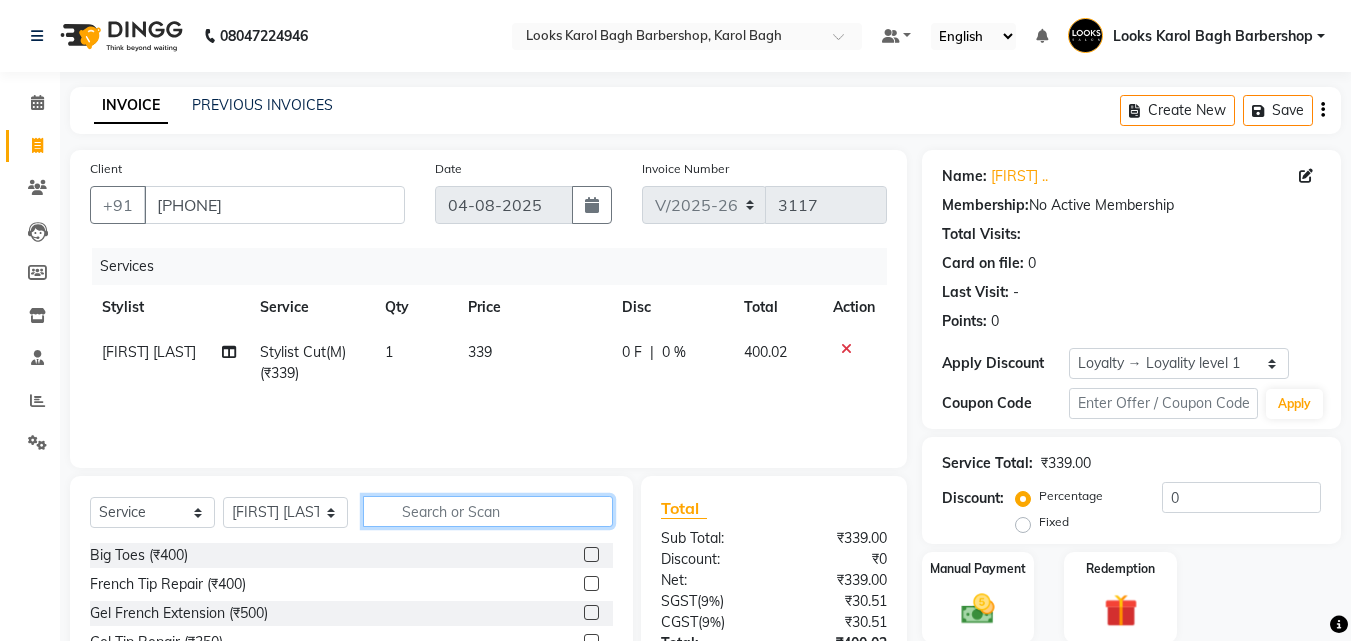 click 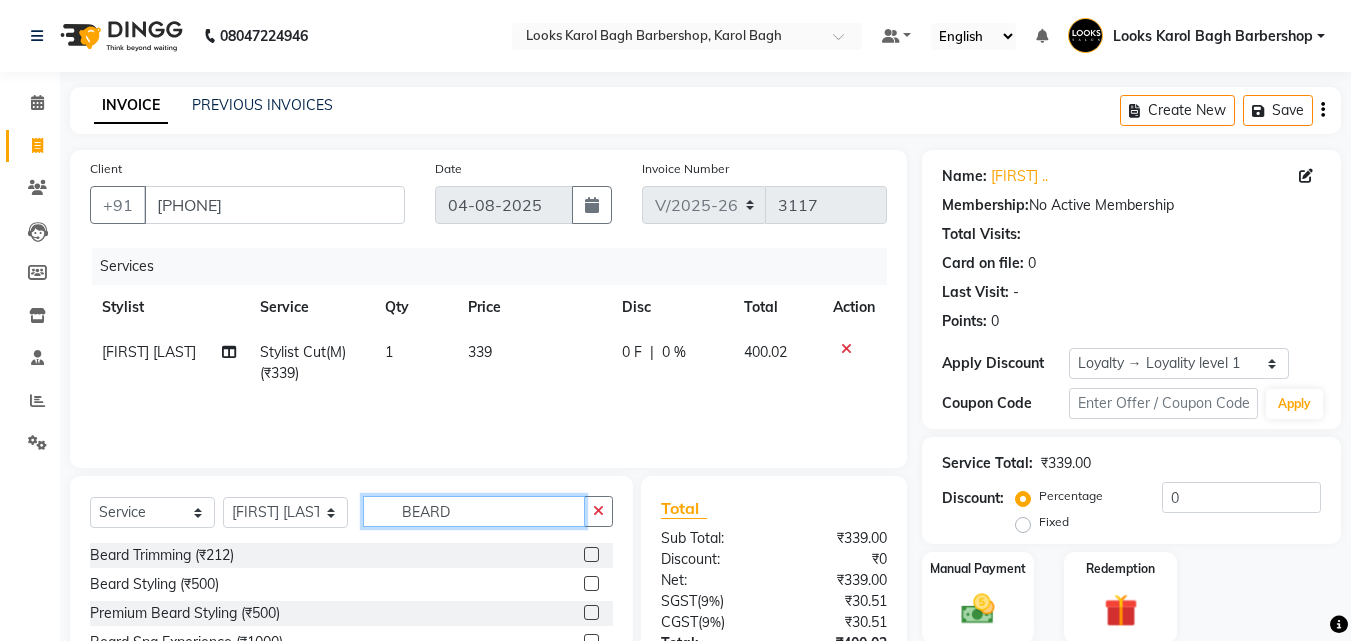 type on "BEARD" 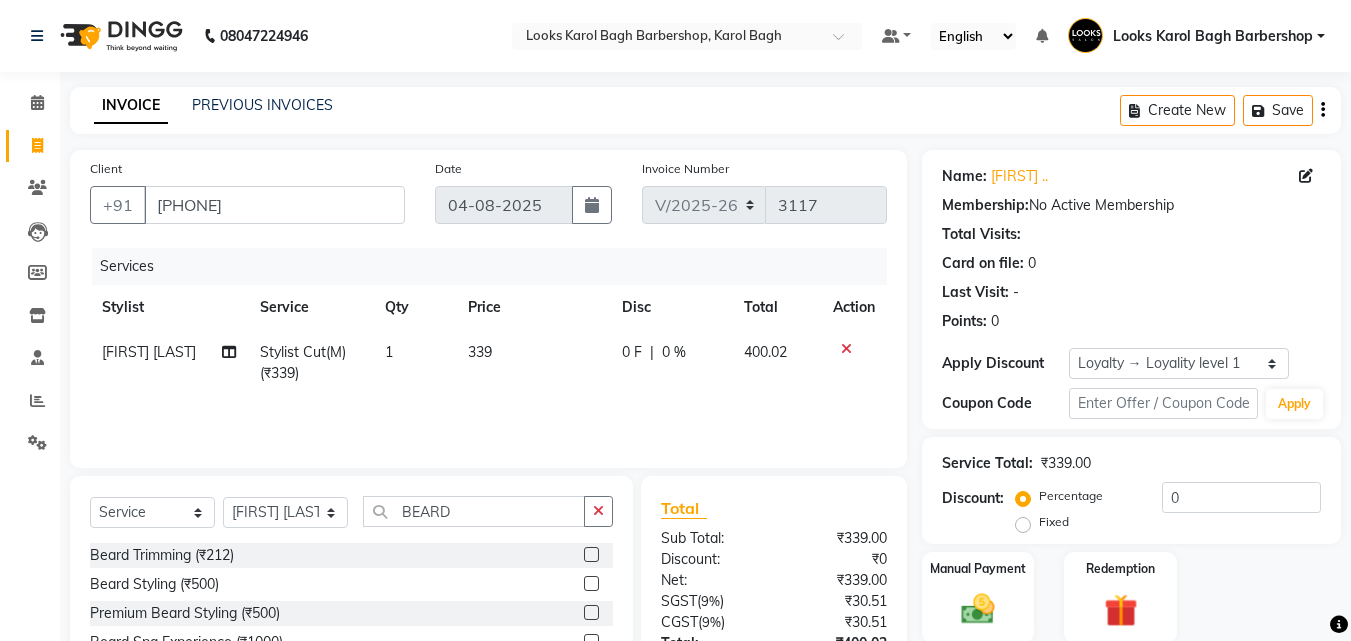 click 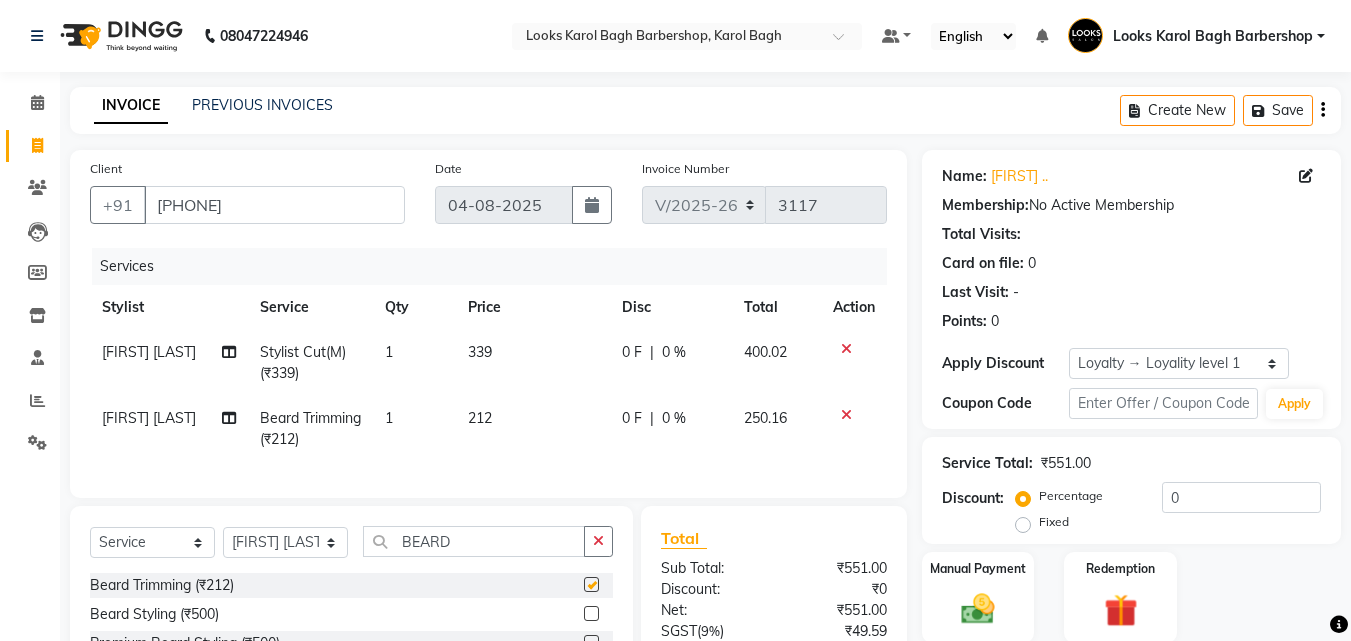 checkbox on "false" 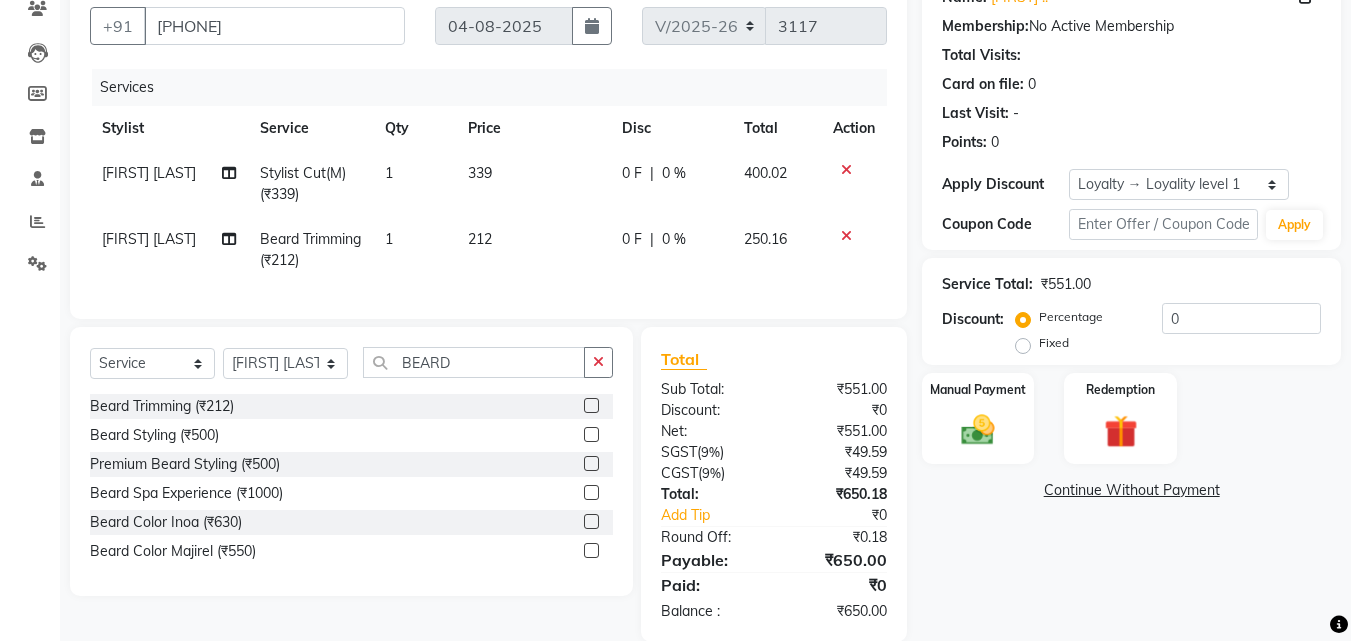 scroll, scrollTop: 225, scrollLeft: 0, axis: vertical 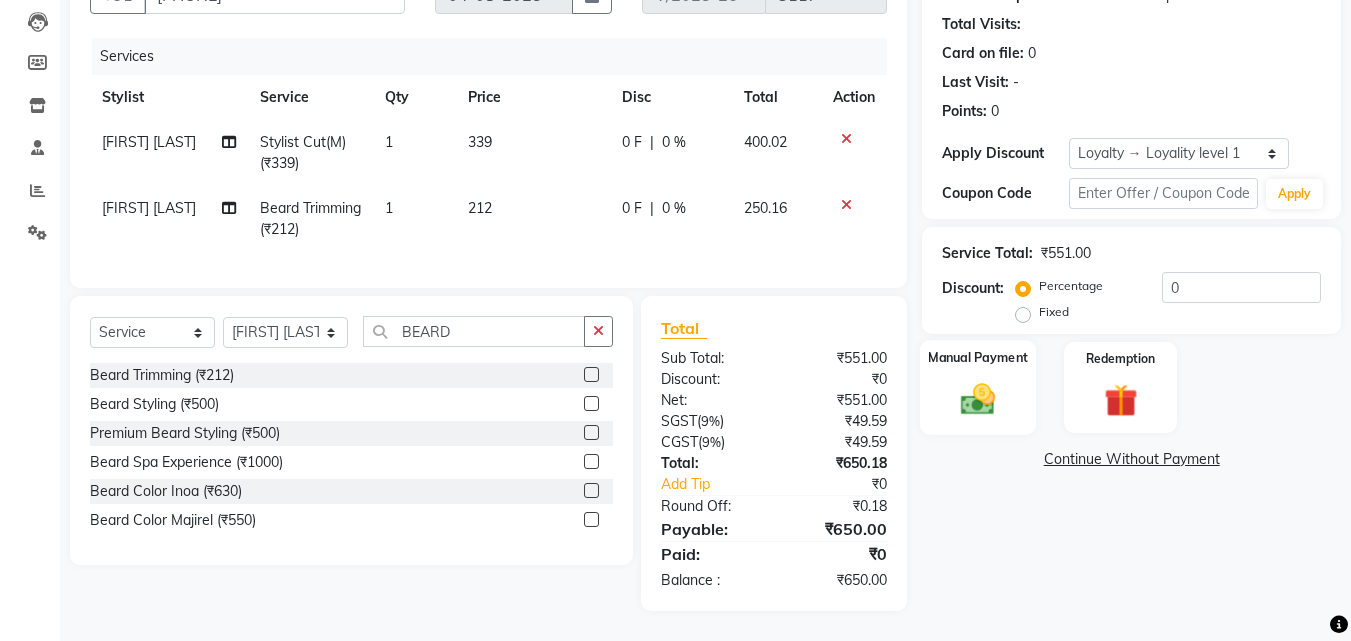 click on "Manual Payment" 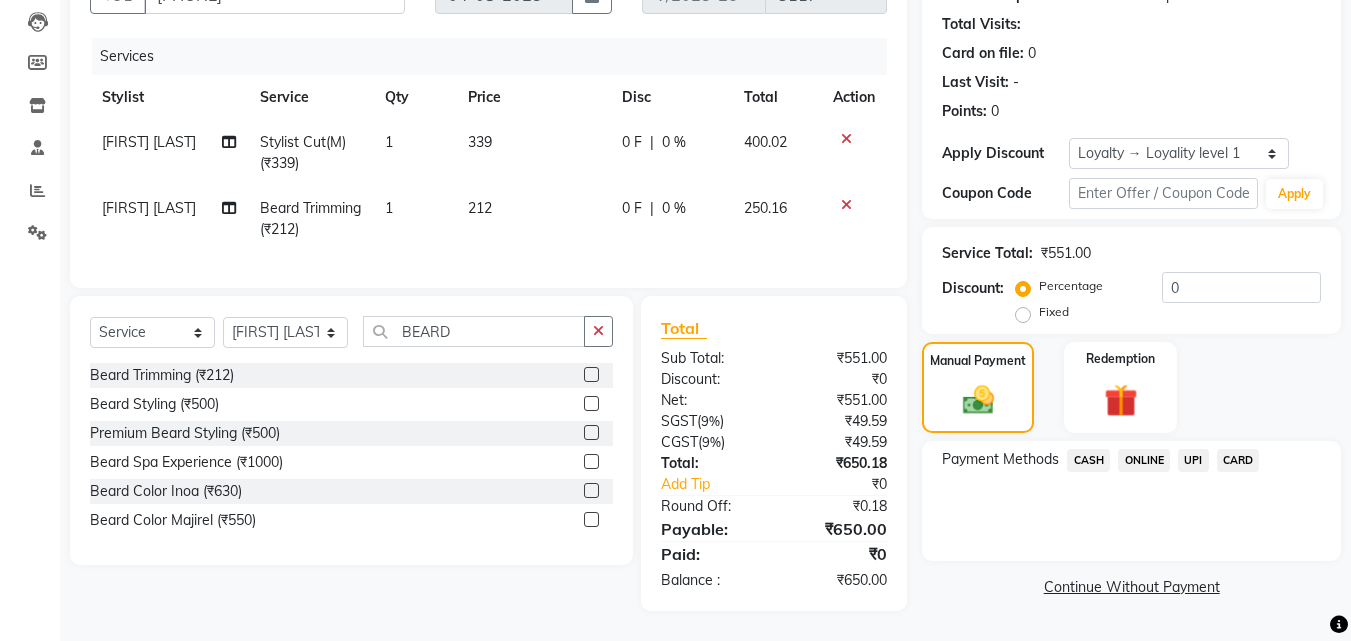 click on "UPI" 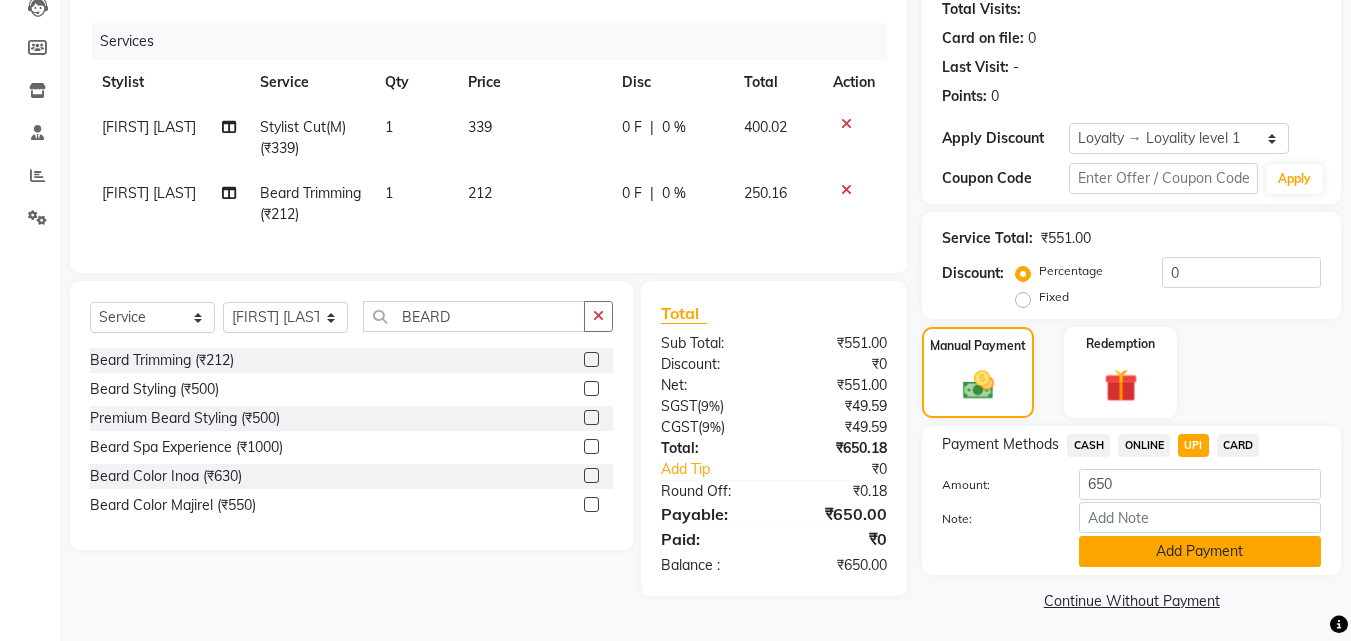 click on "Add Payment" 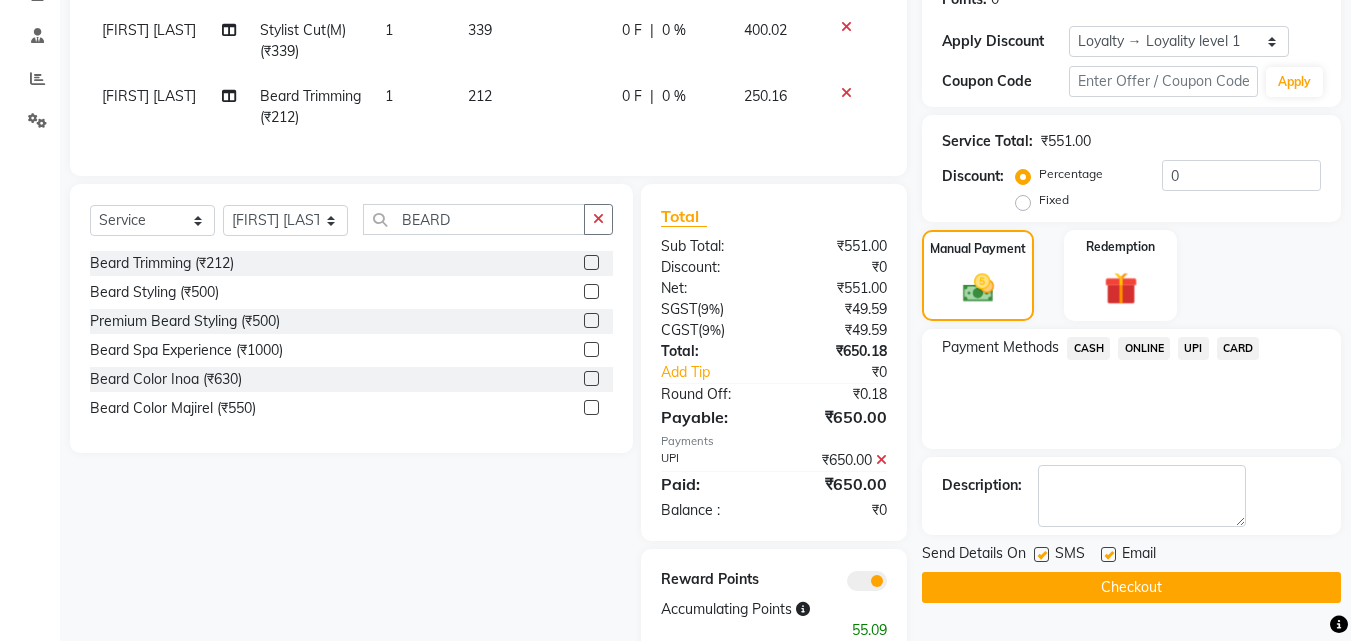 scroll, scrollTop: 387, scrollLeft: 0, axis: vertical 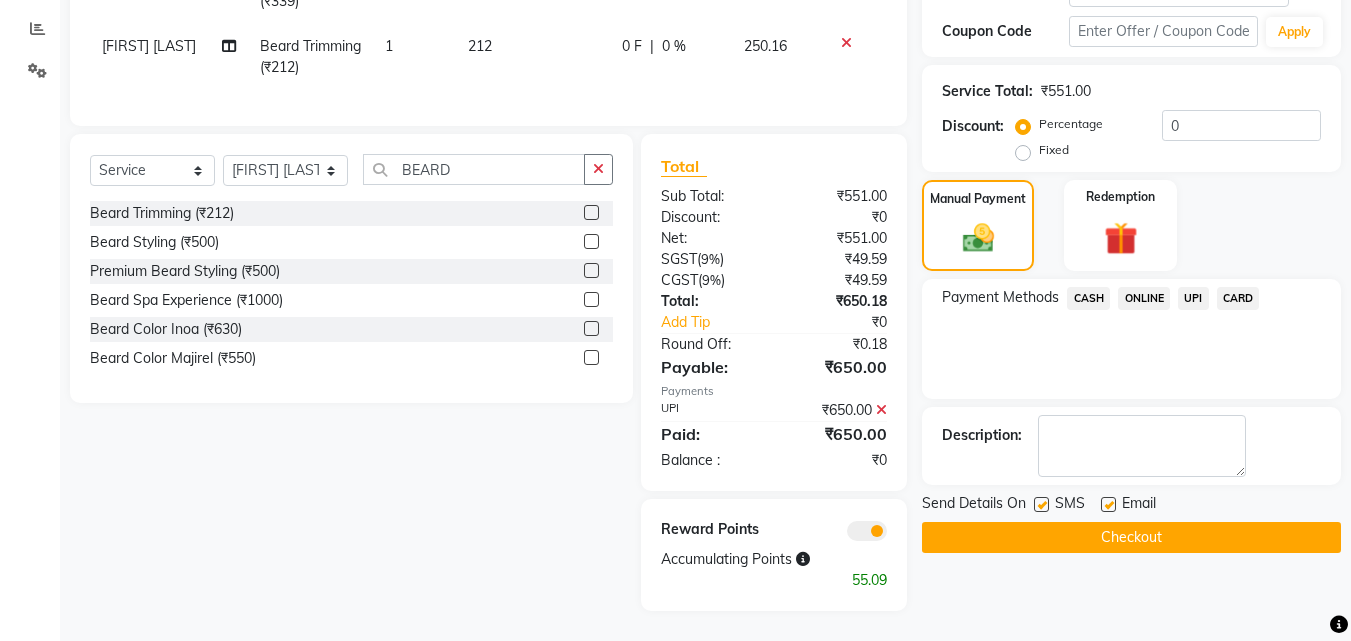 click on "Checkout" 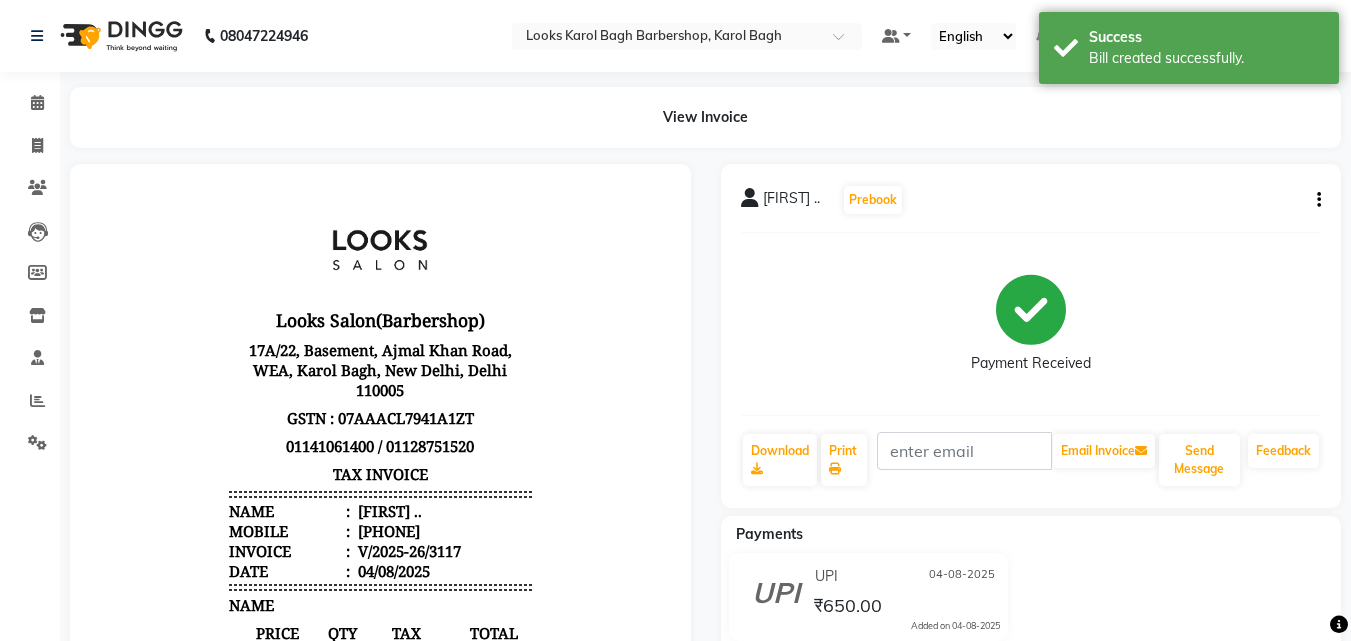 scroll, scrollTop: 0, scrollLeft: 0, axis: both 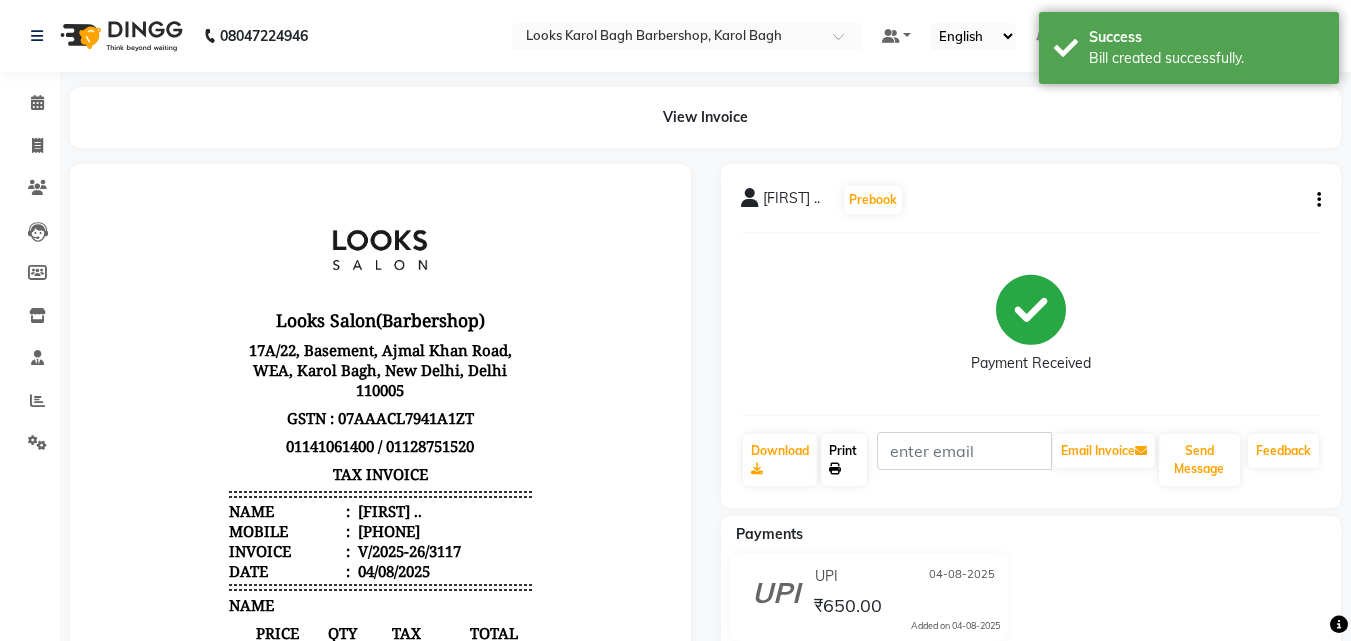 click on "Print" 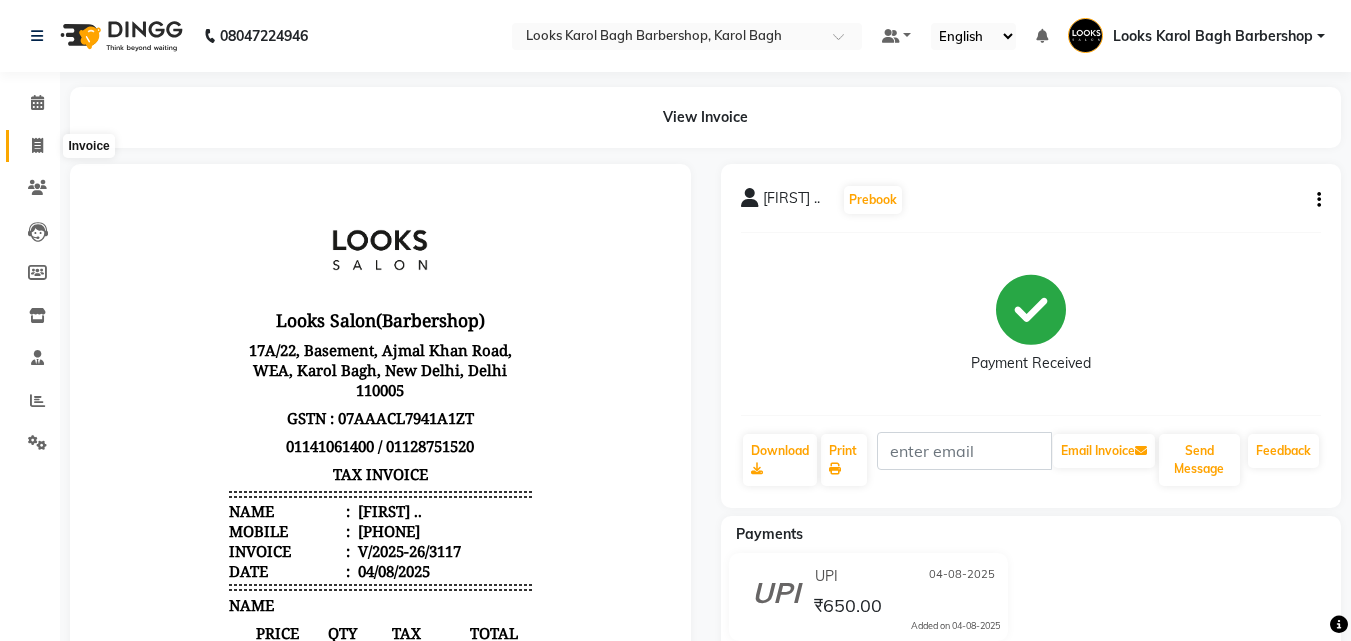 click 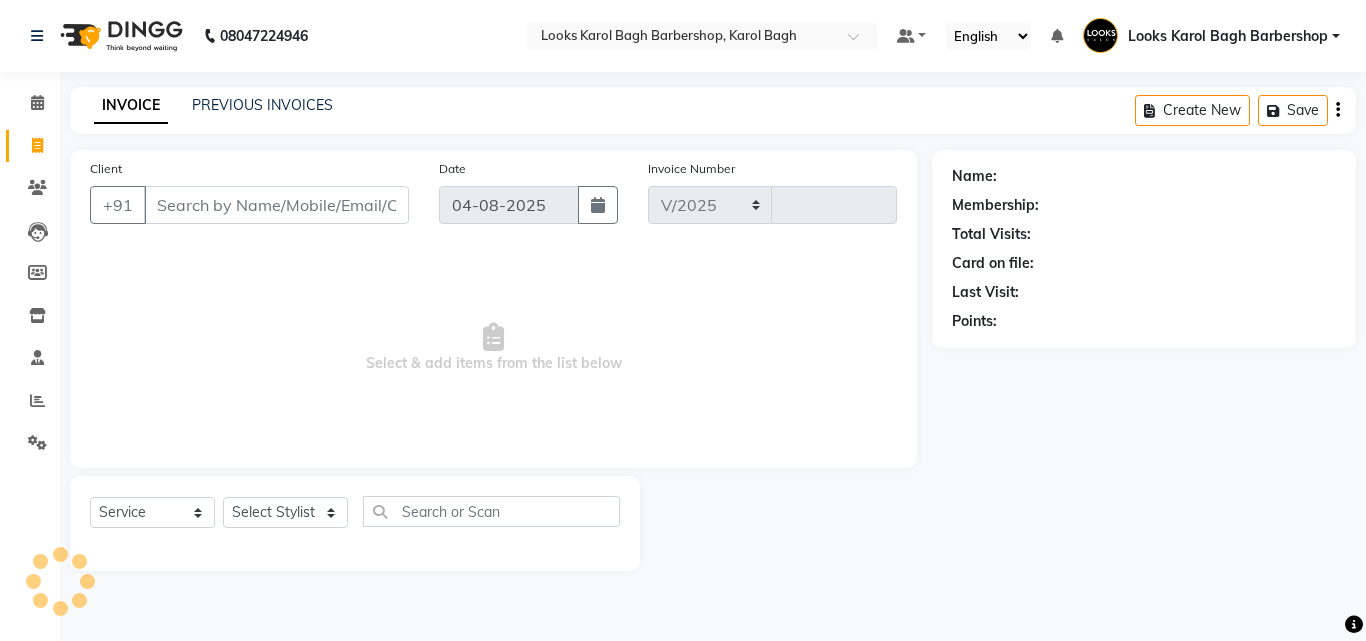 select on "4323" 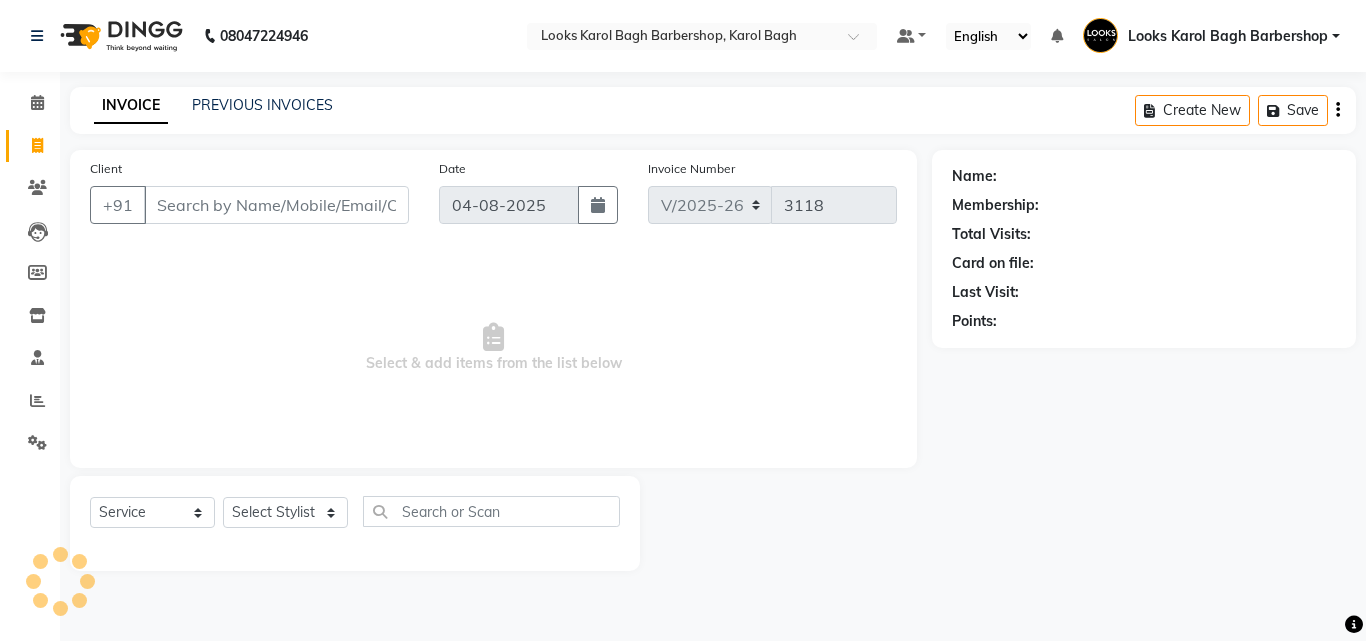 click on "Client" at bounding box center (276, 205) 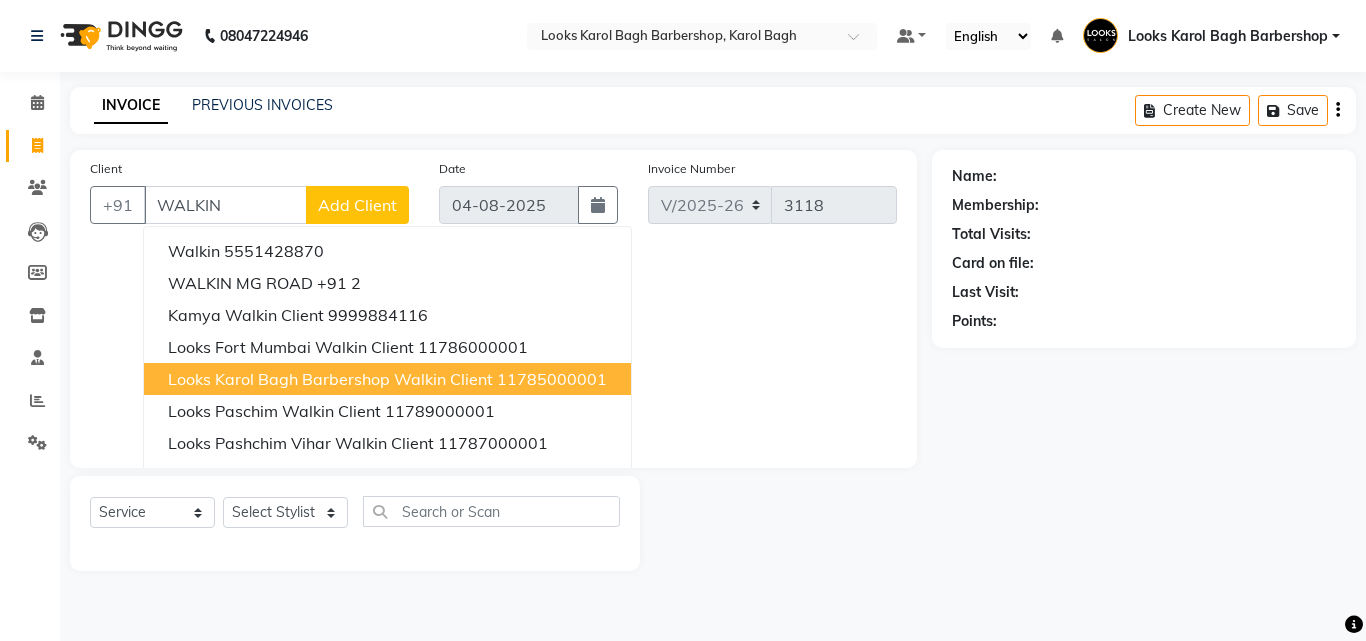 click on "Looks Karol Bagh Barbershop Walkin Client" at bounding box center [330, 379] 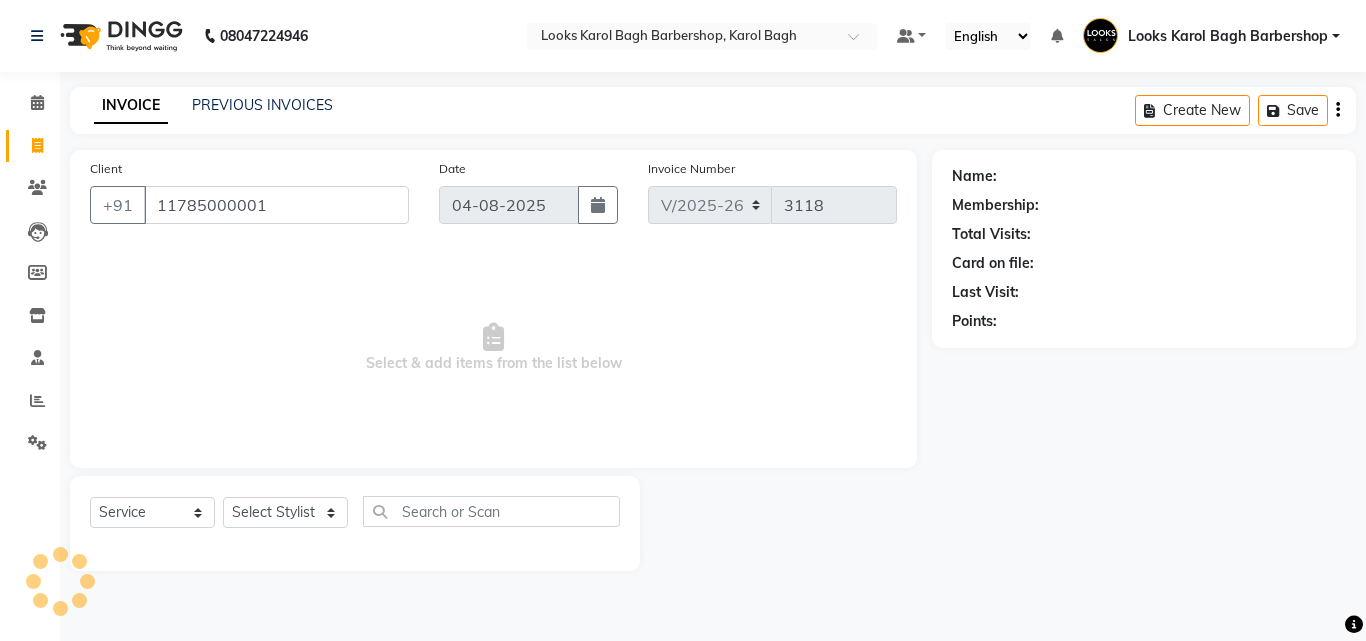 type on "11785000001" 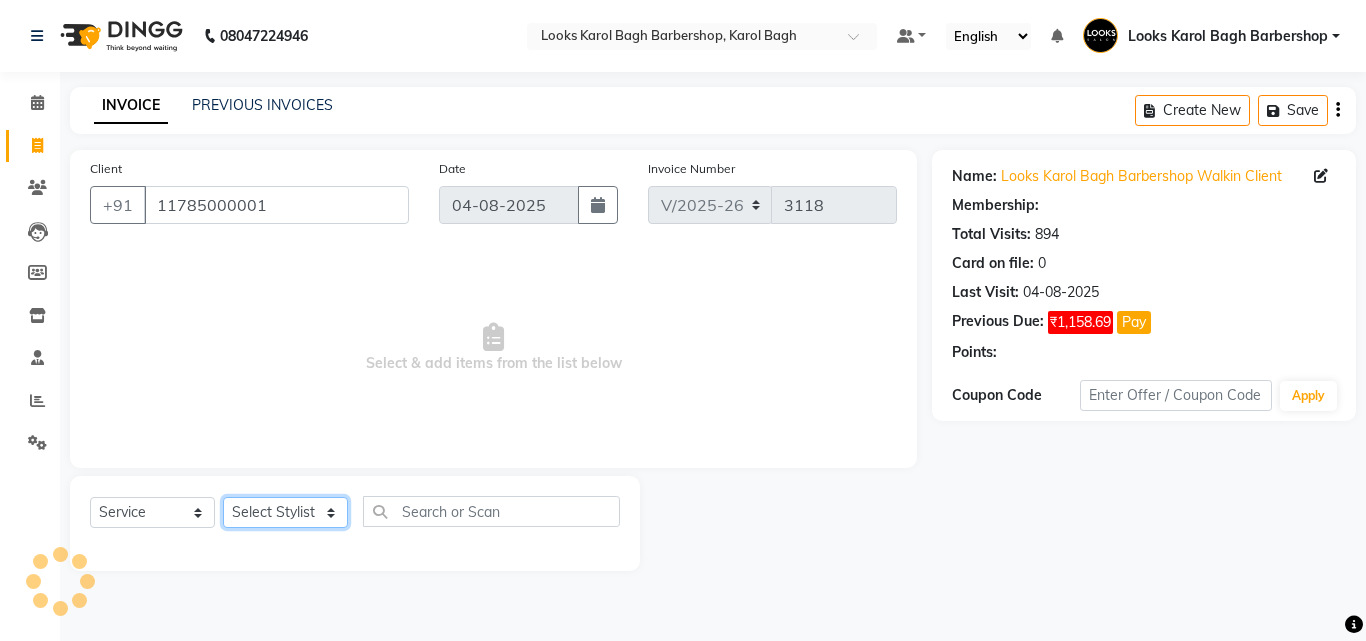 select on "1: Object" 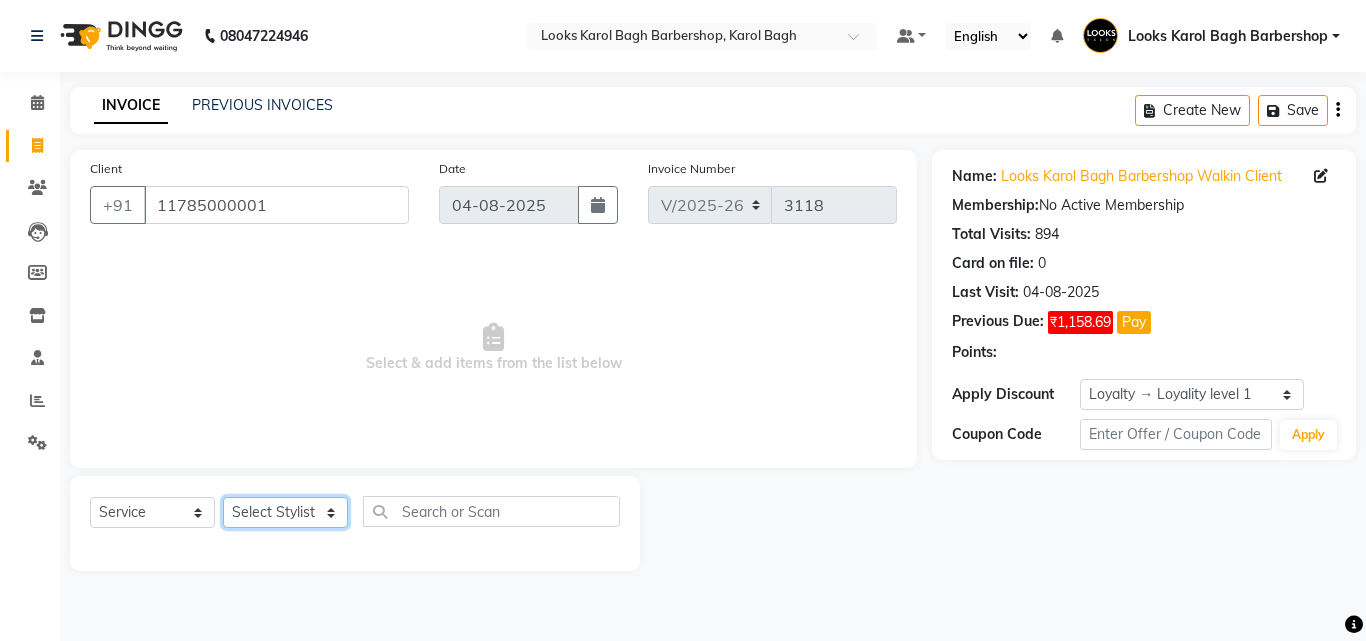 click on "Select Stylist Aadil Adnan AENA Aijaz Alam Amazon_Kart AMIR  Anurag _asst Arvind_asst BIJENDER  Counter Sales DANISH DHARAMVEER Eshan FARHAN KARAN RAI  KOMAL_NAILS Krishna_asst LALIT_PDCT LHAMO Looks_Female_Section Looks_H.O_Store Looks Karol Bagh Barbershop Looks_Kart MANIRAM Meenu_pdct Mohammad Sajid NAEEM  NARENDER DEOL  Naveen_pdct Prabhakar Kumar_PDCT RAAJ GUPTA RAAJ_JI raj ji RAM MURTI NARYAL ROHIT  Rohit Seth Rohit Thakur SACHIN sahil Shabina Shakir SIMRAN Sonia Sunny VIKRAM VIKRANT SINGH  Vishal_Asst YOGESH ASSISTANT" 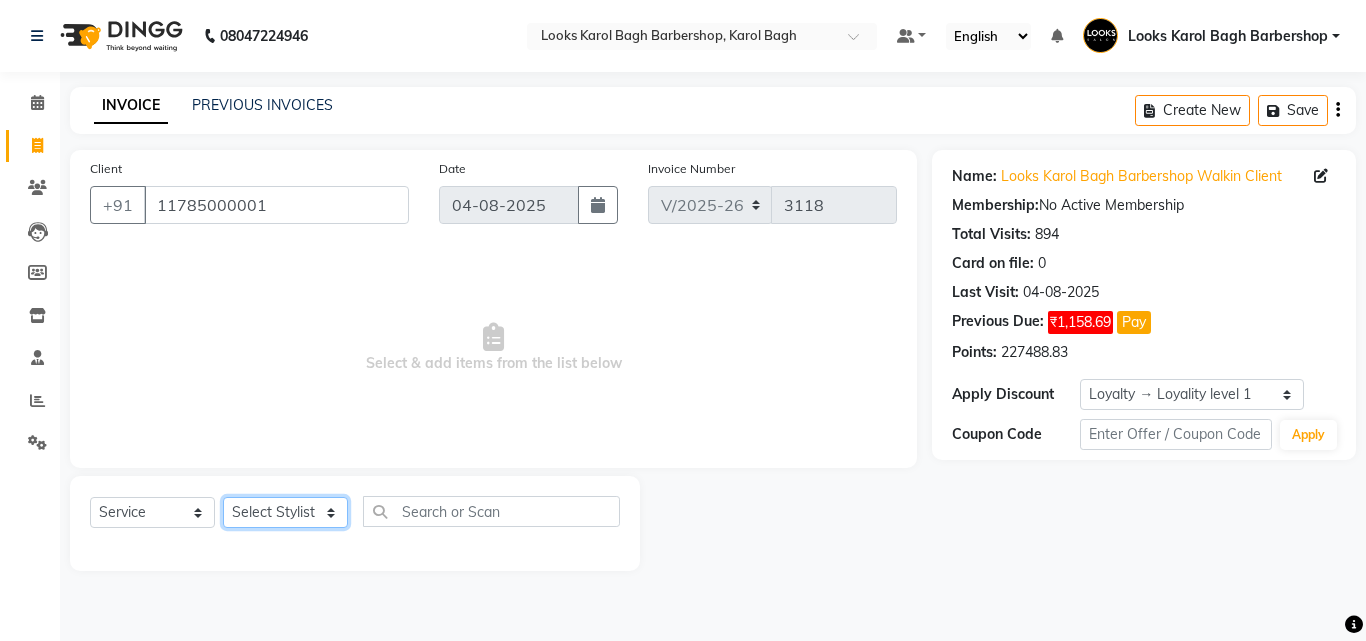 select on "23409" 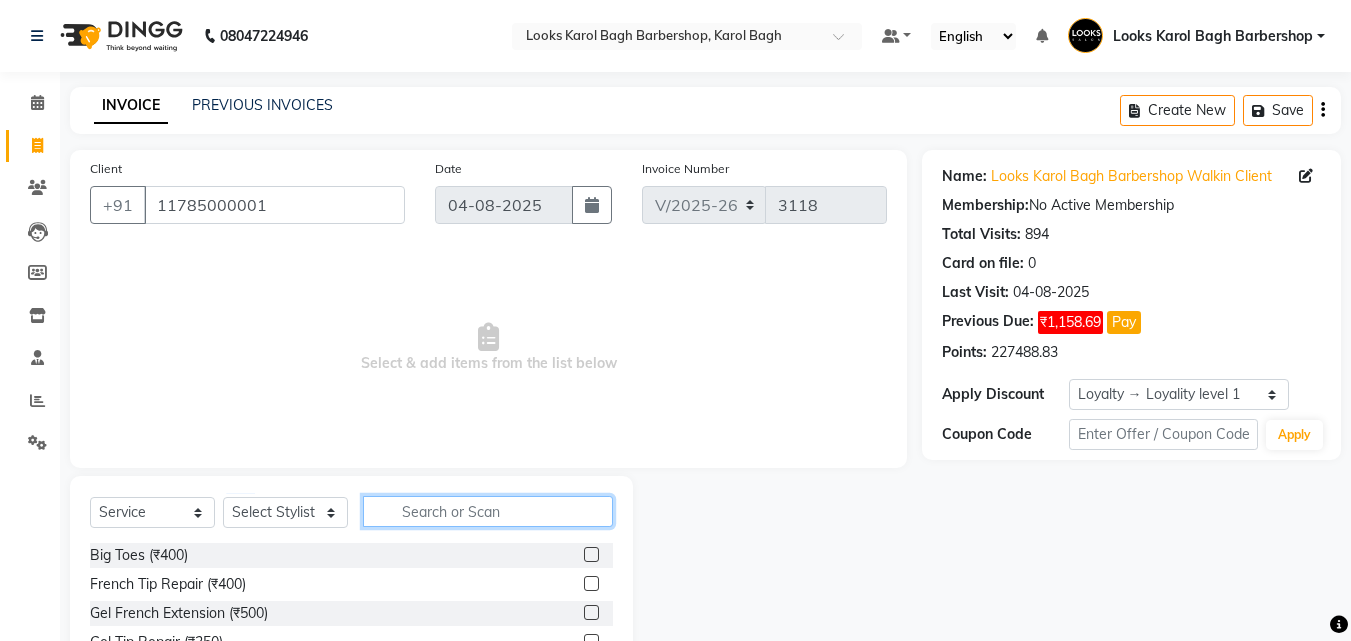 click 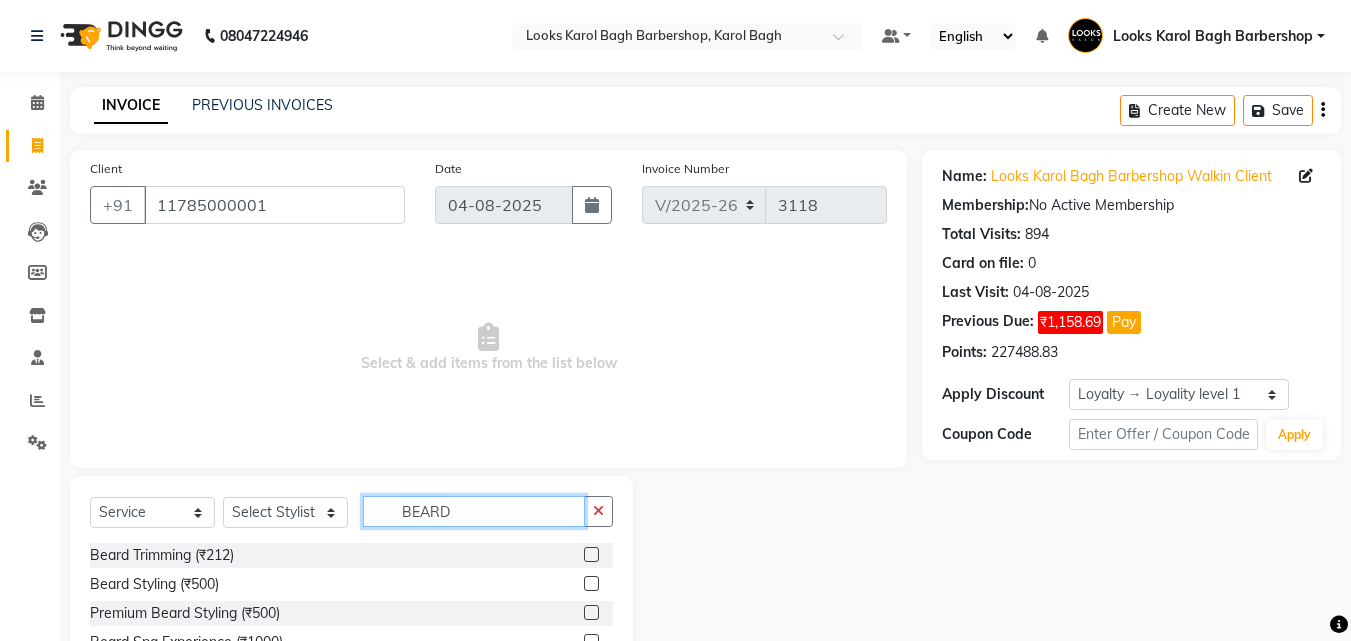 type on "BEARD" 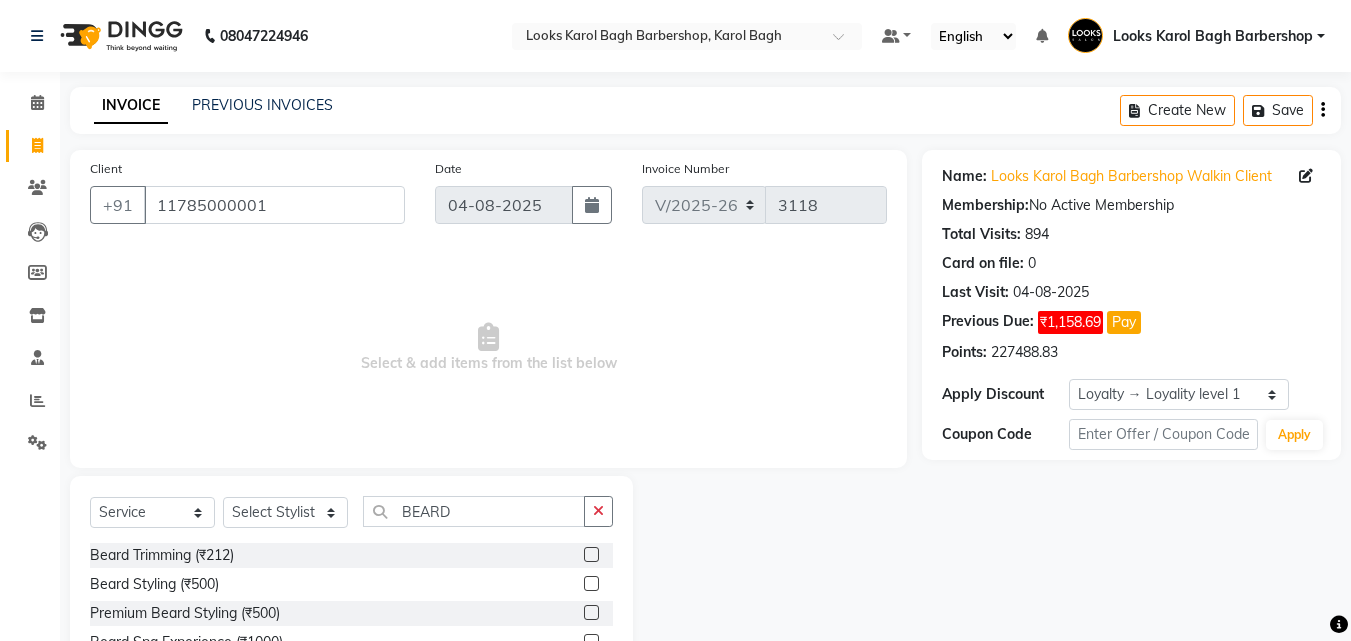 click 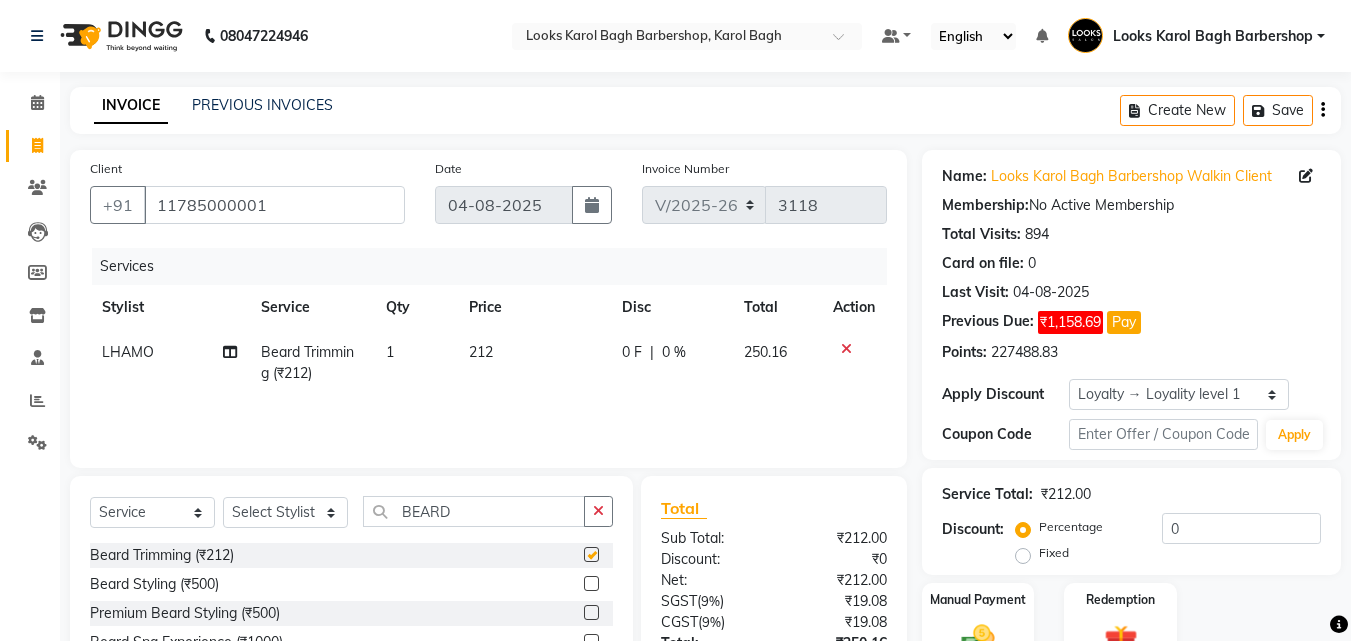 checkbox on "false" 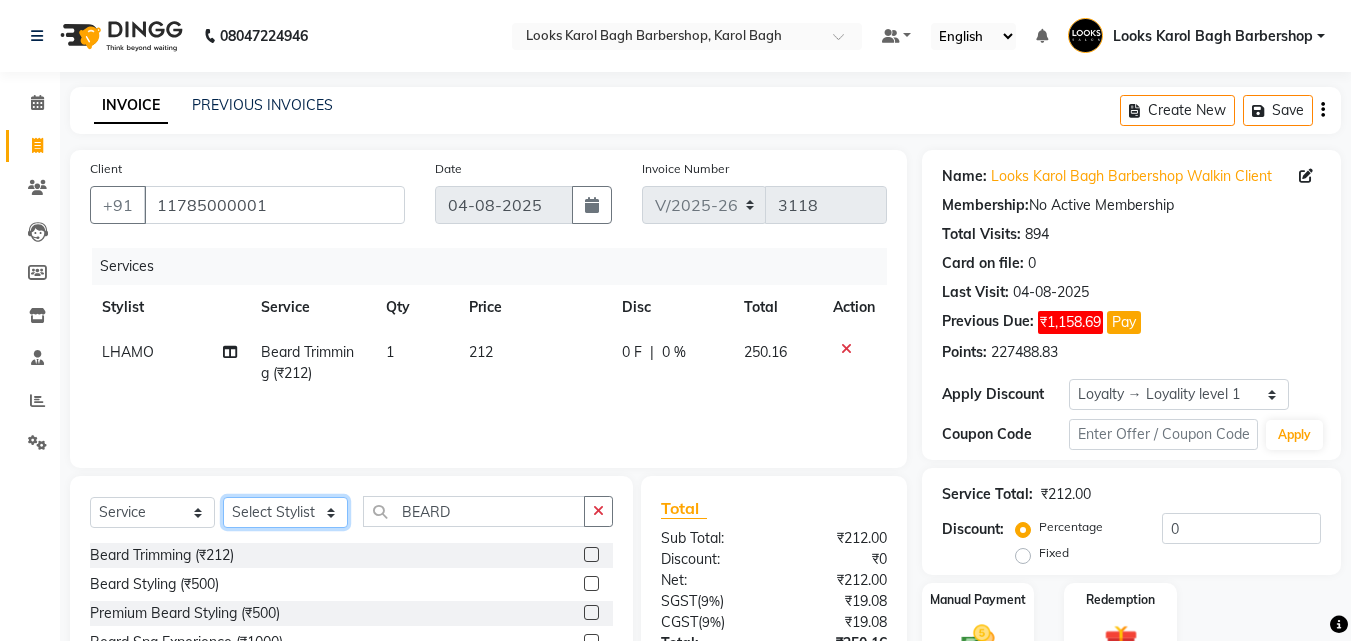 click on "Select Stylist Aadil Adnan AENA Aijaz Alam Amazon_Kart AMIR  Anurag _asst Arvind_asst BIJENDER  Counter Sales DANISH DHARAMVEER Eshan FARHAN KARAN RAI  KOMAL_NAILS Krishna_asst LALIT_PDCT LHAMO Looks_Female_Section Looks_H.O_Store Looks Karol Bagh Barbershop Looks_Kart MANIRAM Meenu_pdct Mohammad Sajid NAEEM  NARENDER DEOL  Naveen_pdct Prabhakar Kumar_PDCT RAAJ GUPTA RAAJ_JI raj ji RAM MURTI NARYAL ROHIT  Rohit Seth Rohit Thakur SACHIN sahil Shabina Shakir SIMRAN Sonia Sunny VIKRAM VIKRANT SINGH  Vishal_Asst YOGESH ASSISTANT" 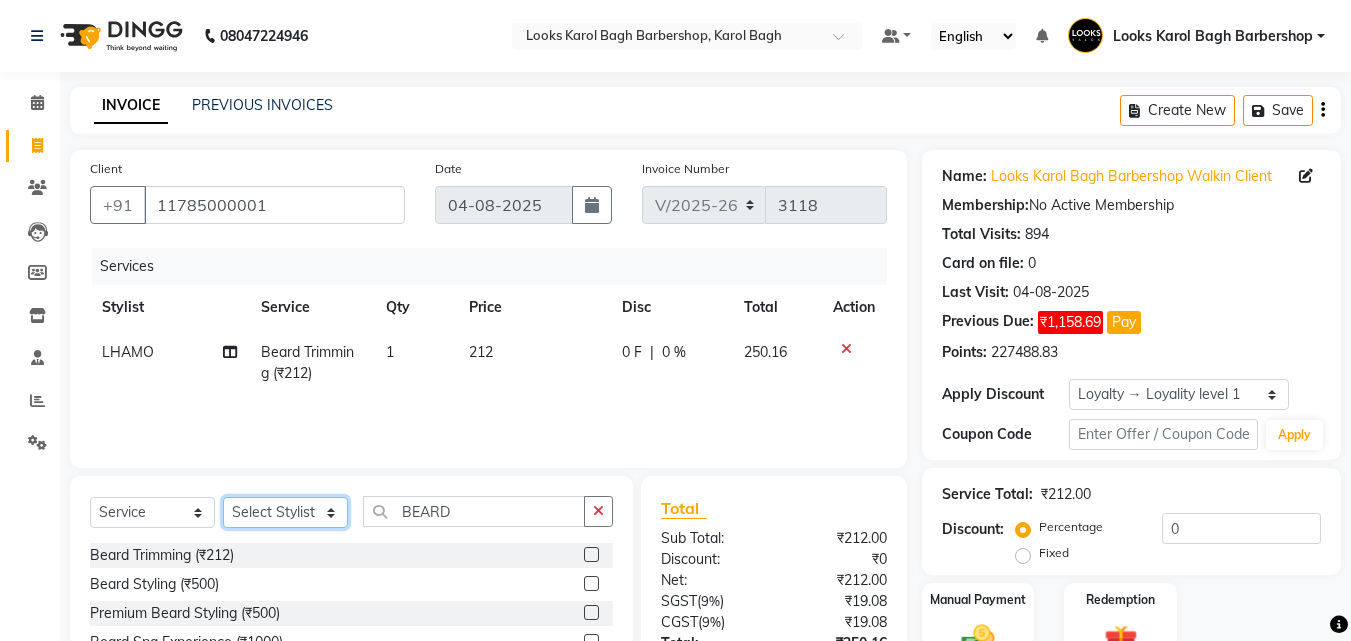 select on "23408" 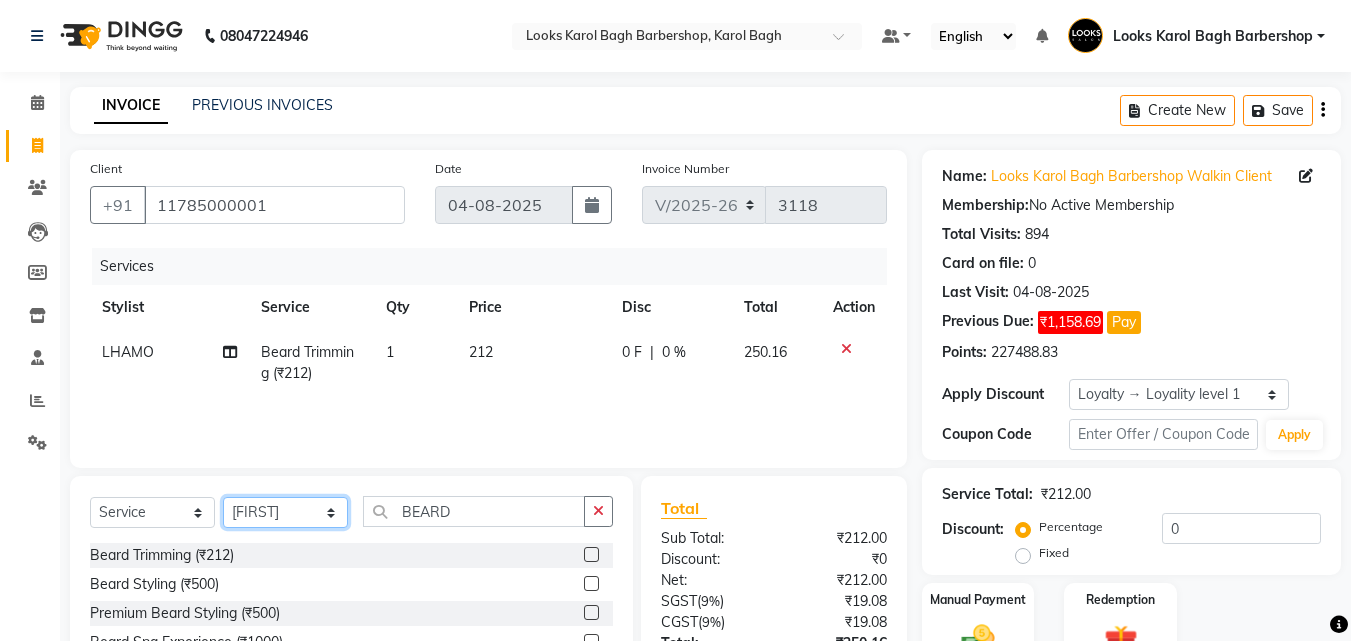 click on "Select Stylist Aadil Adnan AENA Aijaz Alam Amazon_Kart AMIR  Anurag _asst Arvind_asst BIJENDER  Counter Sales DANISH DHARAMVEER Eshan FARHAN KARAN RAI  KOMAL_NAILS Krishna_asst LALIT_PDCT LHAMO Looks_Female_Section Looks_H.O_Store Looks Karol Bagh Barbershop Looks_Kart MANIRAM Meenu_pdct Mohammad Sajid NAEEM  NARENDER DEOL  Naveen_pdct Prabhakar Kumar_PDCT RAAJ GUPTA RAAJ_JI raj ji RAM MURTI NARYAL ROHIT  Rohit Seth Rohit Thakur SACHIN sahil Shabina Shakir SIMRAN Sonia Sunny VIKRAM VIKRANT SINGH  Vishal_Asst YOGESH ASSISTANT" 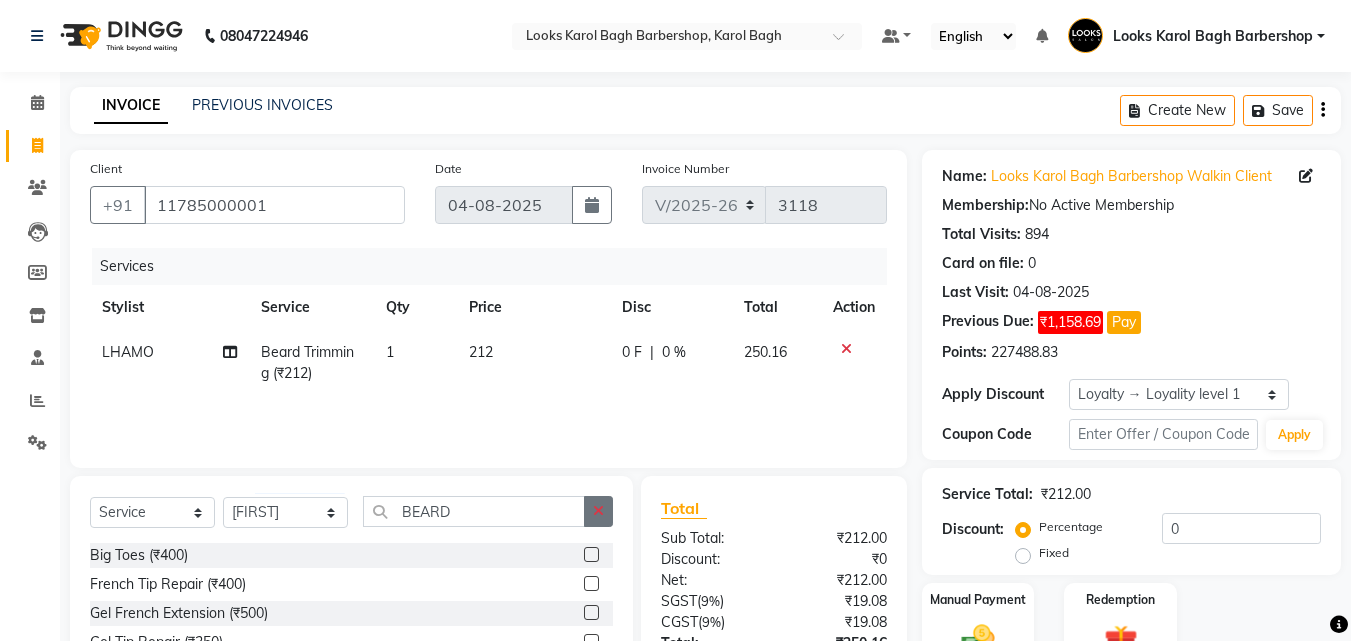 click 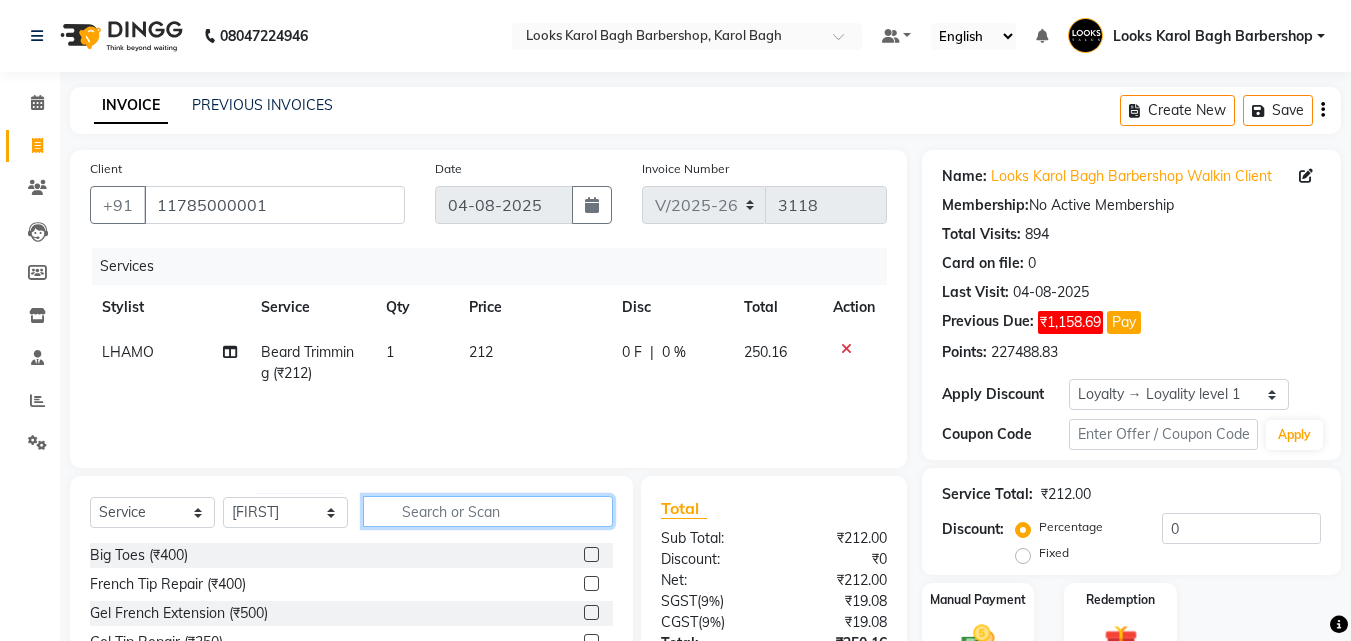 click 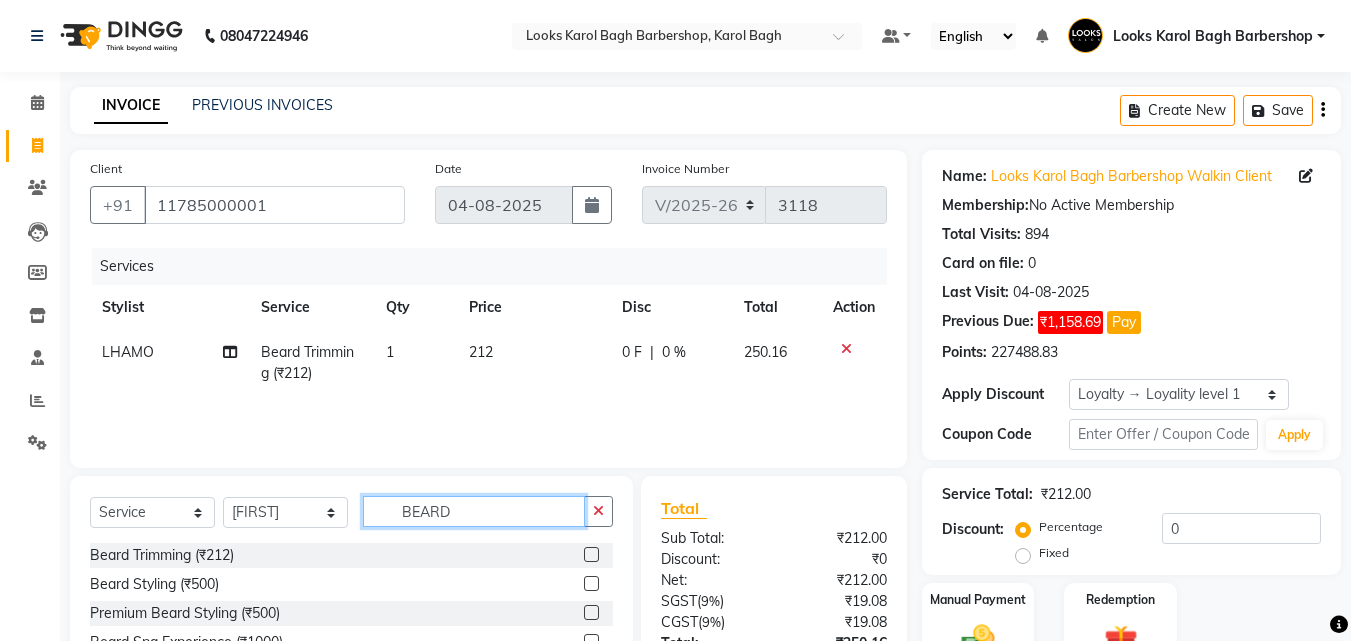 type on "BEARD" 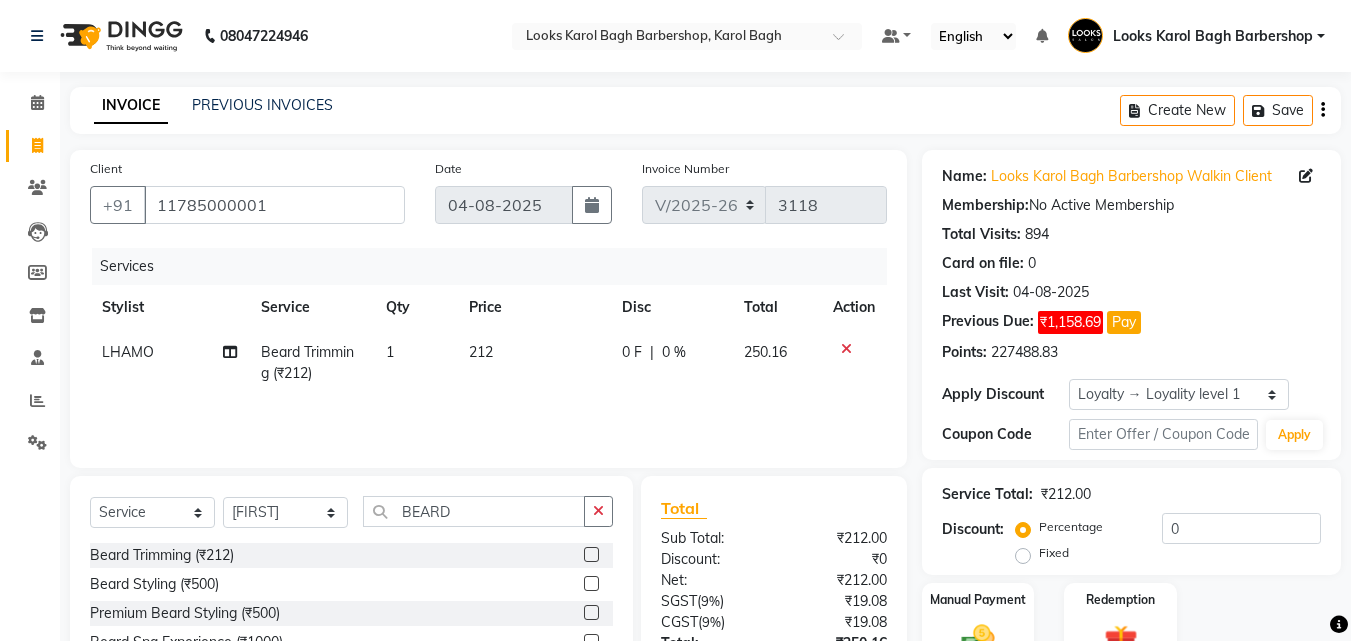 click 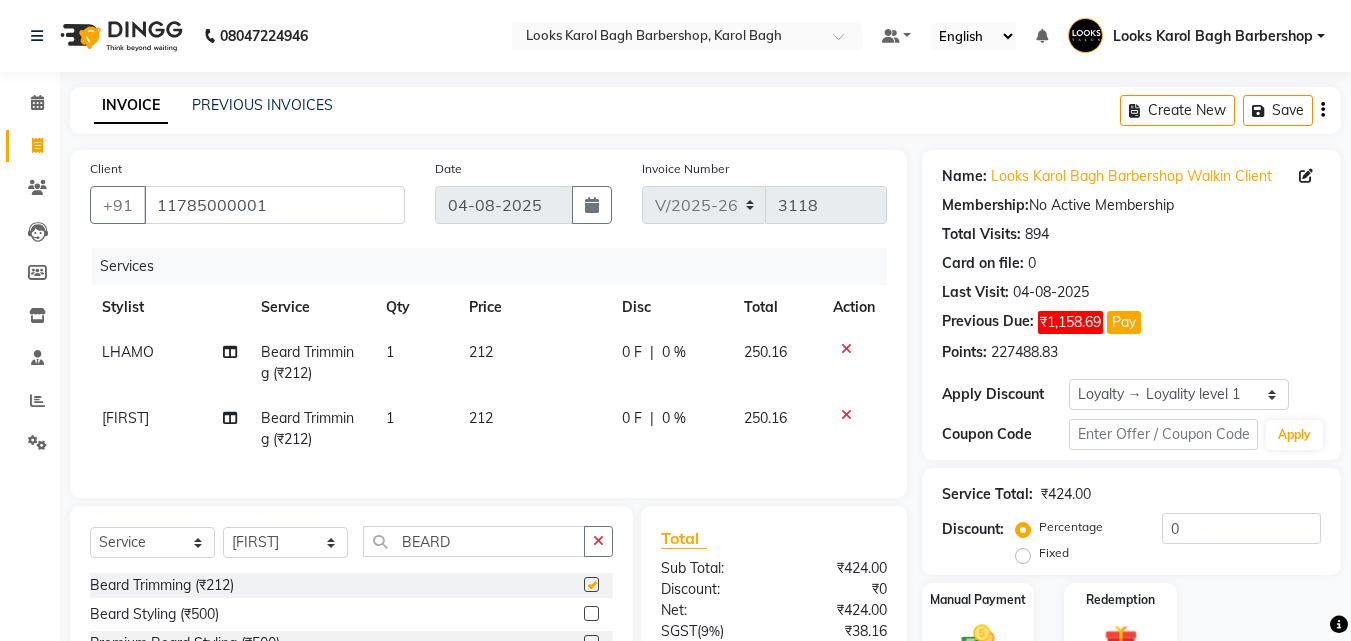 checkbox on "false" 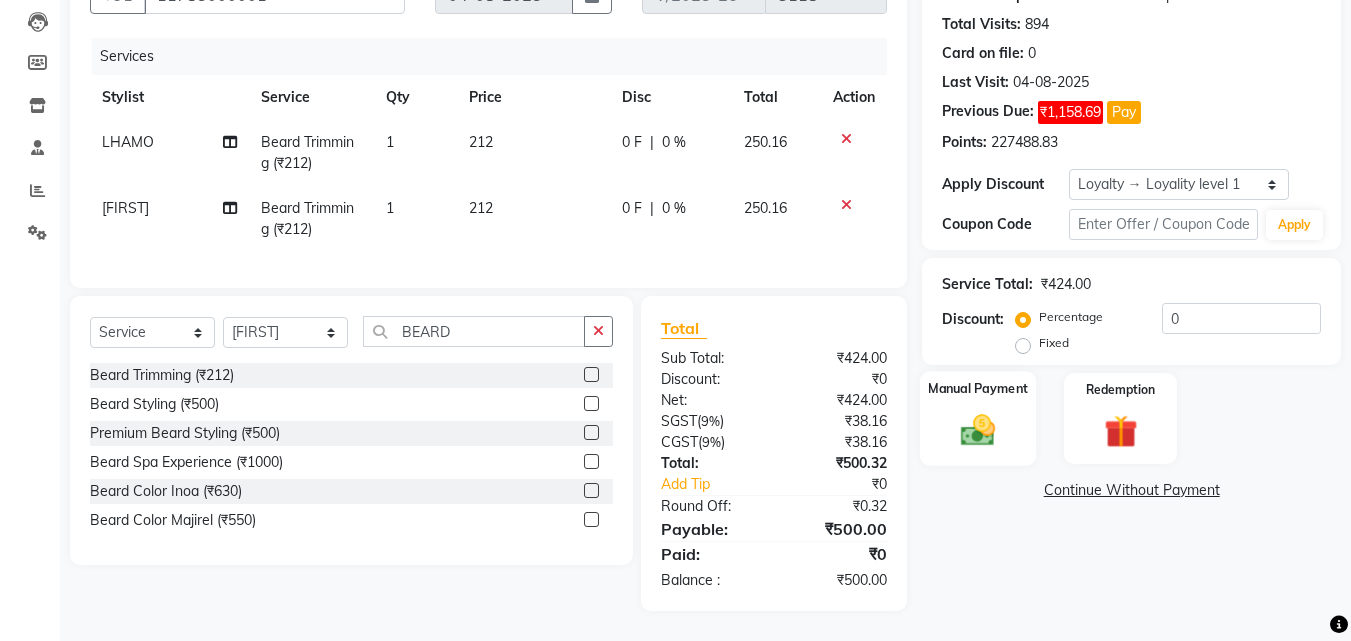 scroll, scrollTop: 225, scrollLeft: 0, axis: vertical 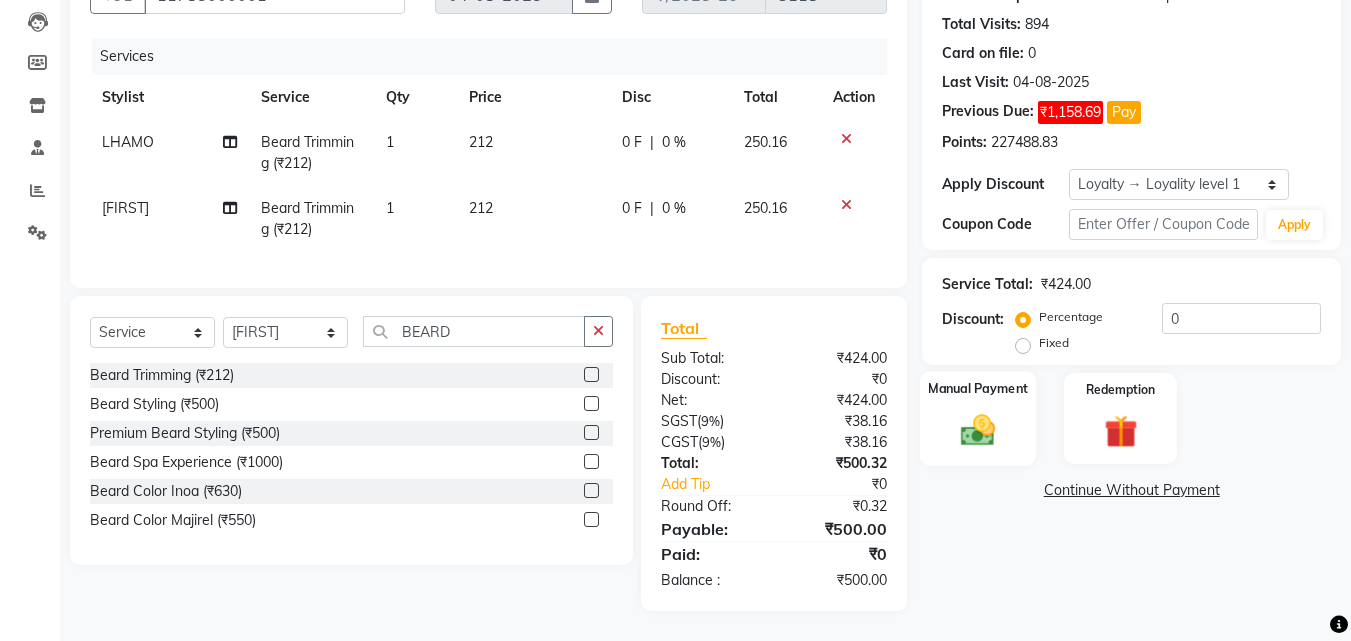 click 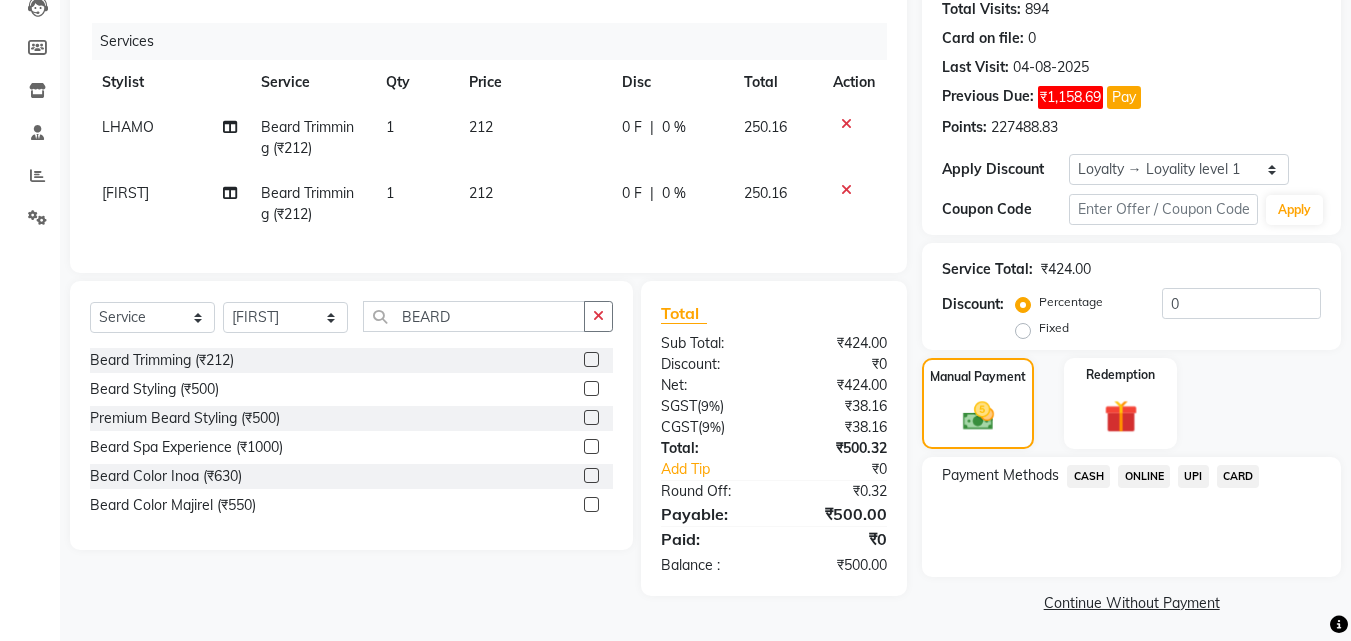 click on "CASH" 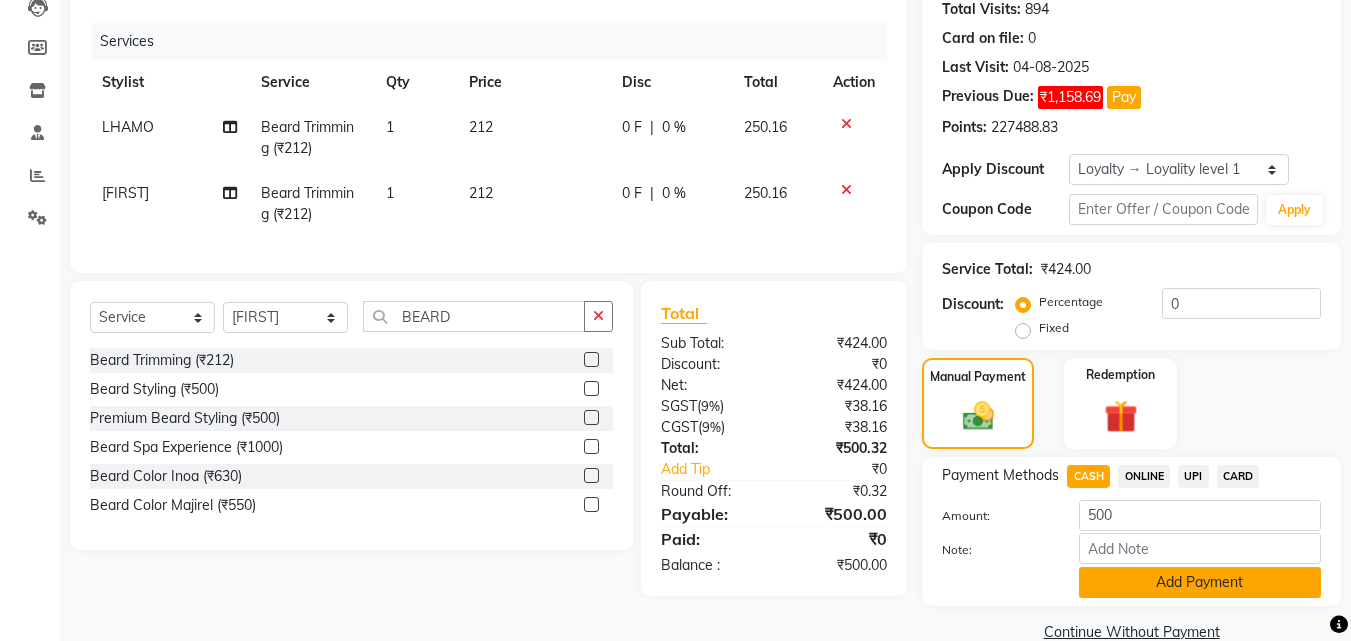 click on "Add Payment" 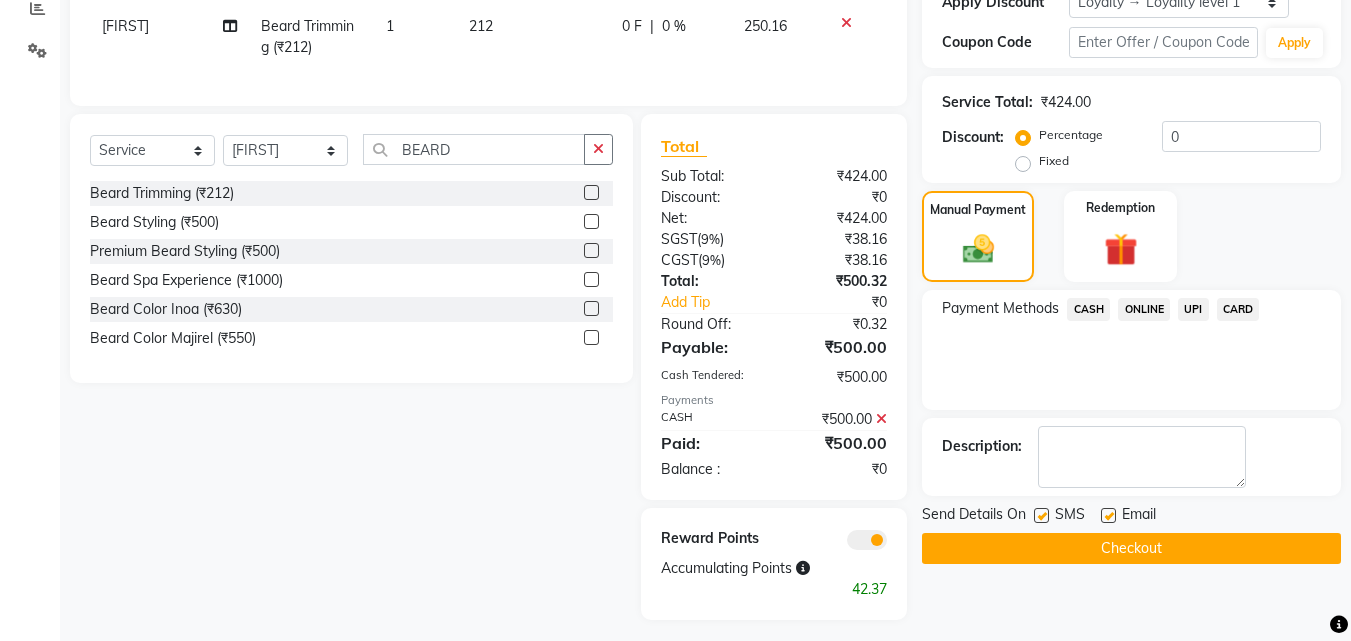 scroll, scrollTop: 416, scrollLeft: 0, axis: vertical 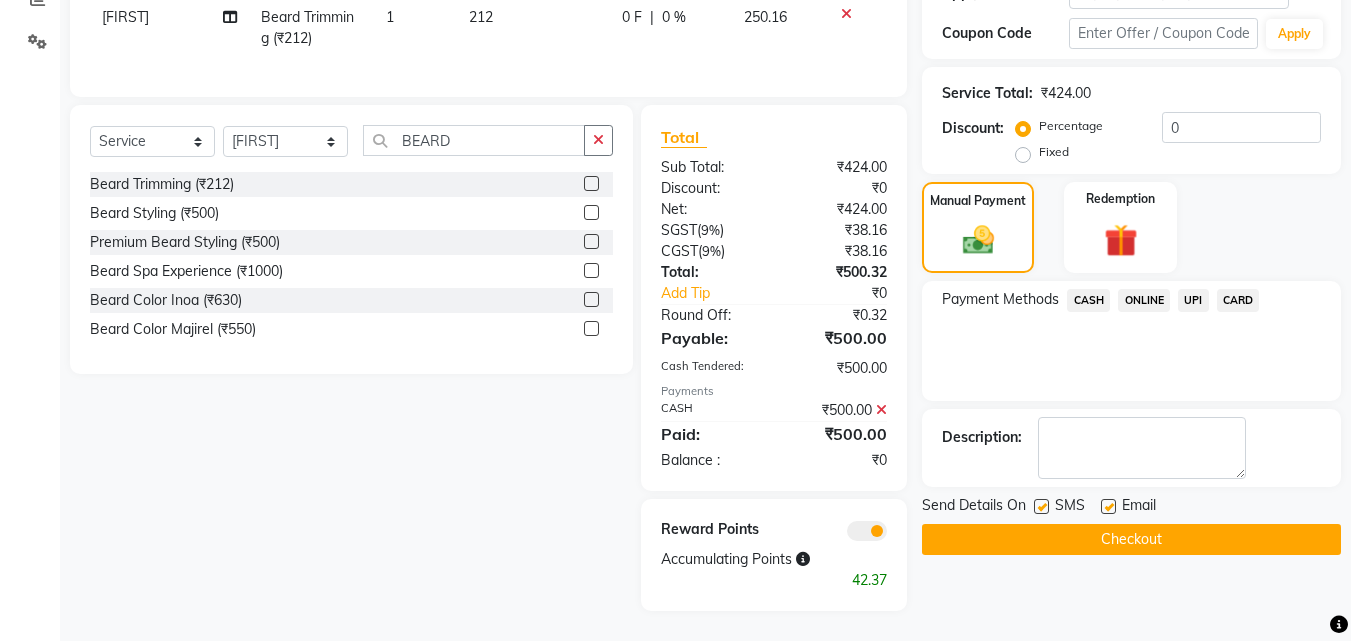click on "Checkout" 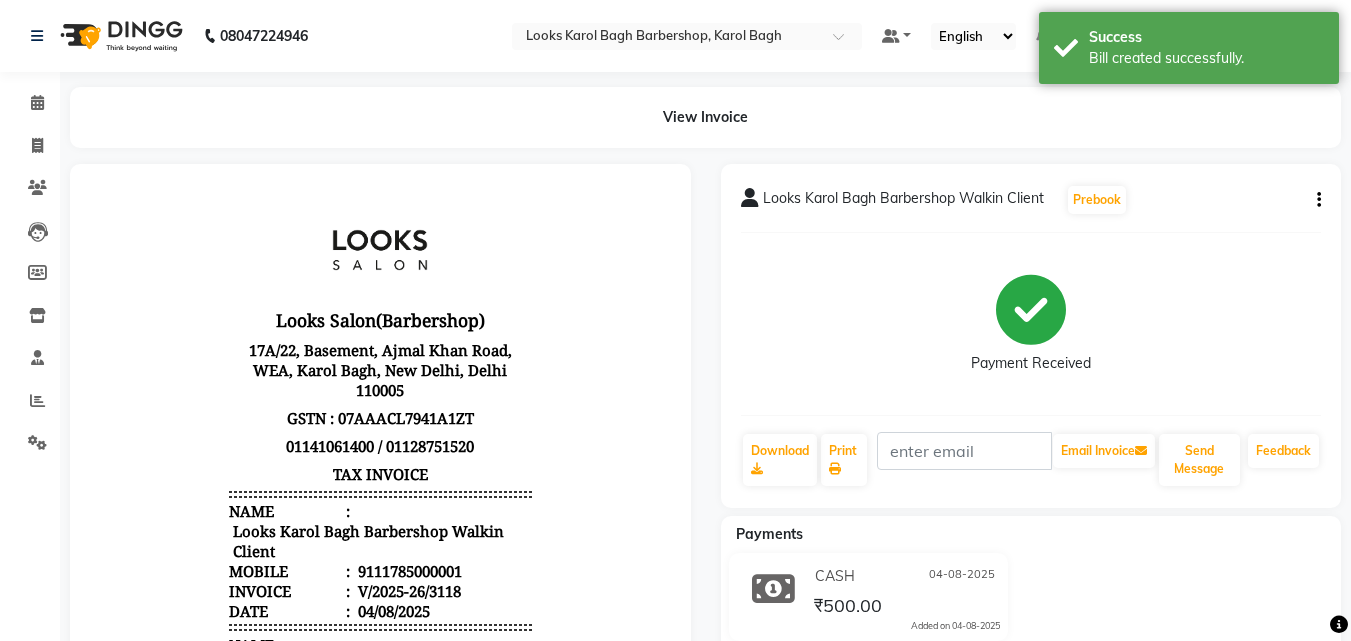 scroll, scrollTop: 0, scrollLeft: 0, axis: both 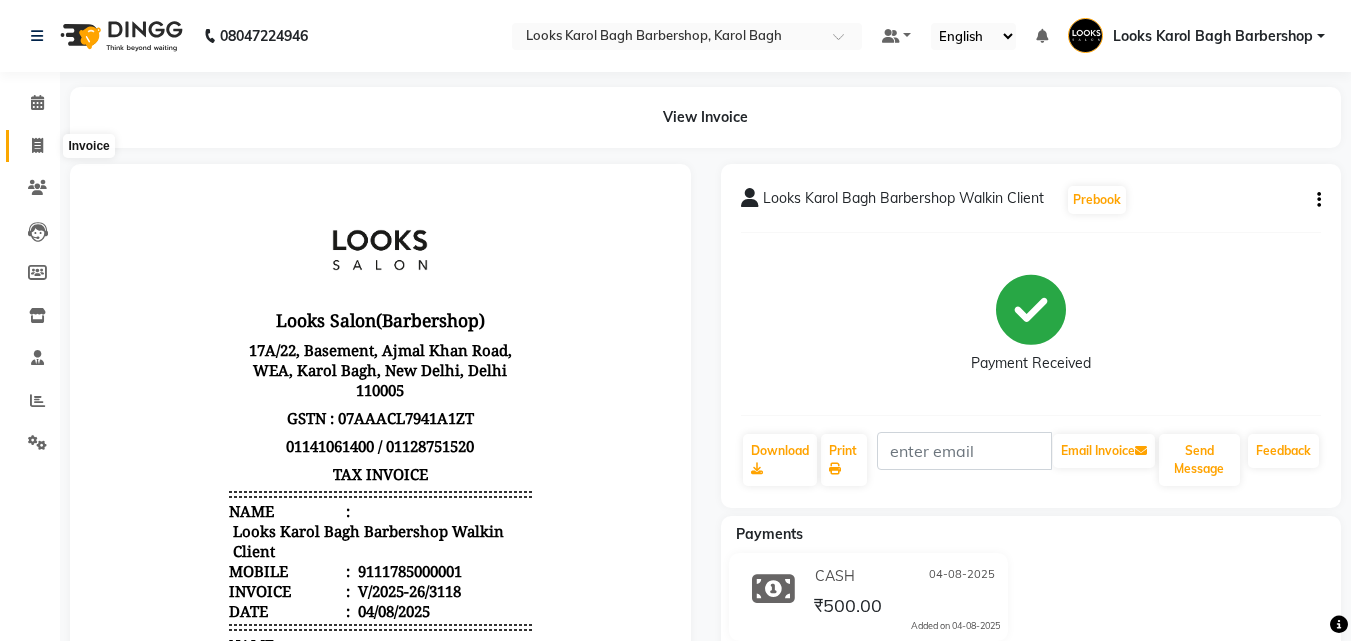 click 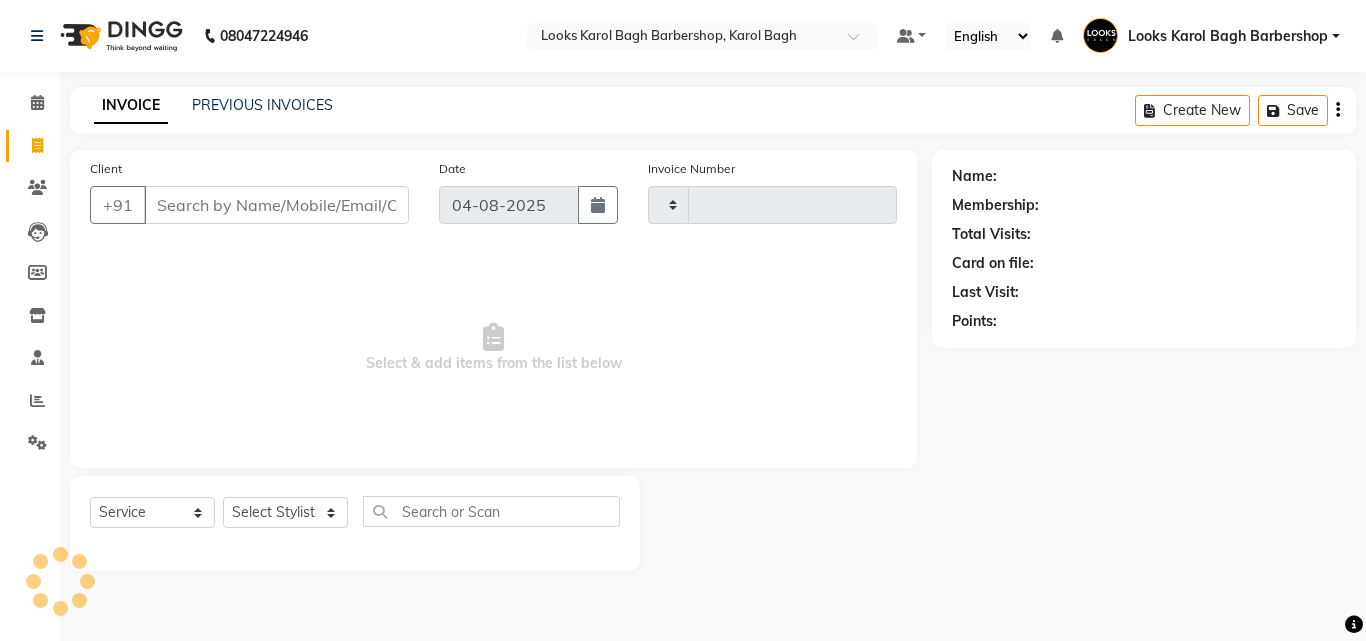 type on "3119" 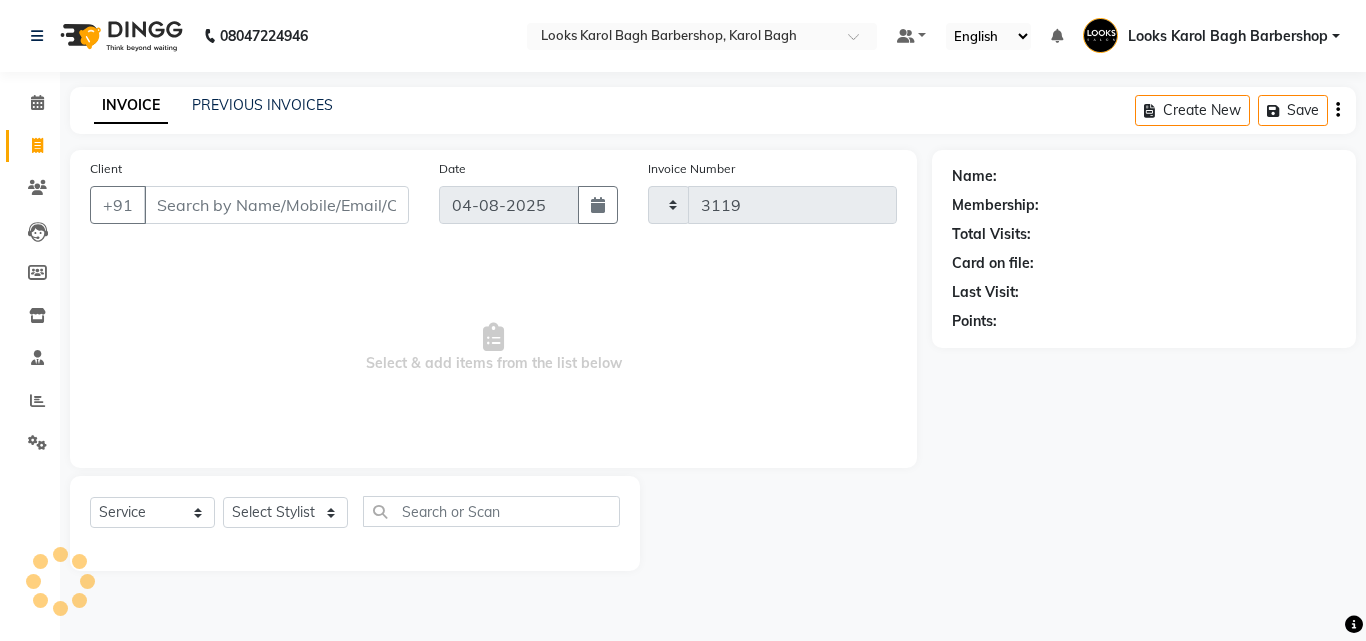 select on "4323" 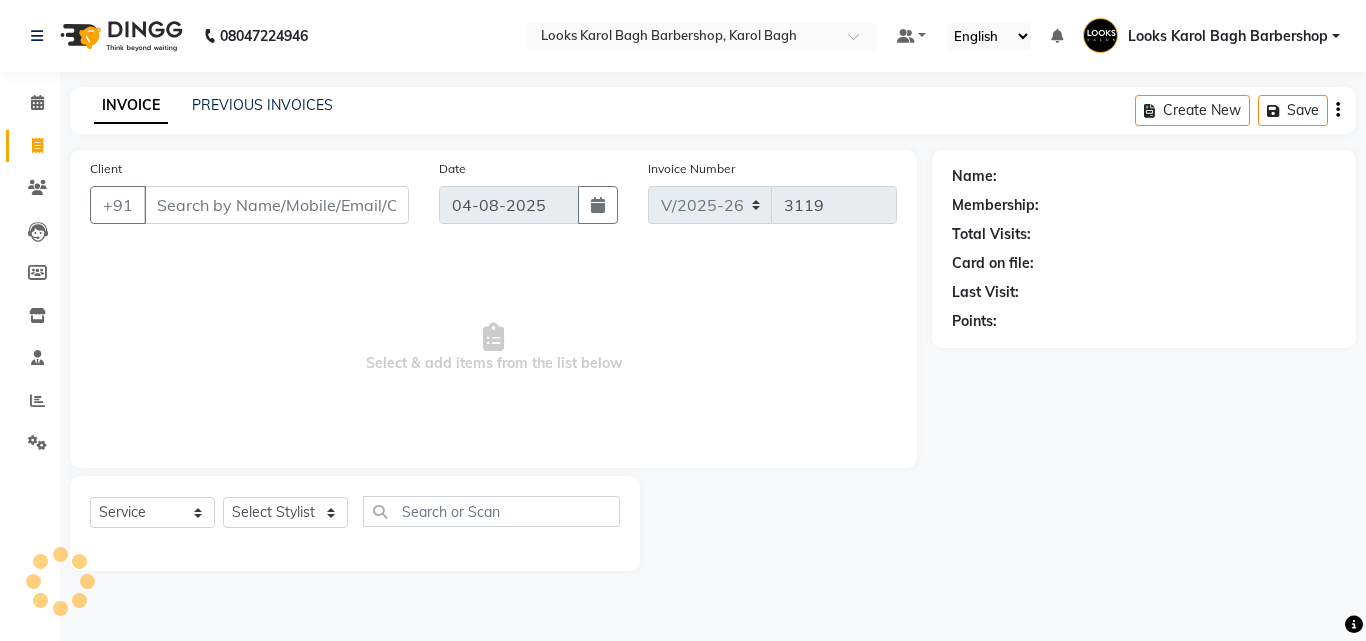 click on "Client" at bounding box center [276, 205] 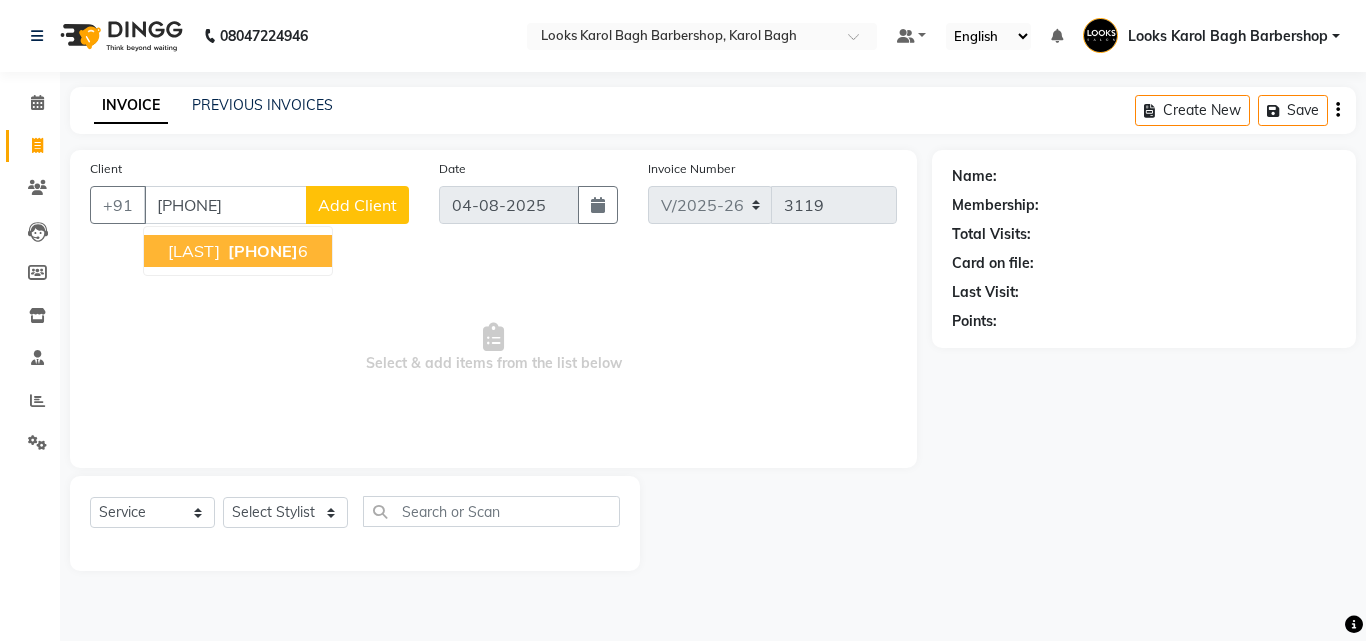 click on "981013182" at bounding box center [263, 251] 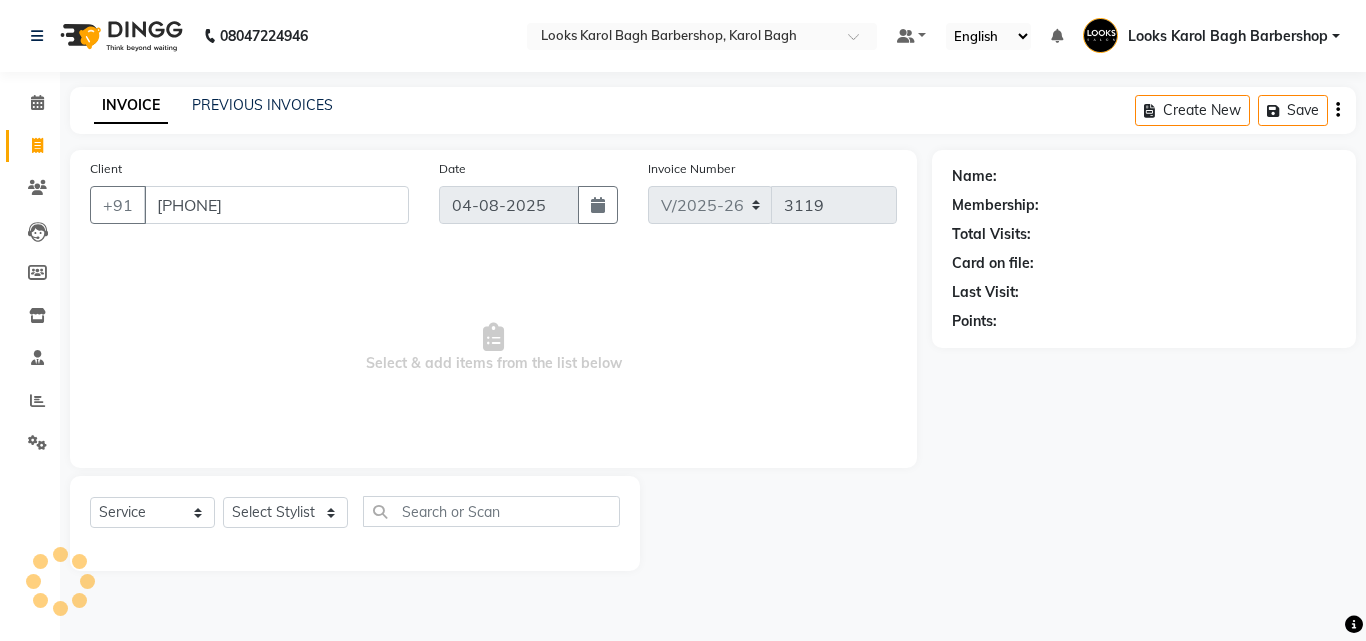type on "9810131826" 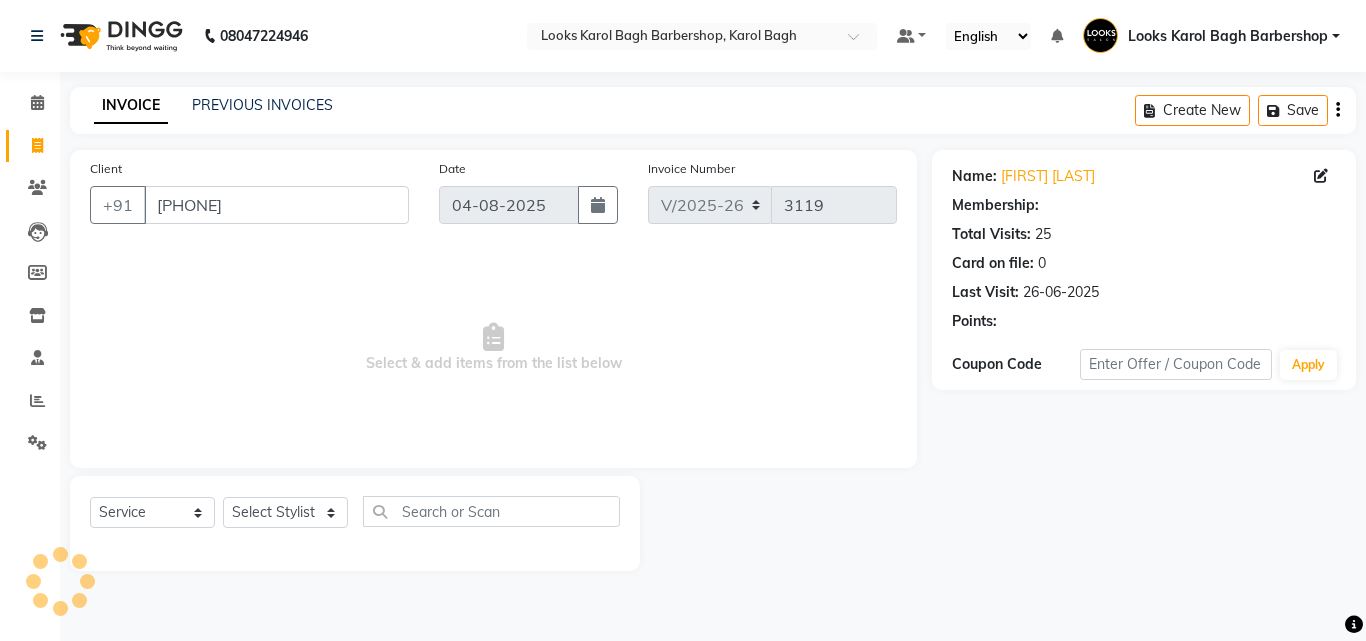 select on "1: Object" 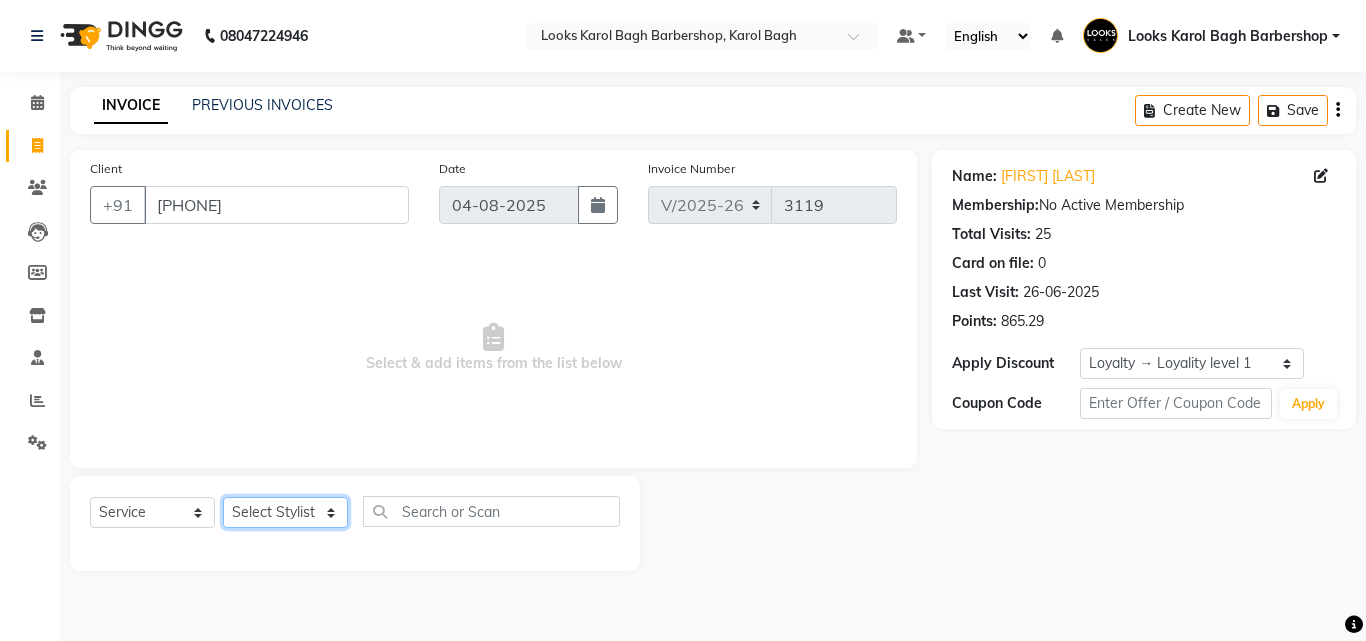 click on "Select Stylist Aadil Adnan AENA Aijaz Alam Amazon_Kart AMIR  Anurag _asst Arvind_asst BIJENDER  Counter Sales DANISH DHARAMVEER Eshan FARHAN KARAN RAI  KOMAL_NAILS Krishna_asst LALIT_PDCT LHAMO Looks_Female_Section Looks_H.O_Store Looks Karol Bagh Barbershop Looks_Kart MANIRAM Meenu_pdct Mohammad Sajid NAEEM  NARENDER DEOL  Naveen_pdct Prabhakar Kumar_PDCT RAAJ GUPTA RAAJ_JI raj ji RAM MURTI NARYAL ROHIT  Rohit Seth Rohit Thakur SACHIN sahil Shabina Shakir SIMRAN Sonia Sunny VIKRAM VIKRANT SINGH  Vishal_Asst YOGESH ASSISTANT" 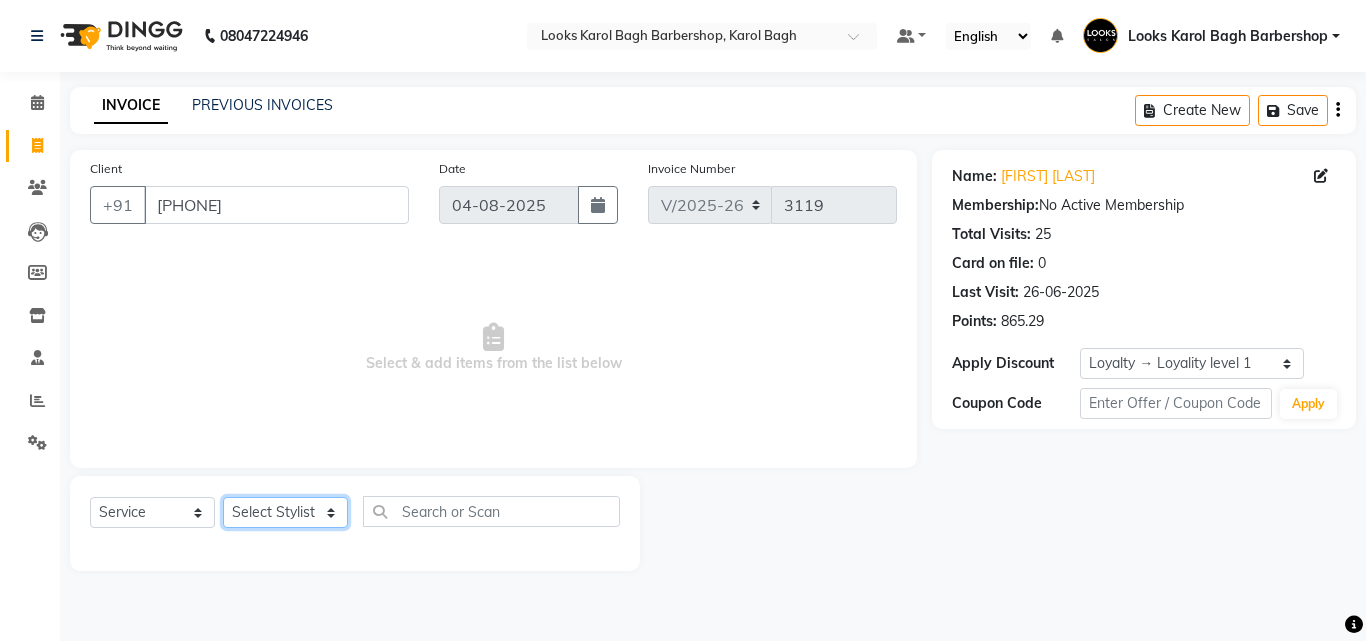 select on "23407" 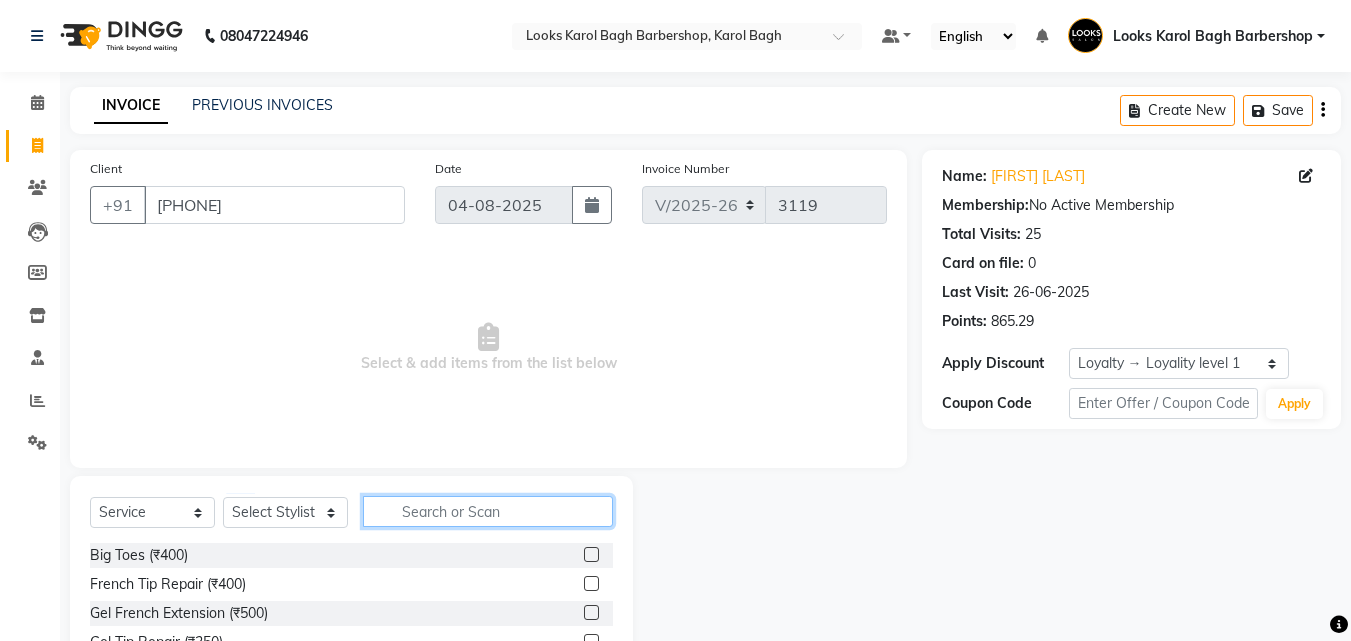 click 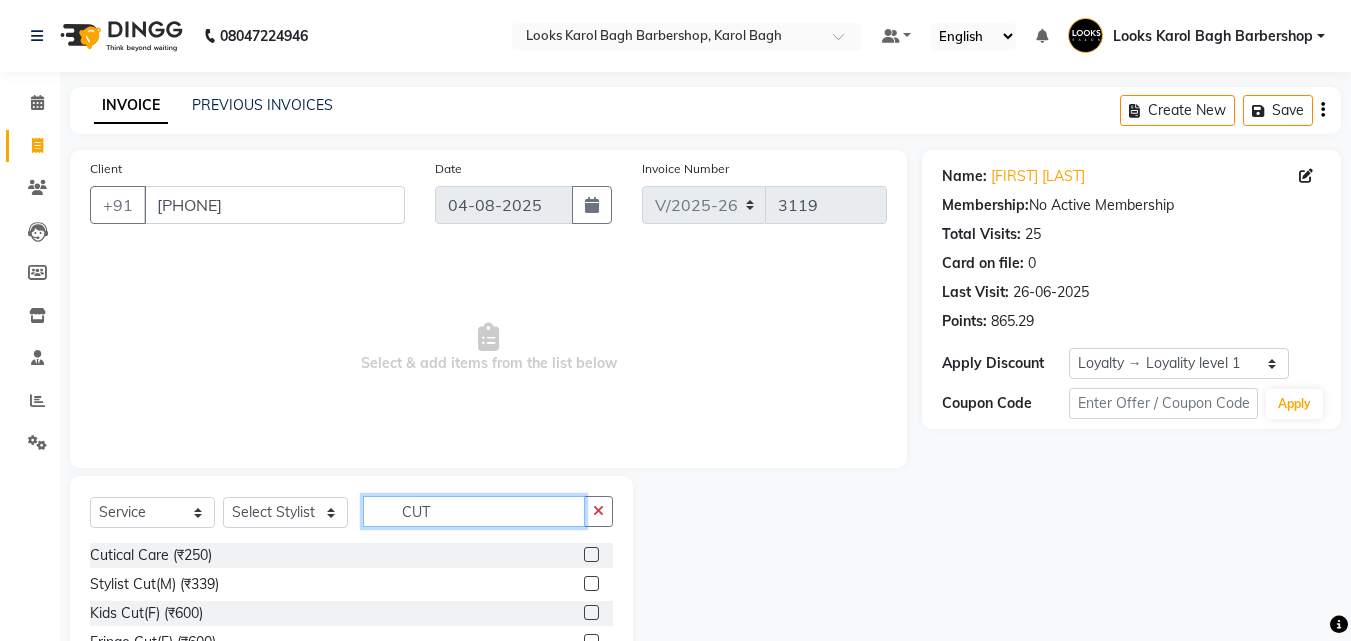 type on "CUT" 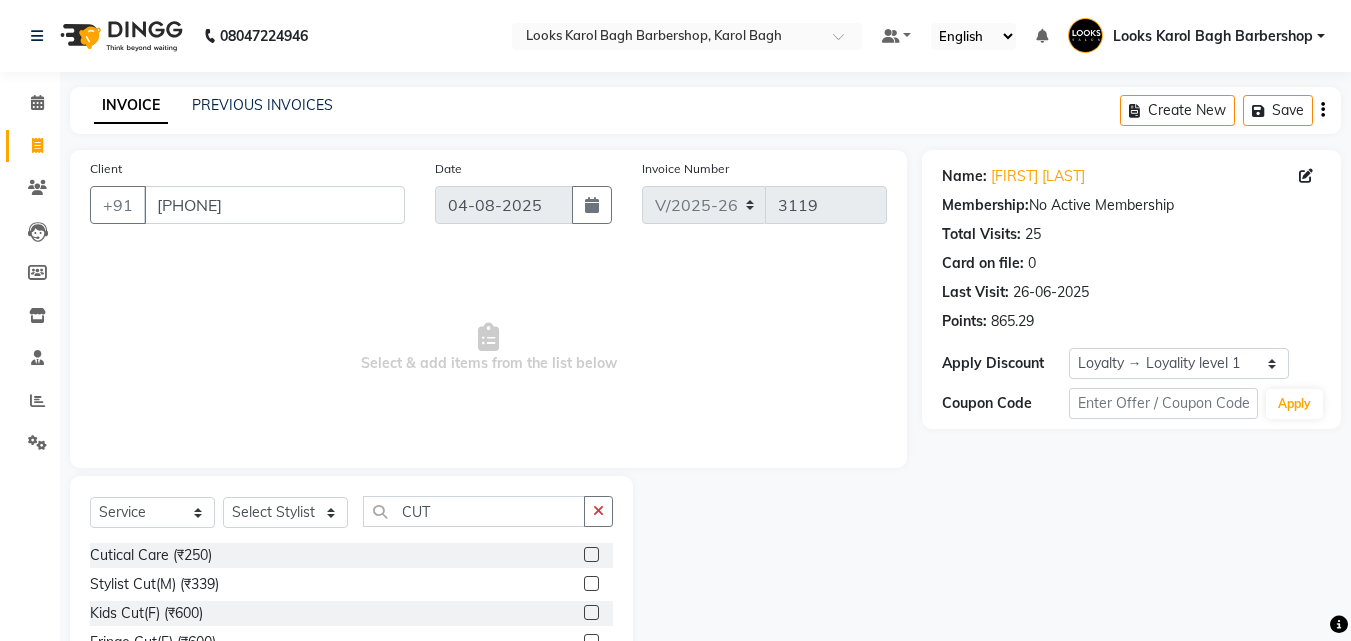 click 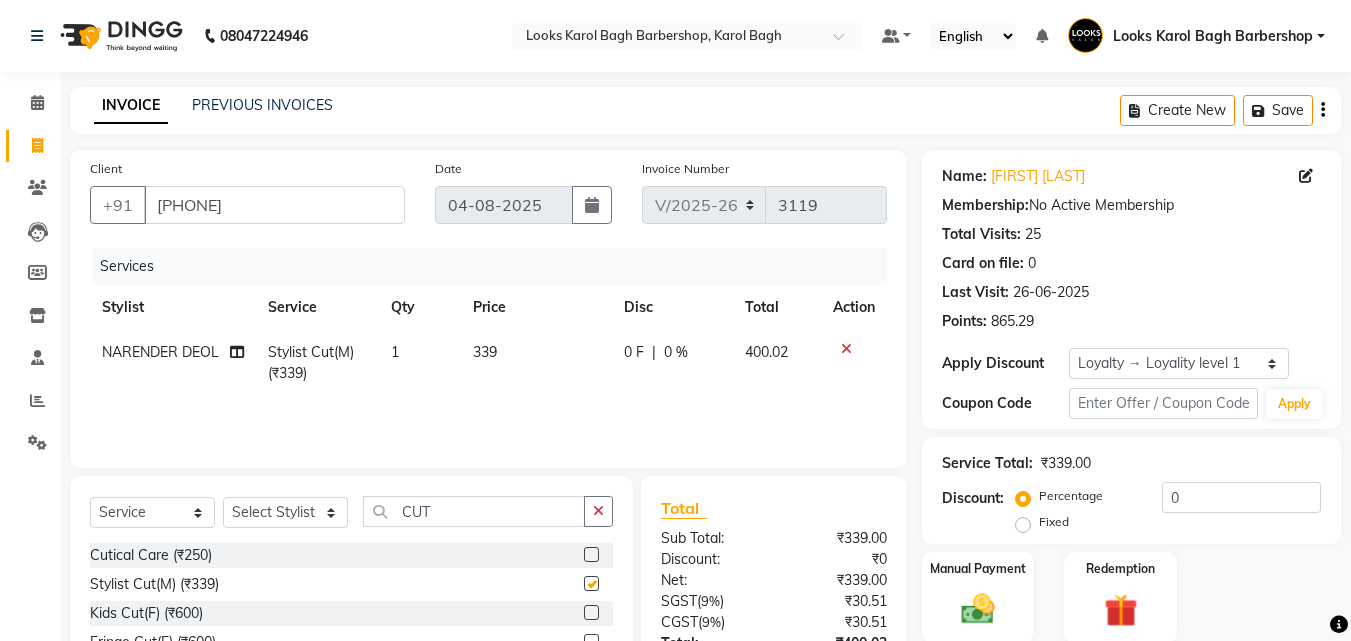 checkbox on "false" 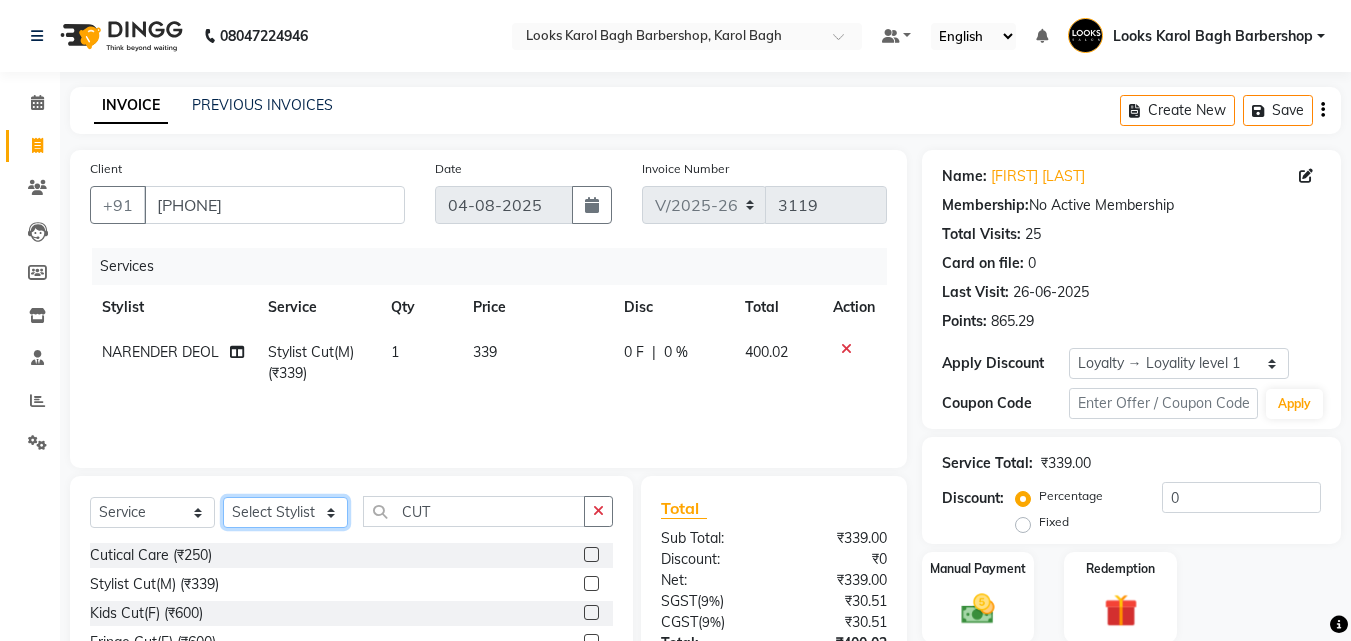 click on "Select Stylist Aadil Adnan AENA Aijaz Alam Amazon_Kart AMIR  Anurag _asst Arvind_asst BIJENDER  Counter Sales DANISH DHARAMVEER Eshan FARHAN KARAN RAI  KOMAL_NAILS Krishna_asst LALIT_PDCT LHAMO Looks_Female_Section Looks_H.O_Store Looks Karol Bagh Barbershop Looks_Kart MANIRAM Meenu_pdct Mohammad Sajid NAEEM  NARENDER DEOL  Naveen_pdct Prabhakar Kumar_PDCT RAAJ GUPTA RAAJ_JI raj ji RAM MURTI NARYAL ROHIT  Rohit Seth Rohit Thakur SACHIN sahil Shabina Shakir SIMRAN Sonia Sunny VIKRAM VIKRANT SINGH  Vishal_Asst YOGESH ASSISTANT" 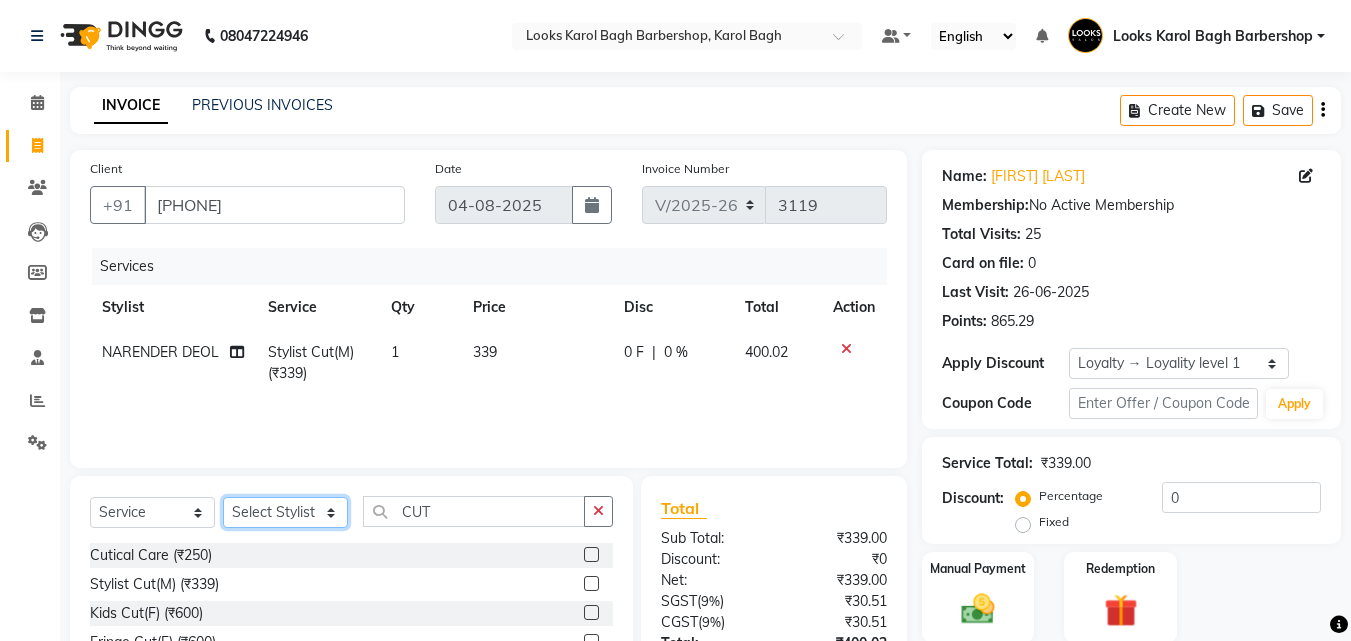 select on "23413" 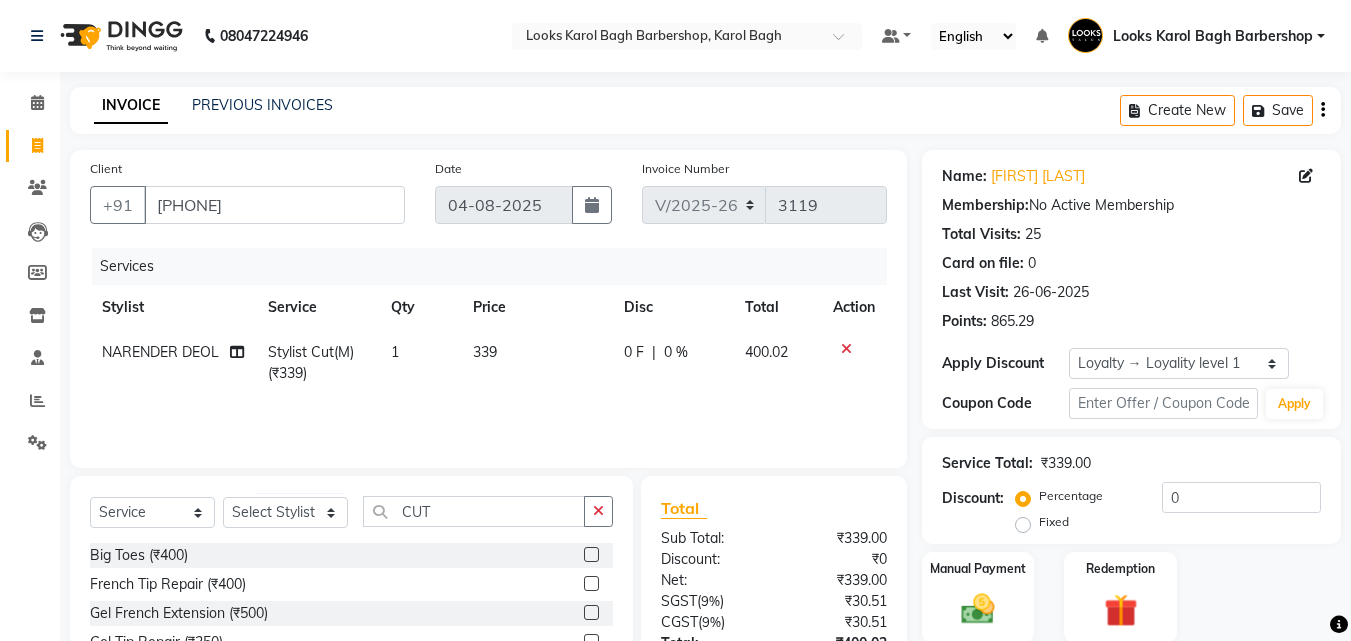 drag, startPoint x: 605, startPoint y: 511, endPoint x: 559, endPoint y: 512, distance: 46.010868 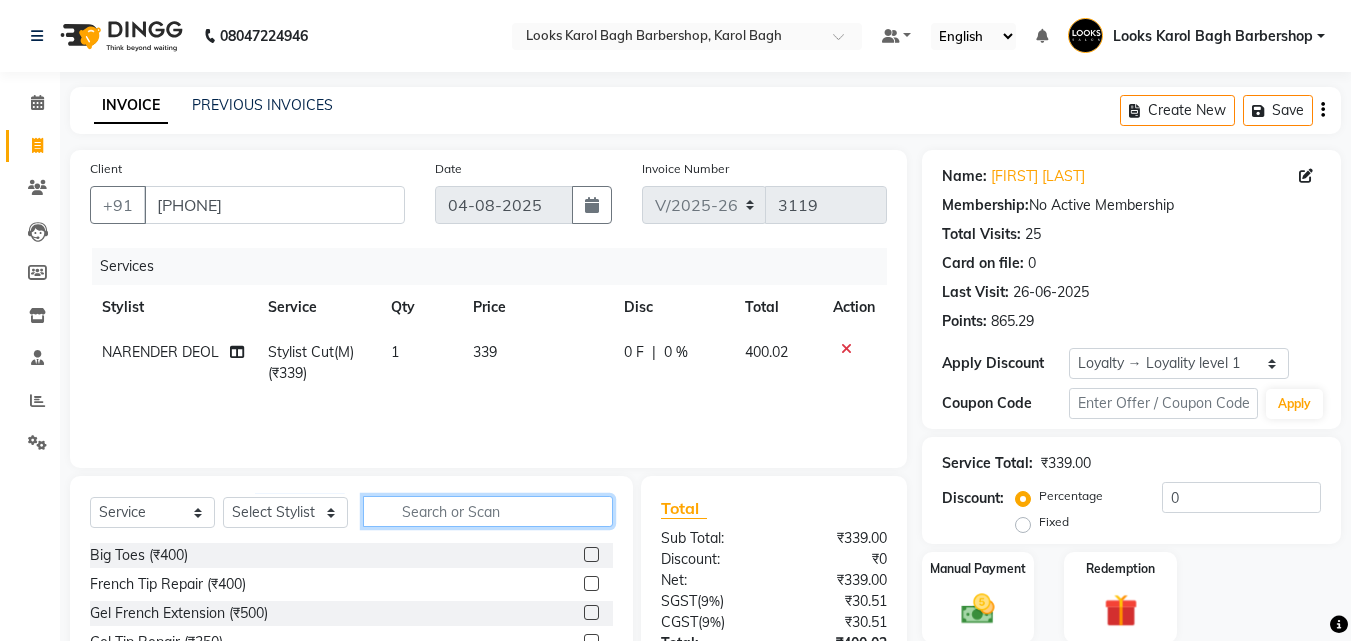 drag, startPoint x: 526, startPoint y: 513, endPoint x: 527, endPoint y: 496, distance: 17.029387 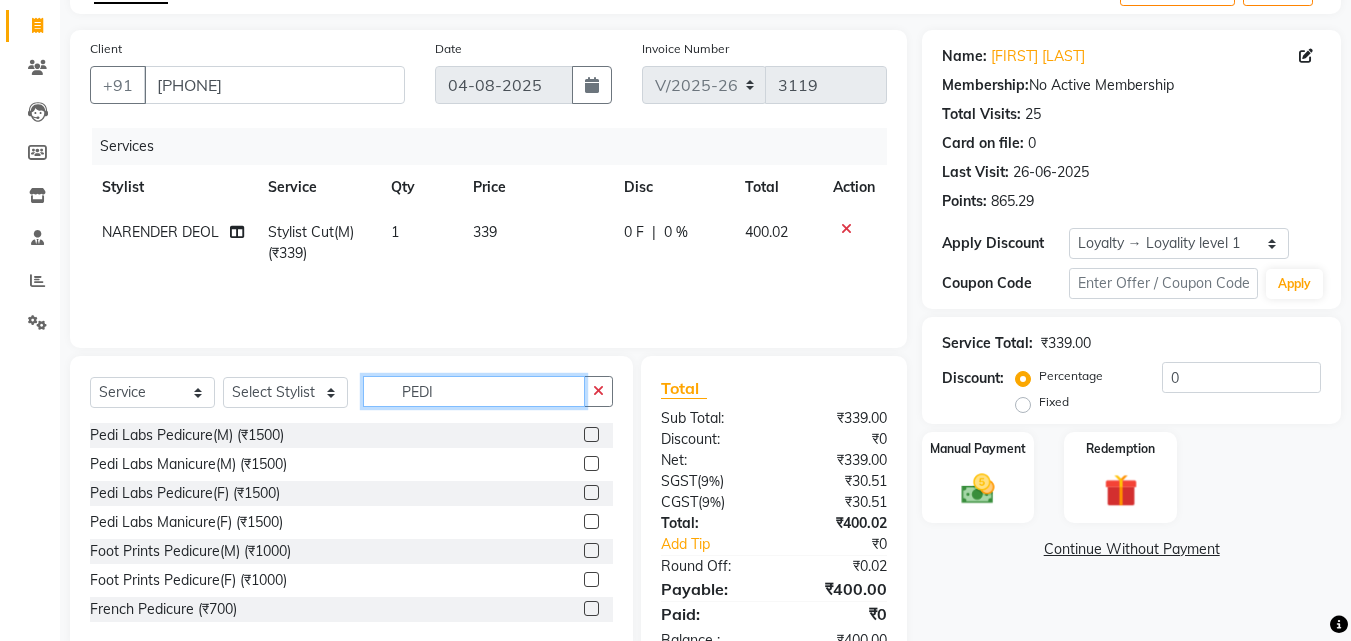 scroll, scrollTop: 180, scrollLeft: 0, axis: vertical 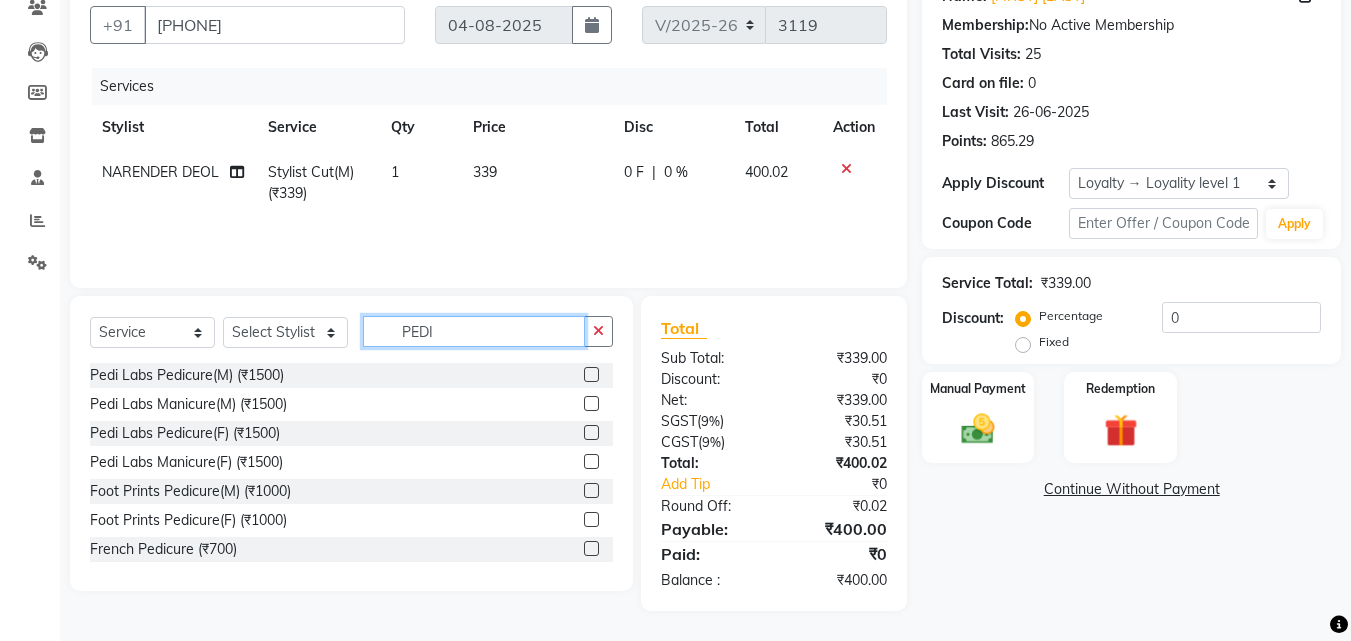 type on "PEDI" 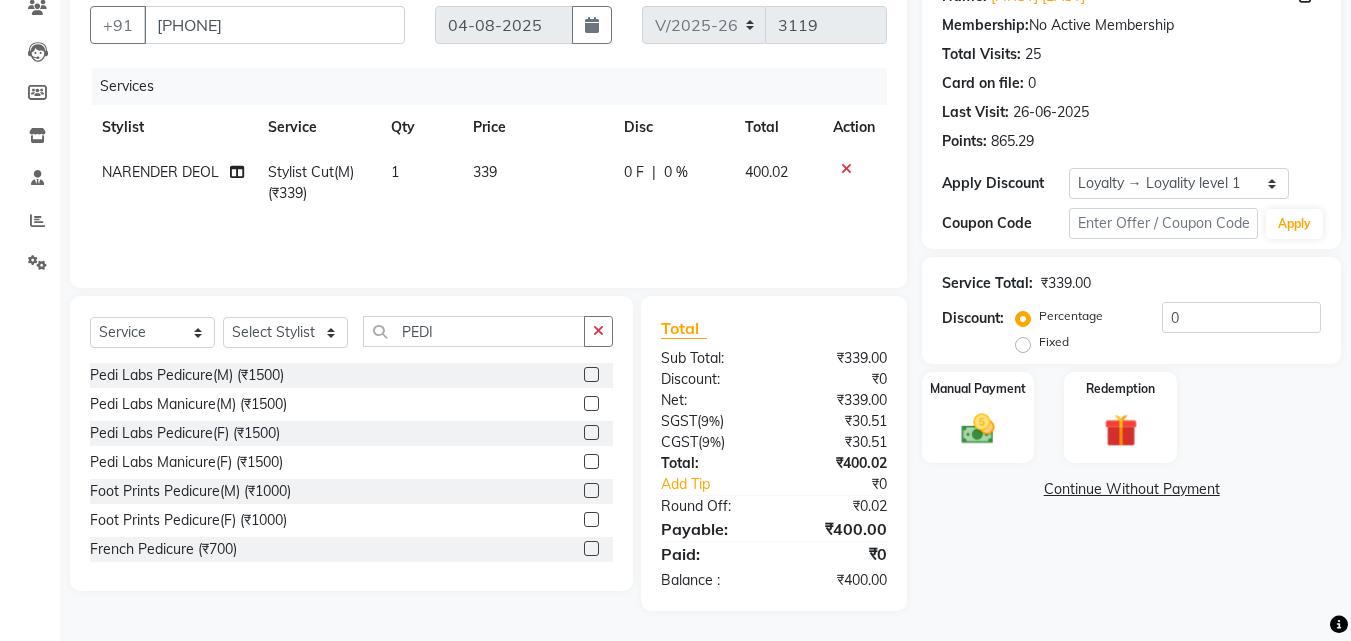 click 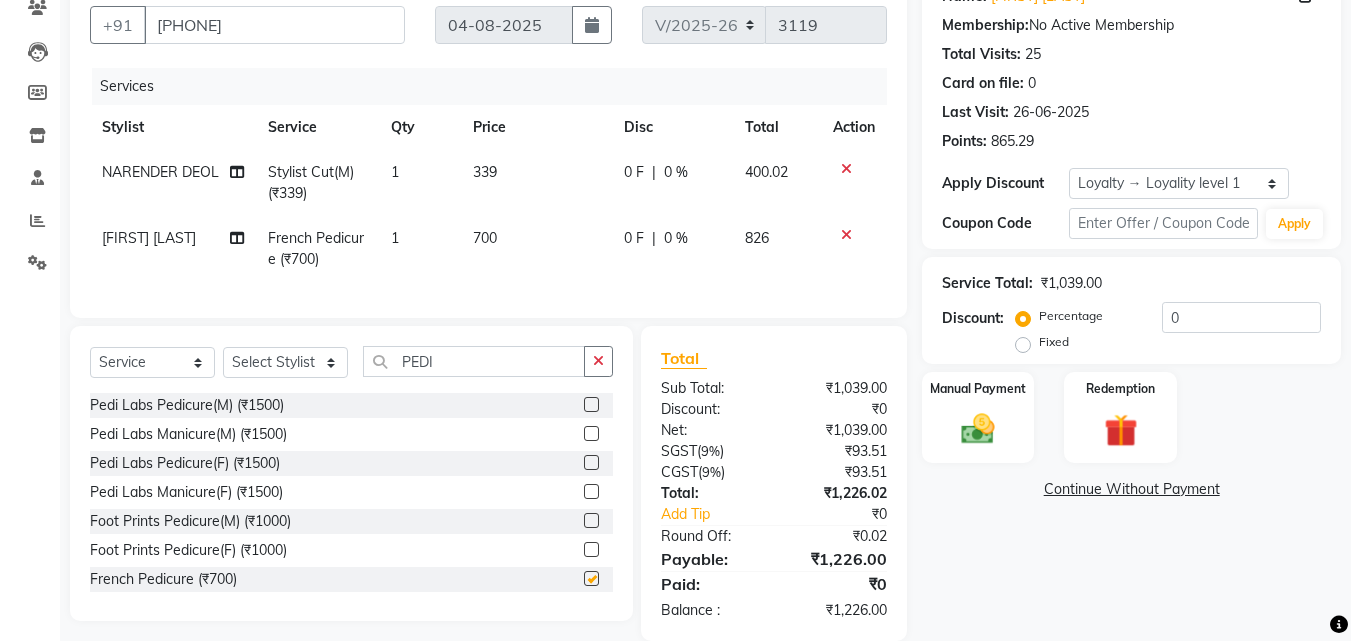 checkbox on "false" 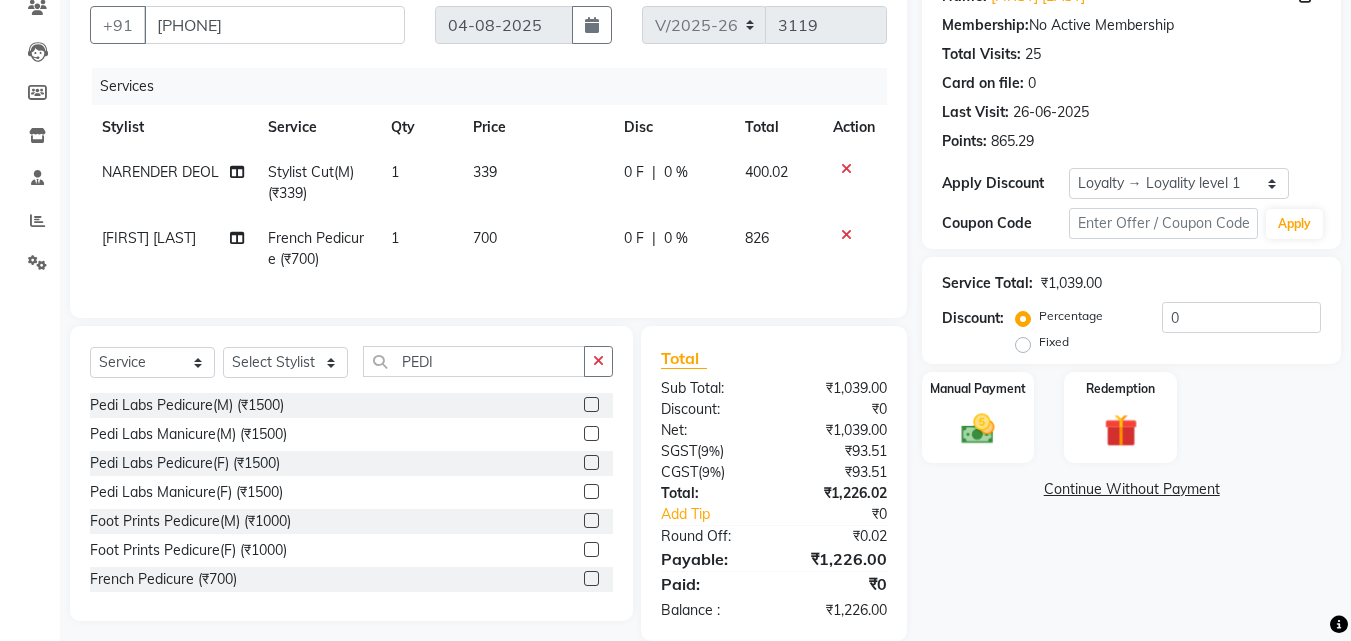 click on "700" 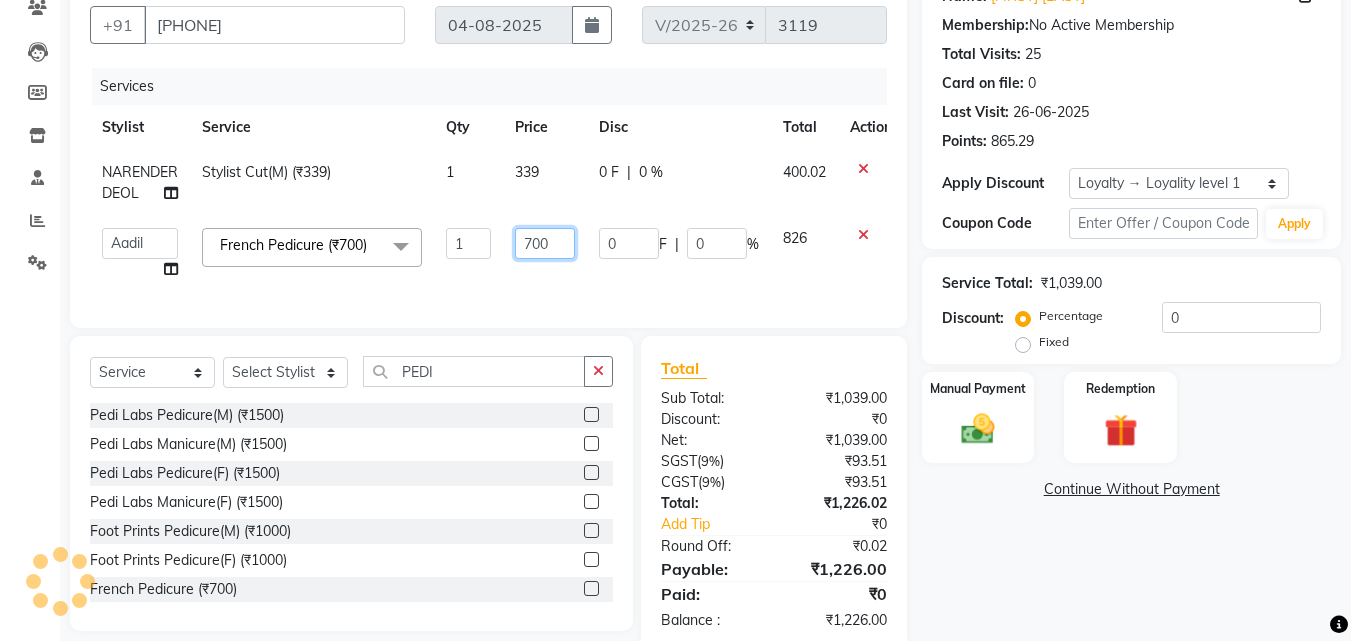 click on "700" 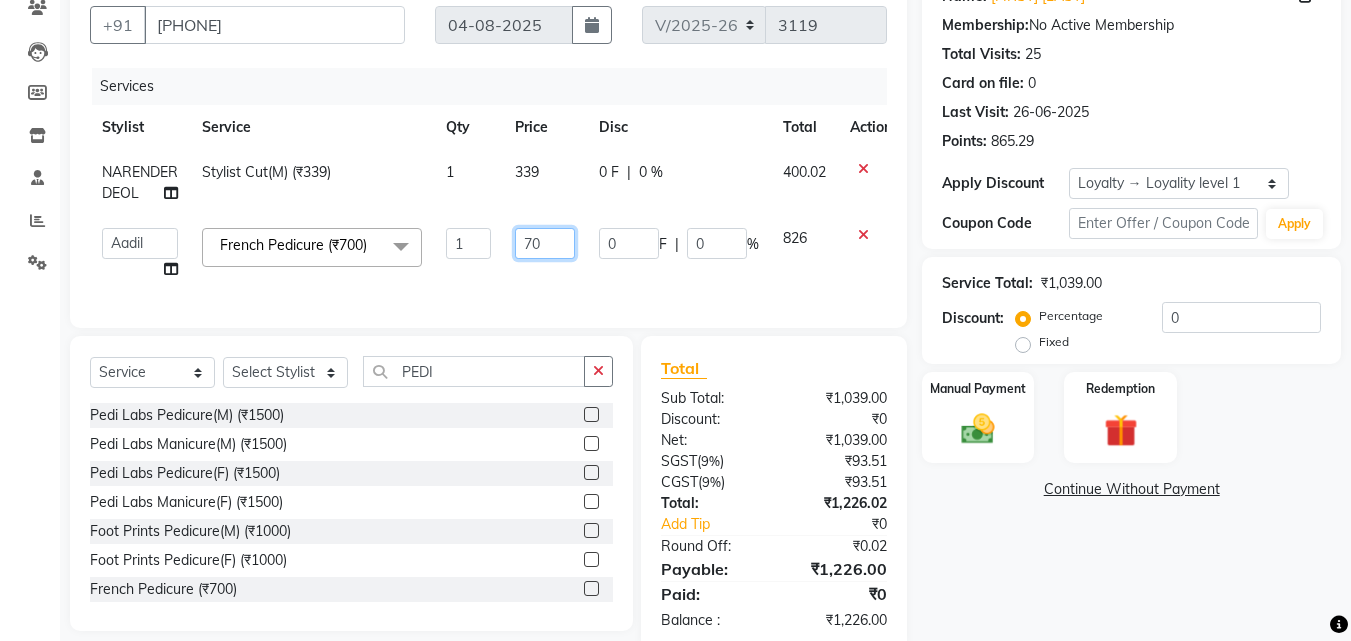 type on "7" 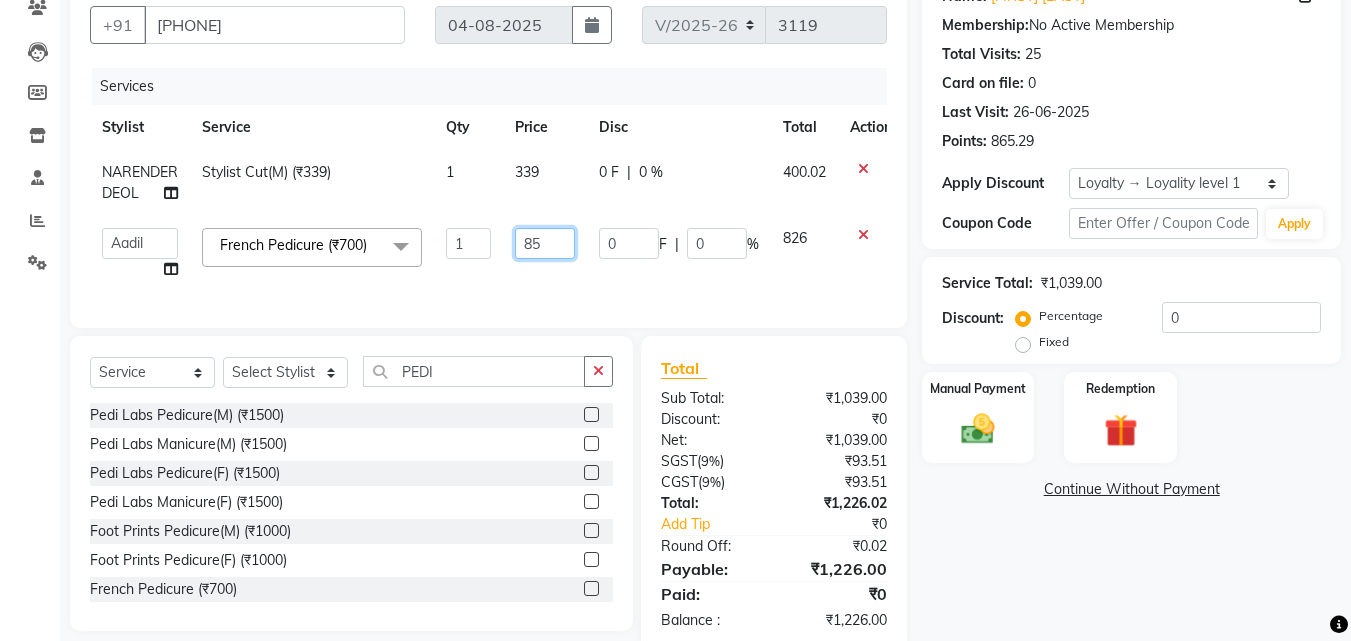 type on "850" 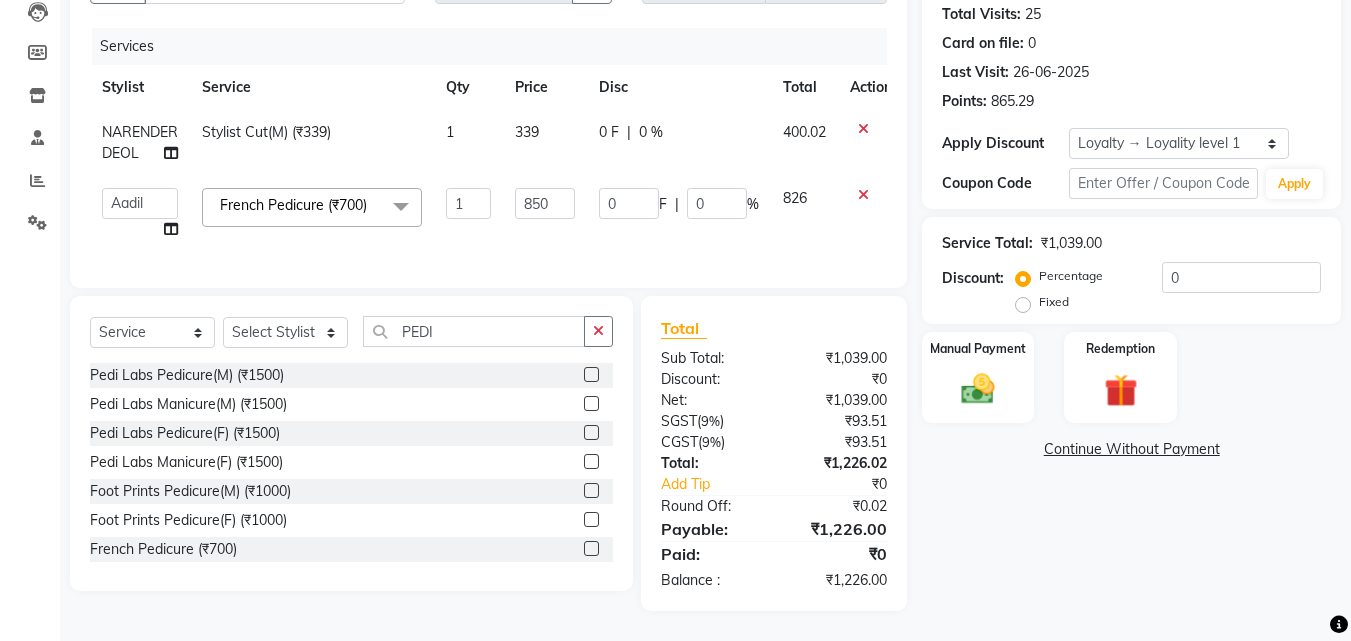 scroll, scrollTop: 225, scrollLeft: 0, axis: vertical 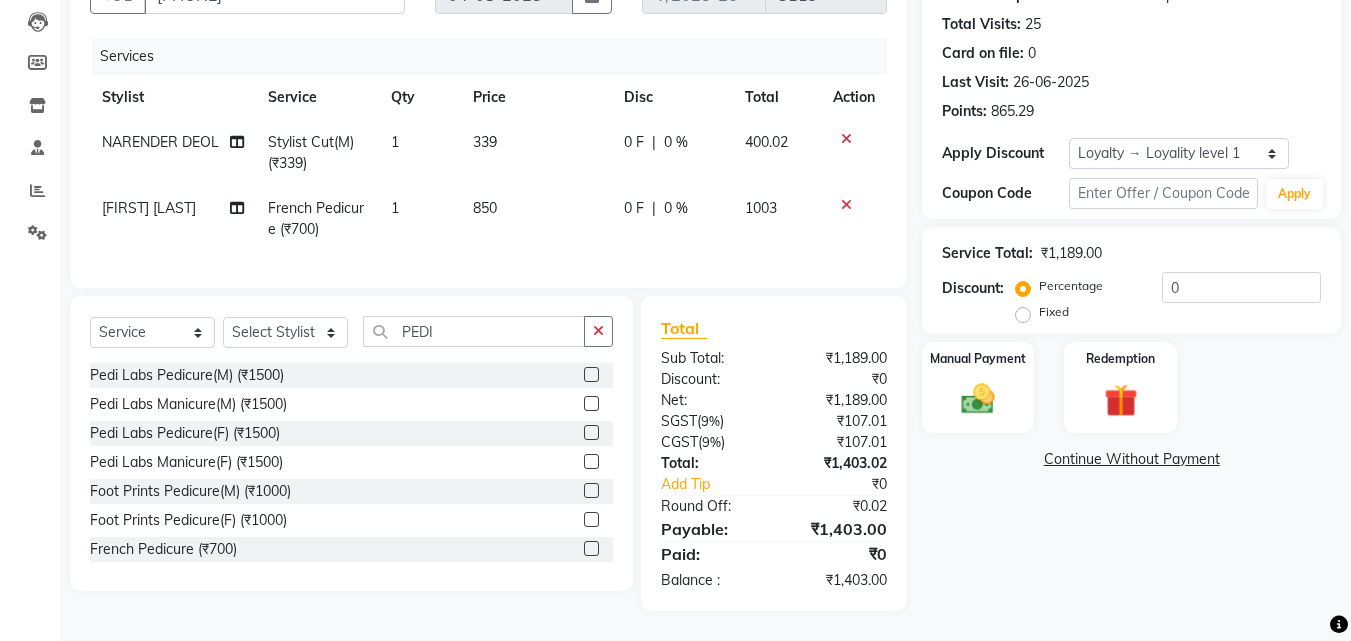 click on "Name: Sk Jain Membership:  No Active Membership  Total Visits:  25 Card on file:  0 Last Visit:   26-06-2025 Points:   865.29  Apply Discount Select  Loyalty → Loyality level 1  Coupon Code Apply Service Total:  ₹1,189.00  Discount:  Percentage   Fixed  0 Manual Payment Redemption  Continue Without Payment" 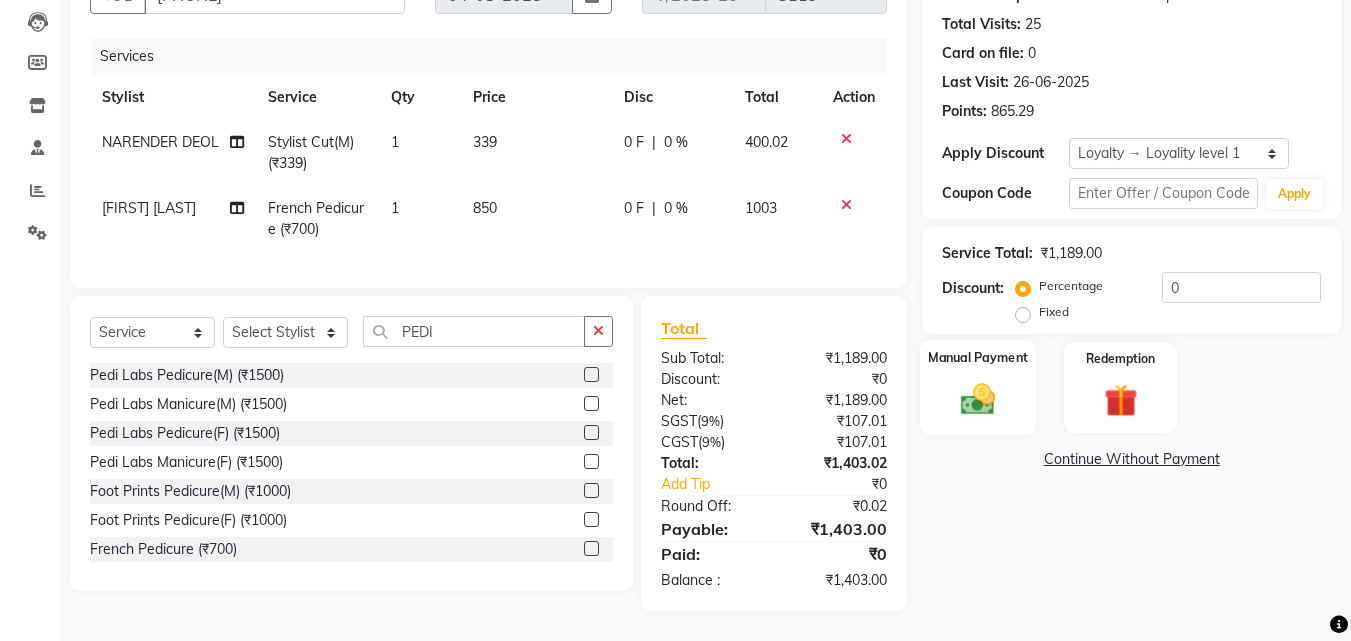 click 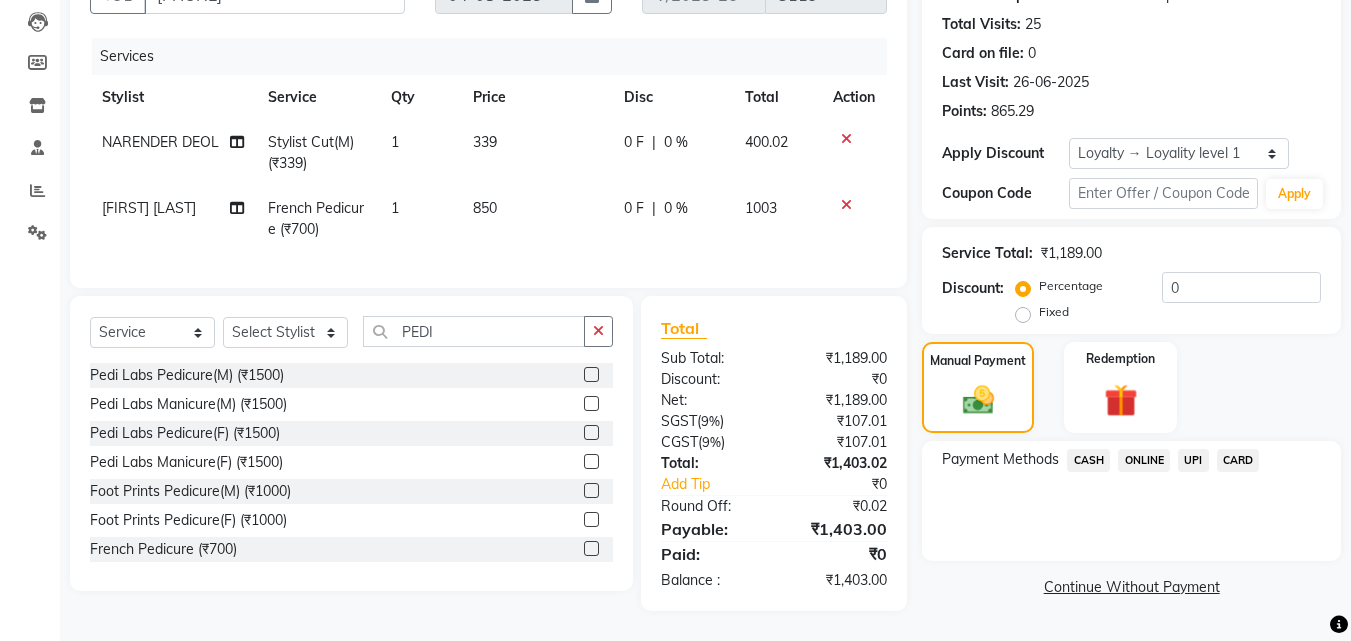 click on "CASH" 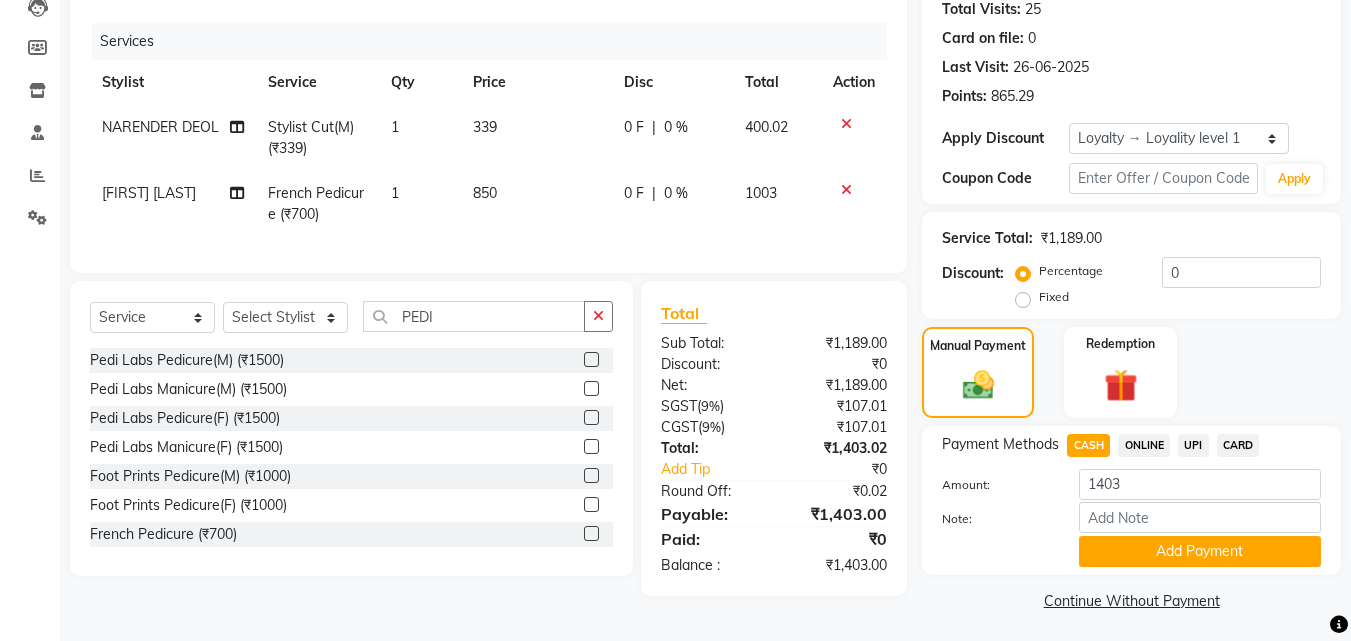 scroll, scrollTop: 230, scrollLeft: 0, axis: vertical 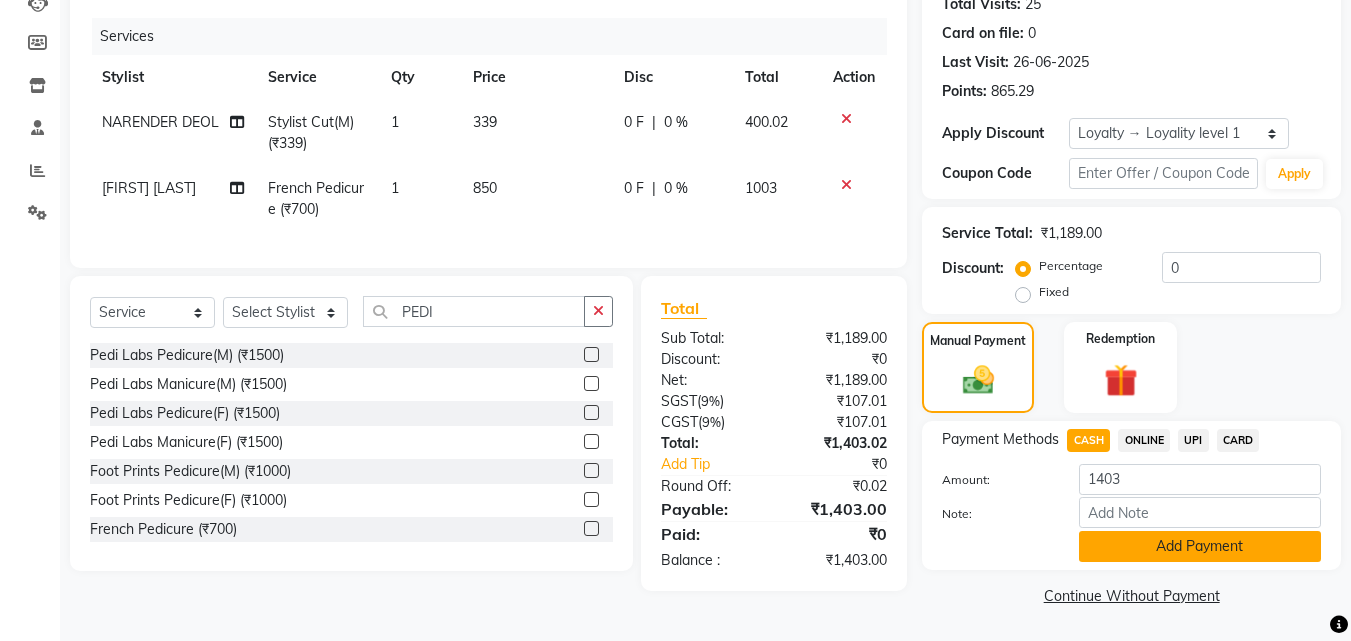 click on "Add Payment" 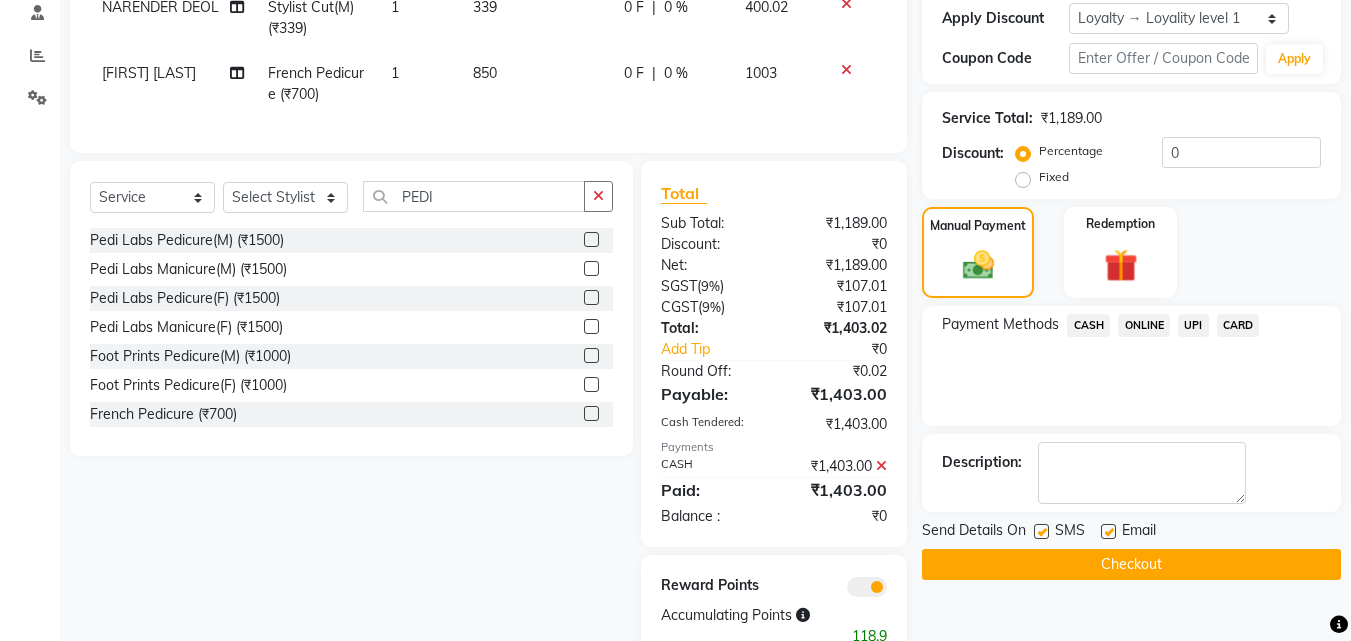 scroll, scrollTop: 416, scrollLeft: 0, axis: vertical 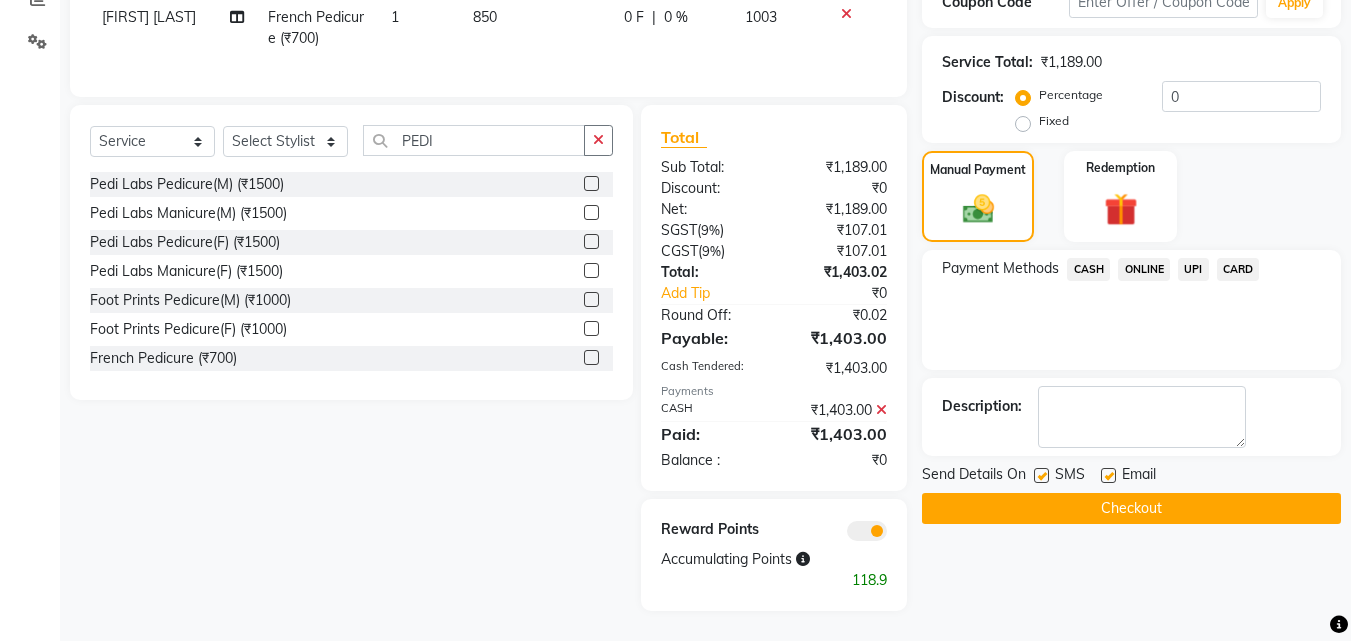 click on "Checkout" 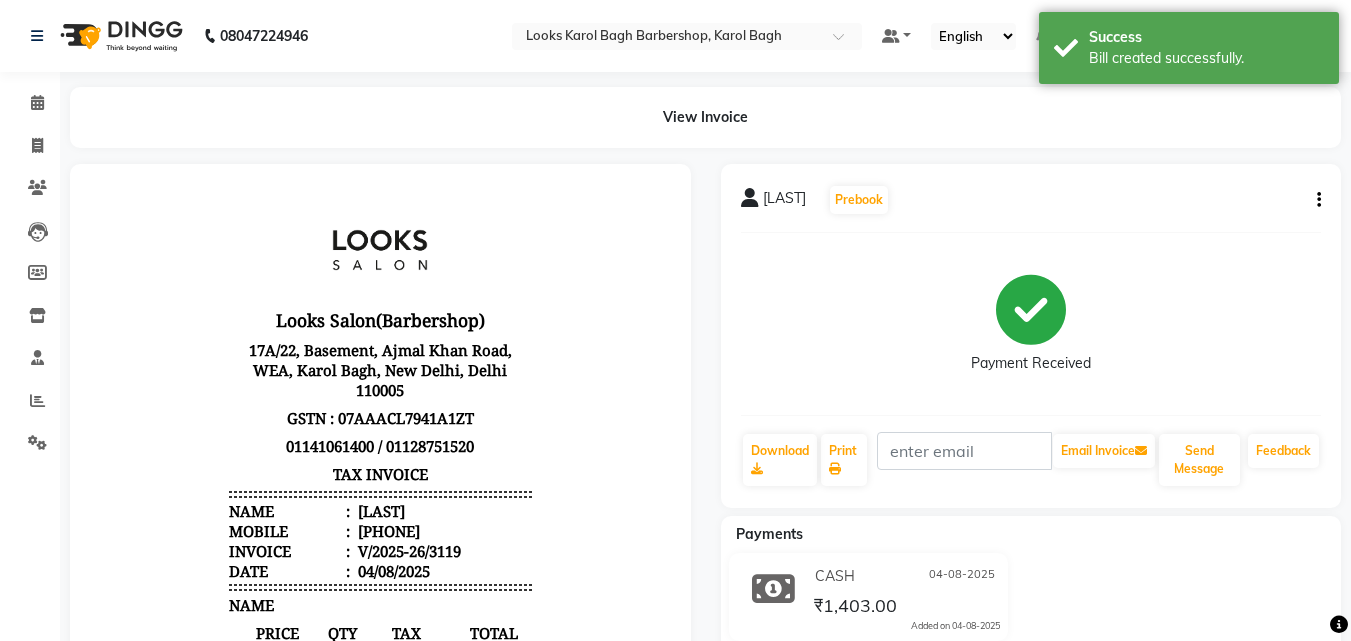 scroll, scrollTop: 0, scrollLeft: 0, axis: both 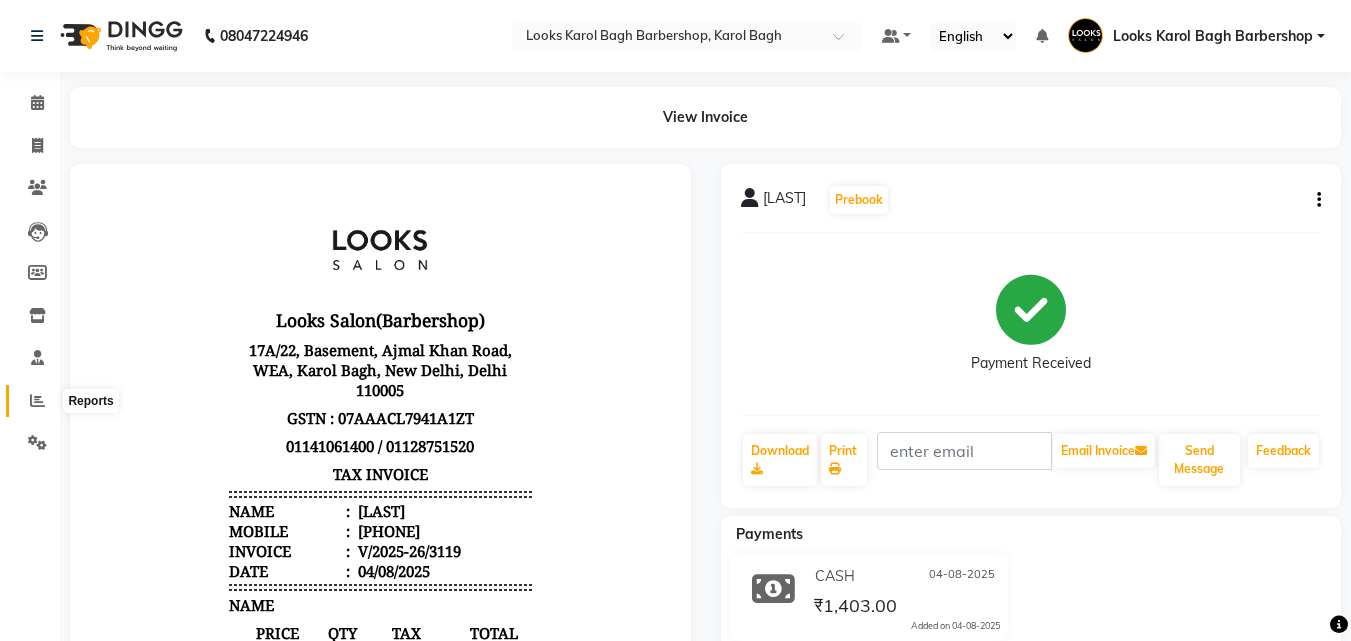click 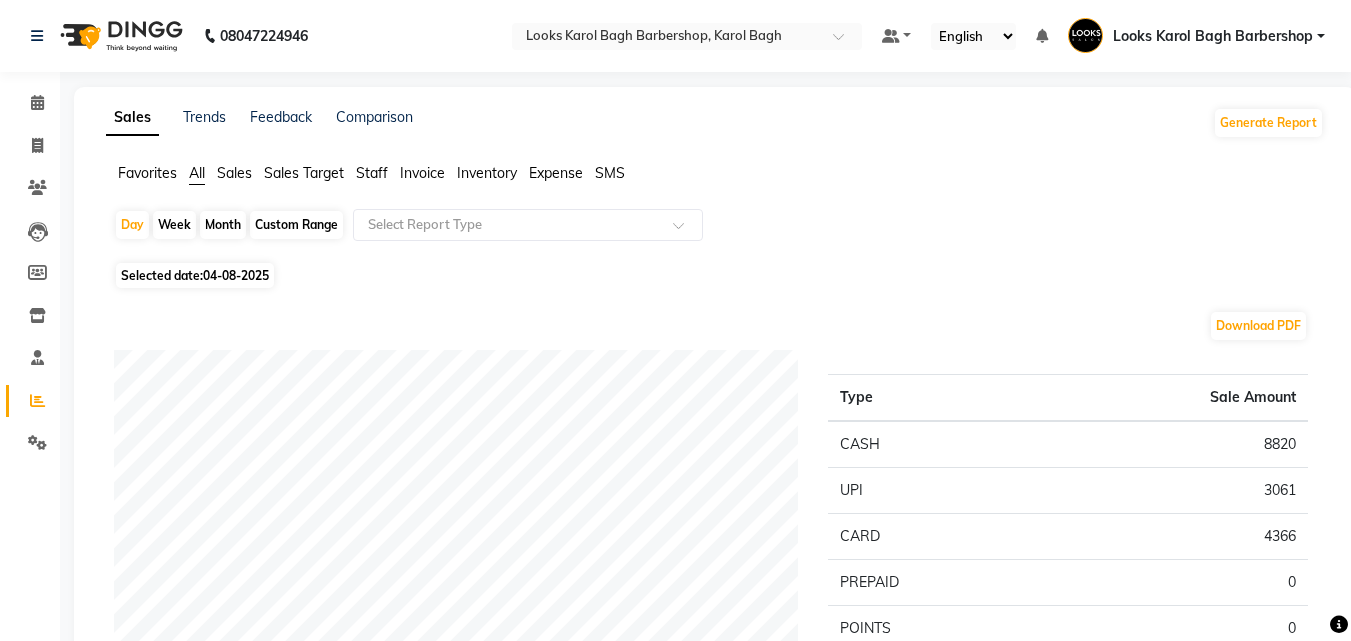 click on "Staff" 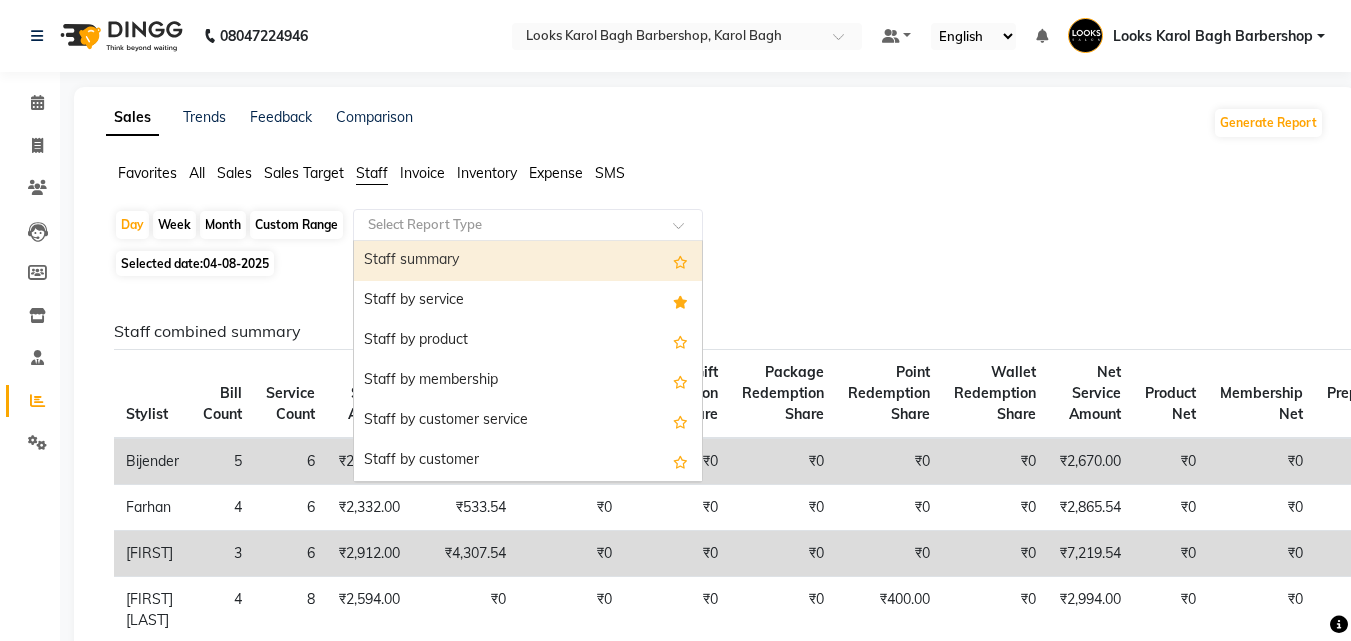 click 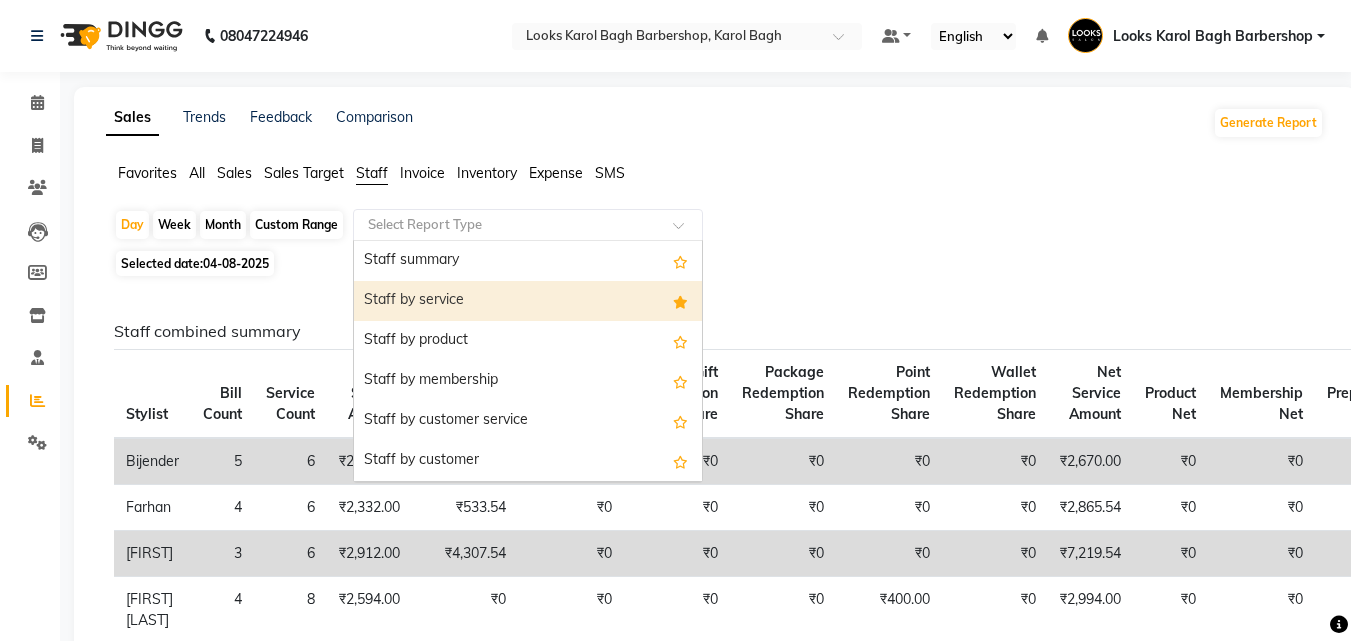 click on "Staff by service" at bounding box center (528, 301) 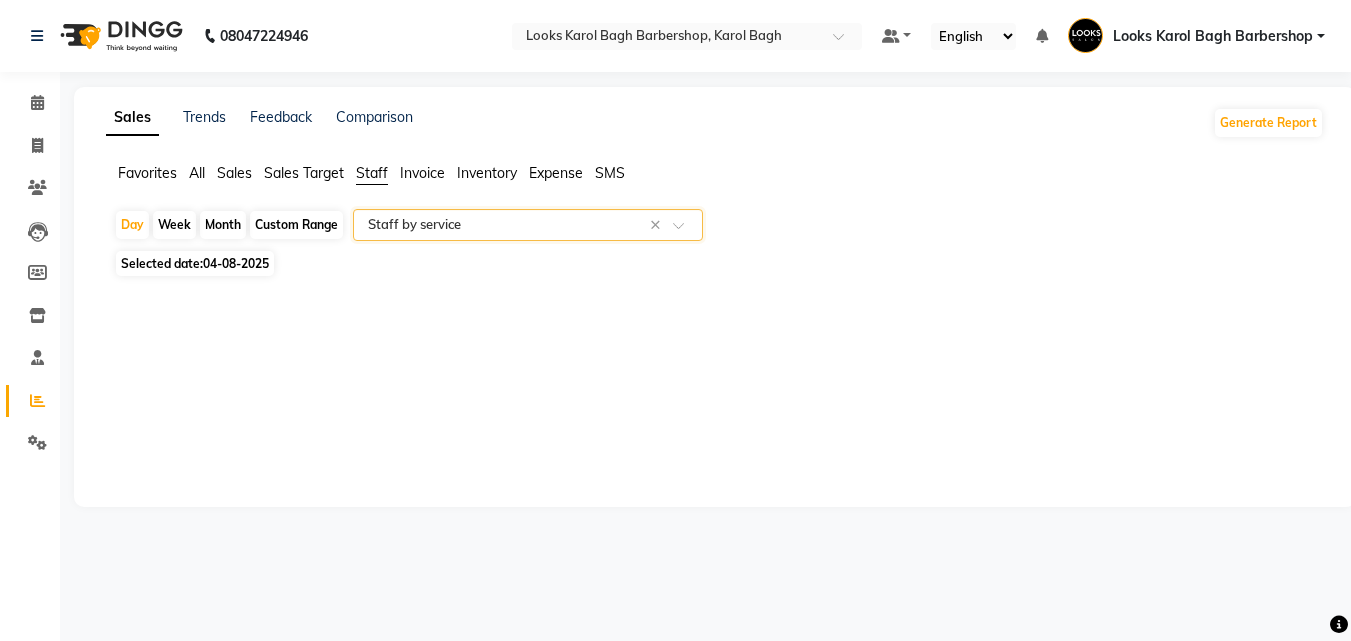 select on "full_report" 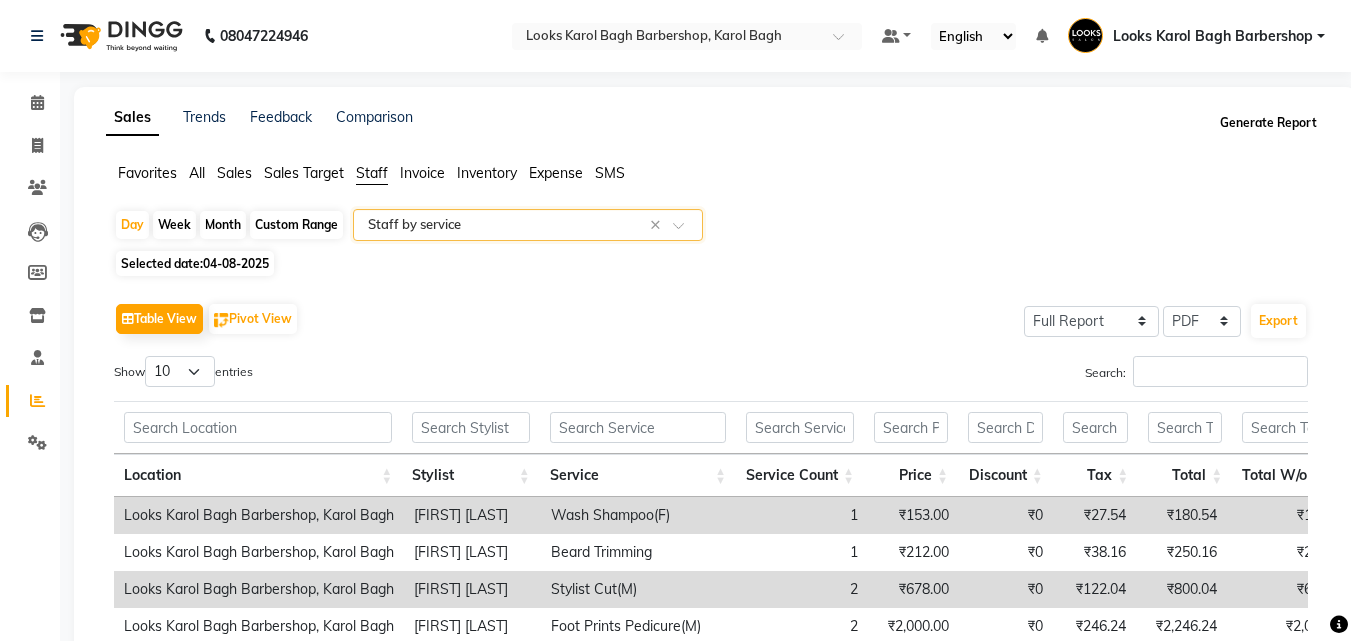 click on "Generate Report" 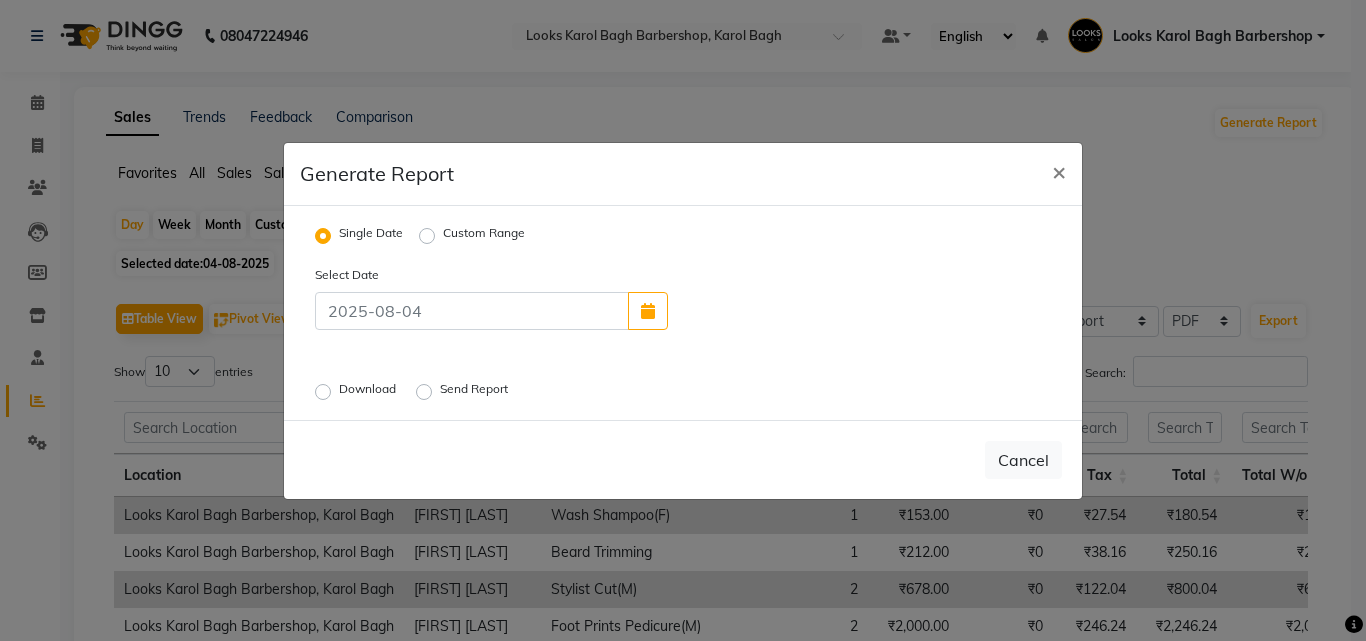 click on "Download" 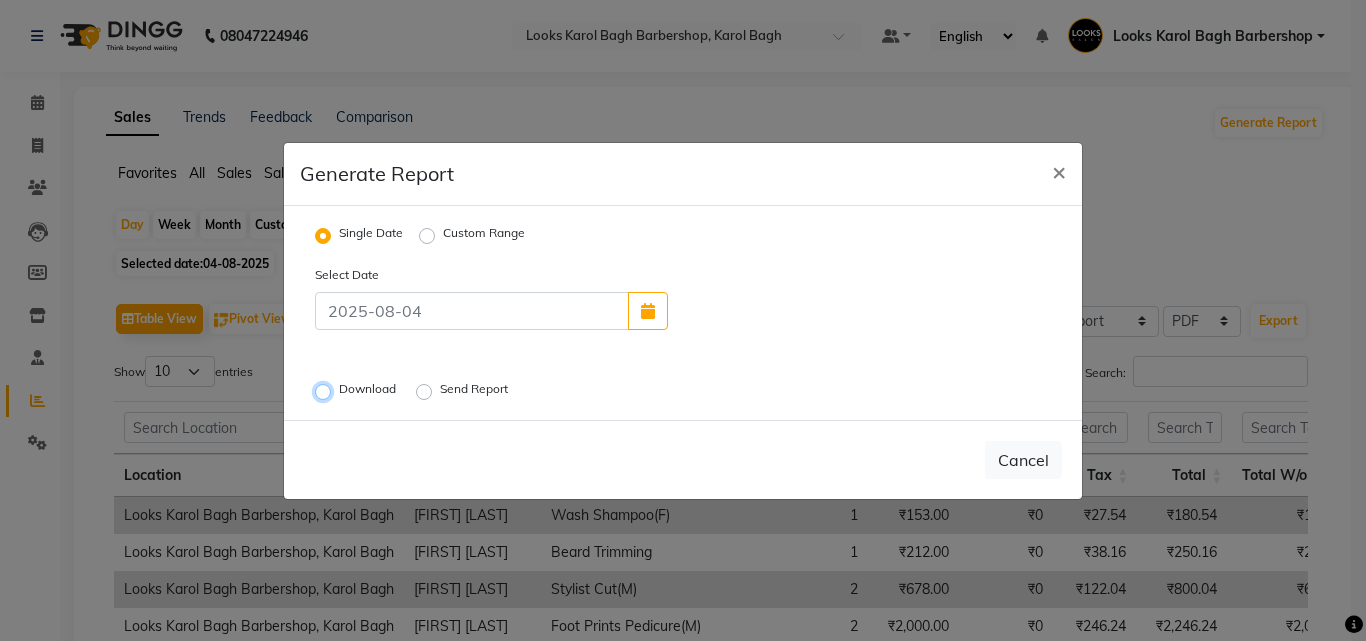 click on "Download" at bounding box center [326, 391] 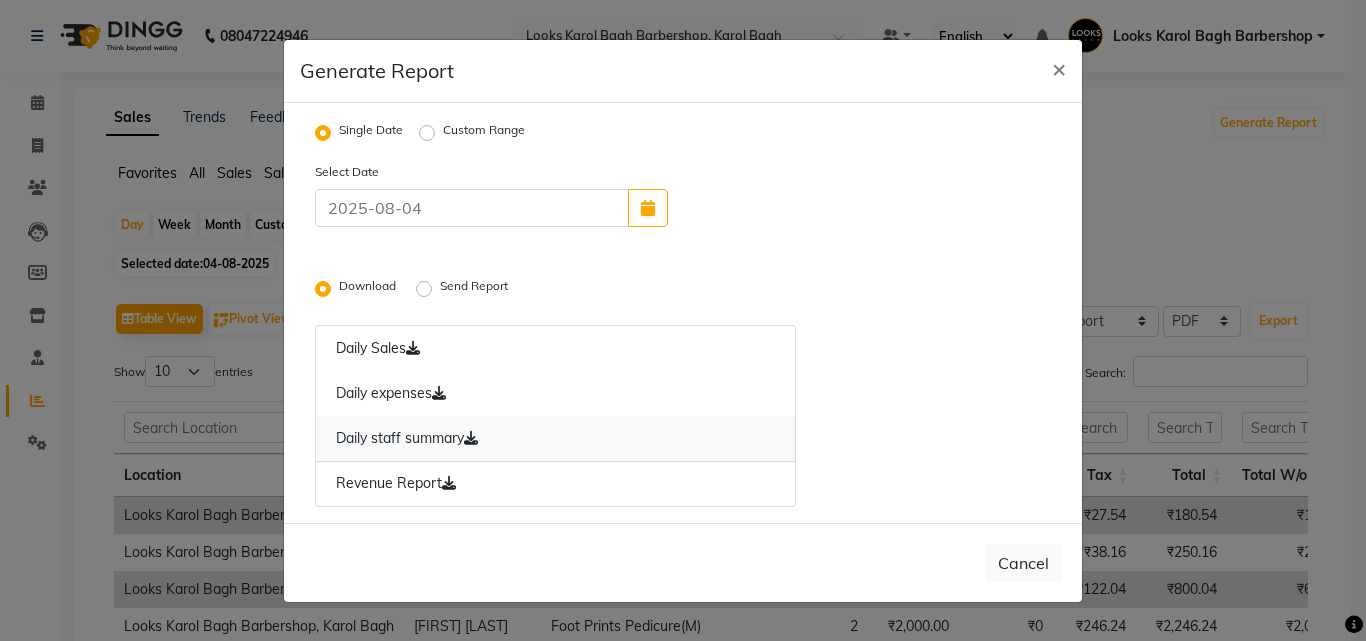 click on "Daily staff summary" 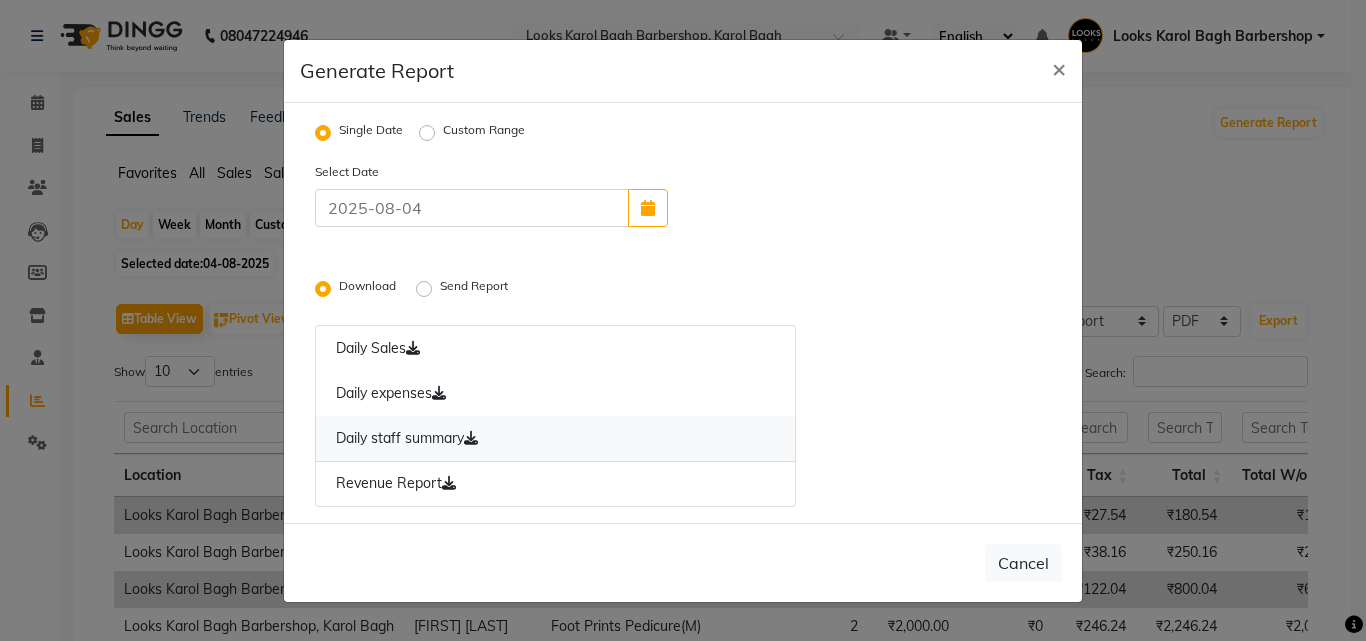 click 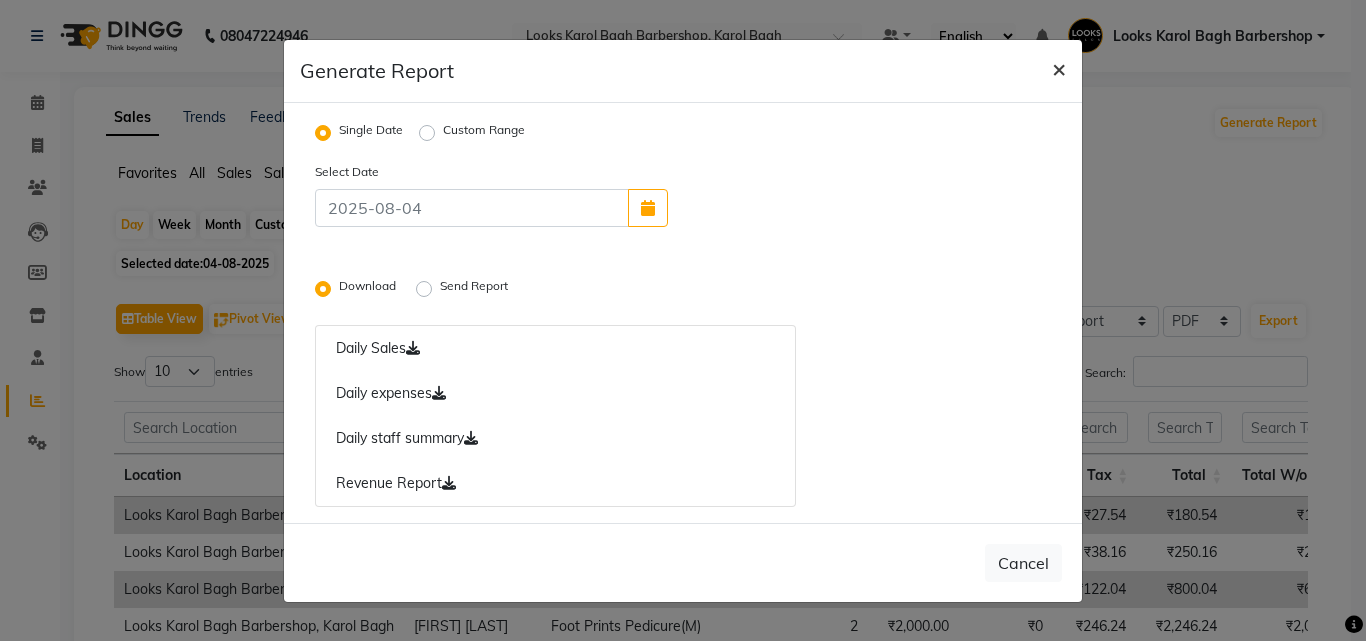 click on "×" 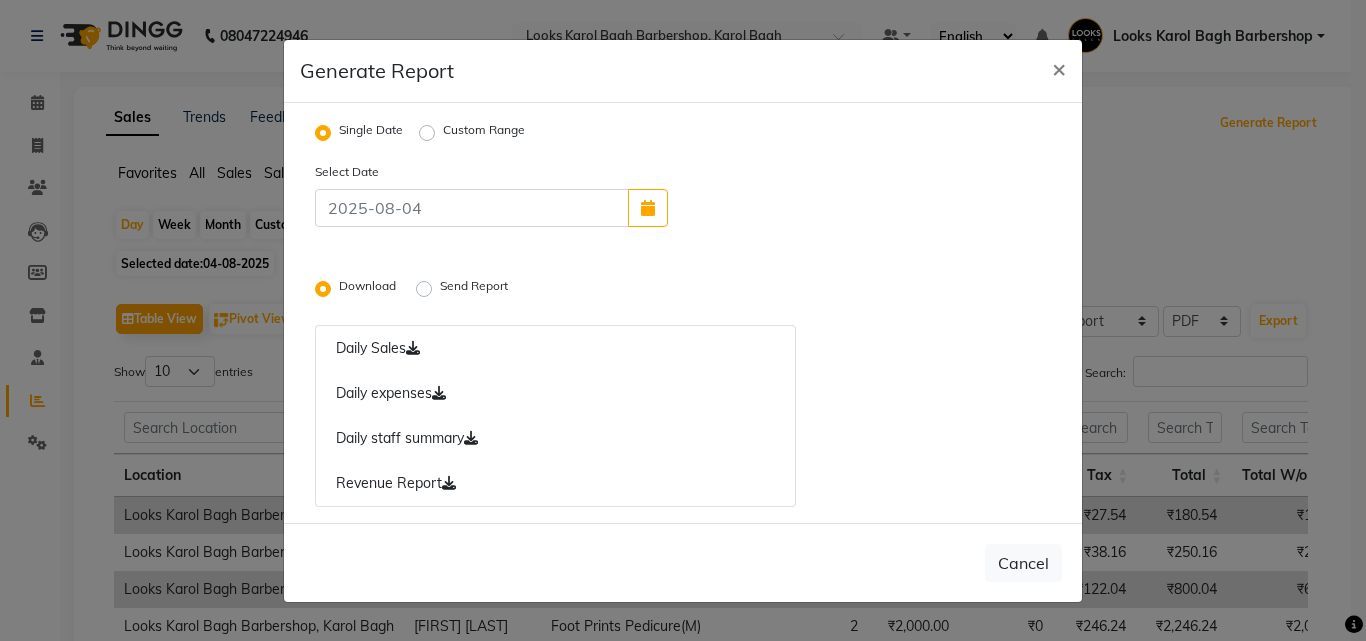 radio on "false" 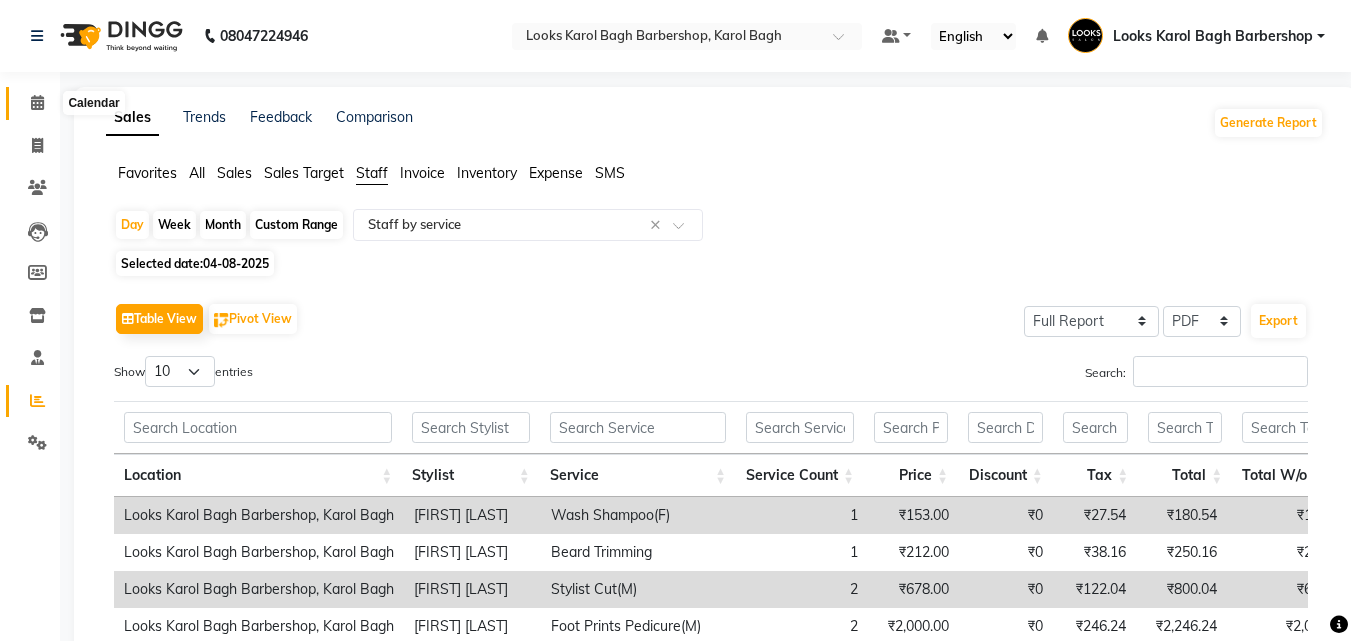 click 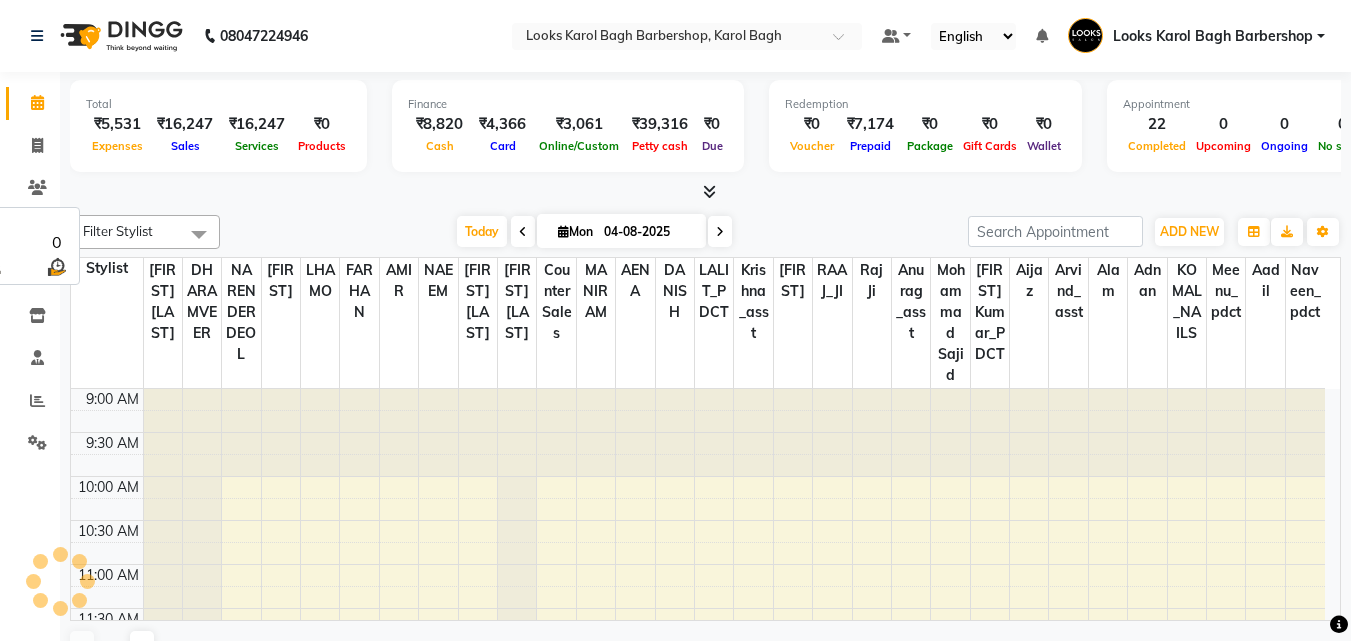 scroll, scrollTop: 0, scrollLeft: 0, axis: both 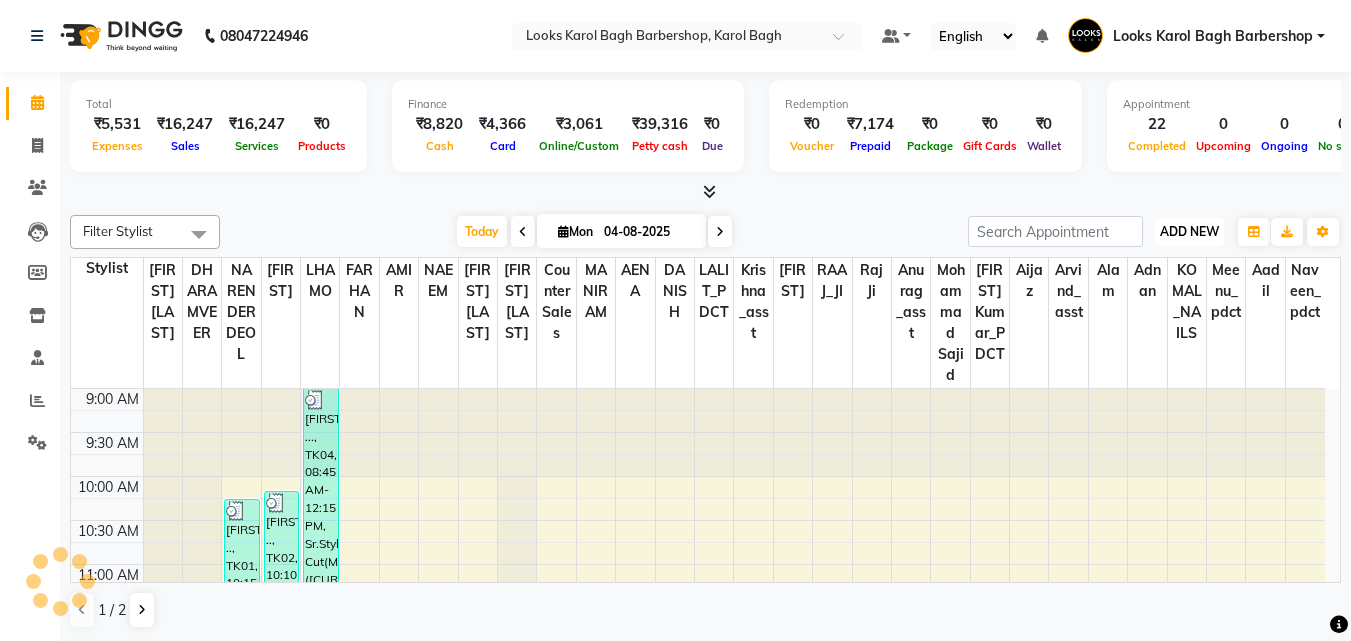 click on "ADD NEW" at bounding box center (1189, 231) 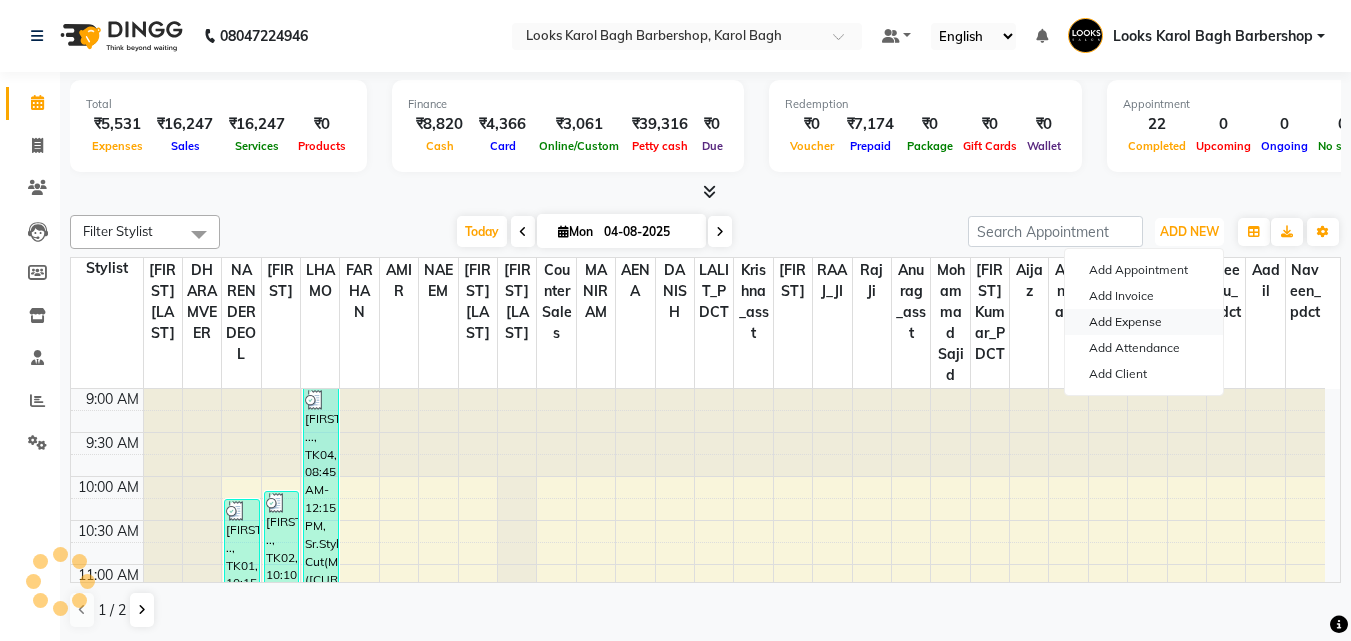 scroll, scrollTop: 969, scrollLeft: 0, axis: vertical 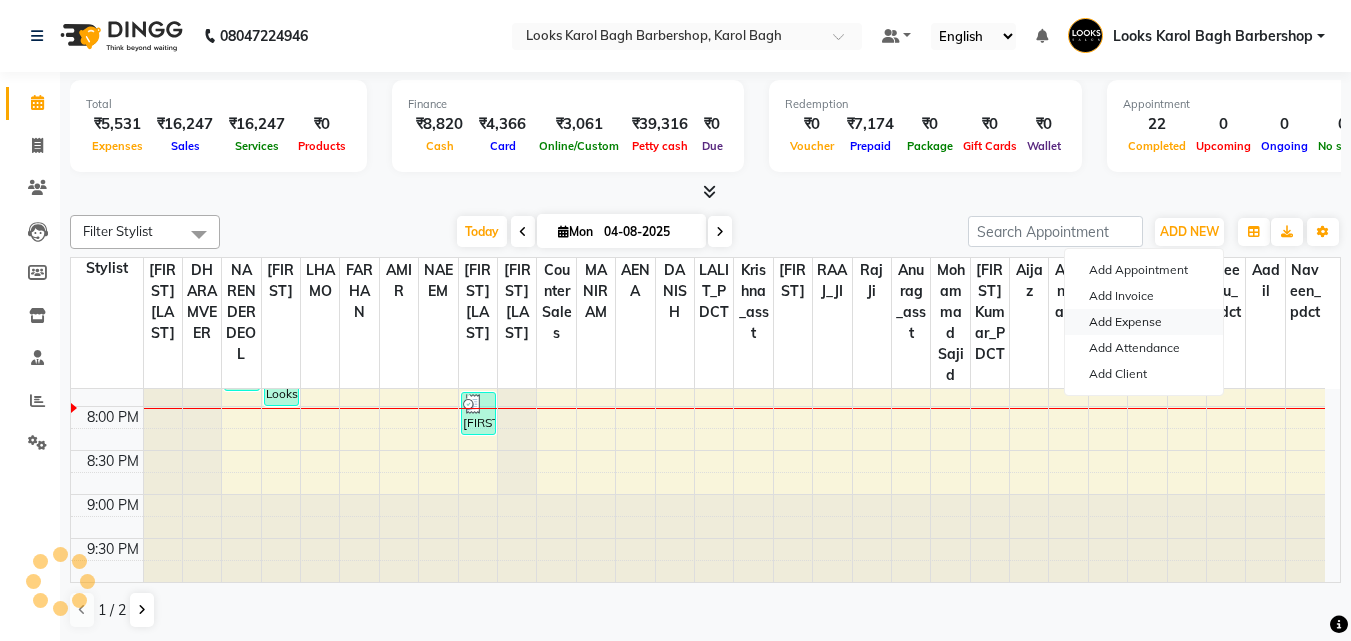 click on "Add Expense" at bounding box center [1144, 322] 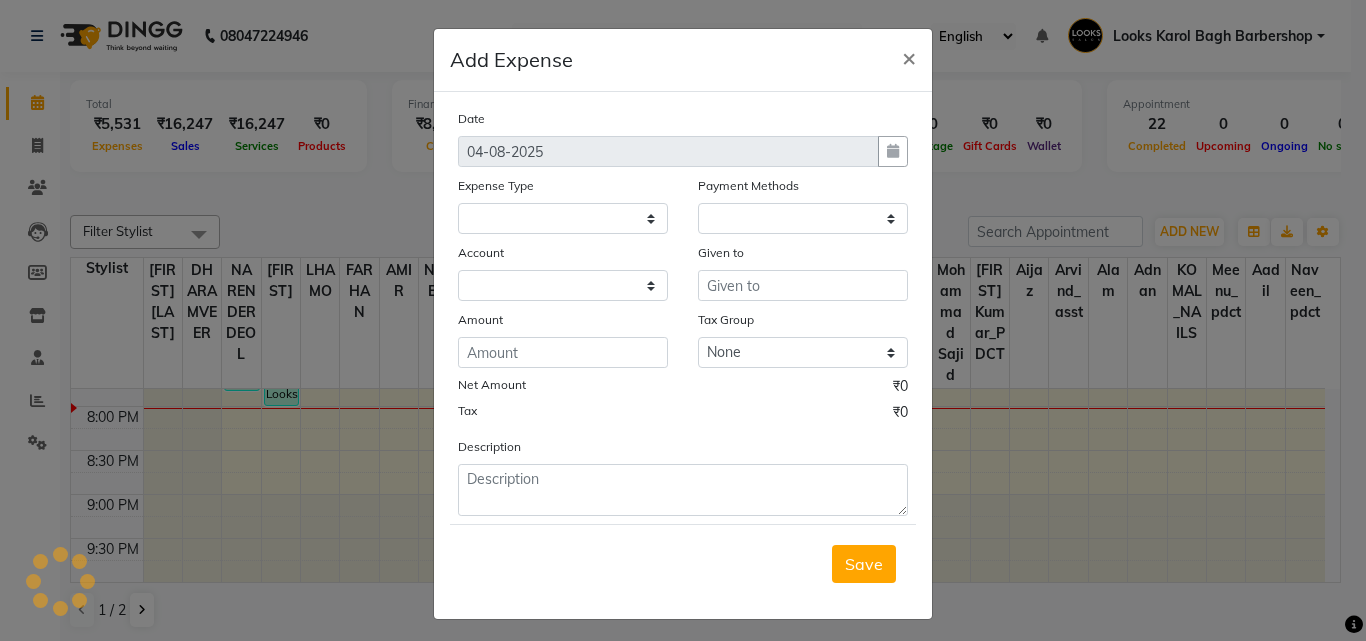 select on "1" 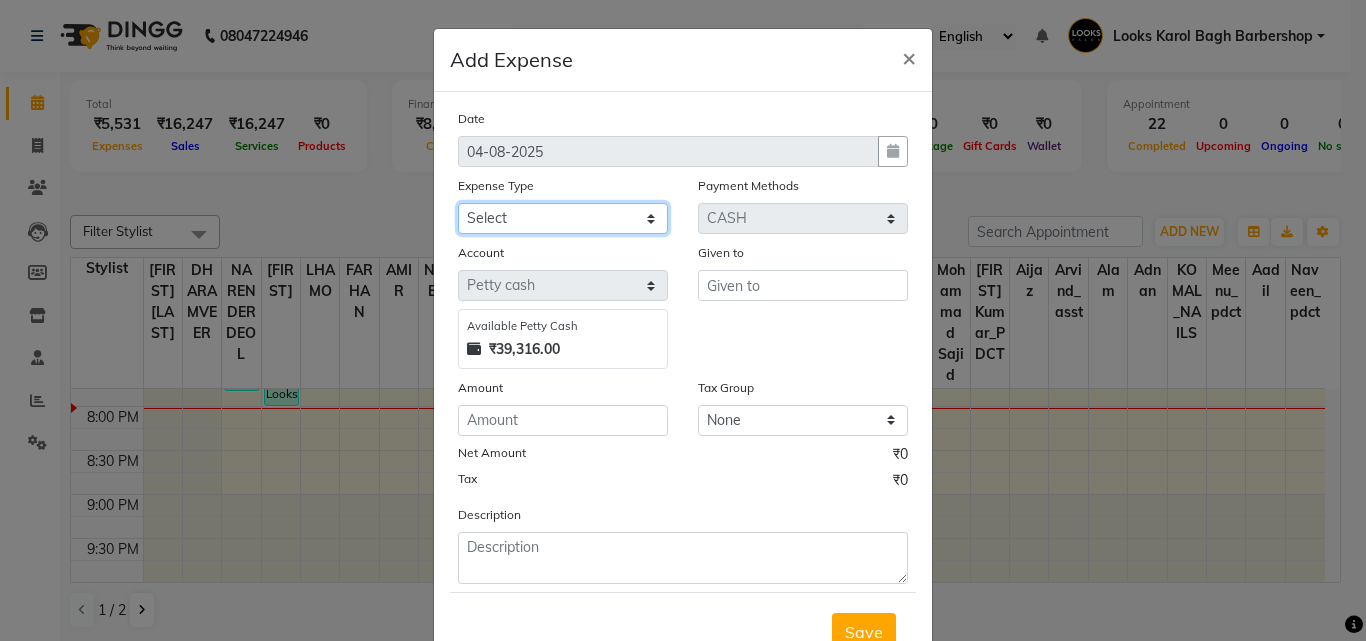 click on "Select BANK DEPOSIT BLINK IT Cash Handover Client Refund Agnst Bill CLIENT WELFARE Entertainment General Expense Laundry Bill milk Pantry PAYMENTS PREPAID Printing And Stationery Product Incentive PURCHASE Repair And Maintenance Salary Salary advance SERVICE INCENTIVE staff accommodation STAFF WELFARE TIP CREDIT CARD TIP UPI Travelling And Conveyance Water Bills" 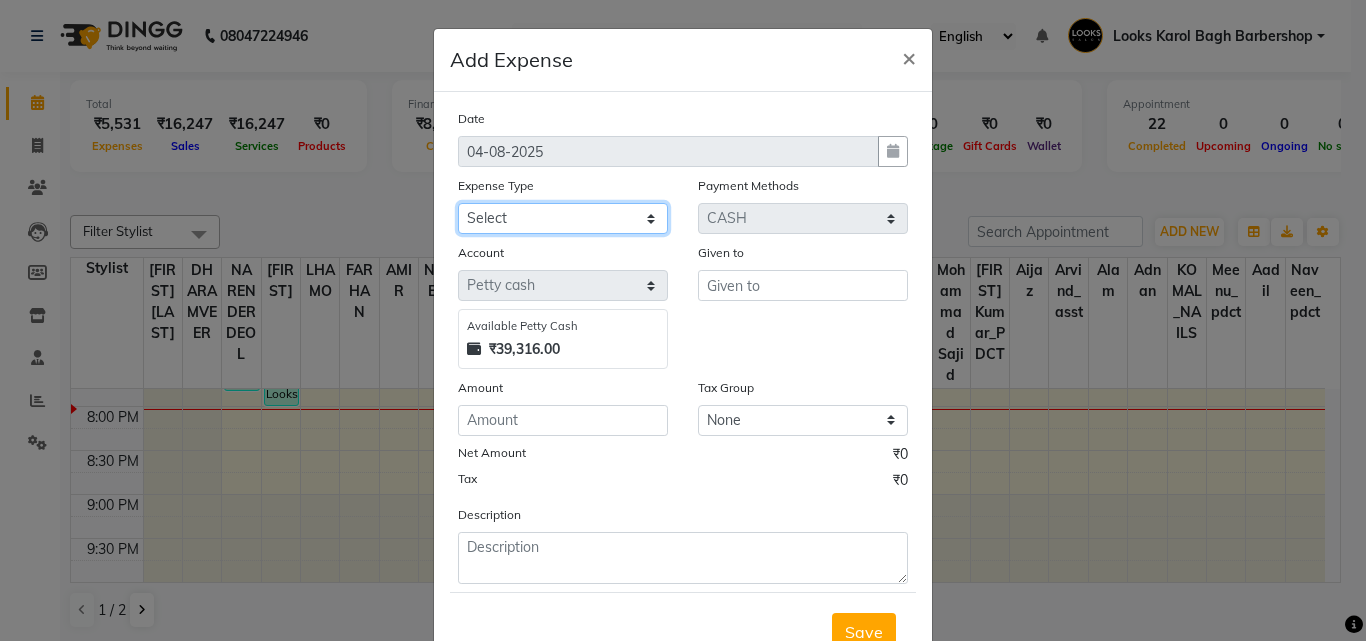 select on "24071" 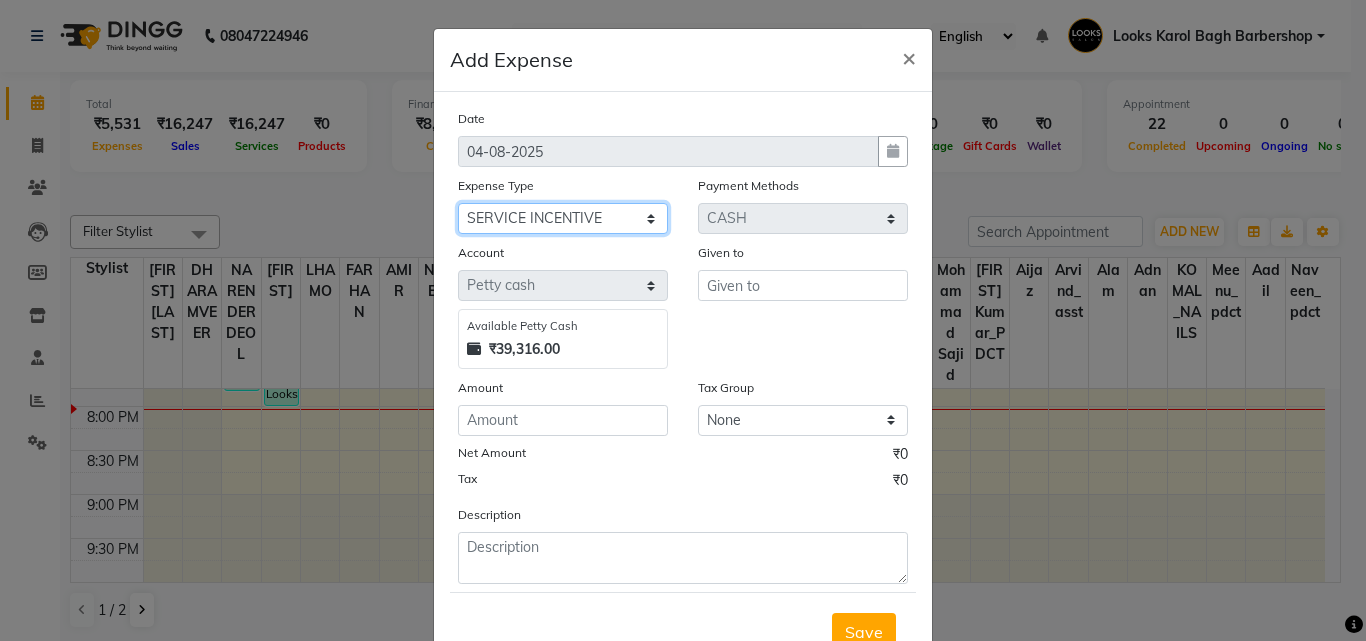 click on "Select BANK DEPOSIT BLINK IT Cash Handover Client Refund Agnst Bill CLIENT WELFARE Entertainment General Expense Laundry Bill milk Pantry PAYMENTS PREPAID Printing And Stationery Product Incentive PURCHASE Repair And Maintenance Salary Salary advance SERVICE INCENTIVE staff accommodation STAFF WELFARE TIP CREDIT CARD TIP UPI Travelling And Conveyance Water Bills" 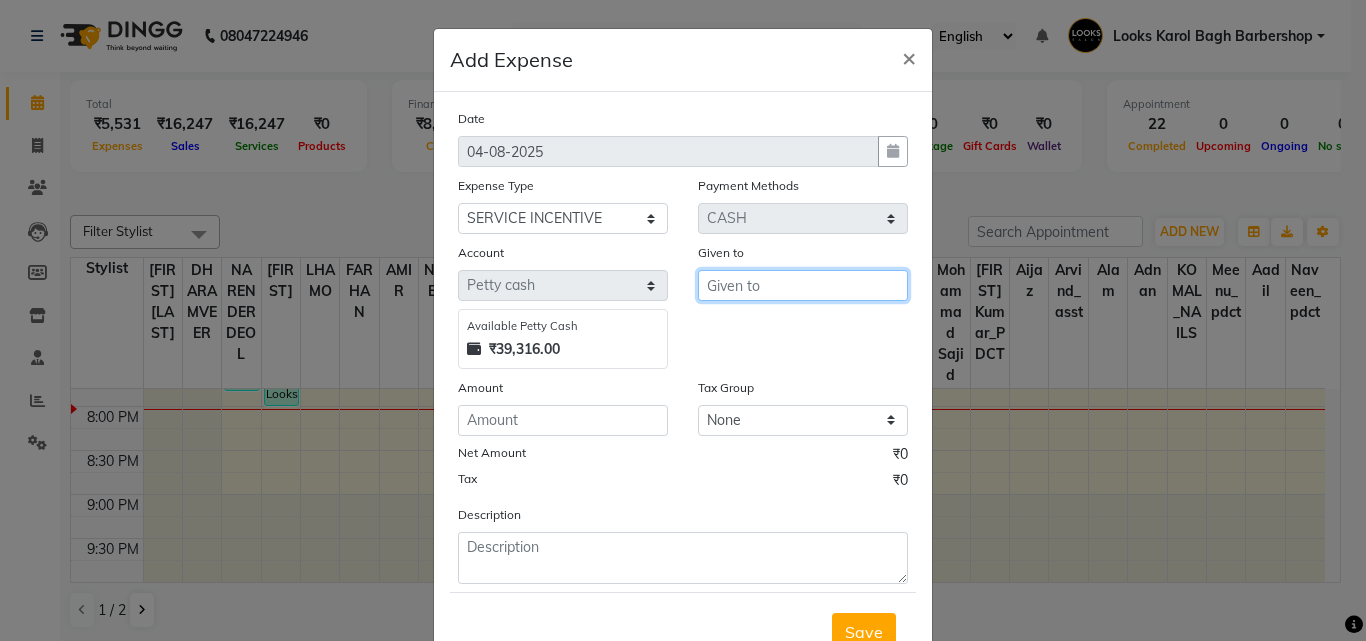 click at bounding box center [803, 285] 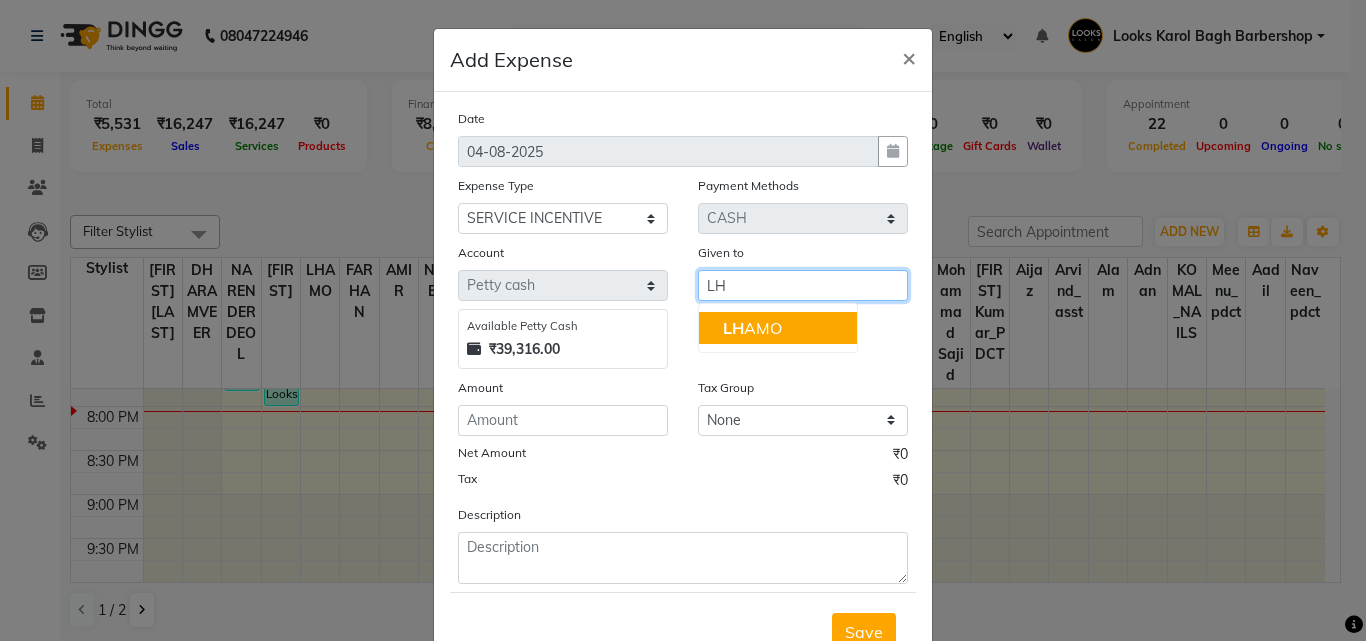 click on "LH AMO" at bounding box center [752, 328] 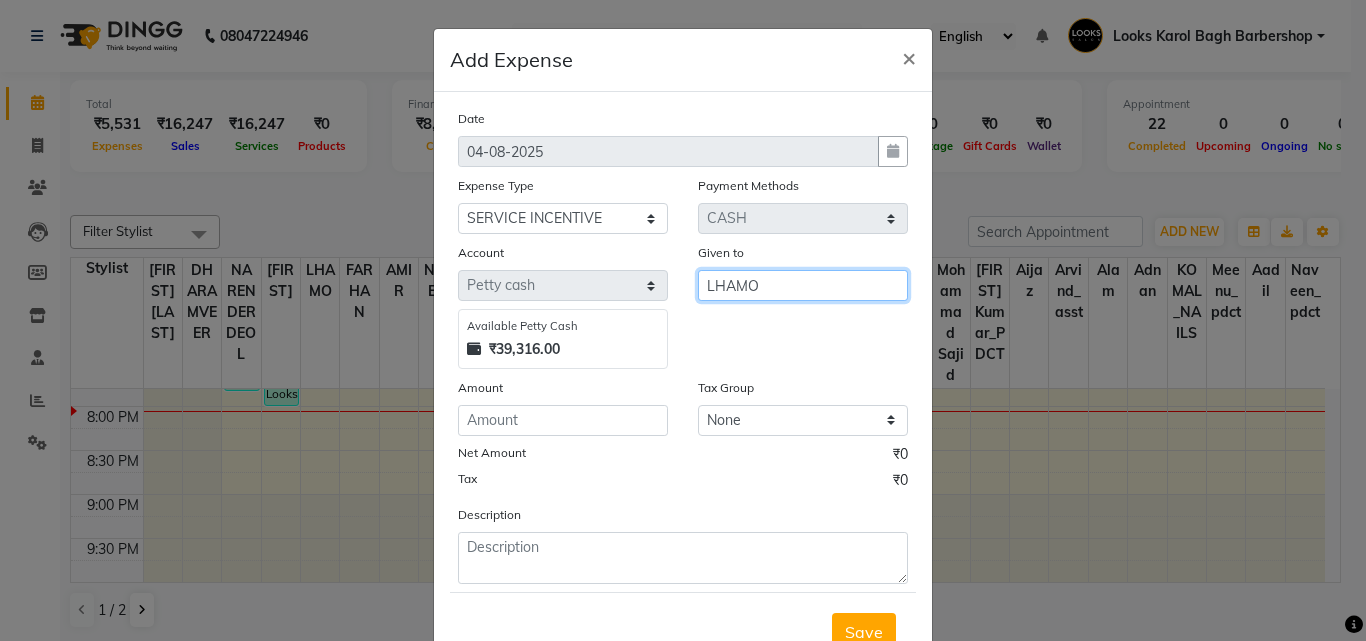 type on "LHAMO" 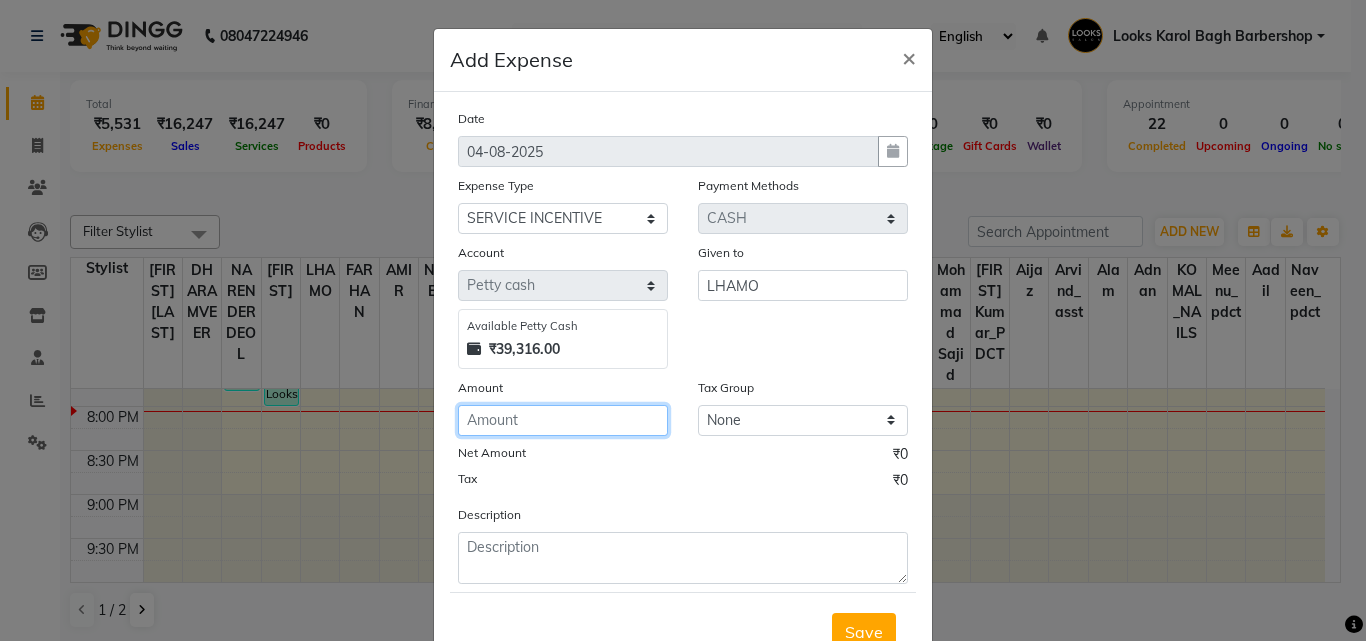 click 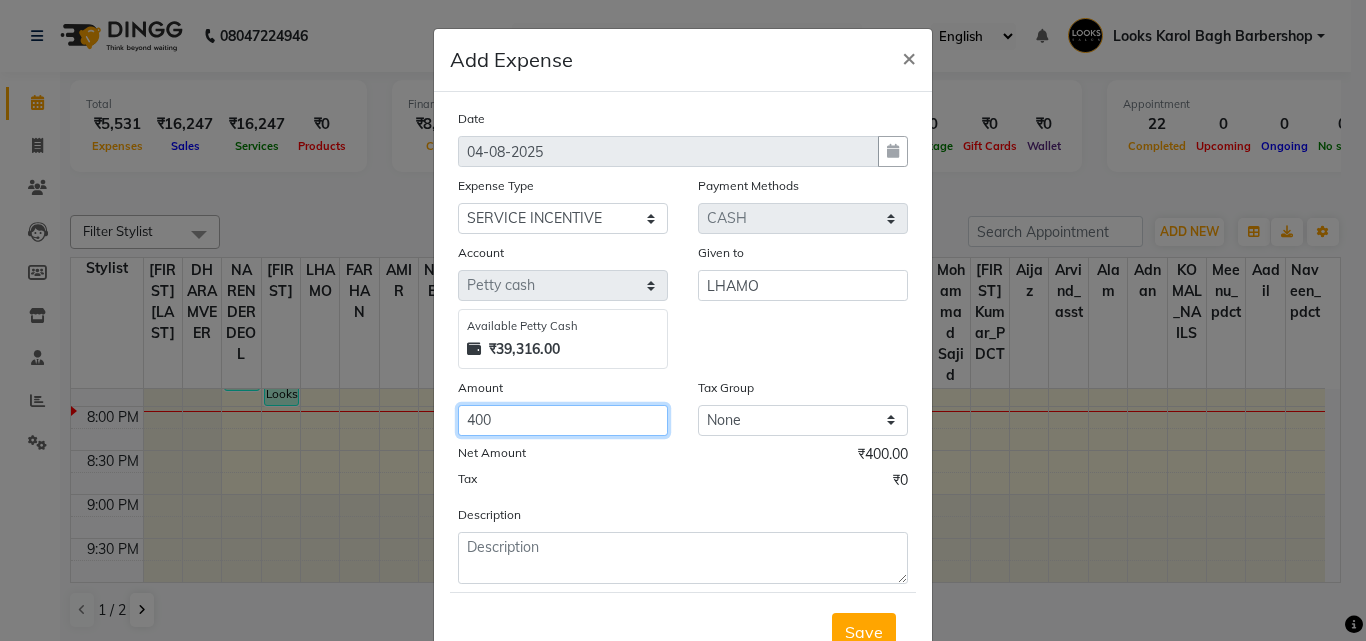 type on "400" 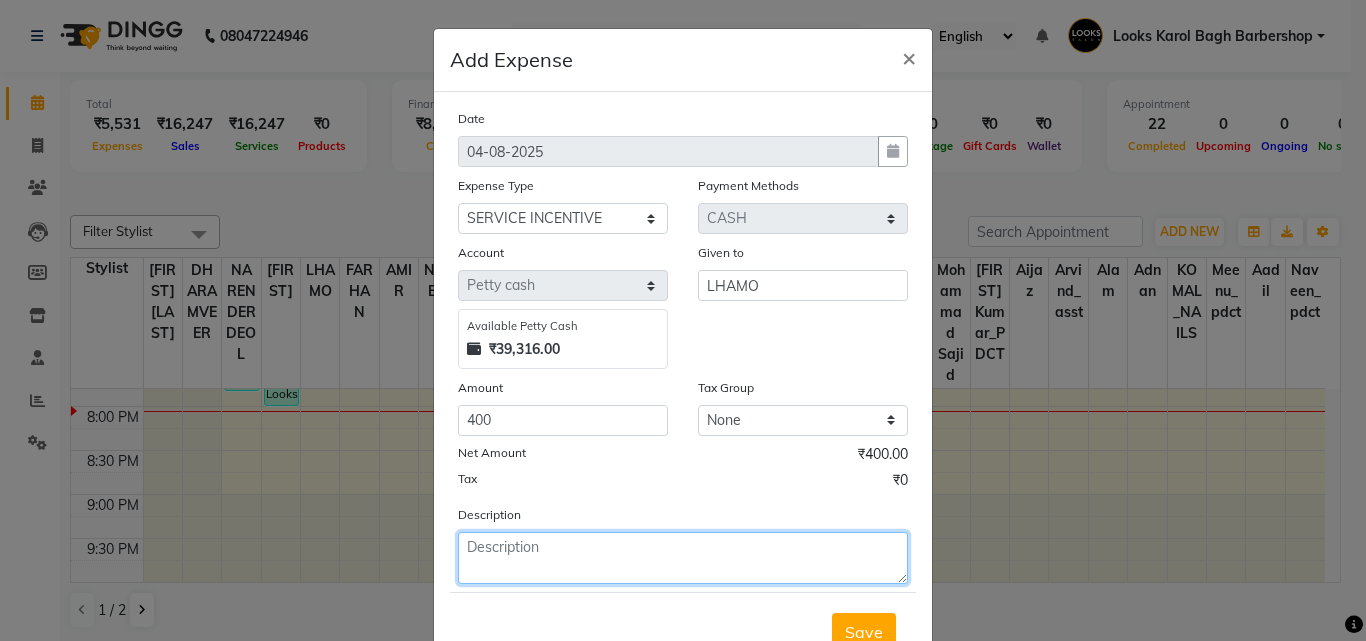 click 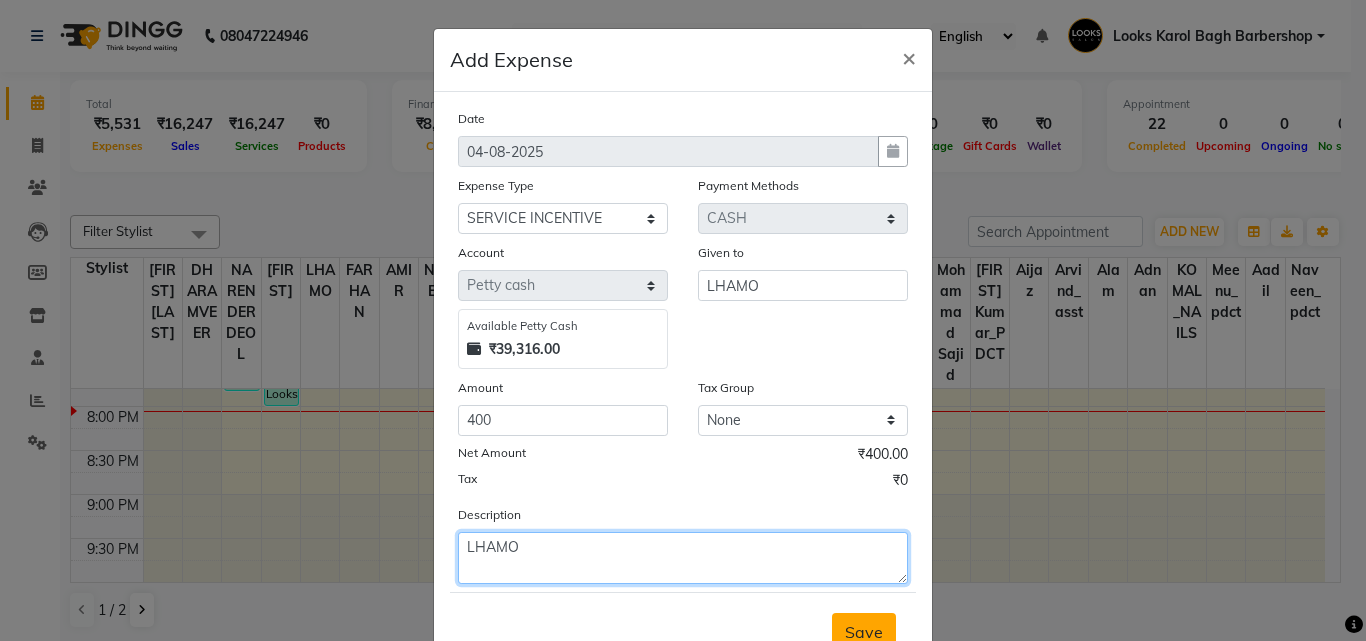 type on "LHAMO" 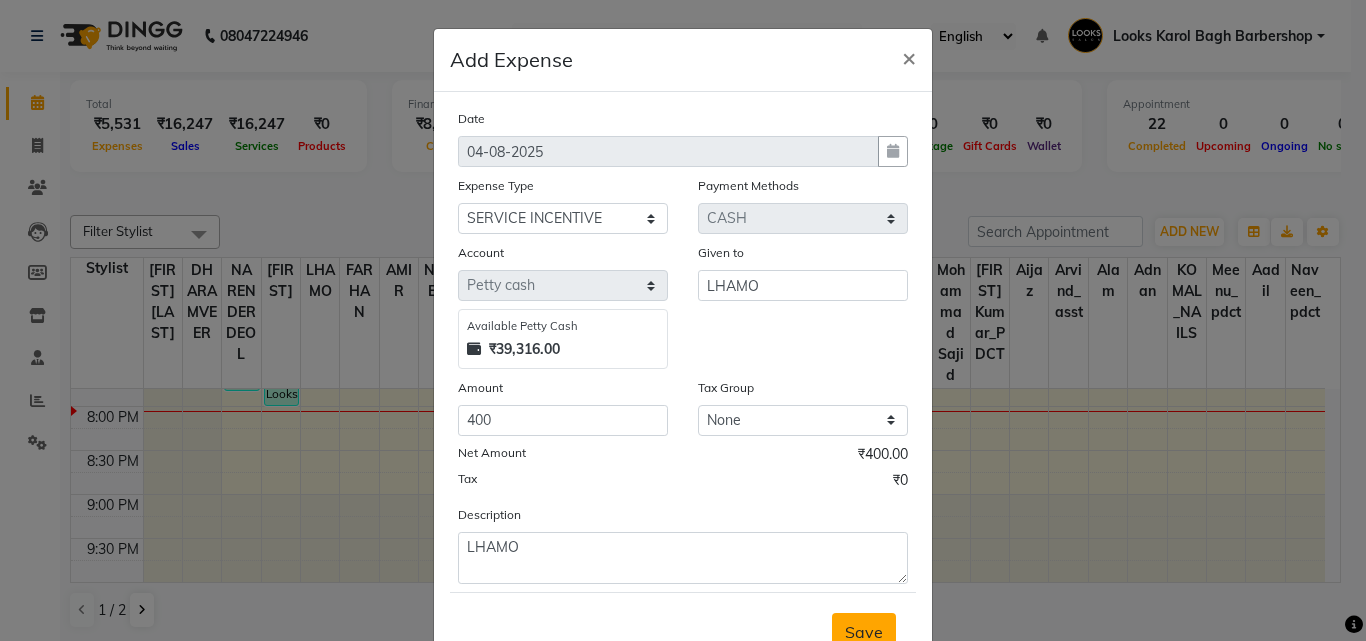 click on "Save" at bounding box center (864, 632) 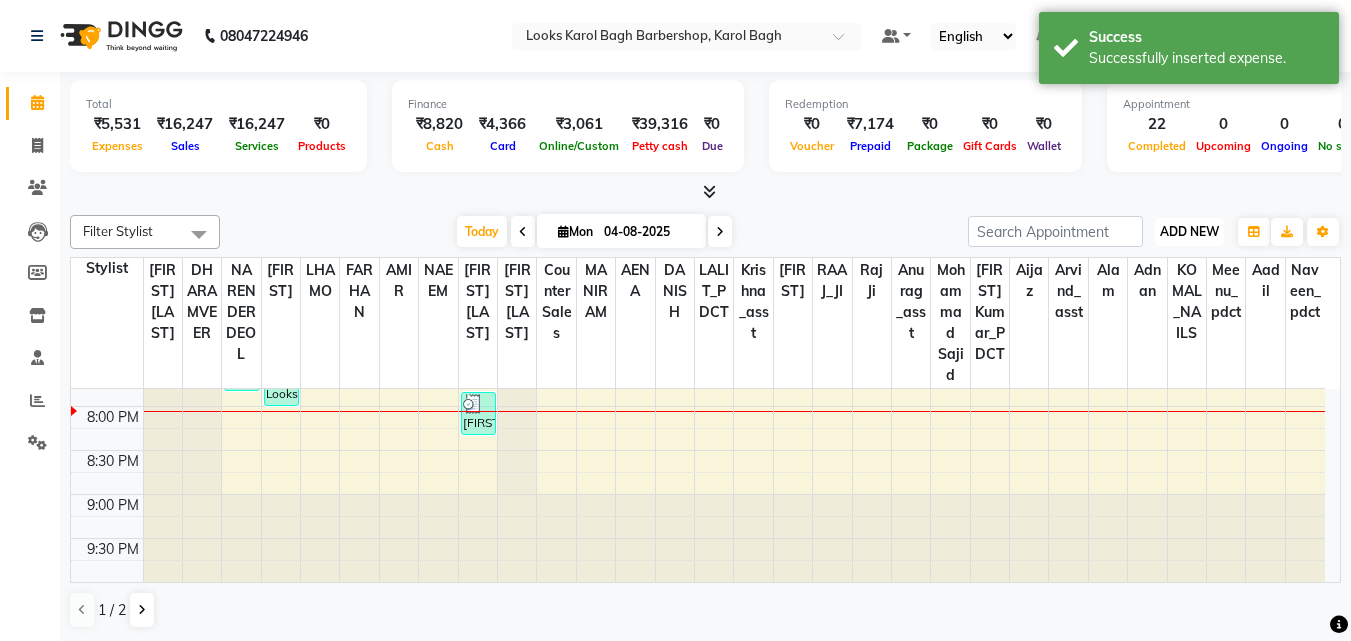 click on "ADD NEW" at bounding box center [1189, 231] 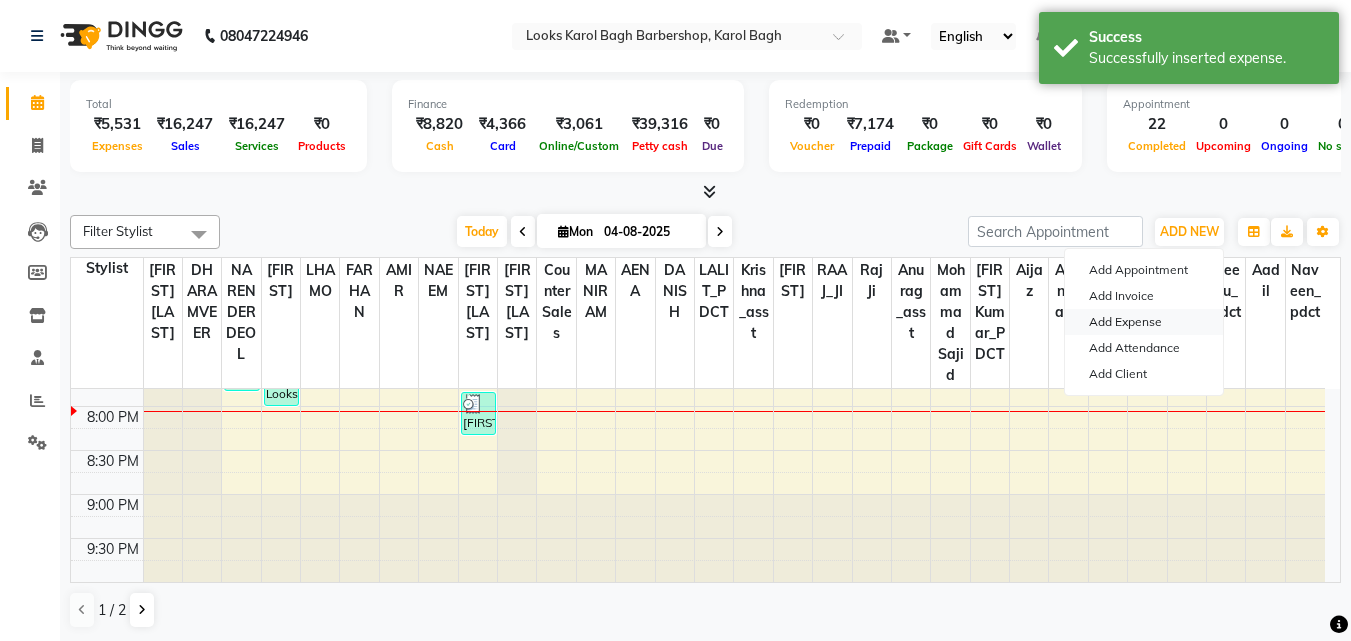 click on "Add Expense" at bounding box center (1144, 322) 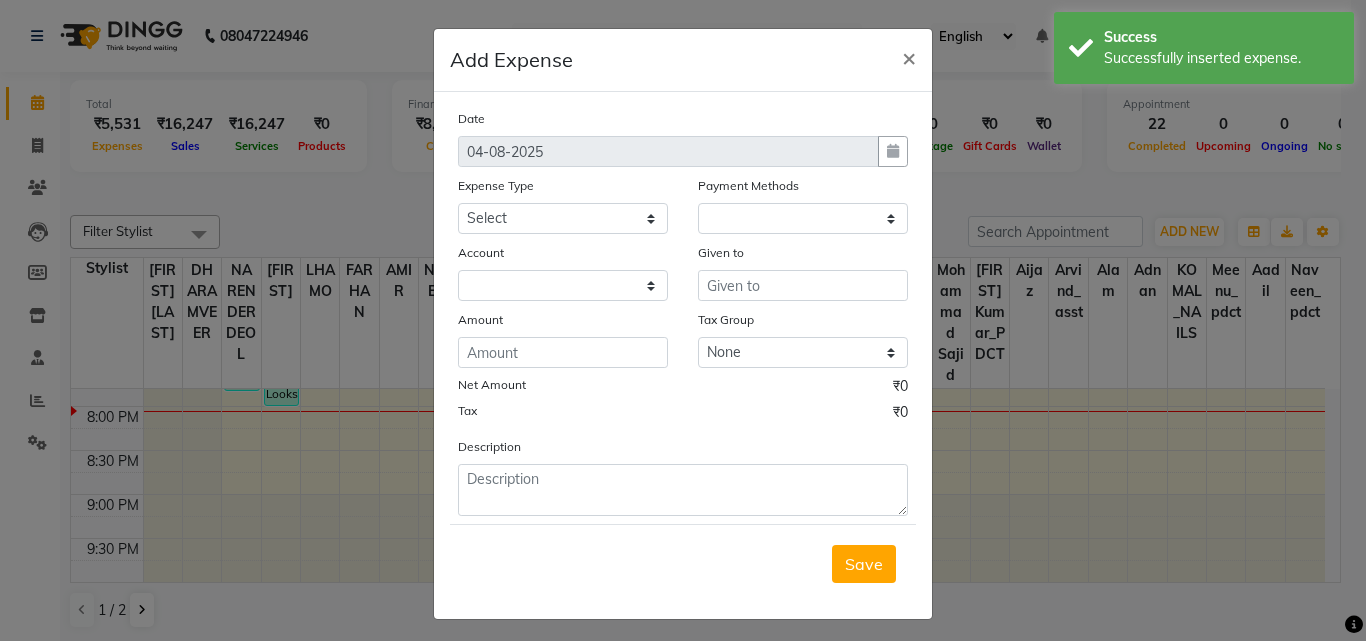 select on "1" 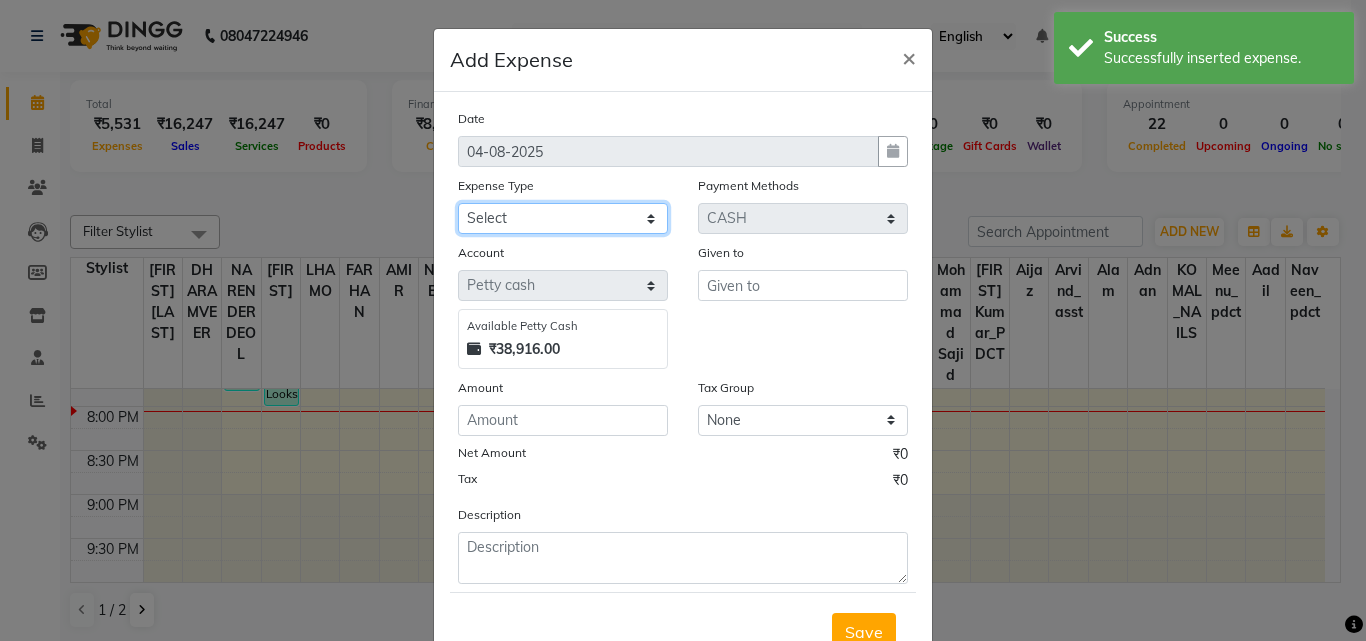 click on "Select BANK DEPOSIT BLINK IT Cash Handover Client Refund Agnst Bill CLIENT WELFARE Entertainment General Expense Laundry Bill milk Pantry PAYMENTS PREPAID Printing And Stationery Product Incentive PURCHASE Repair And Maintenance Salary Salary advance SERVICE INCENTIVE staff accommodation STAFF WELFARE TIP CREDIT CARD TIP UPI Travelling And Conveyance Water Bills" 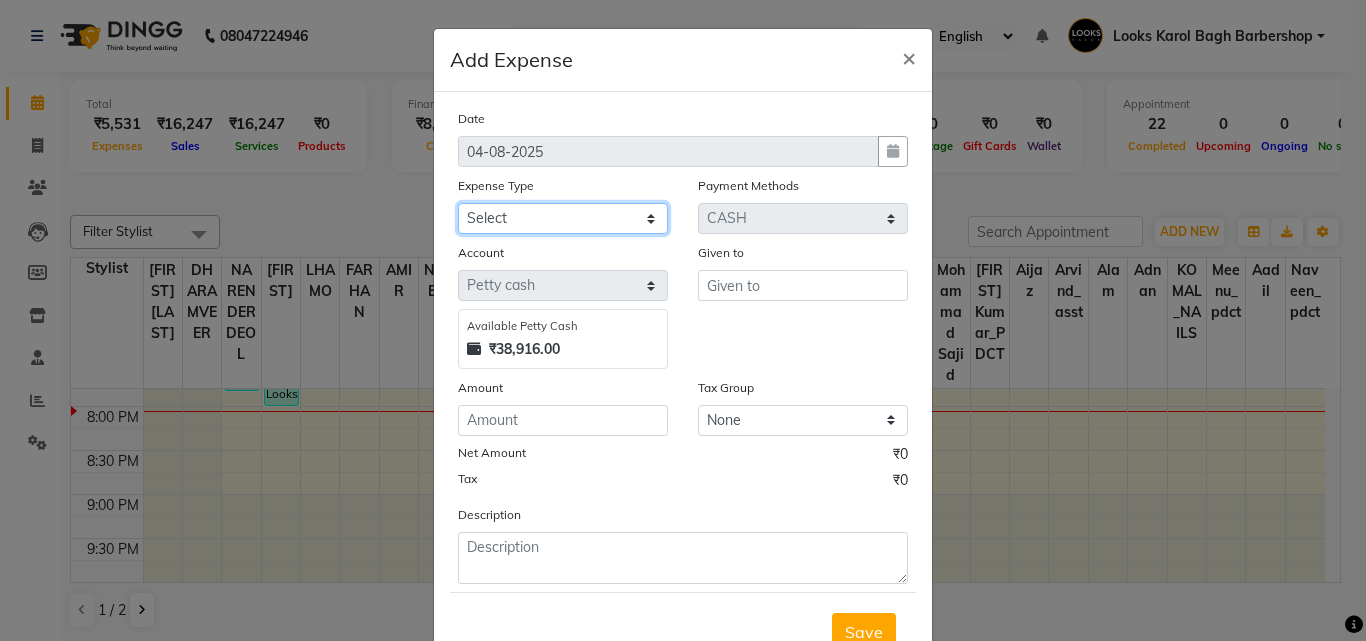 select on "24071" 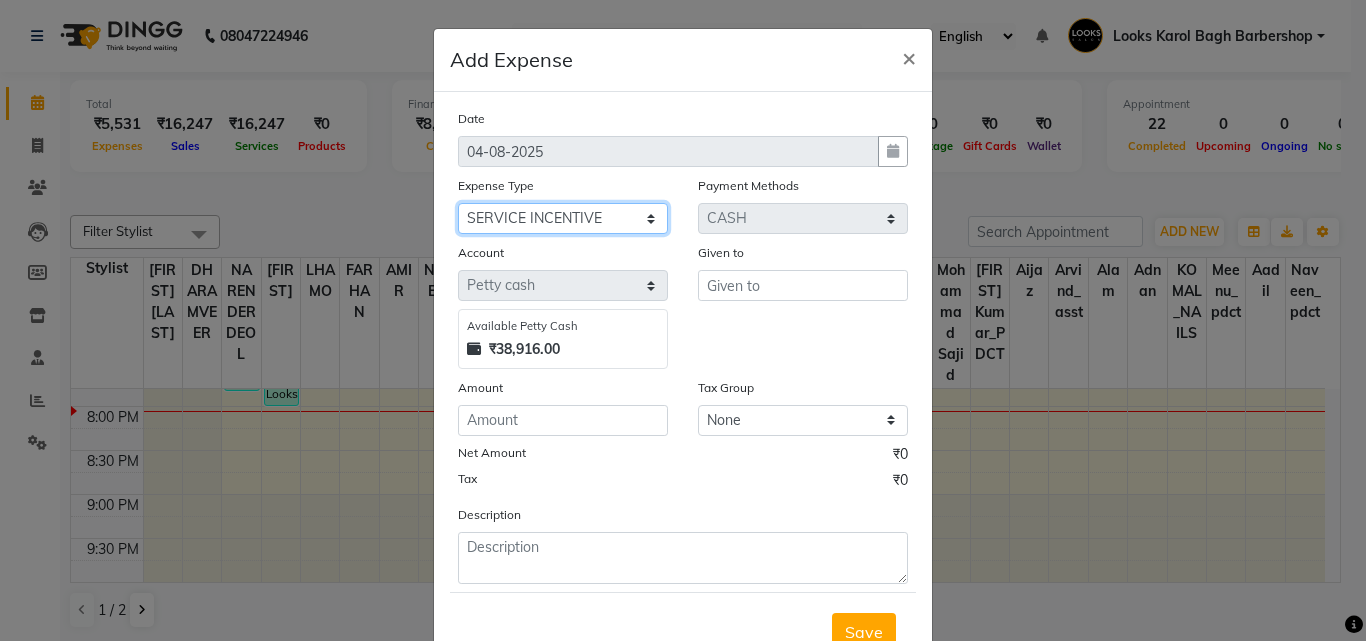 click on "Select BANK DEPOSIT BLINK IT Cash Handover Client Refund Agnst Bill CLIENT WELFARE Entertainment General Expense Laundry Bill milk Pantry PAYMENTS PREPAID Printing And Stationery Product Incentive PURCHASE Repair And Maintenance Salary Salary advance SERVICE INCENTIVE staff accommodation STAFF WELFARE TIP CREDIT CARD TIP UPI Travelling And Conveyance Water Bills" 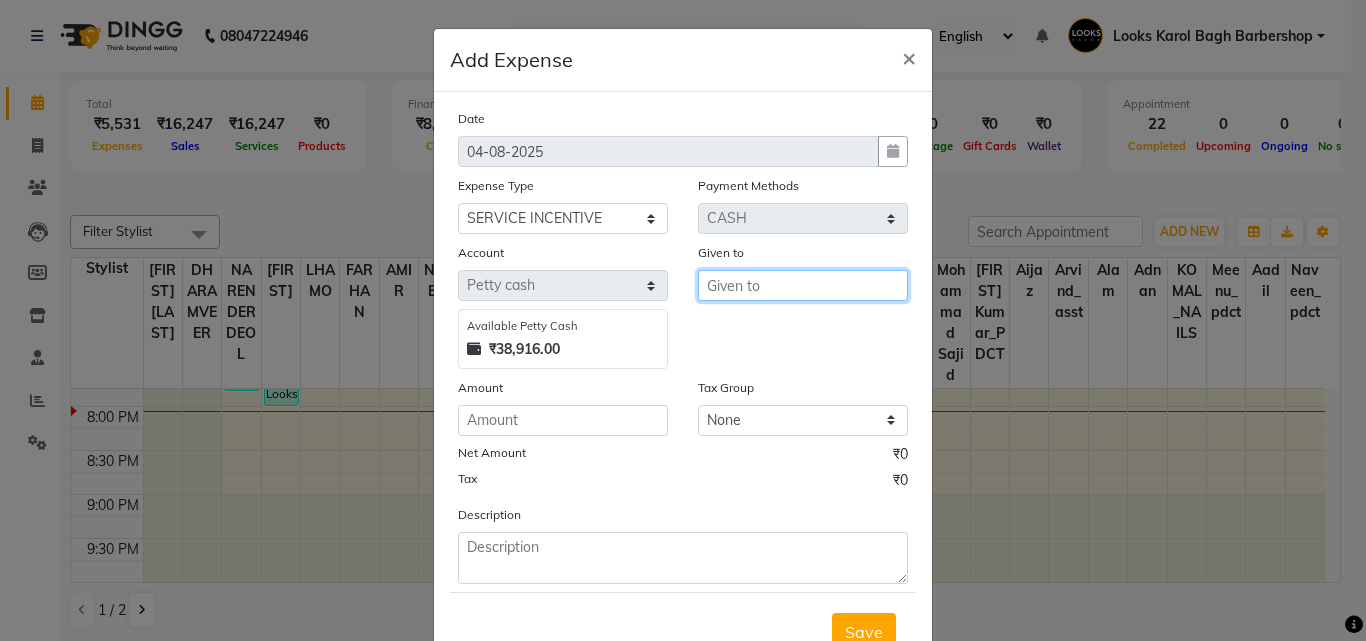 click at bounding box center (803, 285) 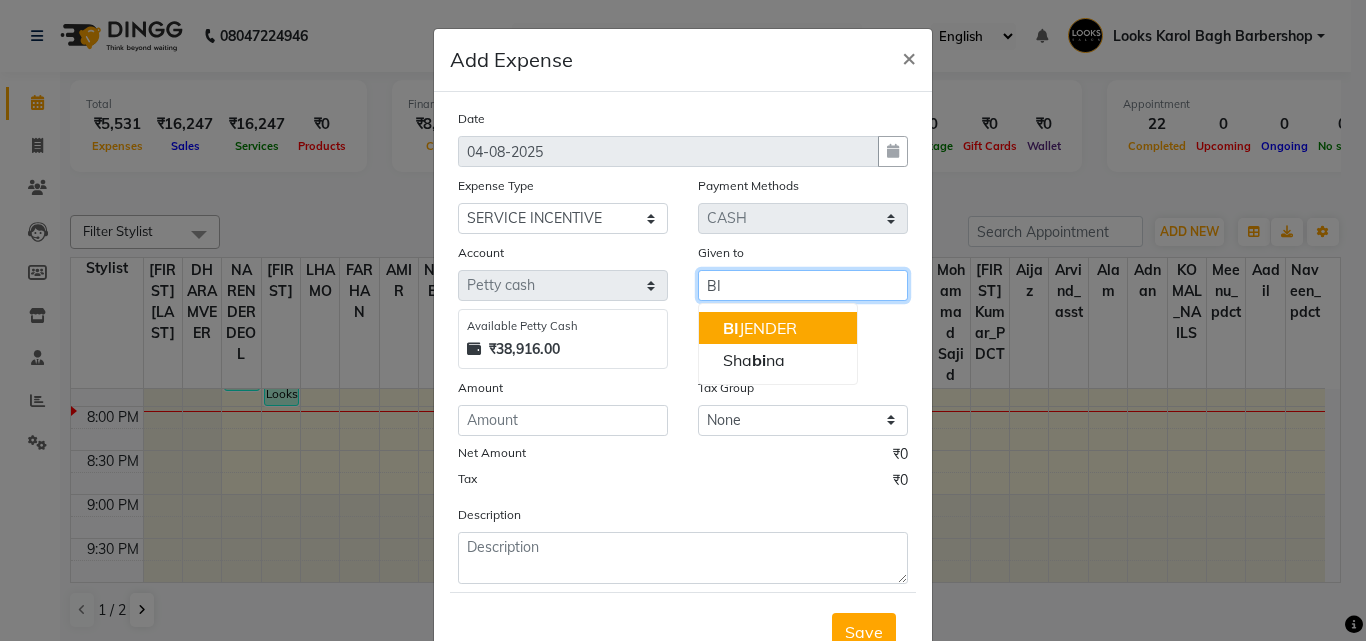 click on "BI JENDER" at bounding box center (760, 328) 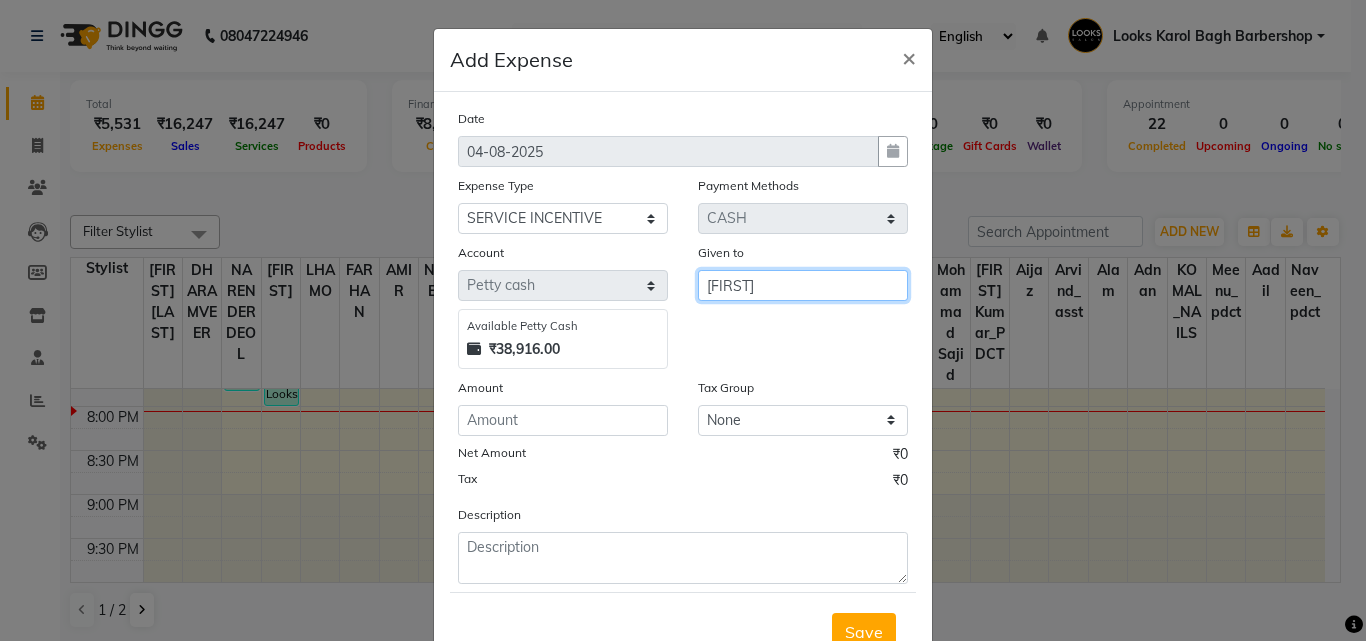 type on "[FIRST]" 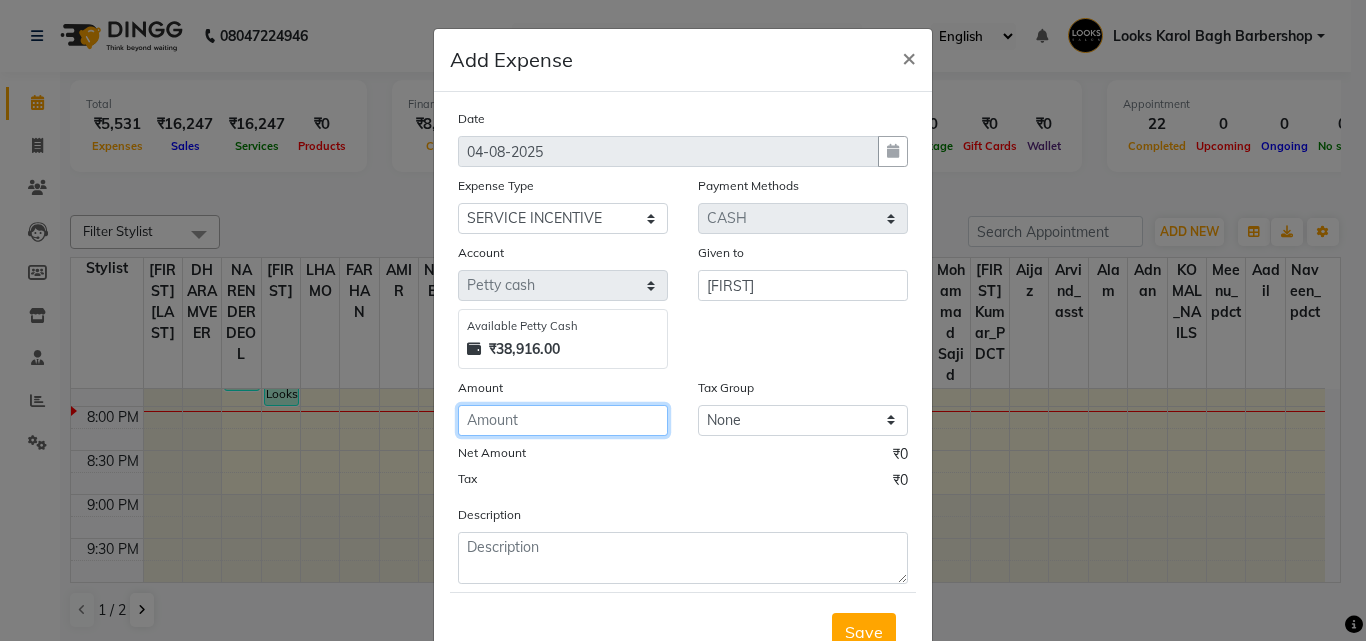 click 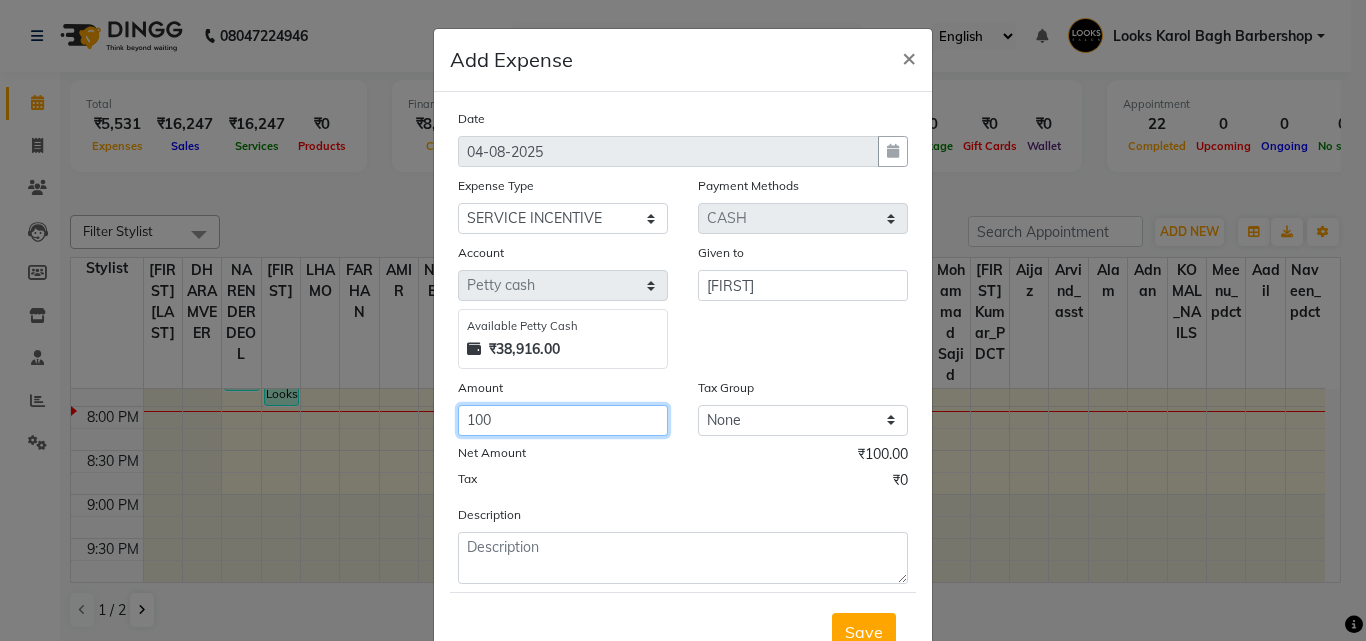 type on "100" 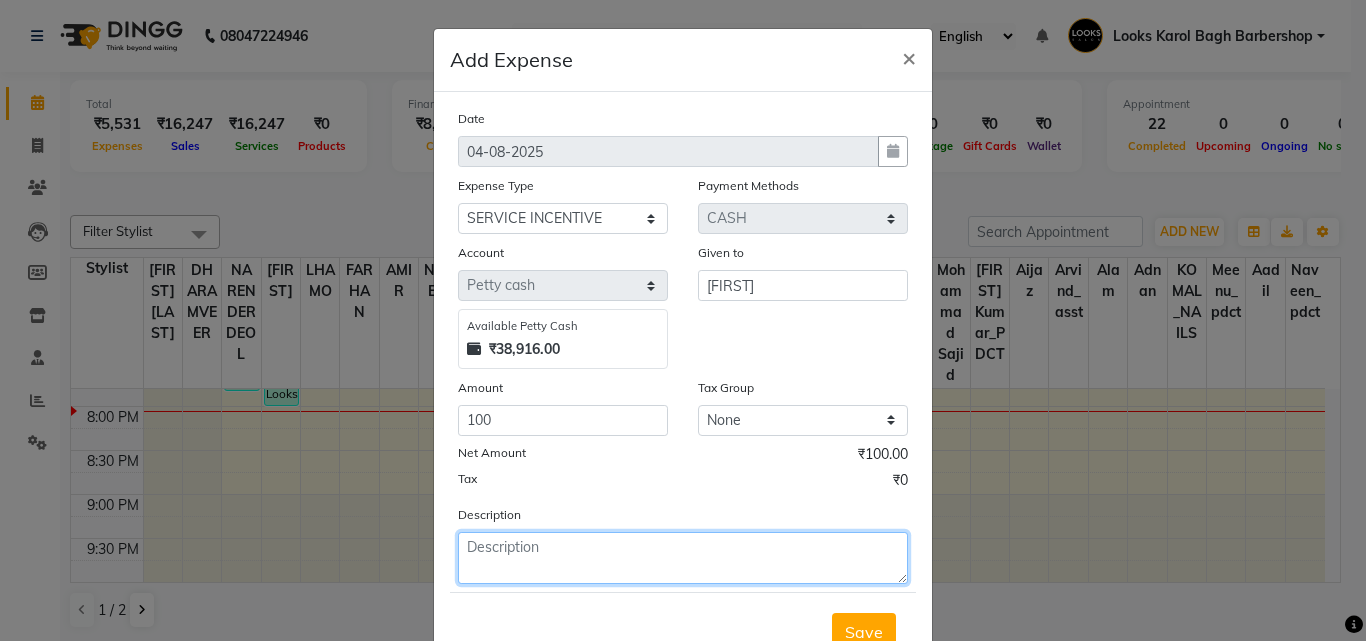 click 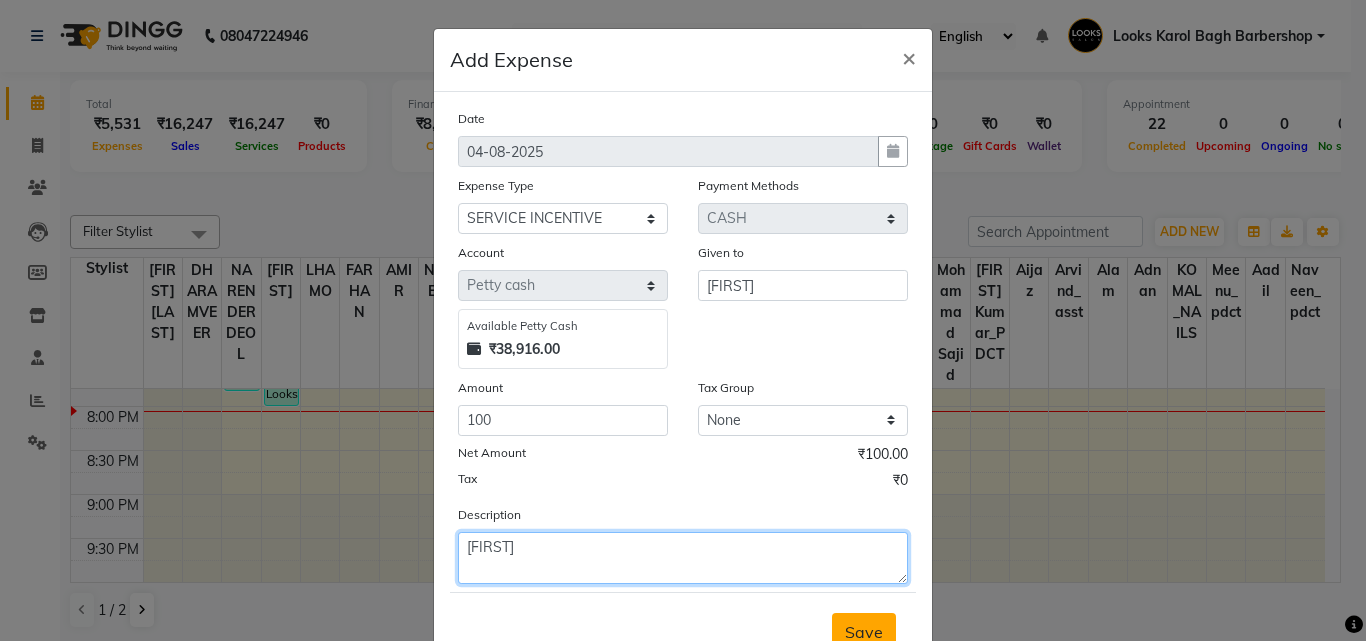 type on "[FIRST]" 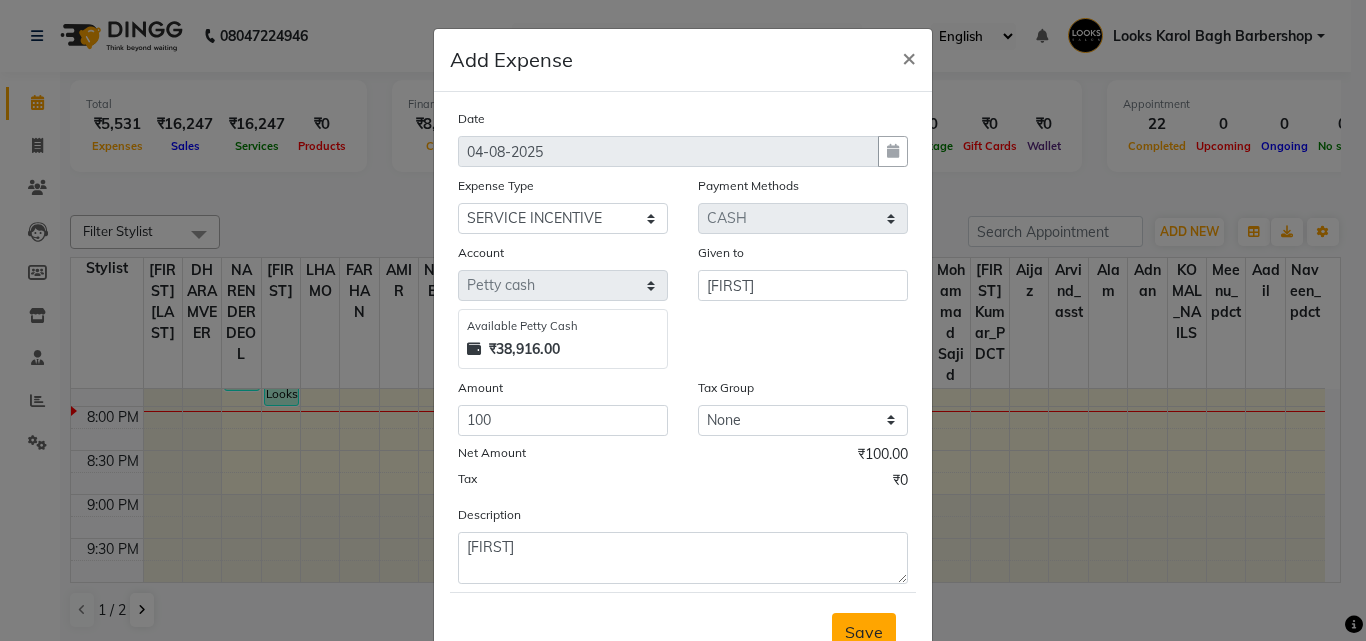 click on "Save" at bounding box center (864, 632) 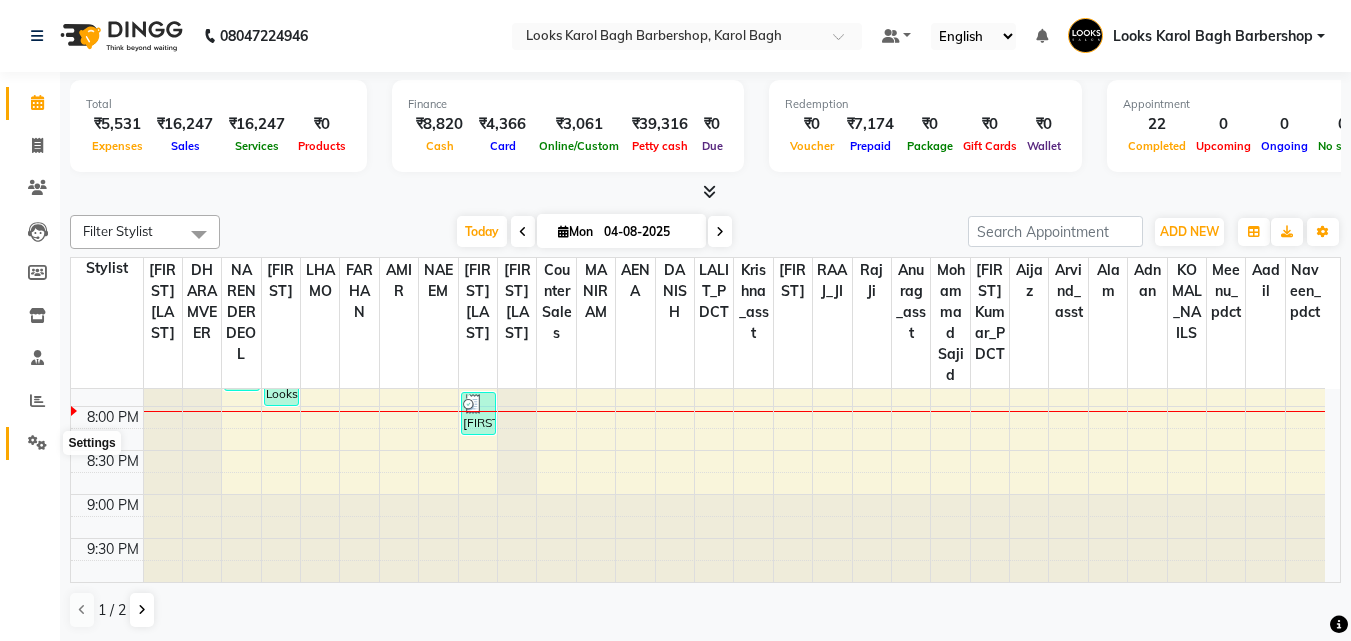 click 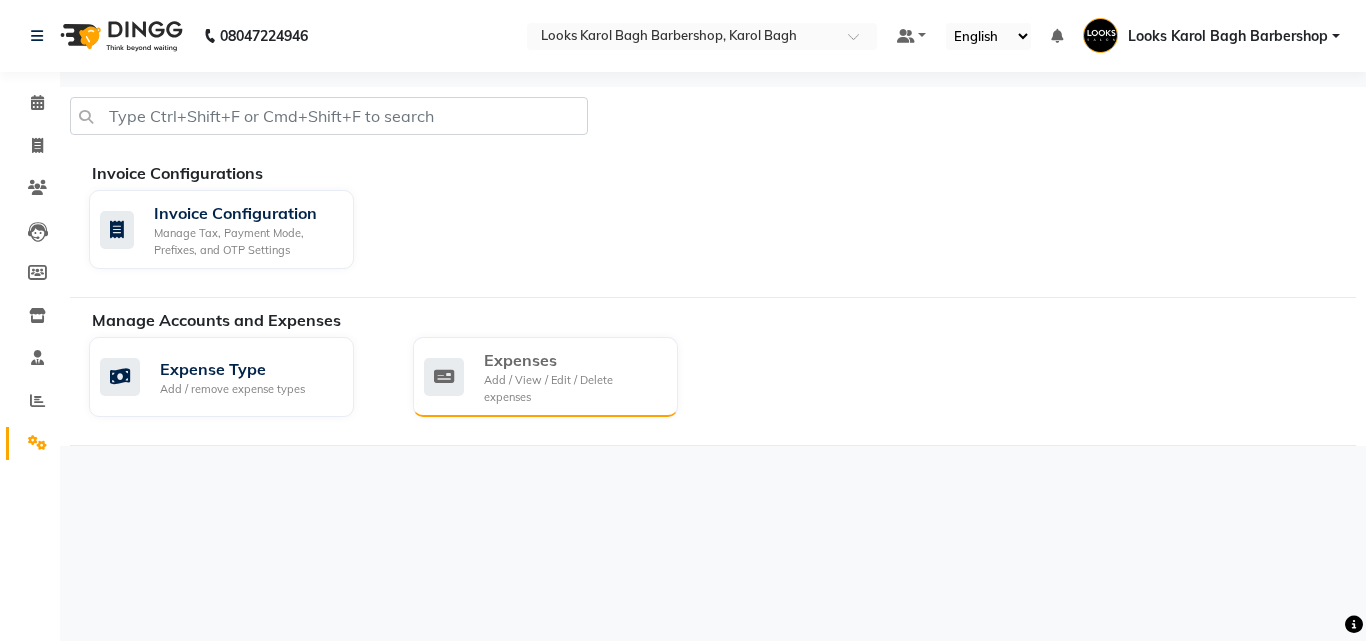 click on "Expenses" 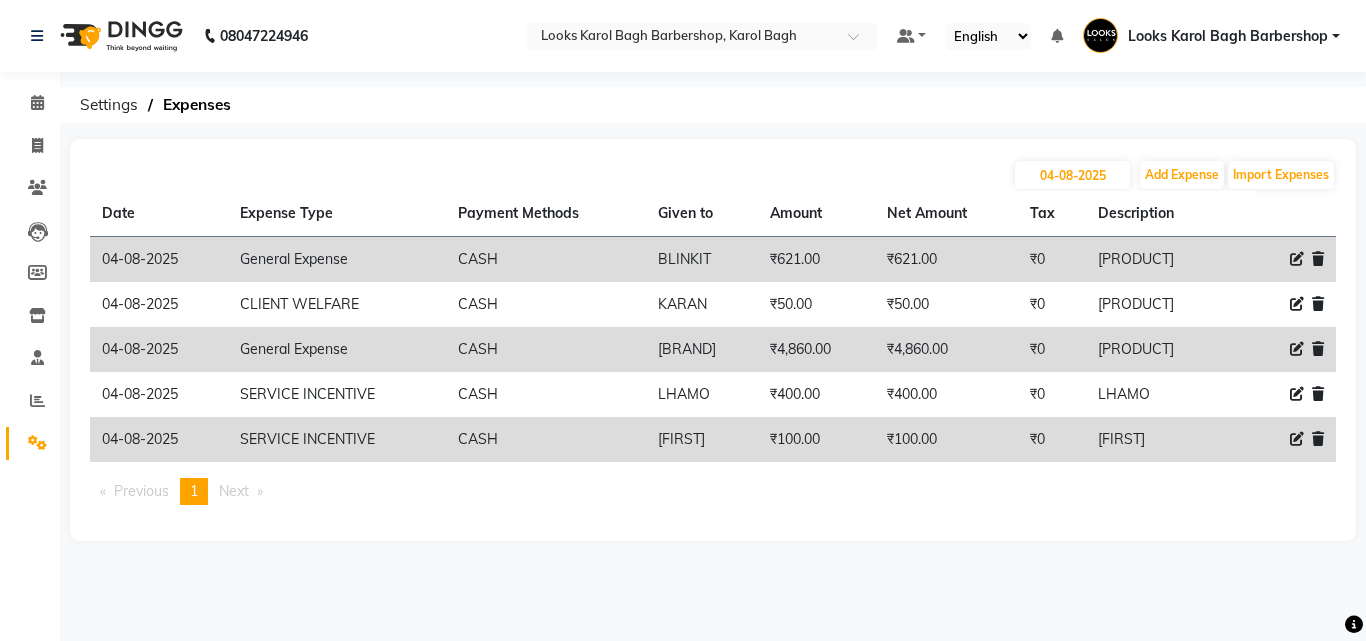 click 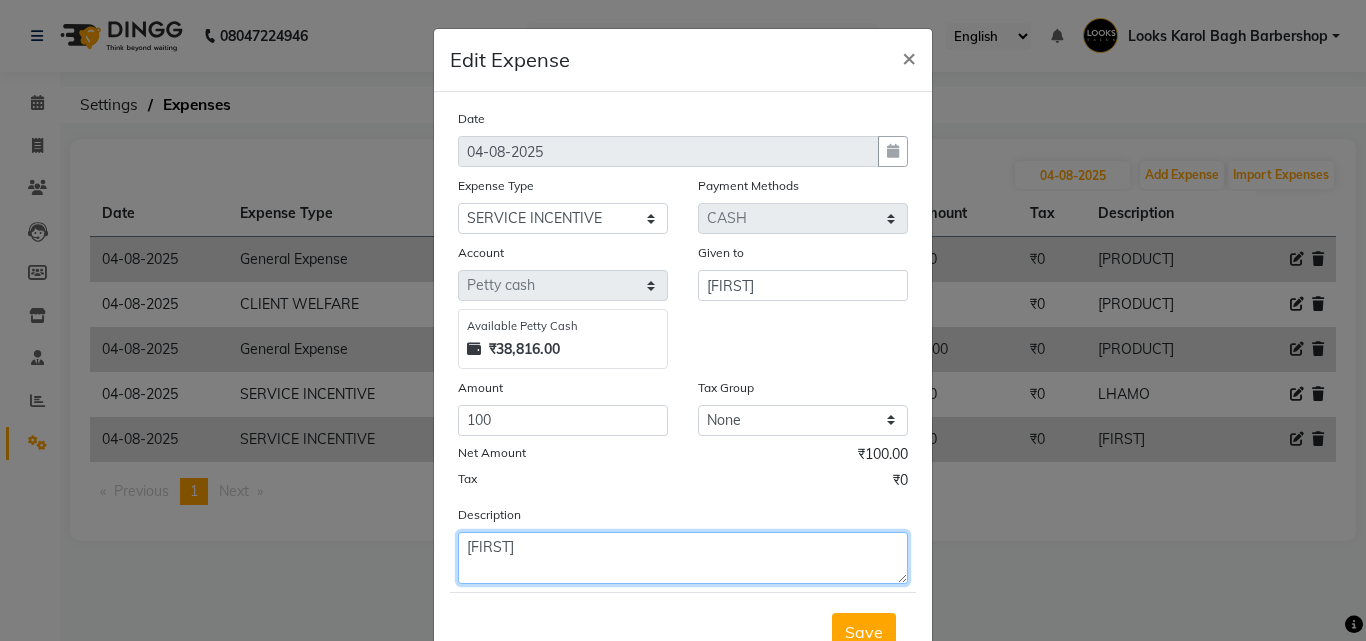 click on "[FIRST]" 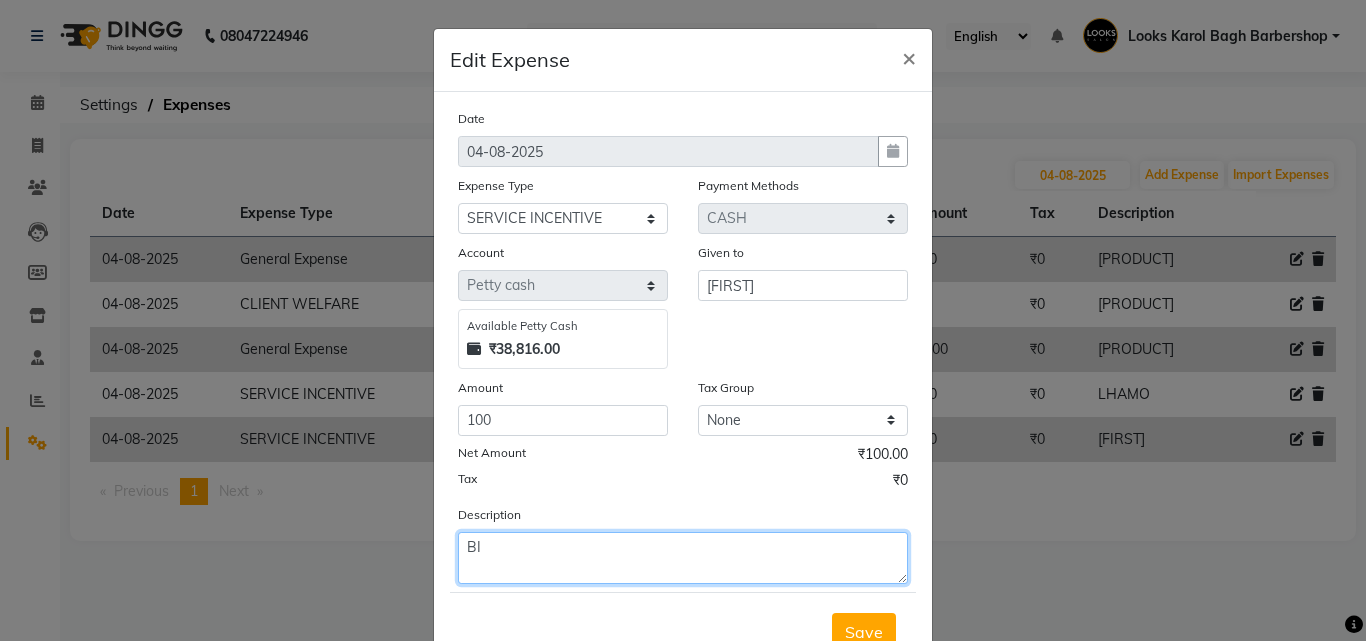 type on "B" 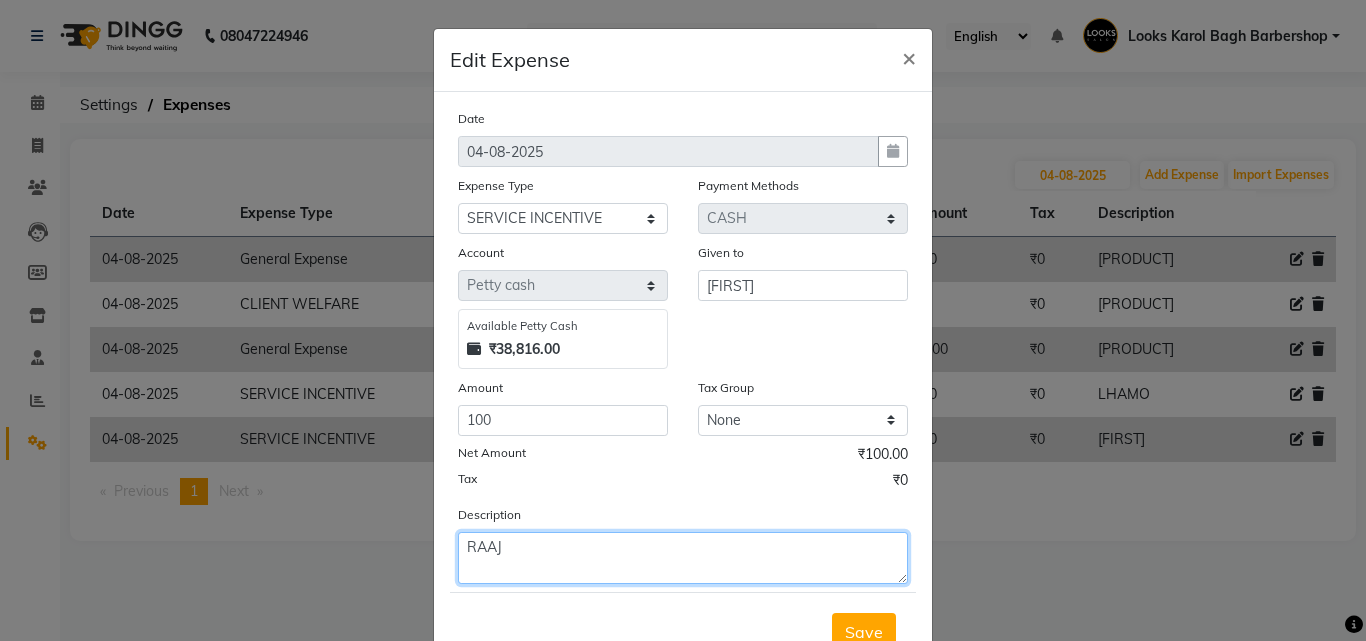 type on "RAAJ" 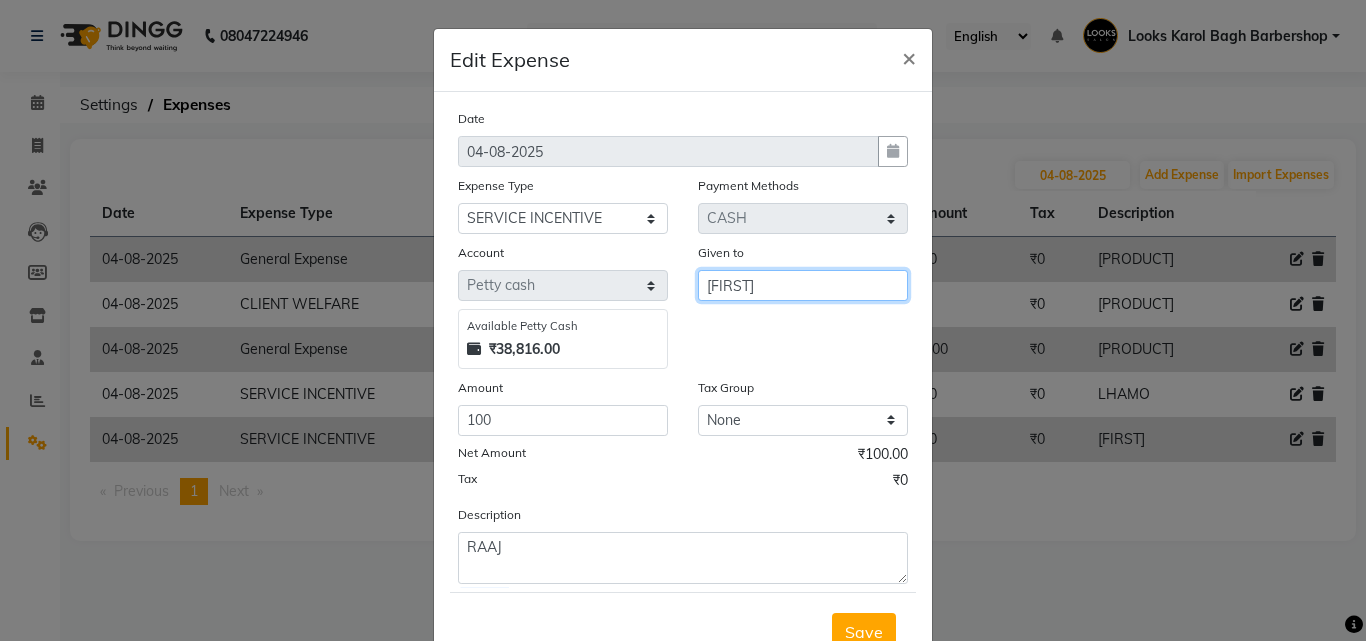 click on "[FIRST]" at bounding box center (803, 285) 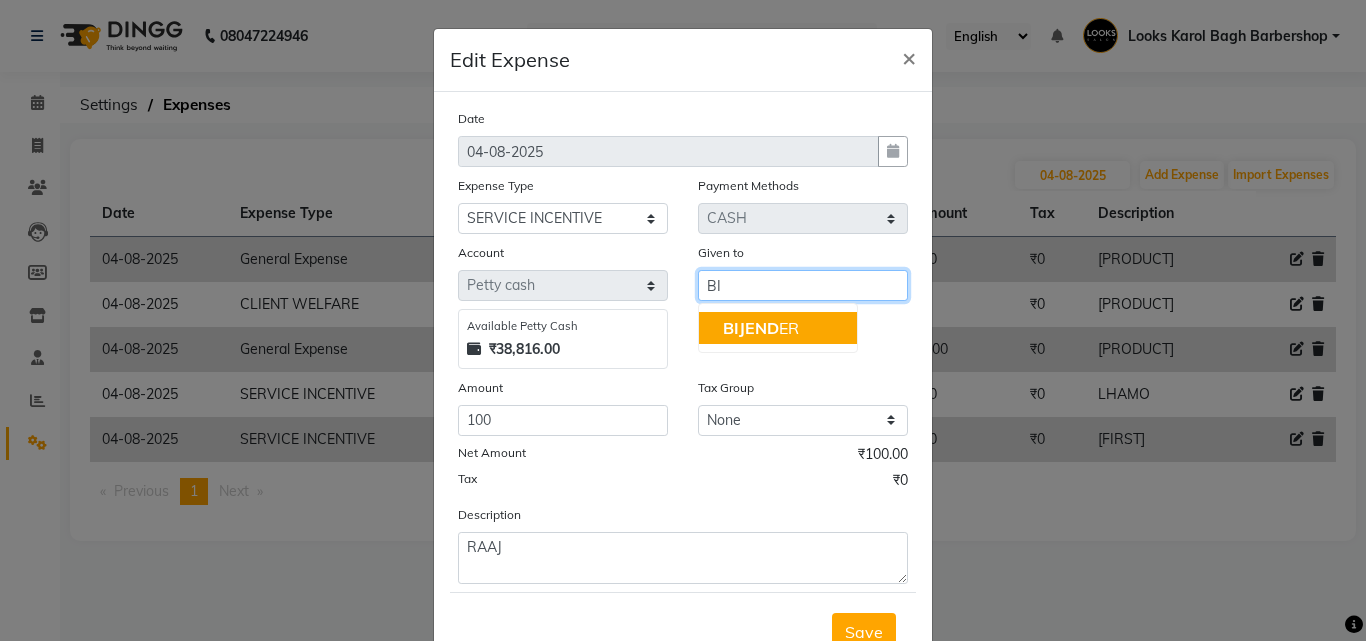 type on "B" 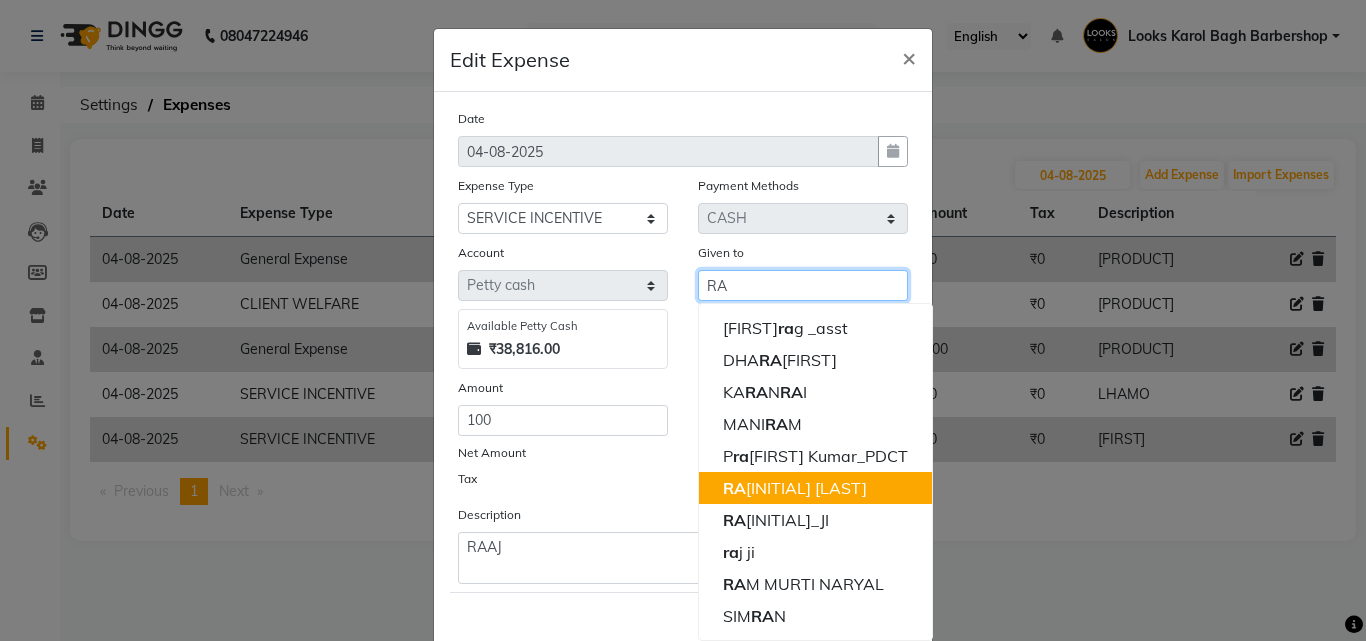 click on "RA AJ GUPTA" at bounding box center [795, 488] 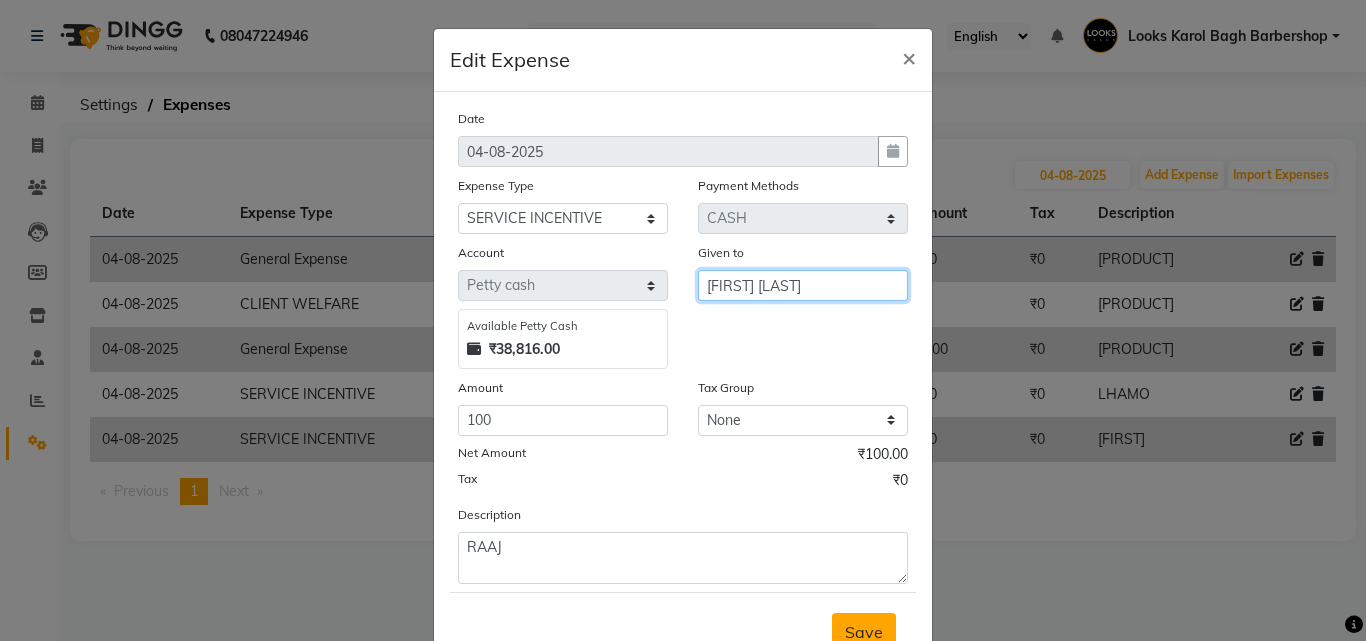 type on "[FIRST] [LAST]" 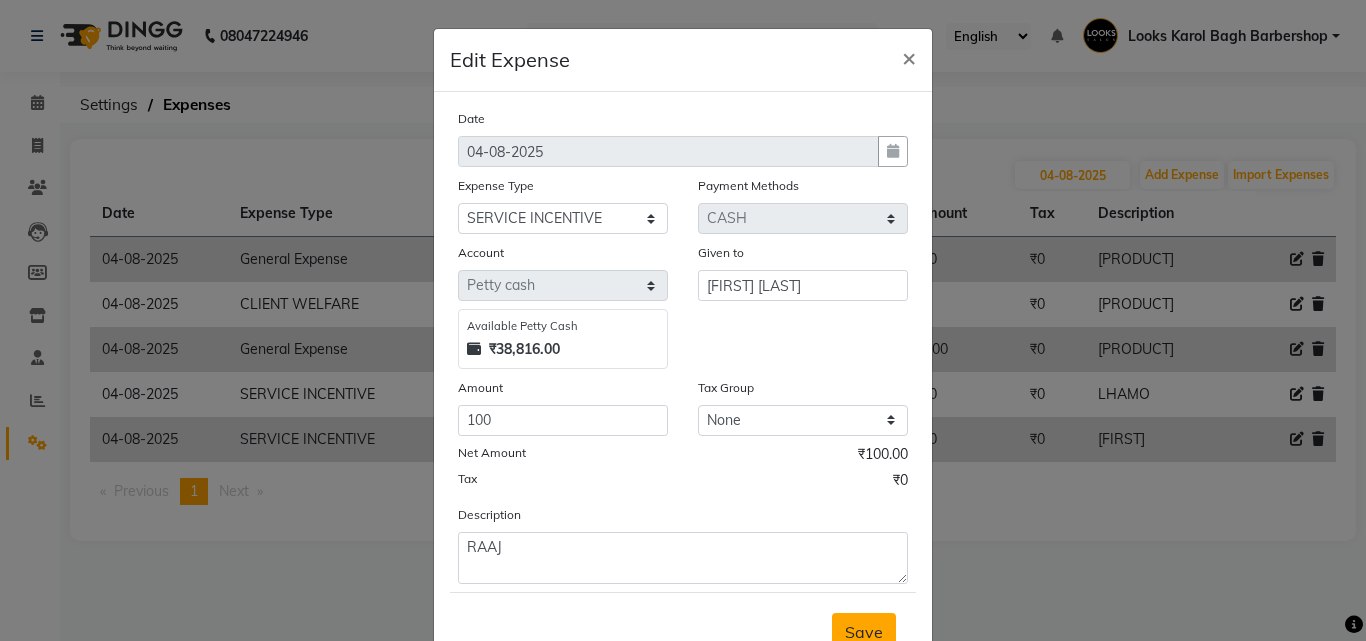 click on "Save" at bounding box center (864, 632) 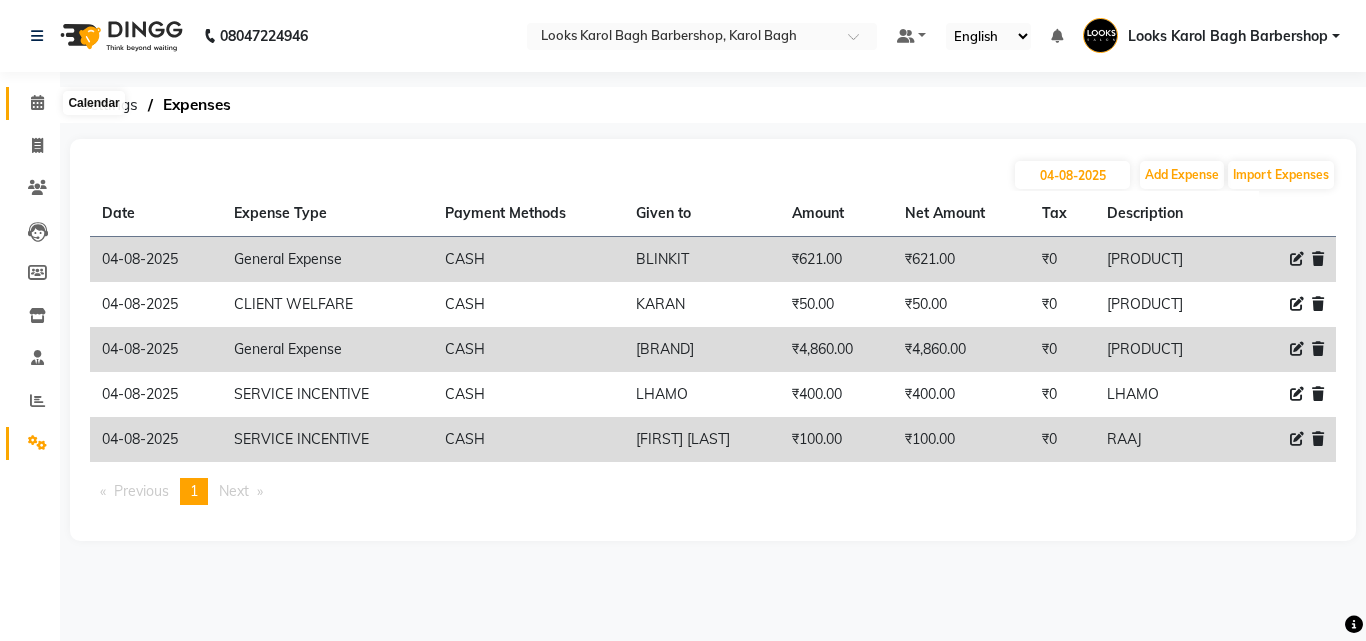 click 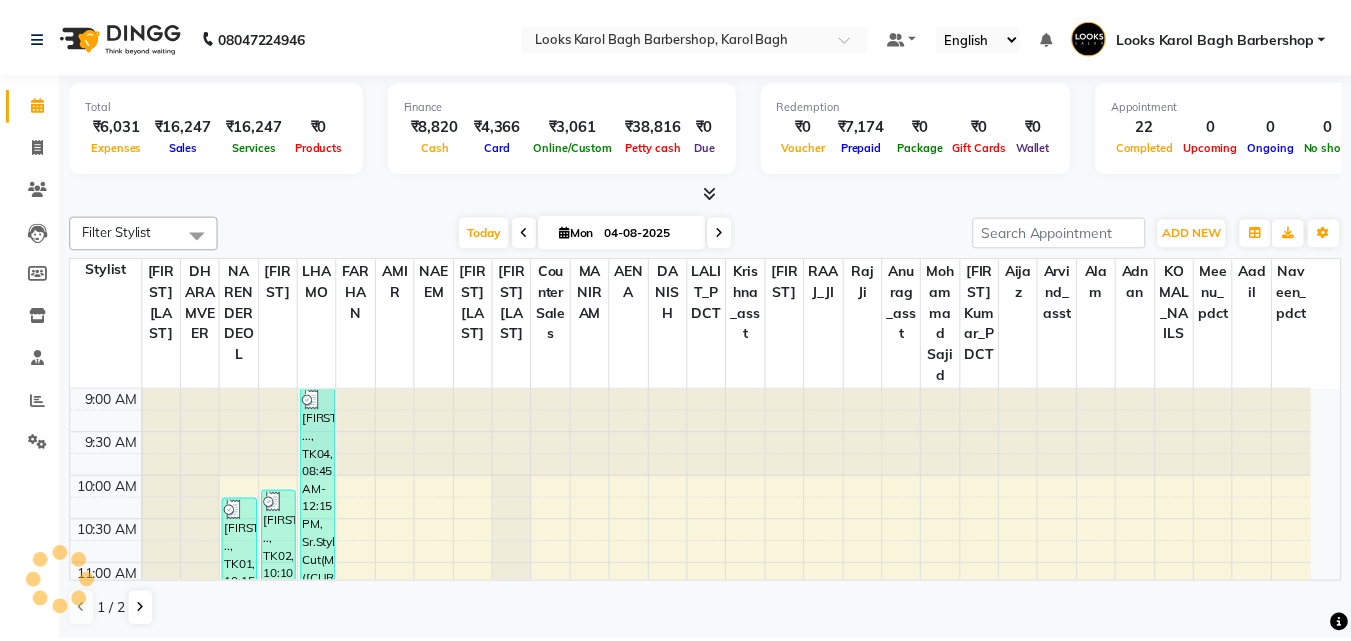 scroll, scrollTop: 0, scrollLeft: 0, axis: both 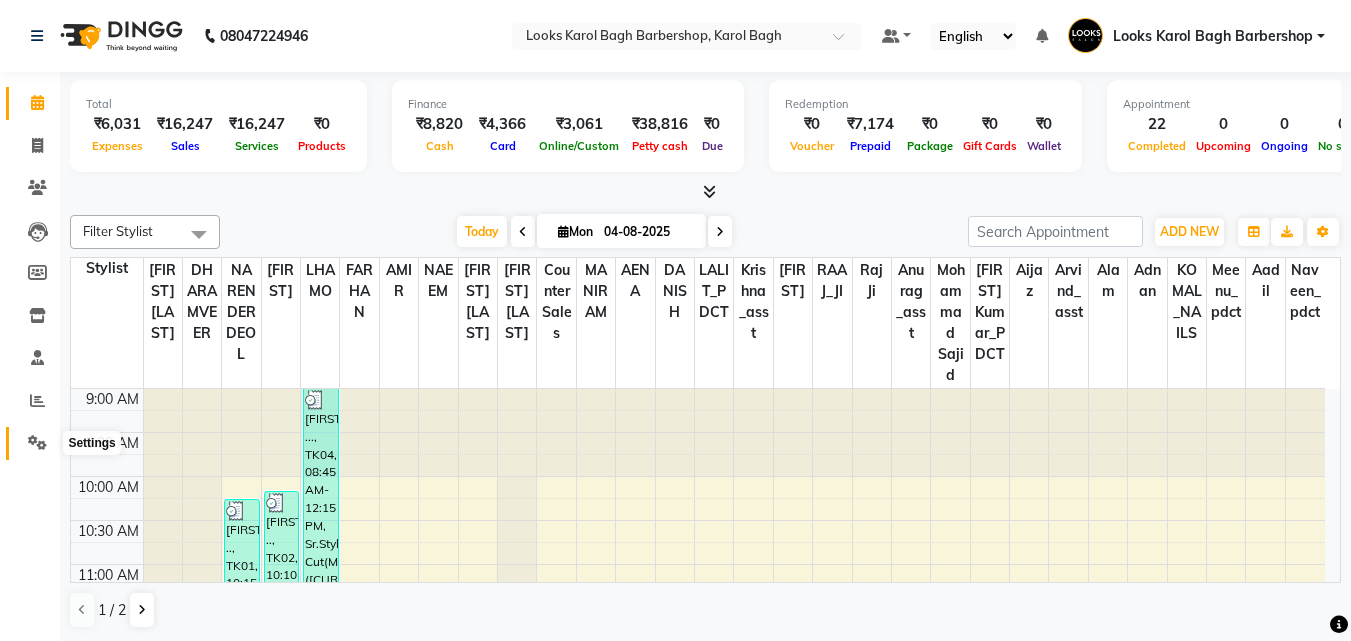 click 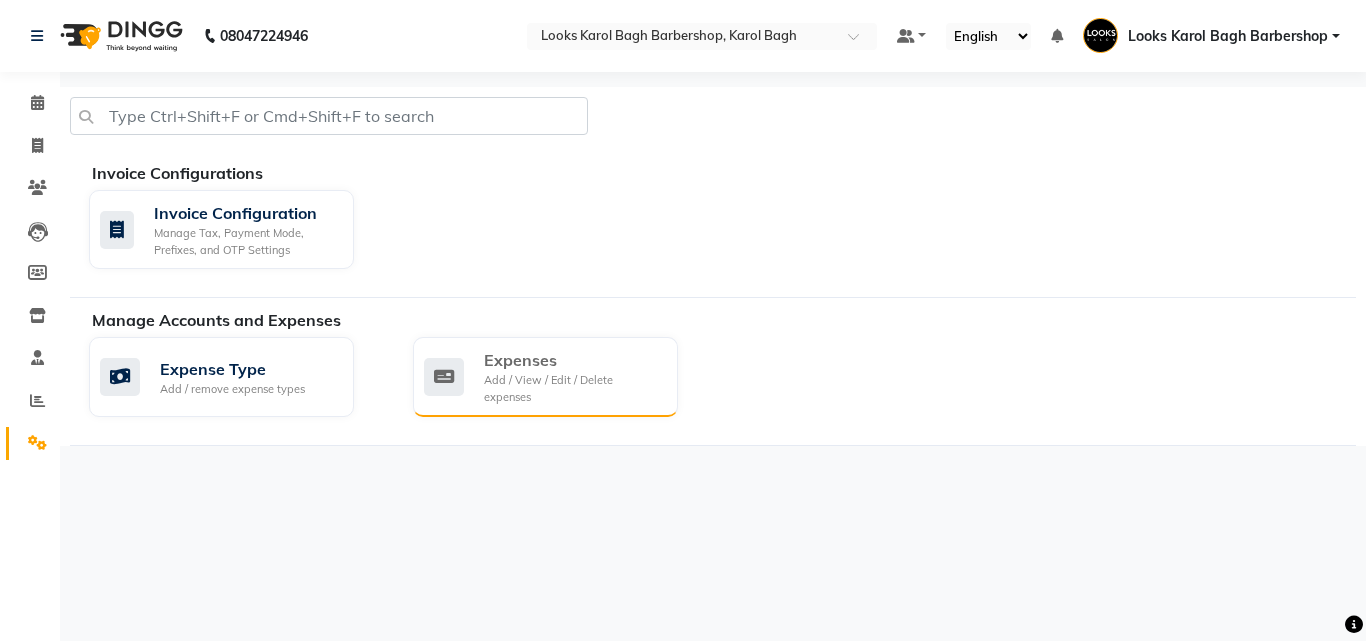click on "Expenses" 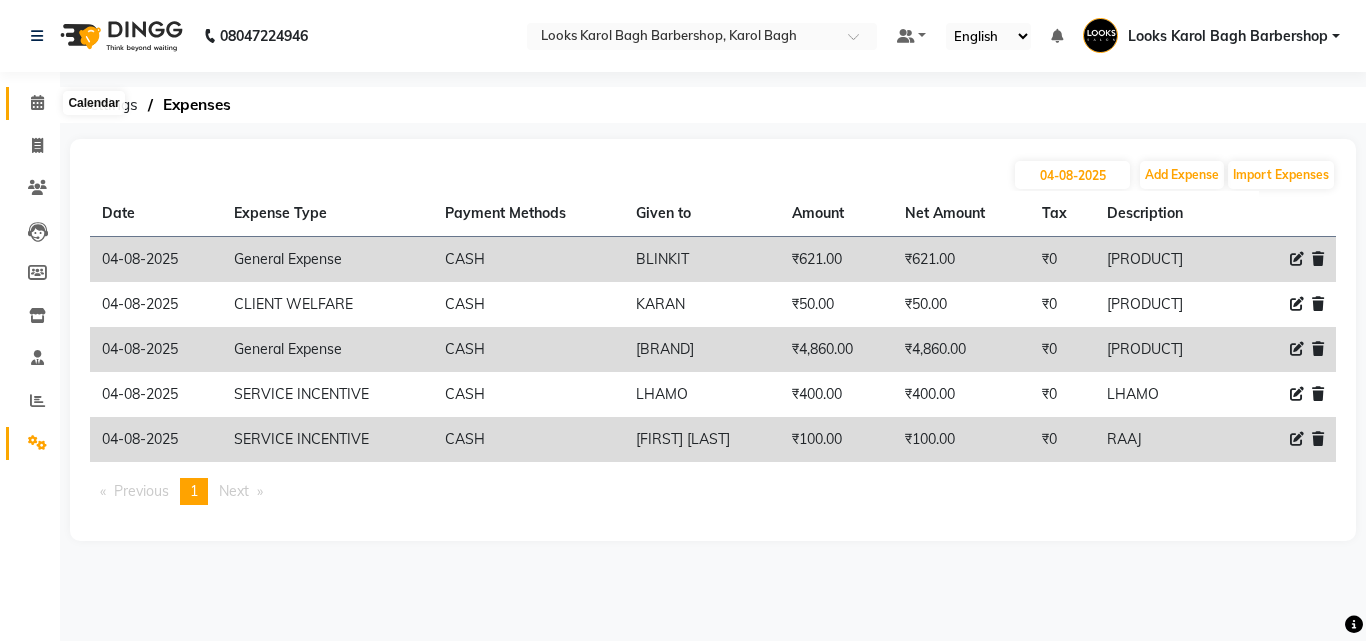 click 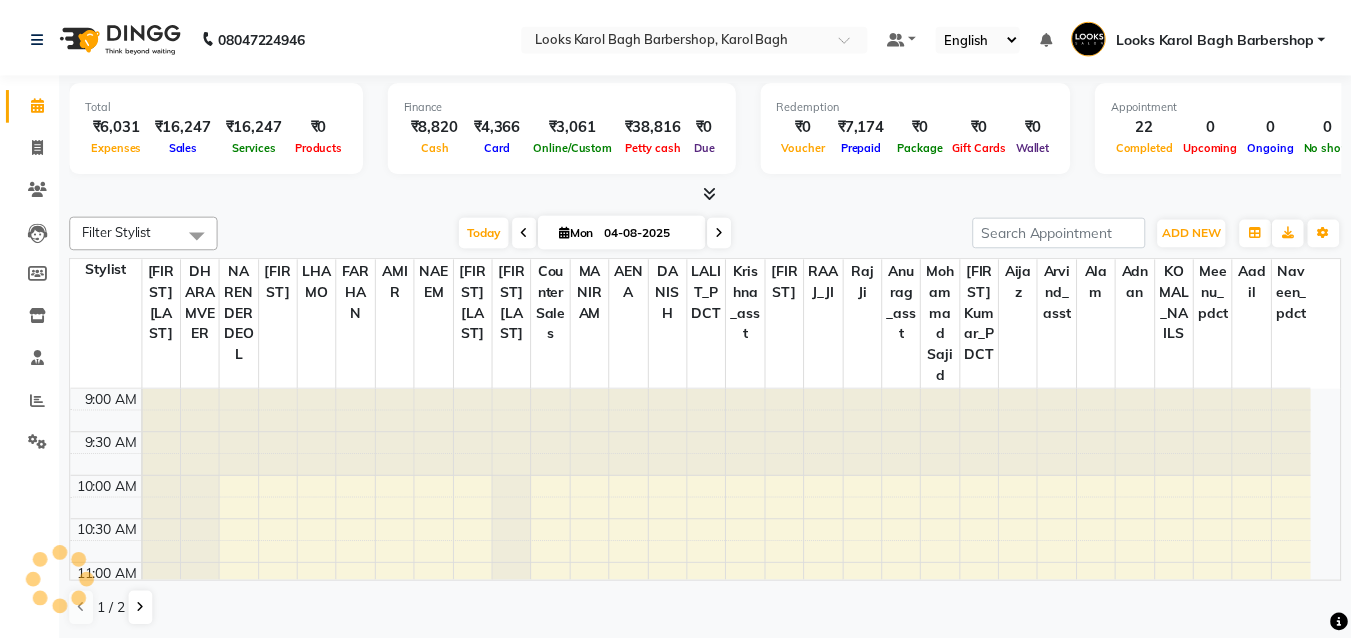scroll, scrollTop: 933, scrollLeft: 0, axis: vertical 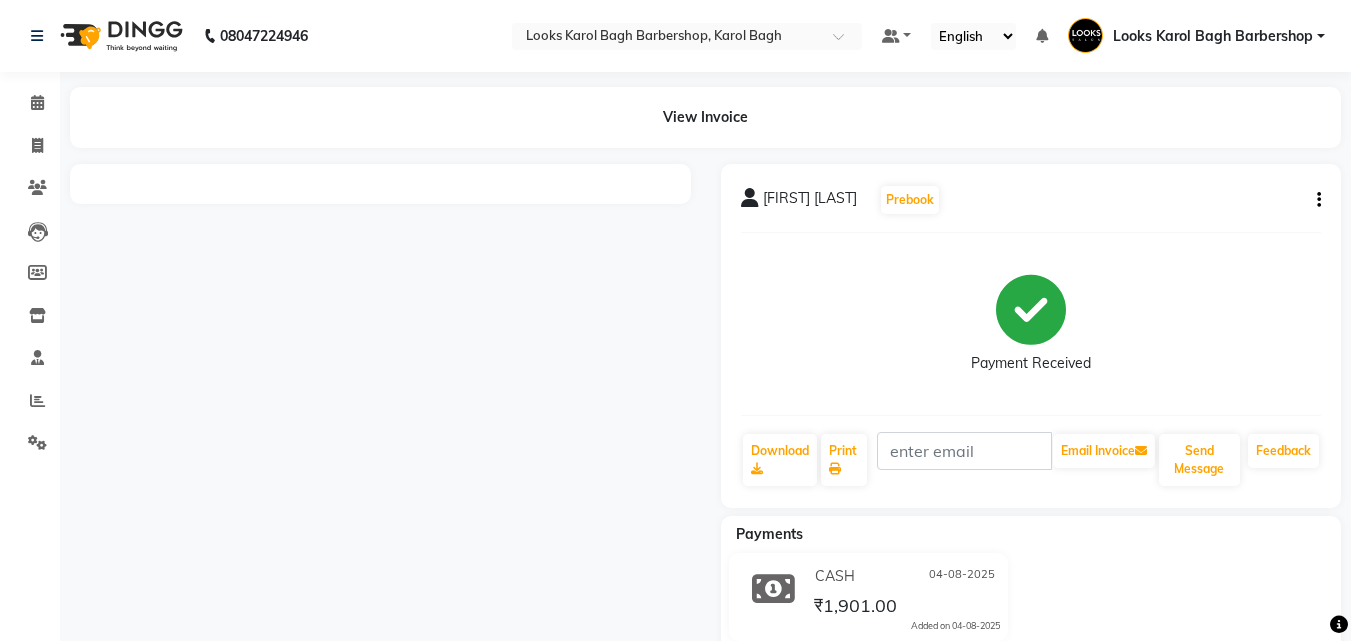 click 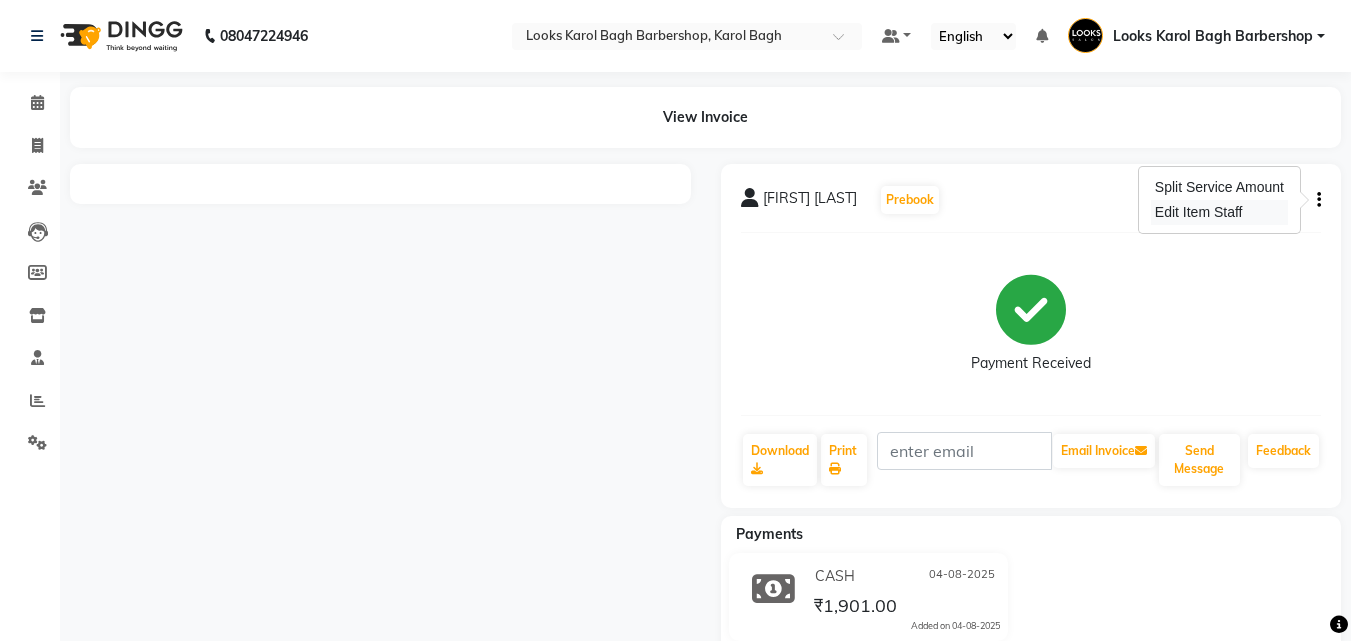 click on "Edit Item Staff" at bounding box center (1219, 212) 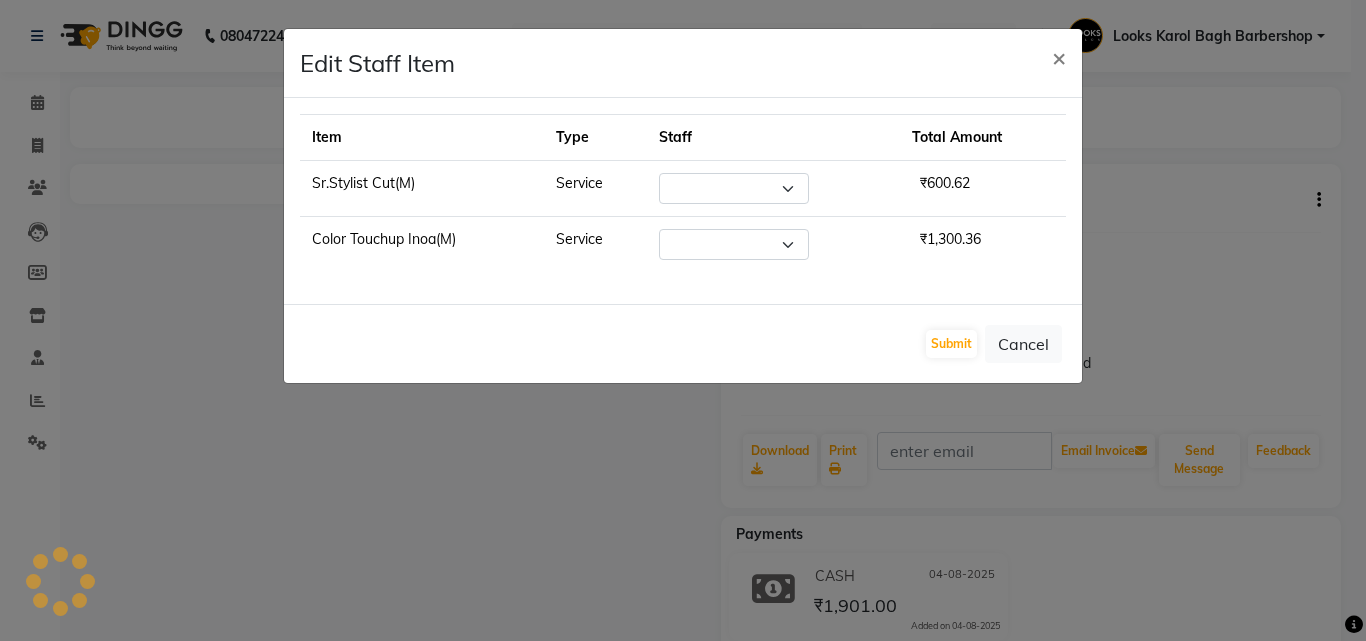 select on "23410" 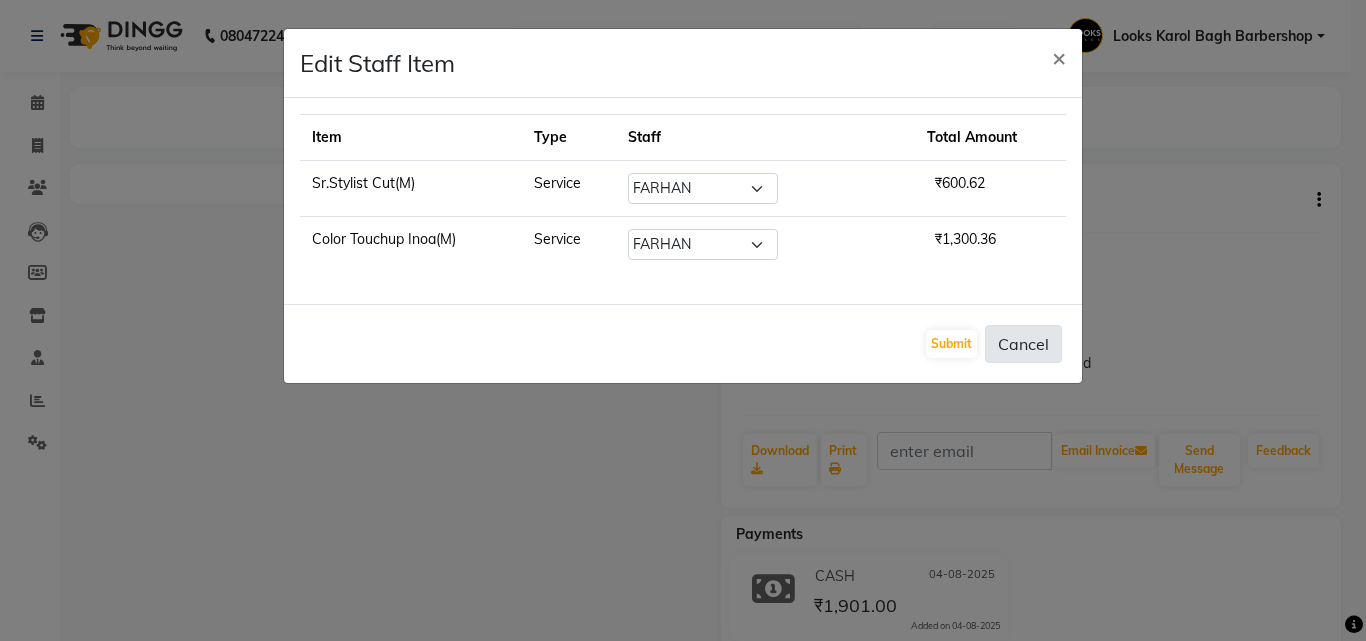 click on "Cancel" 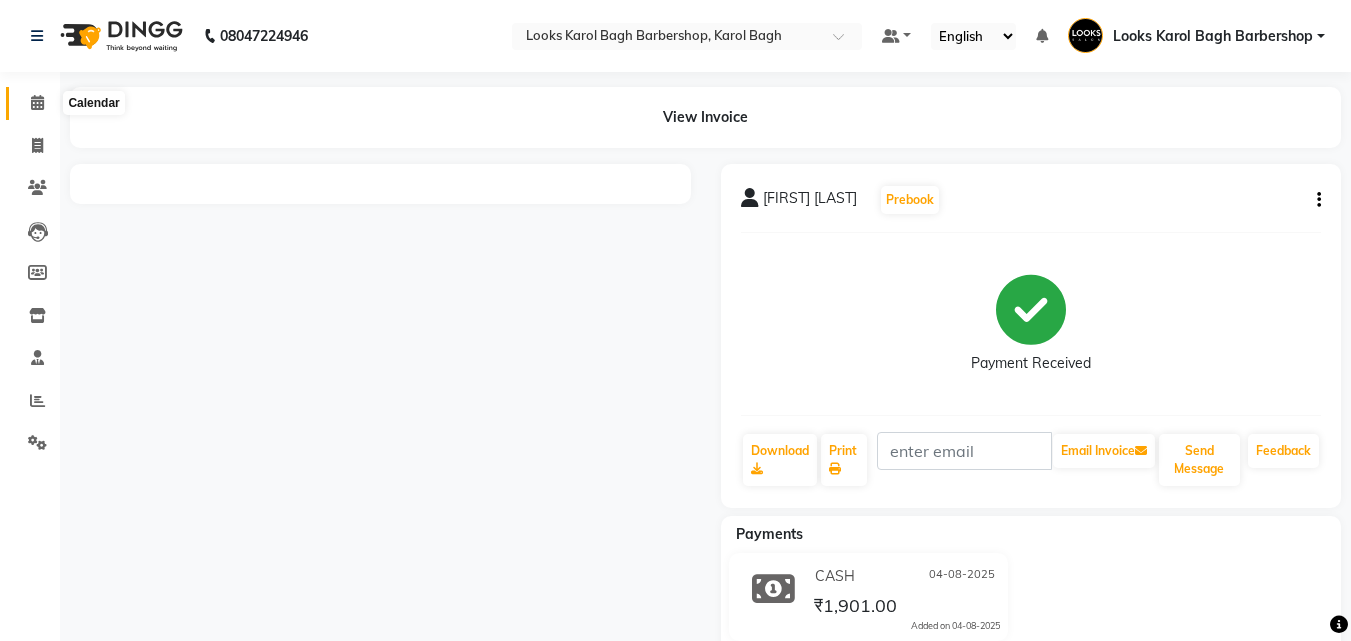 click 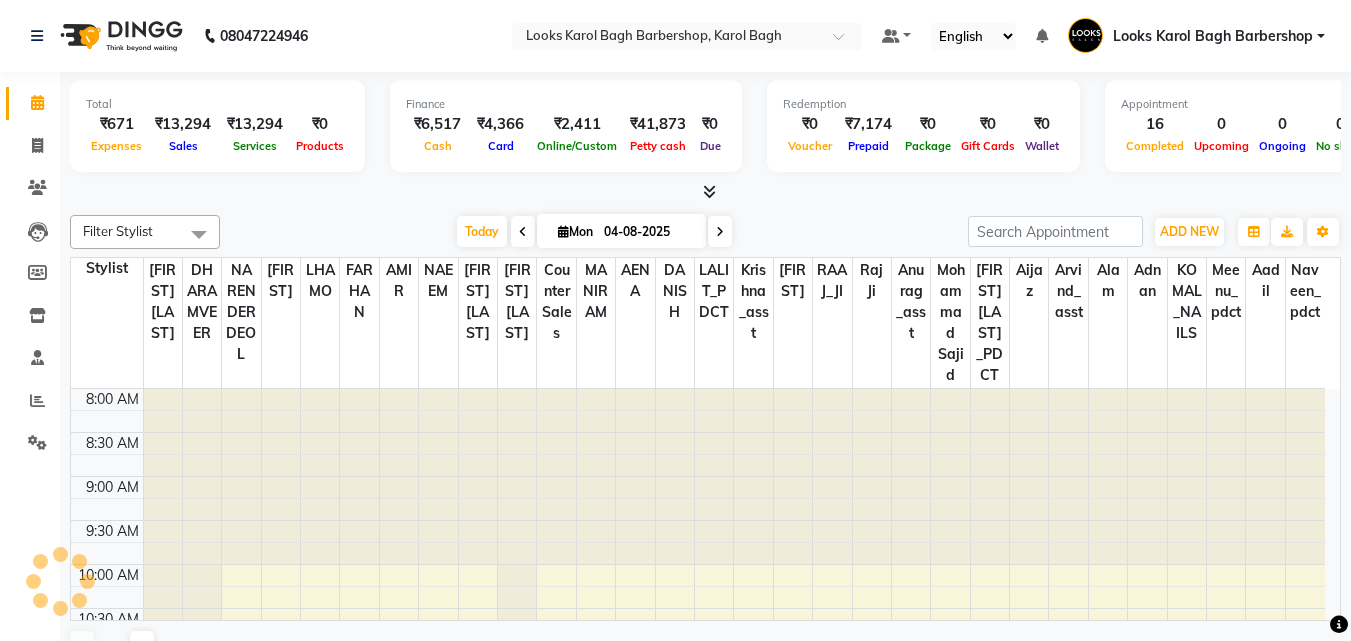 scroll, scrollTop: 0, scrollLeft: 0, axis: both 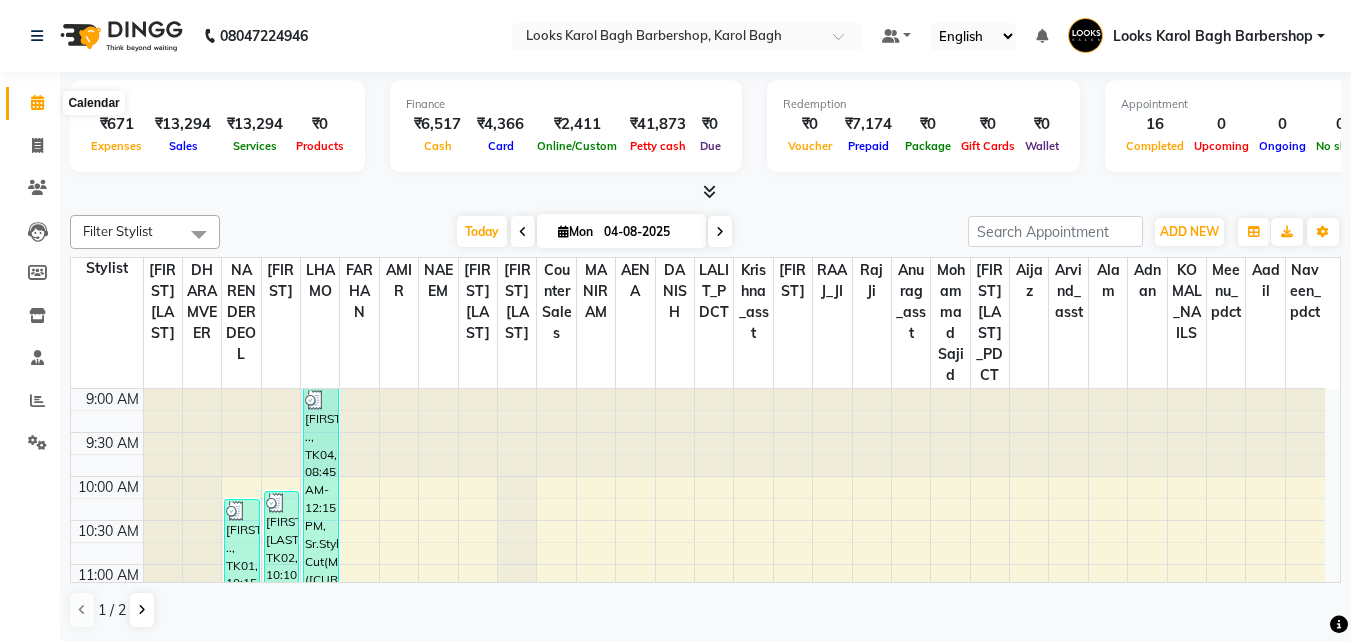 click 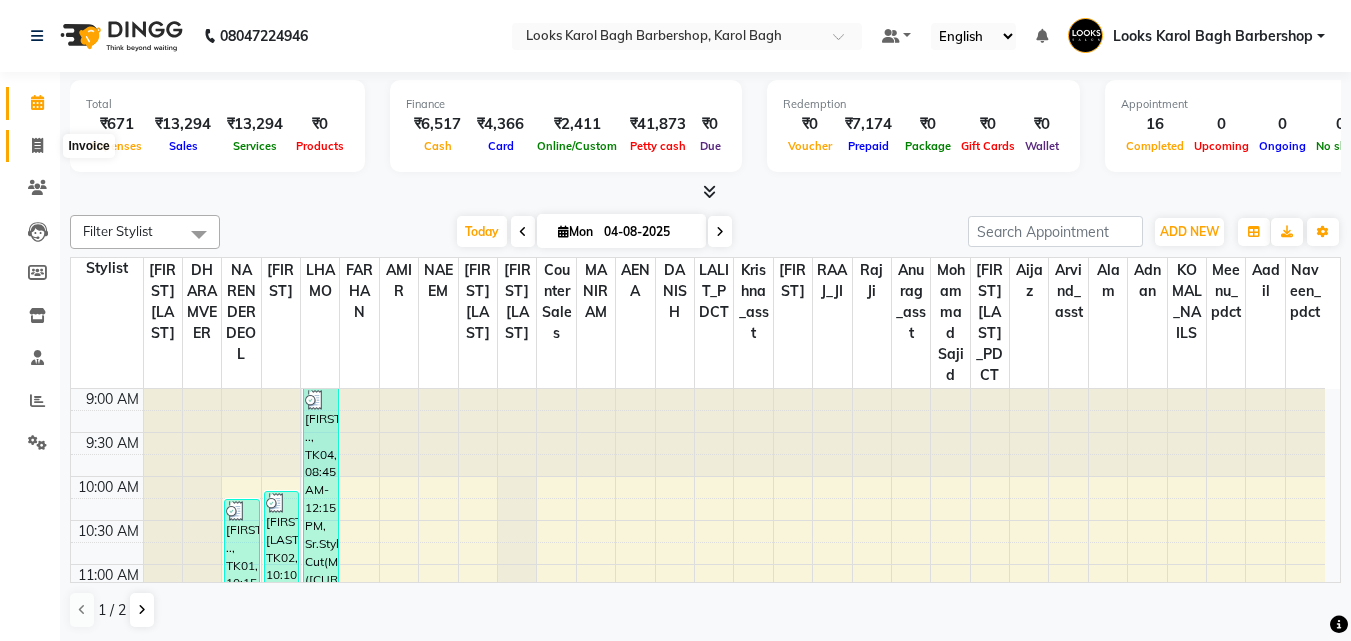 click 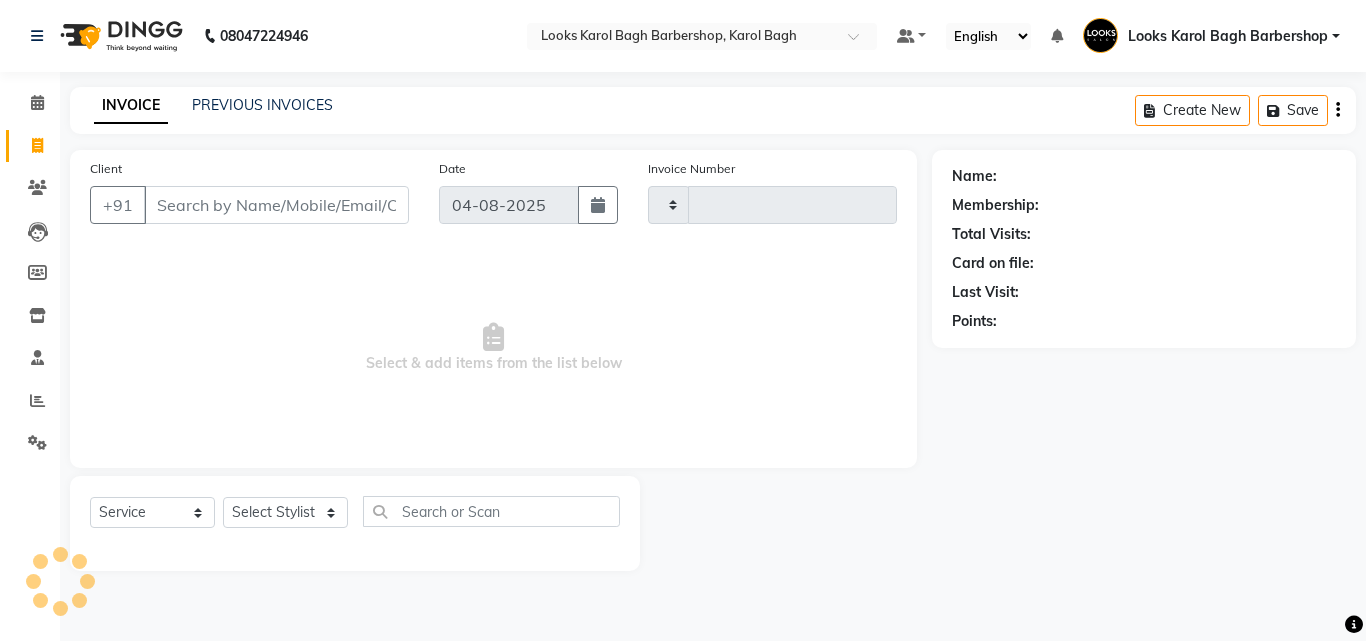 type on "3116" 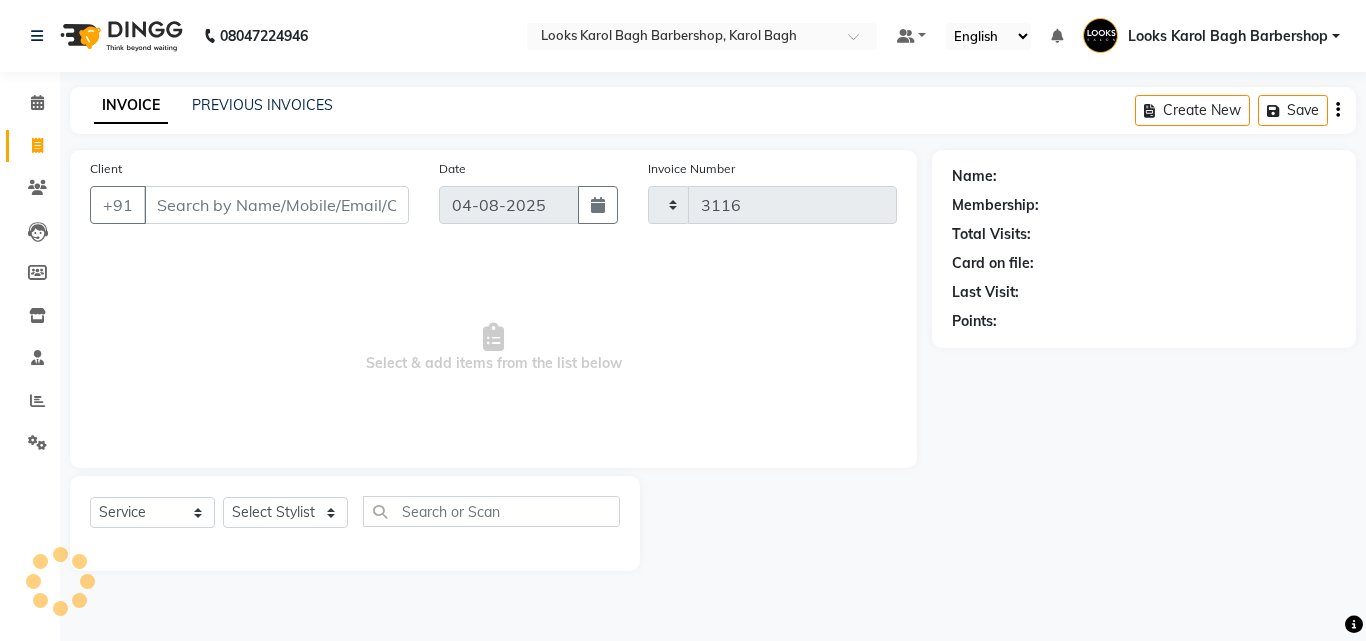 select on "4323" 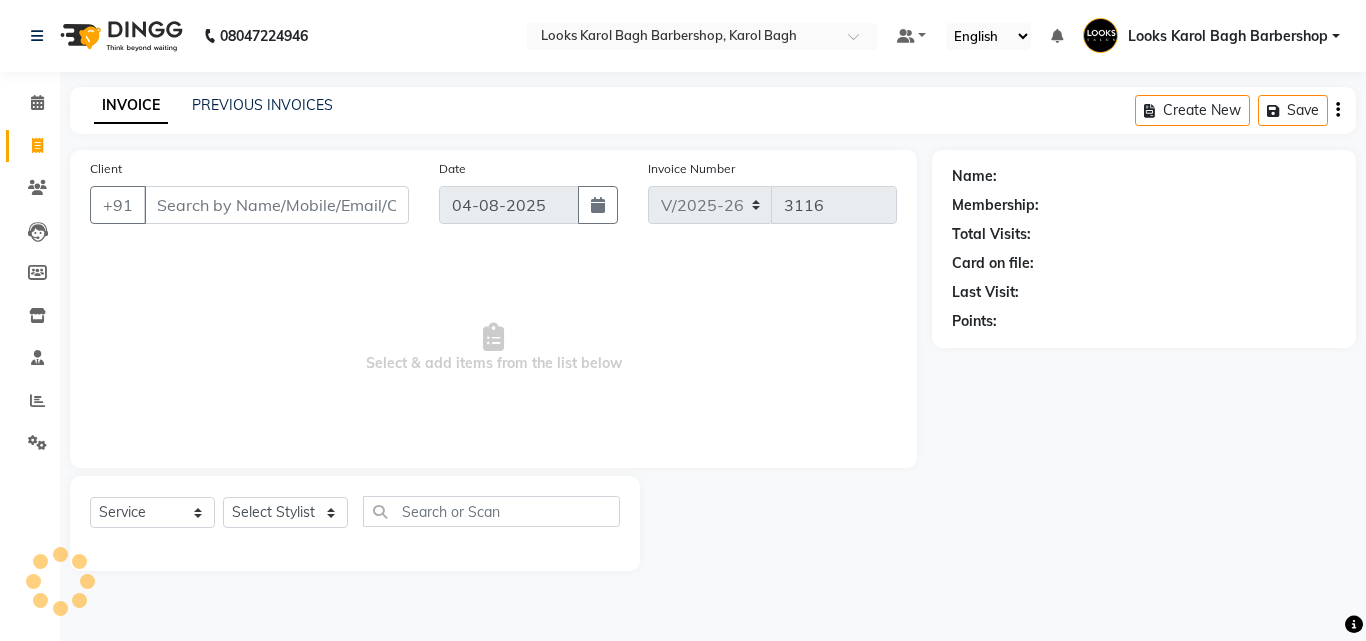 click on "Client" at bounding box center [276, 205] 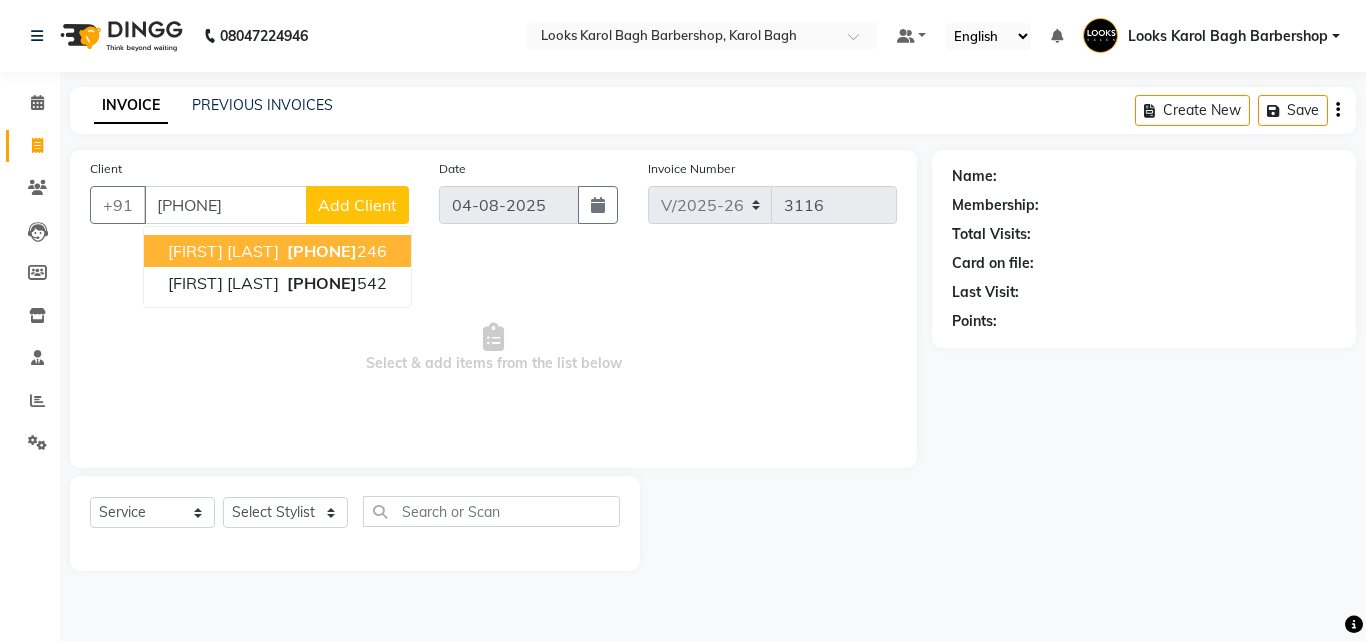click on "[FIRST] [LAST]" at bounding box center (223, 251) 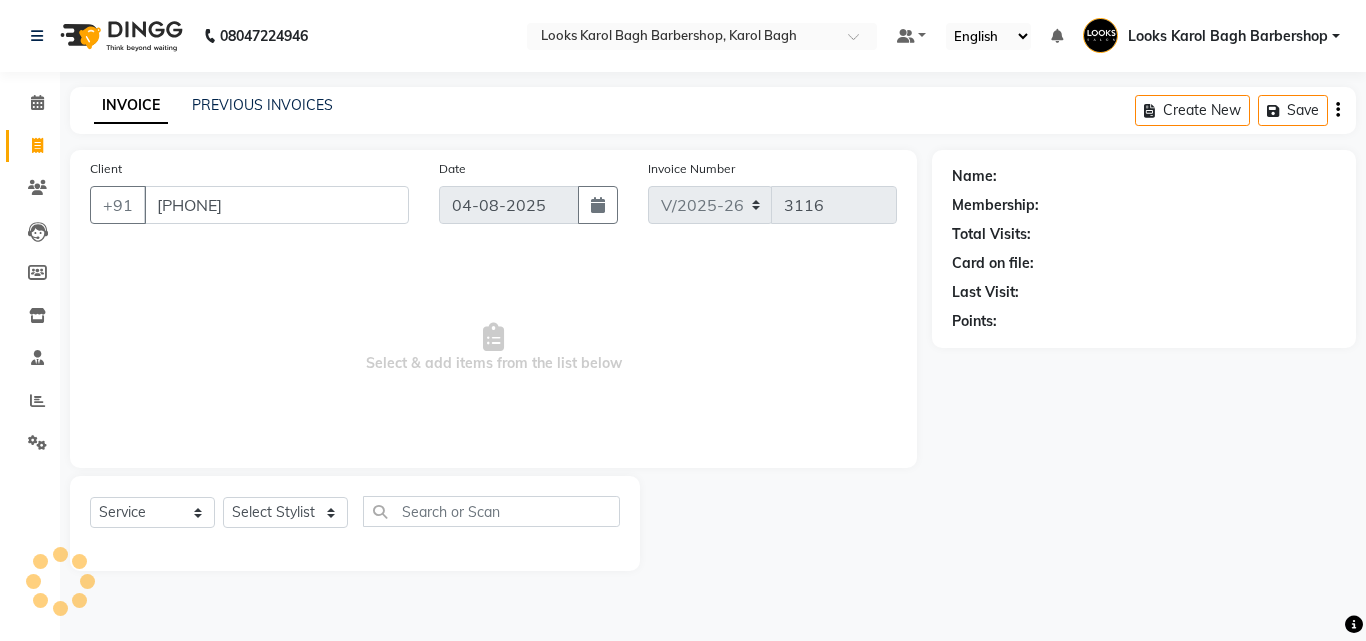 type on "[PHONE]" 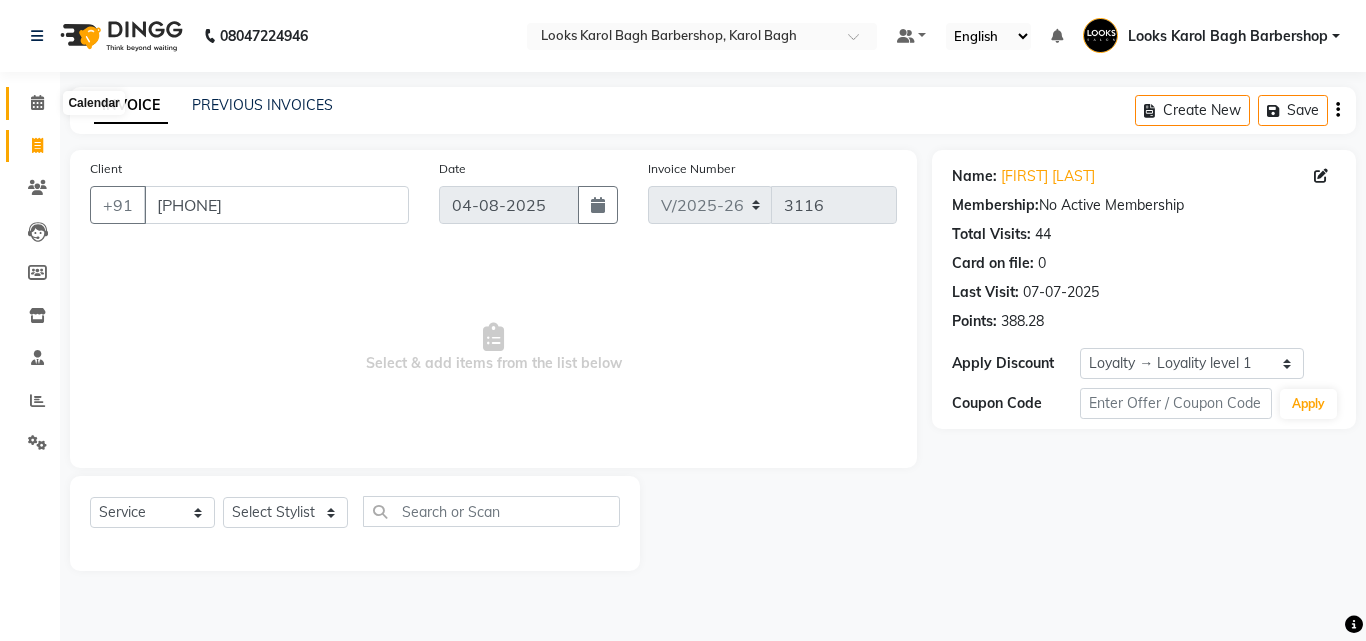 click 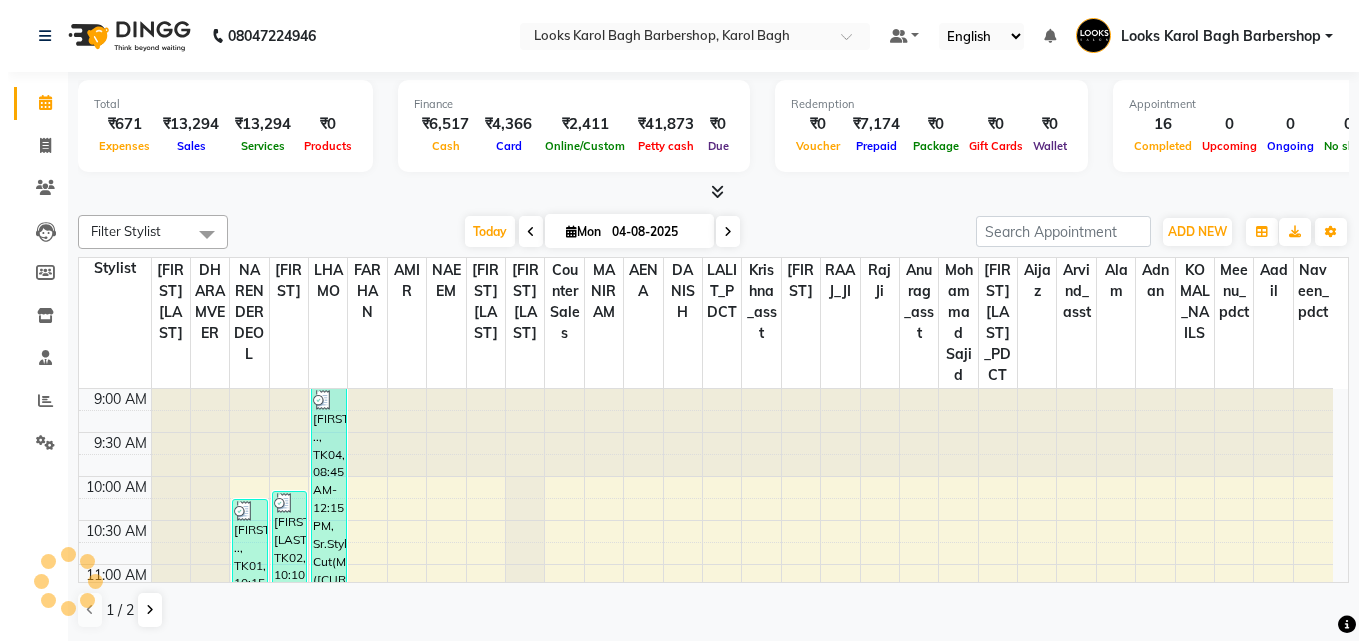 scroll, scrollTop: 0, scrollLeft: 0, axis: both 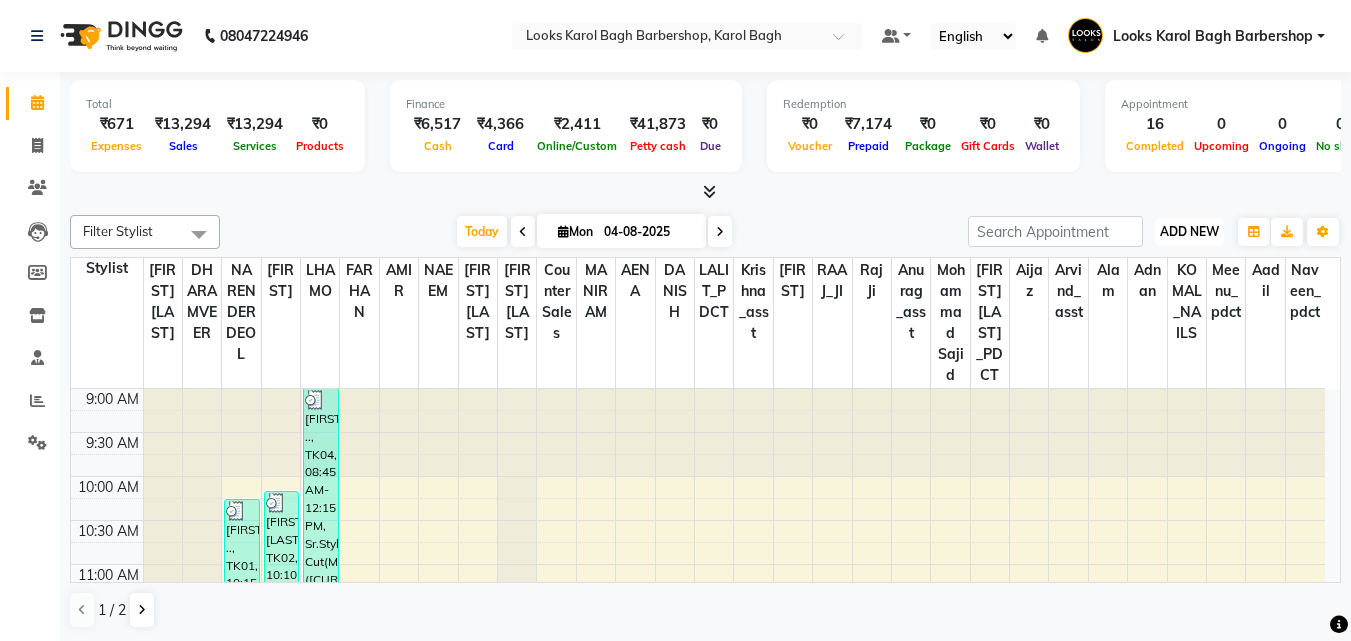 click on "ADD NEW" at bounding box center (1189, 231) 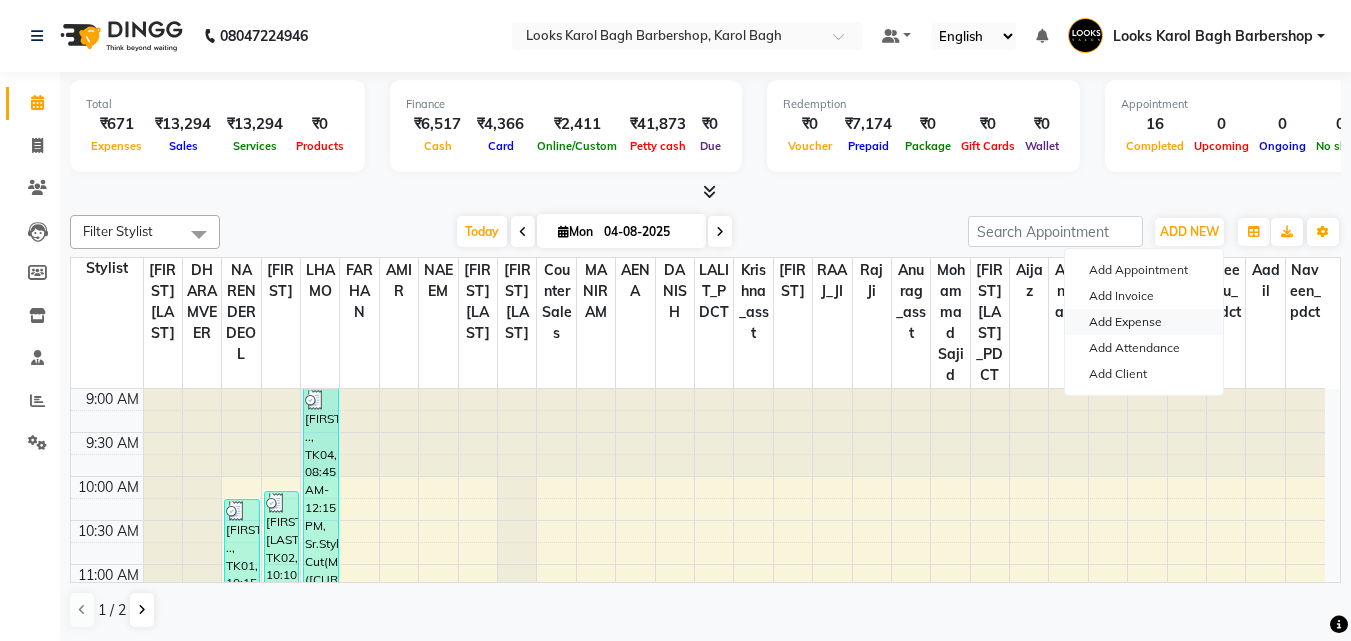 click on "Add Expense" at bounding box center (1144, 322) 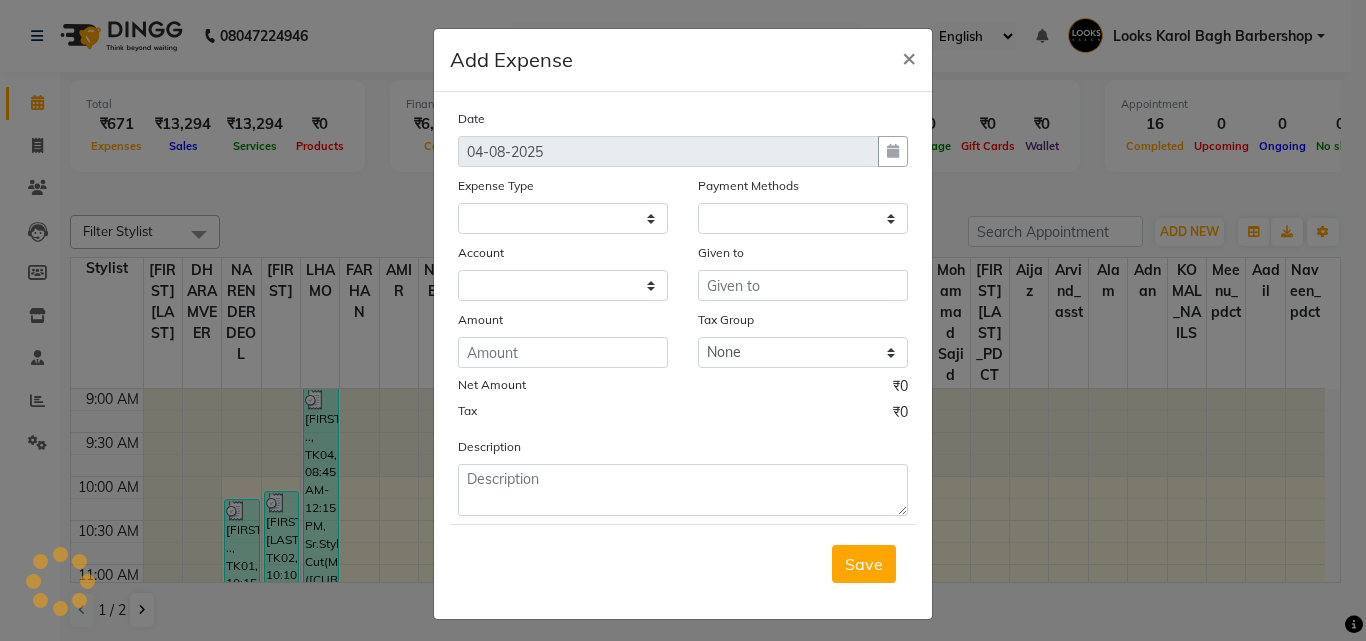 select 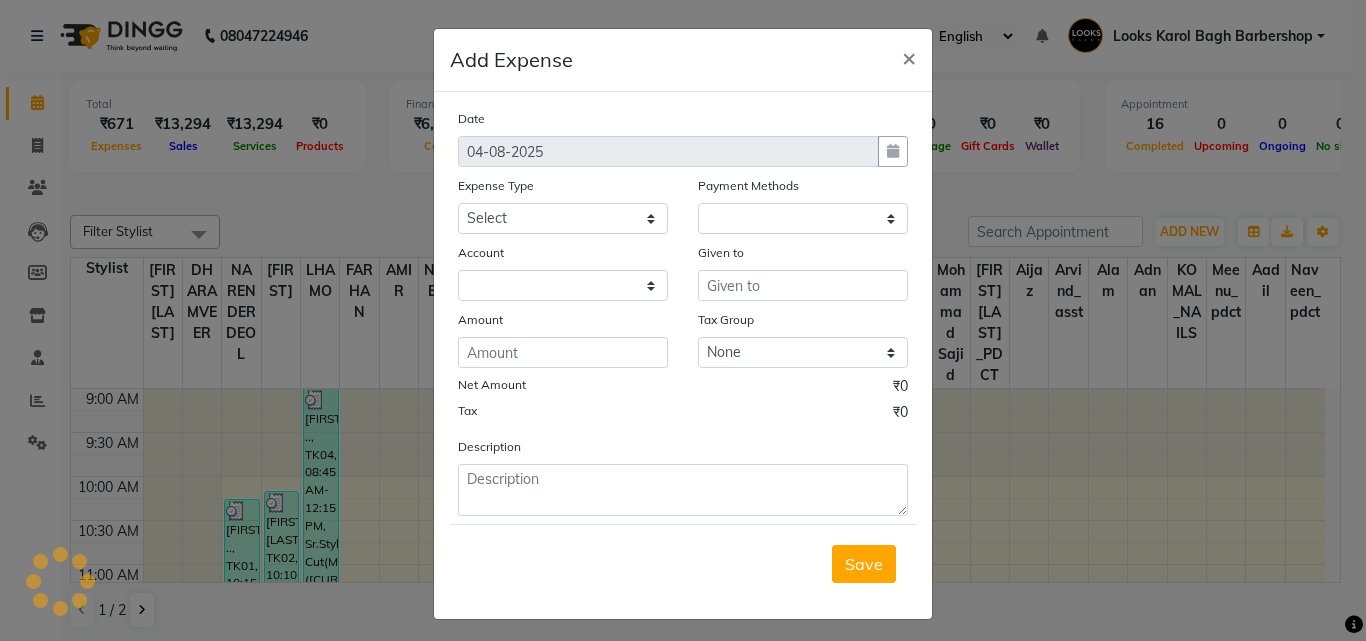 select on "1" 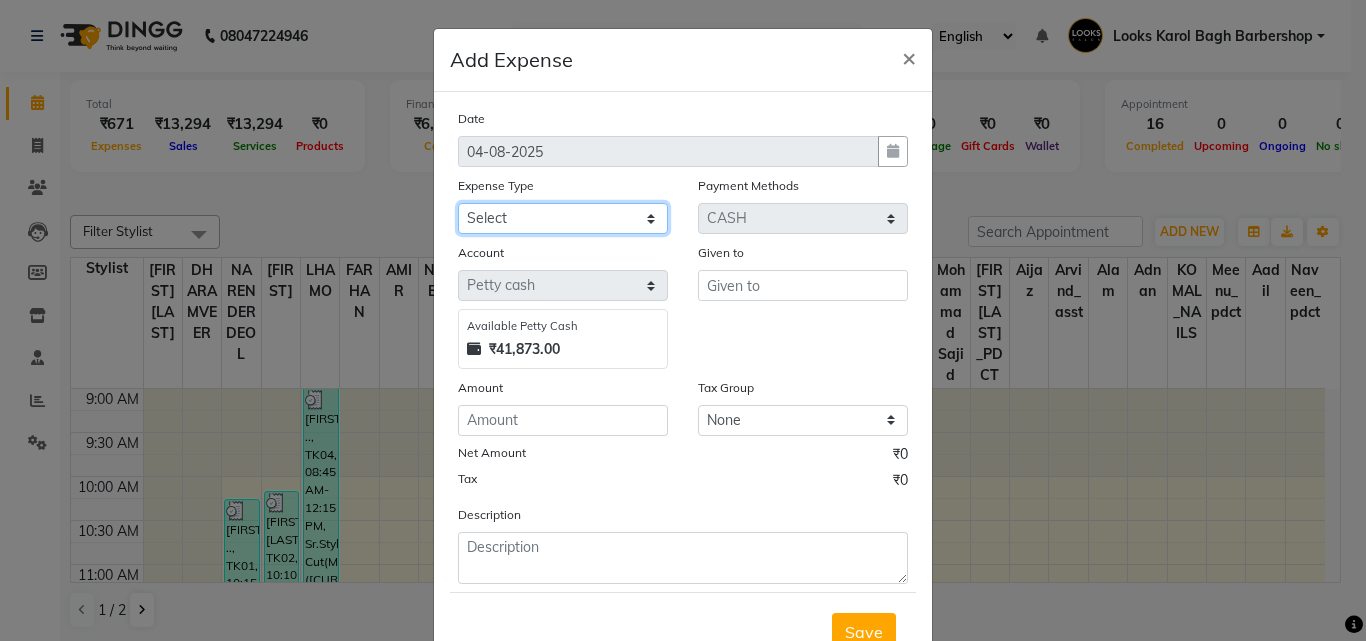 click on "Select BANK DEPOSIT BLINK IT Cash Handover Client Refund Agnst Bill CLIENT WELFARE Entertainment General Expense Laundry Bill milk Pantry PAYMENTS PREPAID Printing And Stationery Product Incentive PURCHASE Repair And Maintenance Salary Salary advance SERVICE INCENTIVE staff accommodation STAFF WELFARE TIP CREDIT CARD TIP UPI Travelling And Conveyance Water Bills" 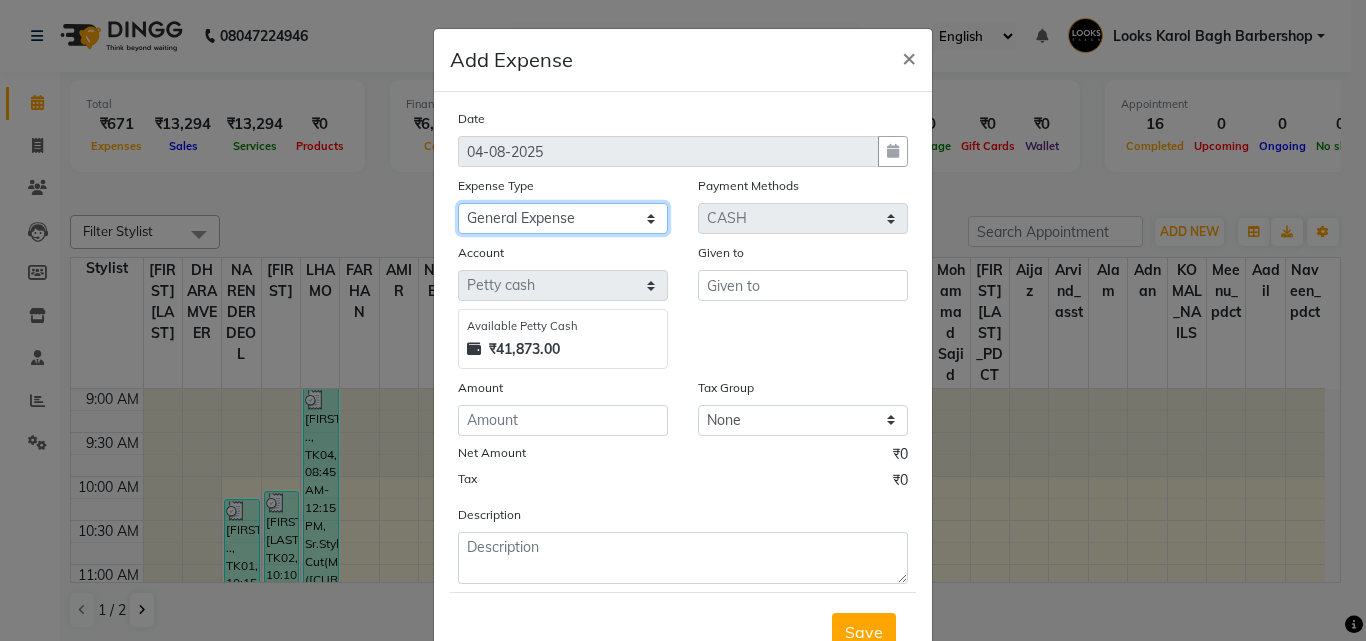click on "Select BANK DEPOSIT BLINK IT Cash Handover Client Refund Agnst Bill CLIENT WELFARE Entertainment General Expense Laundry Bill milk Pantry PAYMENTS PREPAID Printing And Stationery Product Incentive PURCHASE Repair And Maintenance Salary Salary advance SERVICE INCENTIVE staff accommodation STAFF WELFARE TIP CREDIT CARD TIP UPI Travelling And Conveyance Water Bills" 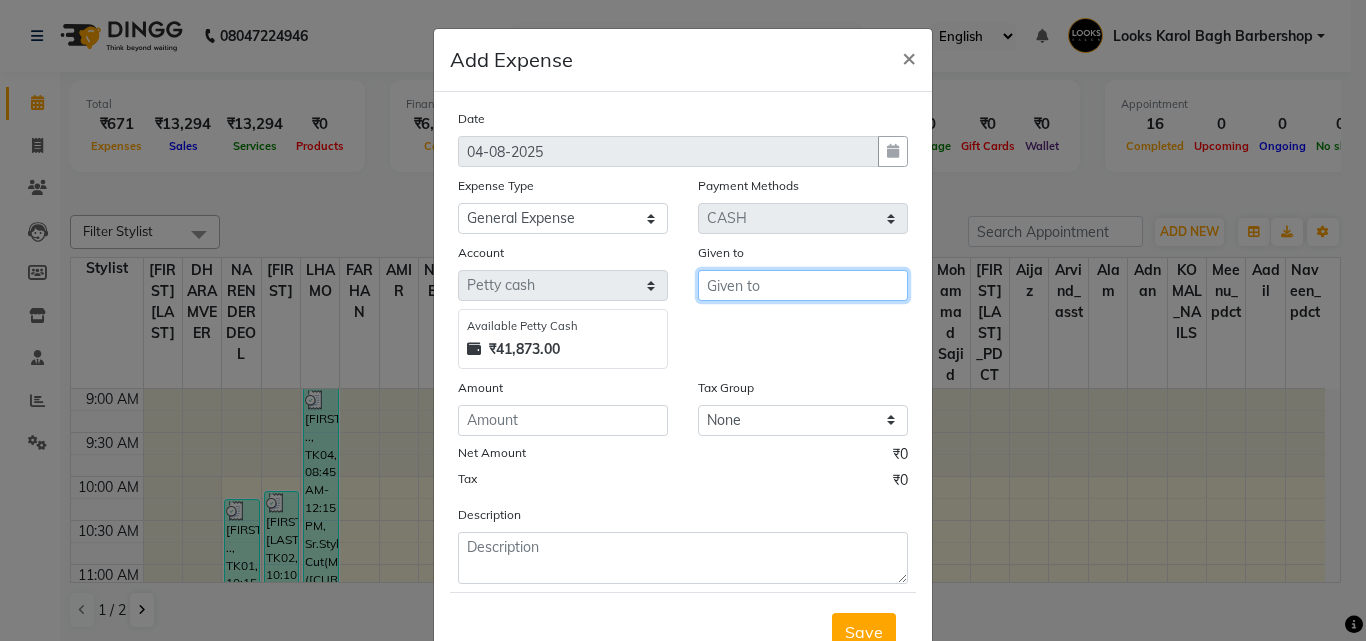 click at bounding box center (803, 285) 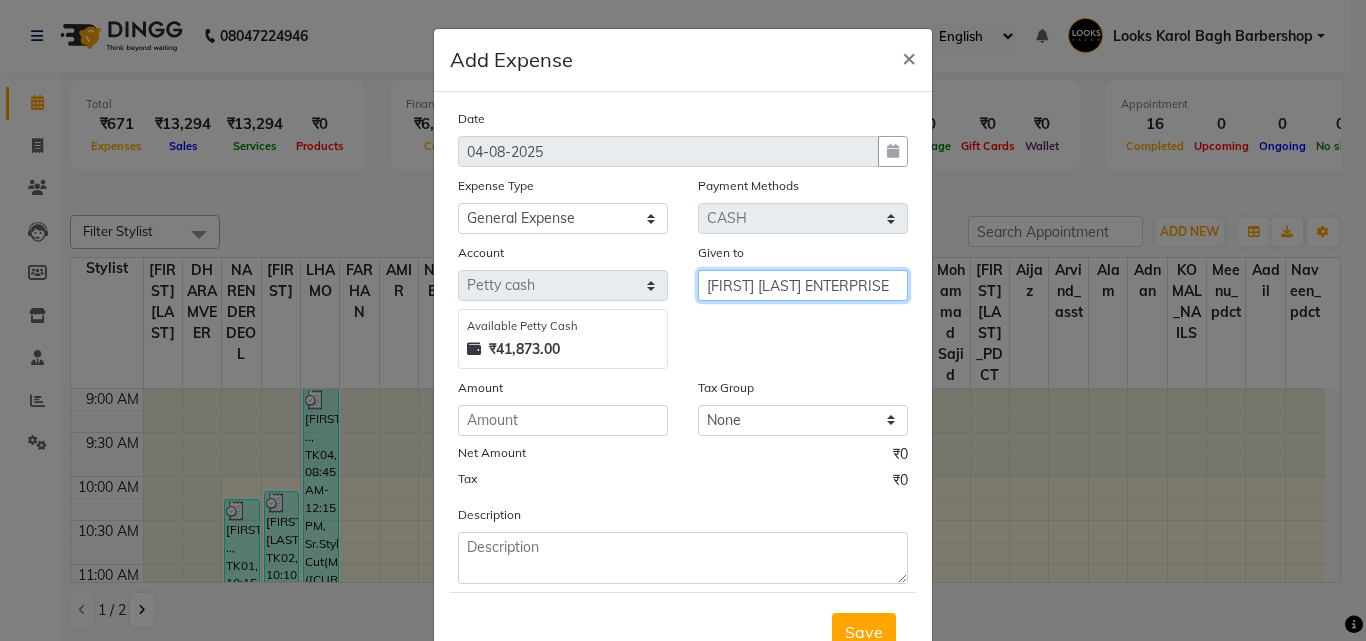 scroll, scrollTop: 0, scrollLeft: 1, axis: horizontal 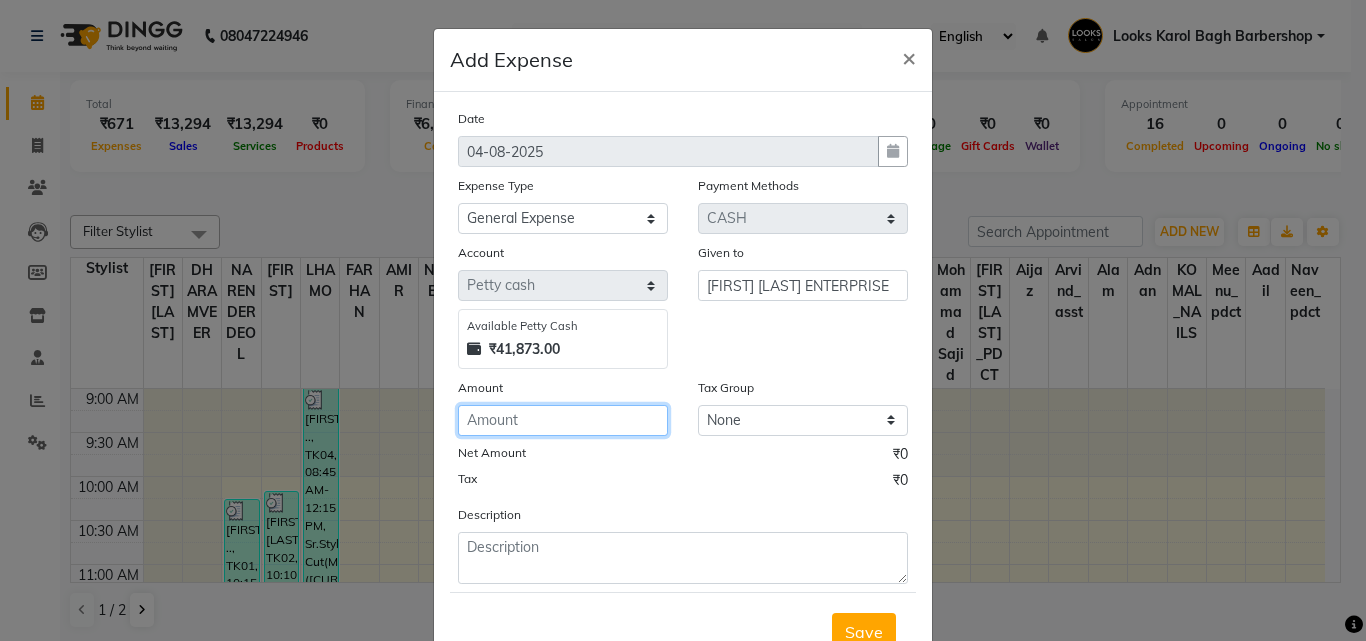 click 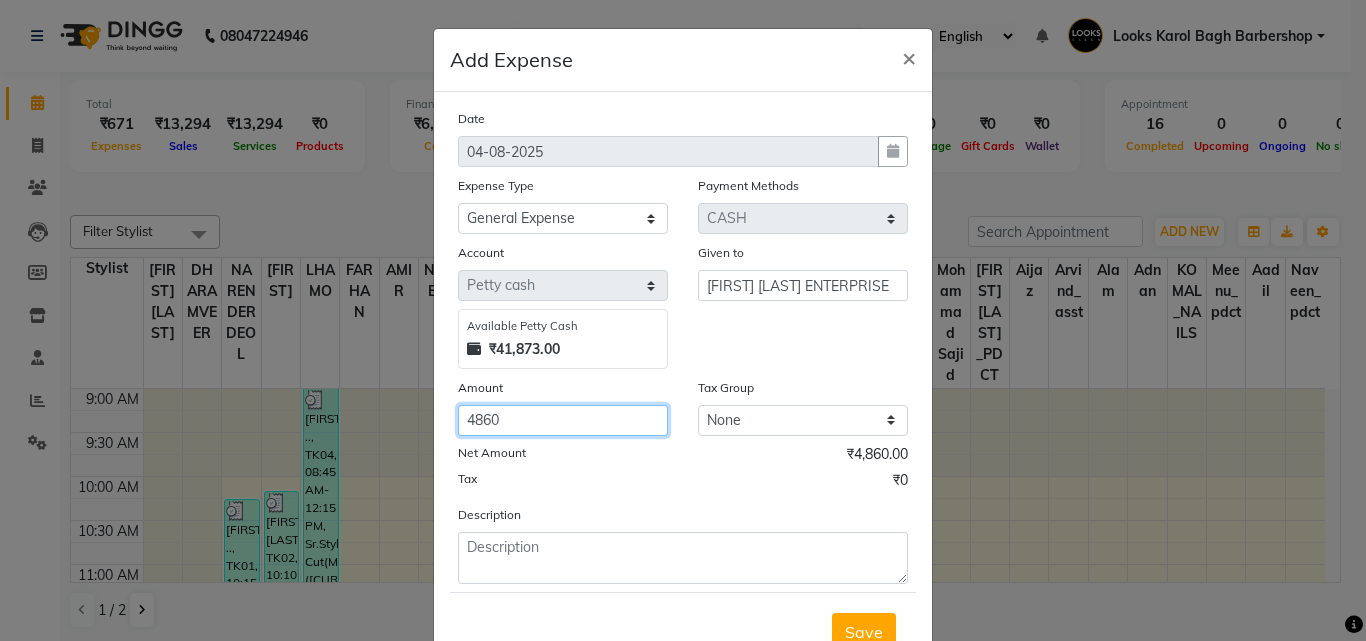 type on "4860" 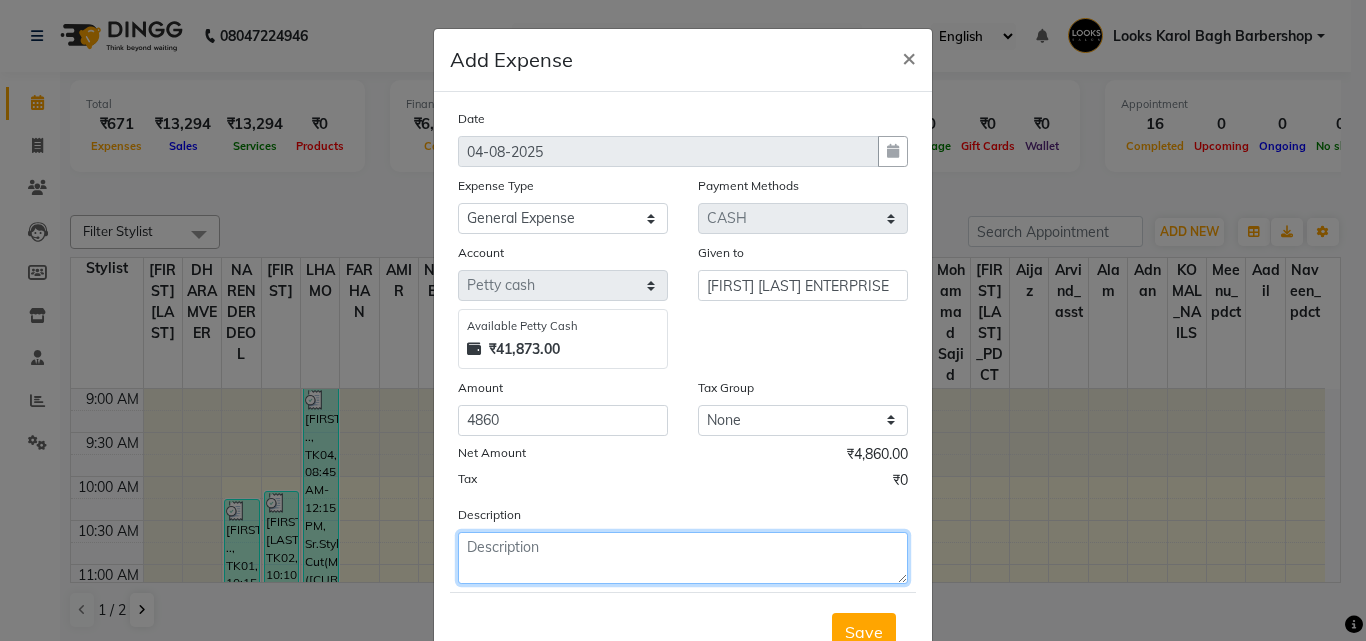 click 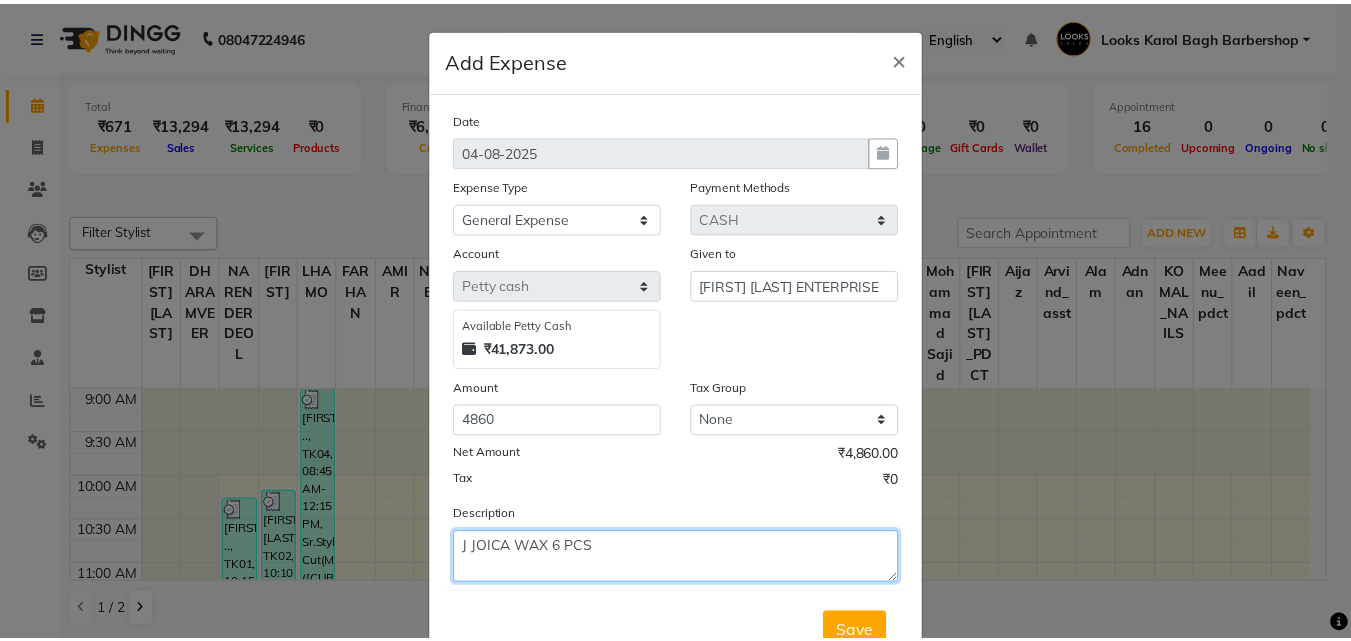 scroll, scrollTop: 75, scrollLeft: 0, axis: vertical 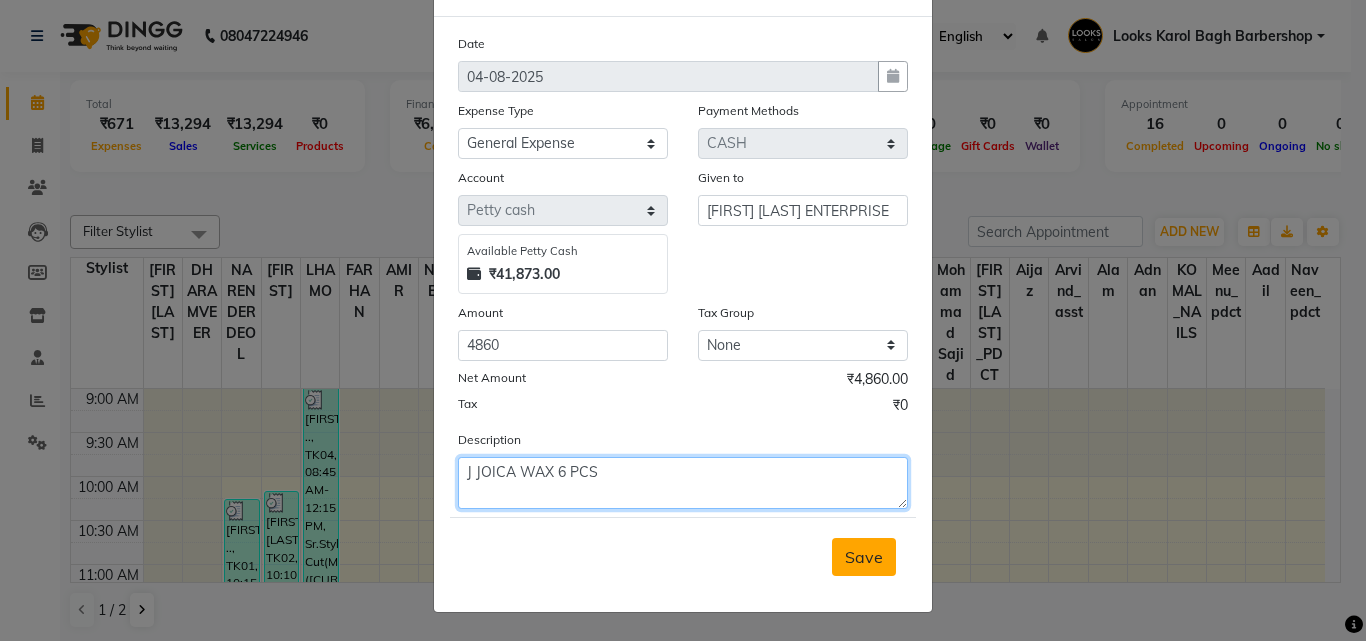 type on "J JOICA WAX 6 PCS" 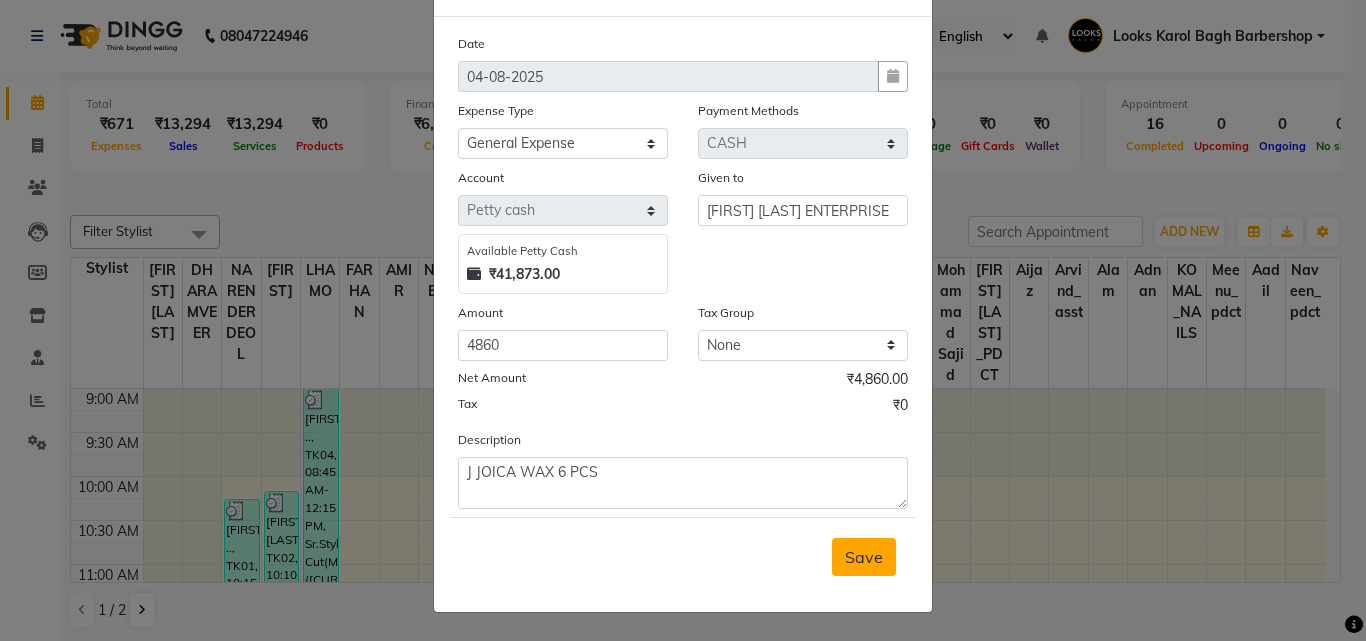 click on "Save" at bounding box center (864, 557) 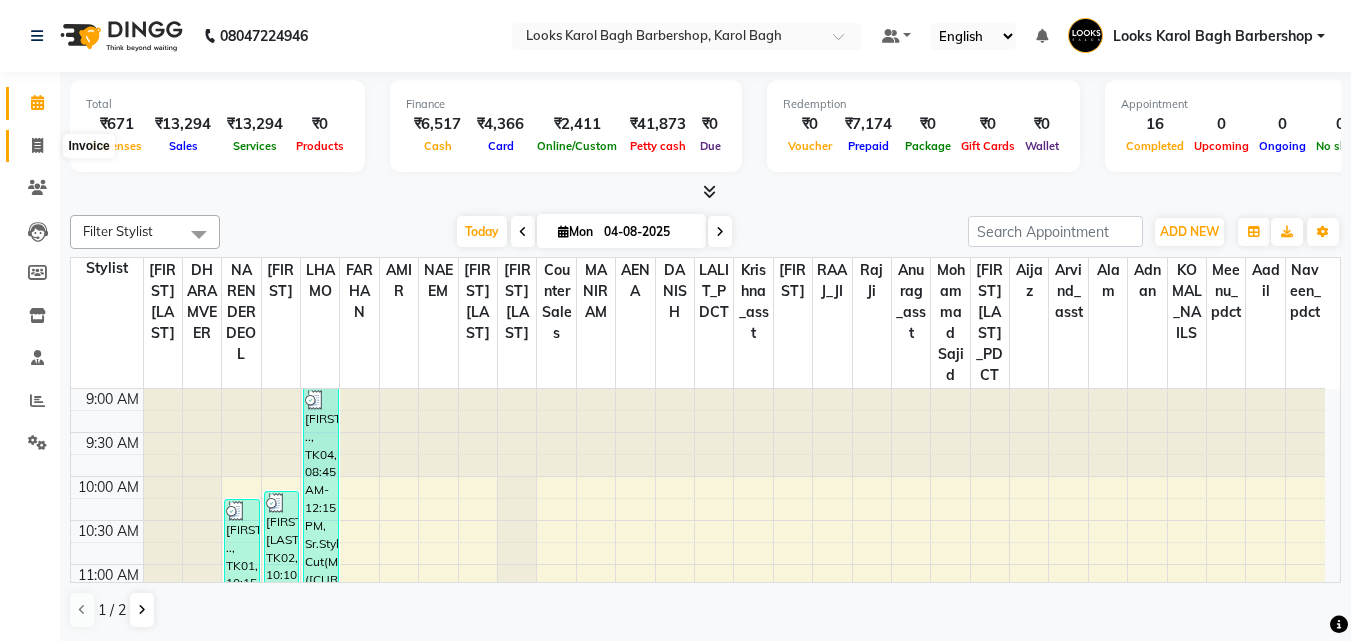 click 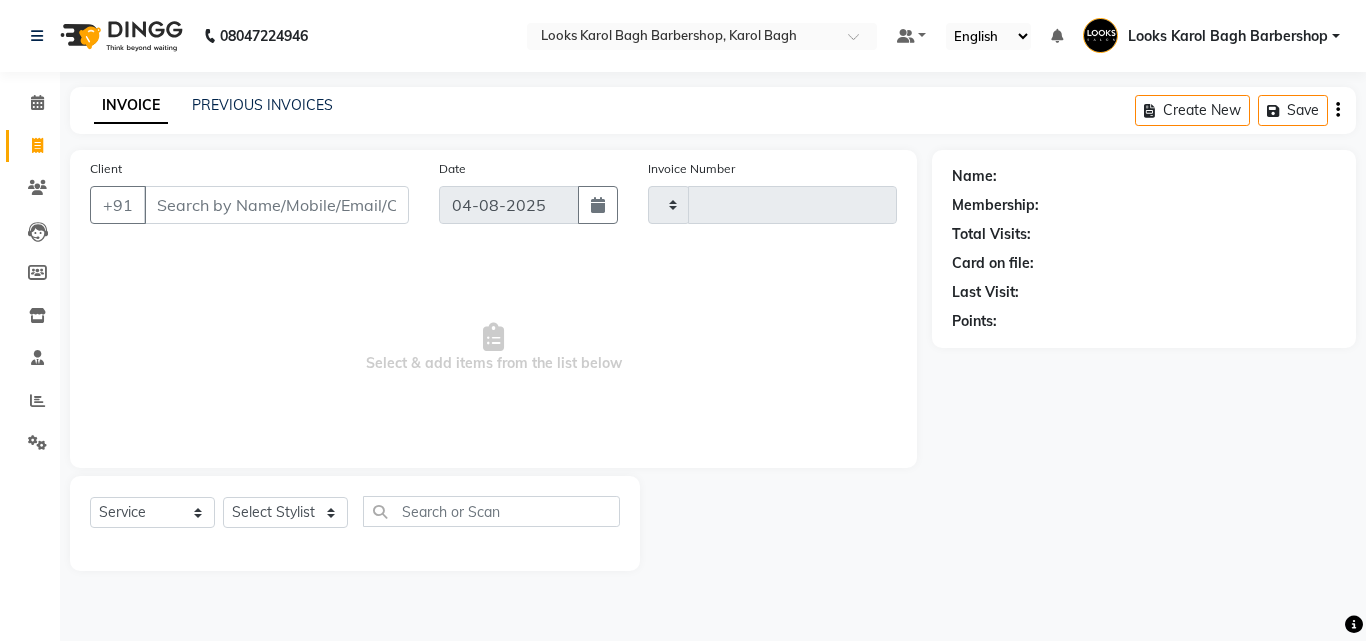 type on "3116" 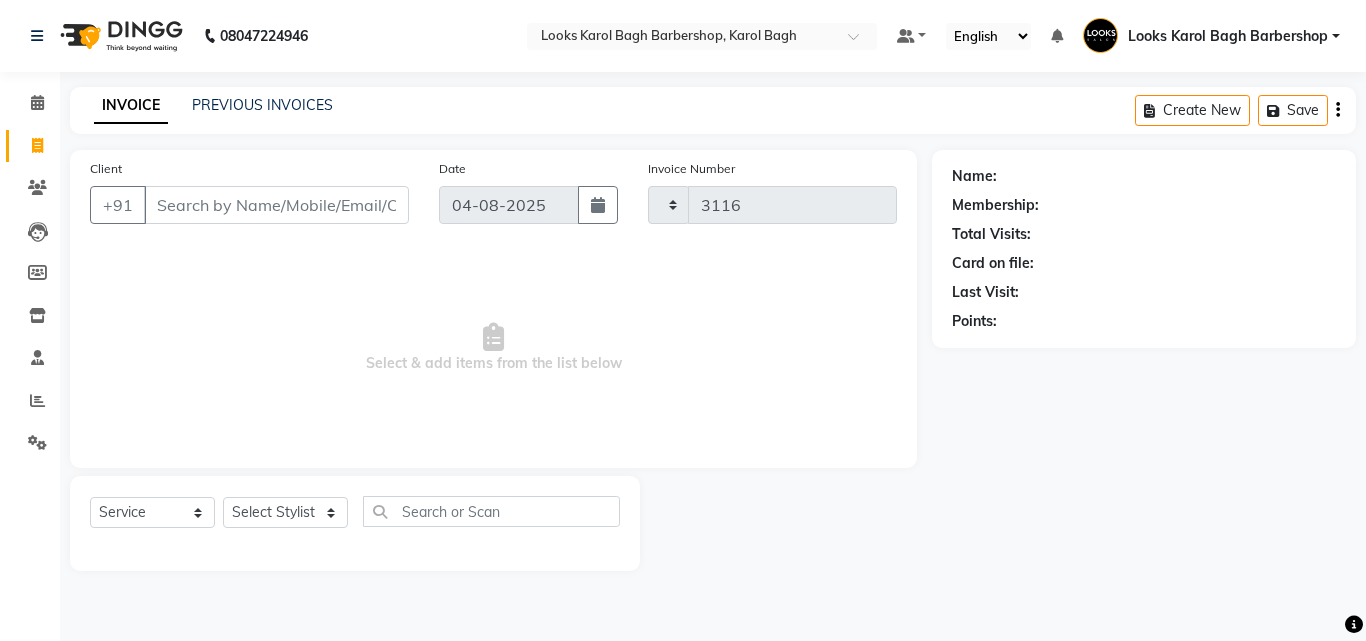 select on "4323" 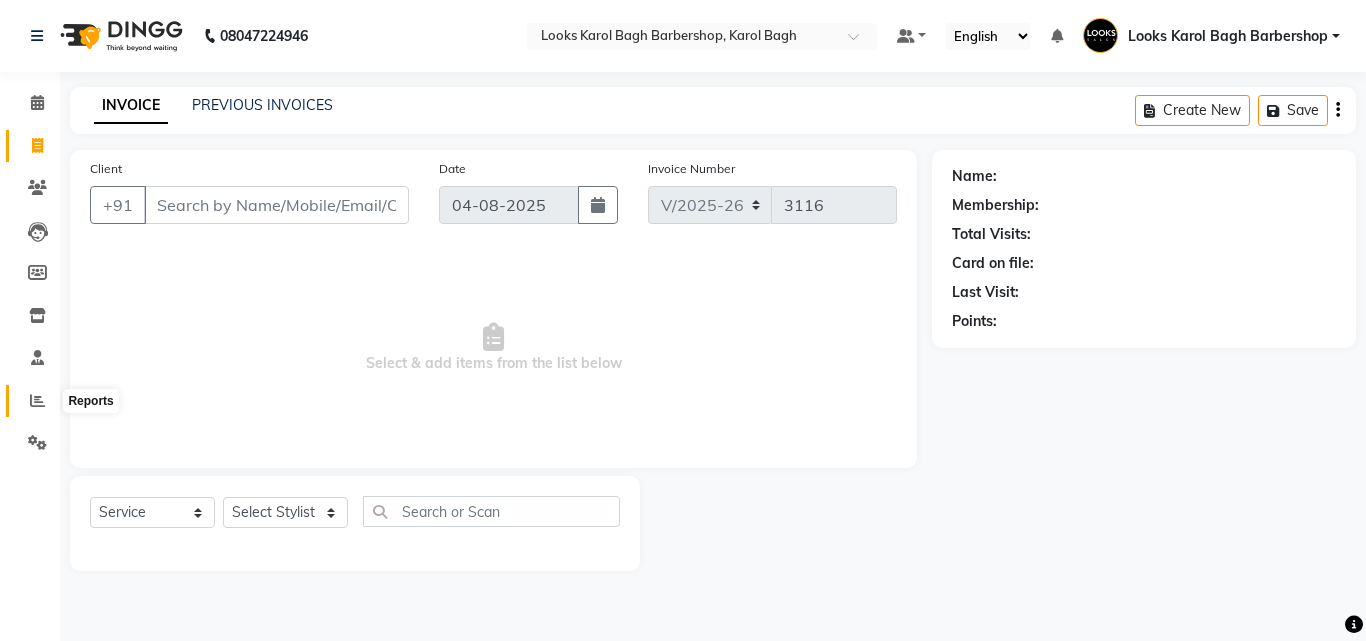 click 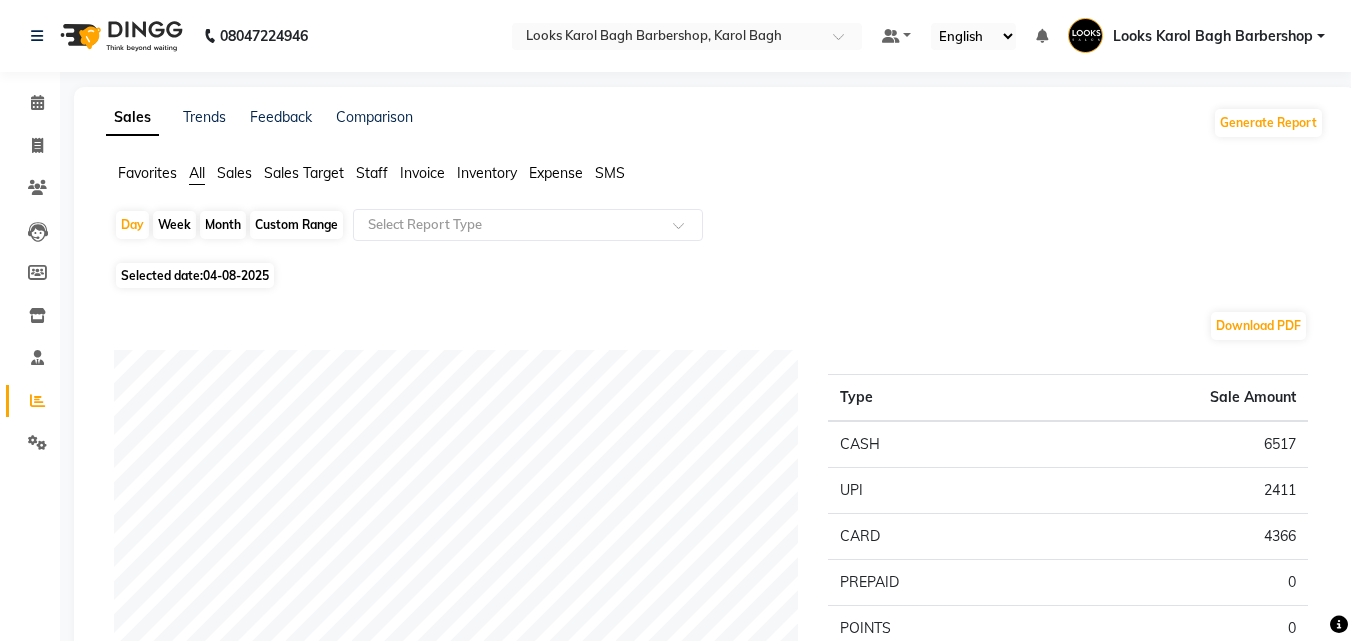 click on "Staff" 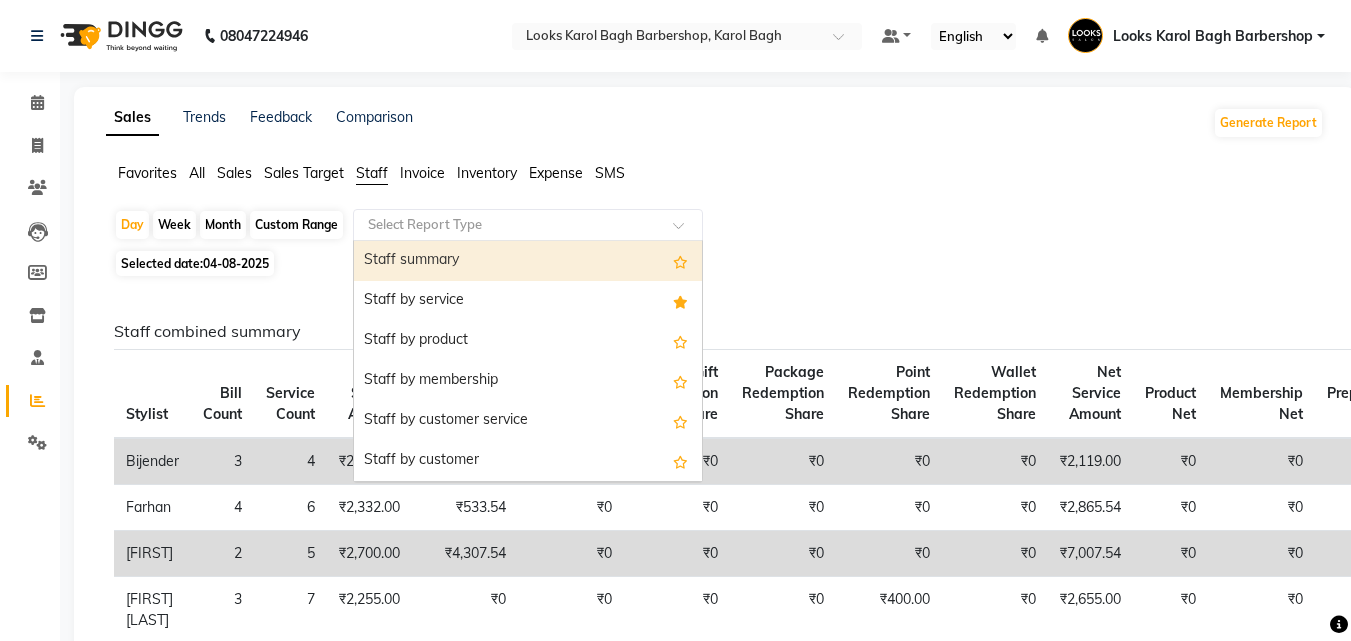 click 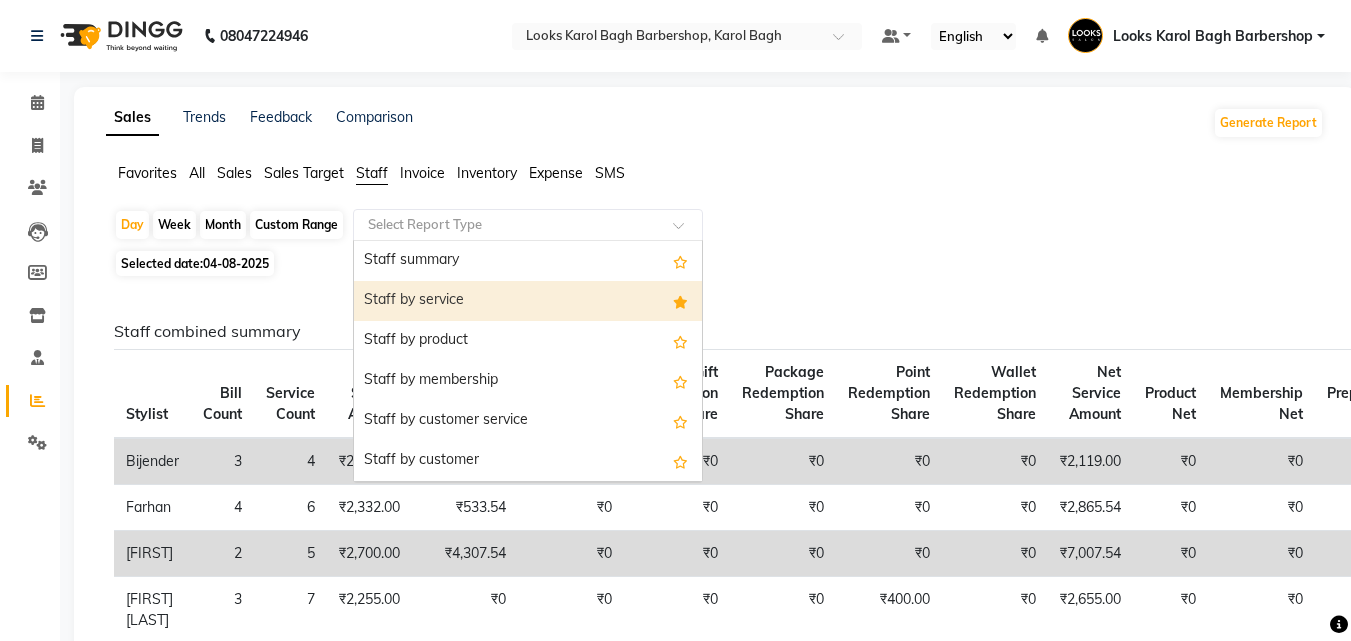 click on "Staff by service" at bounding box center [528, 301] 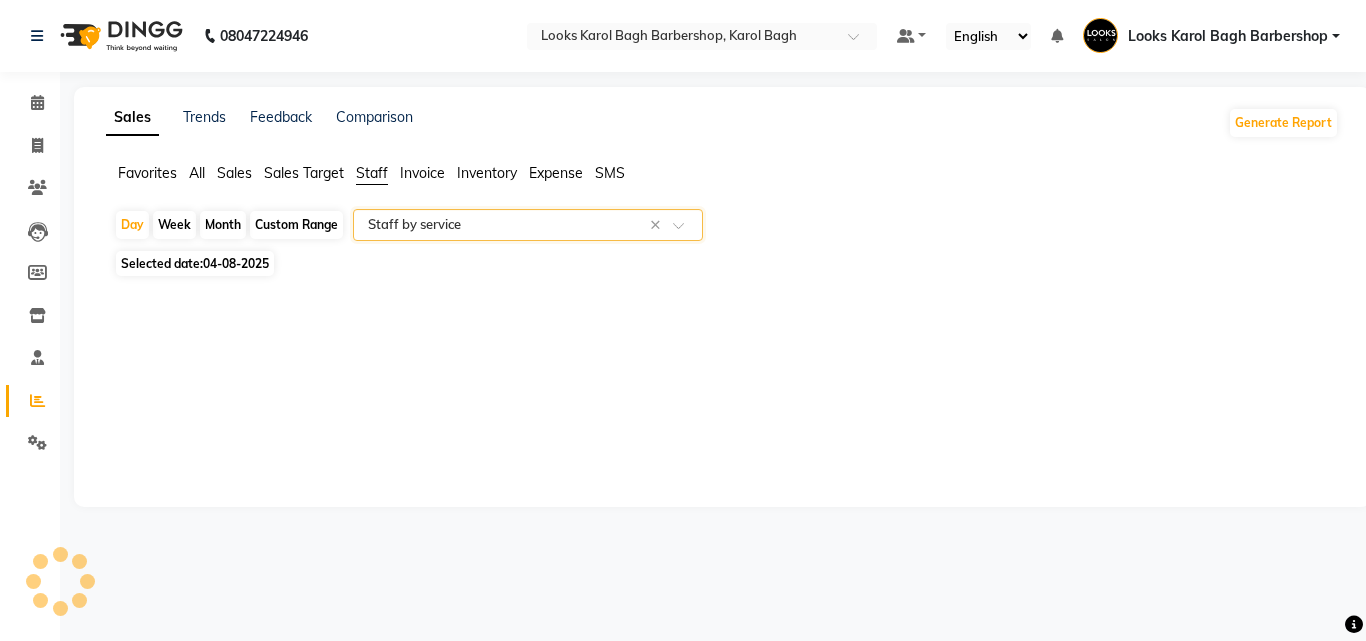 select on "full_report" 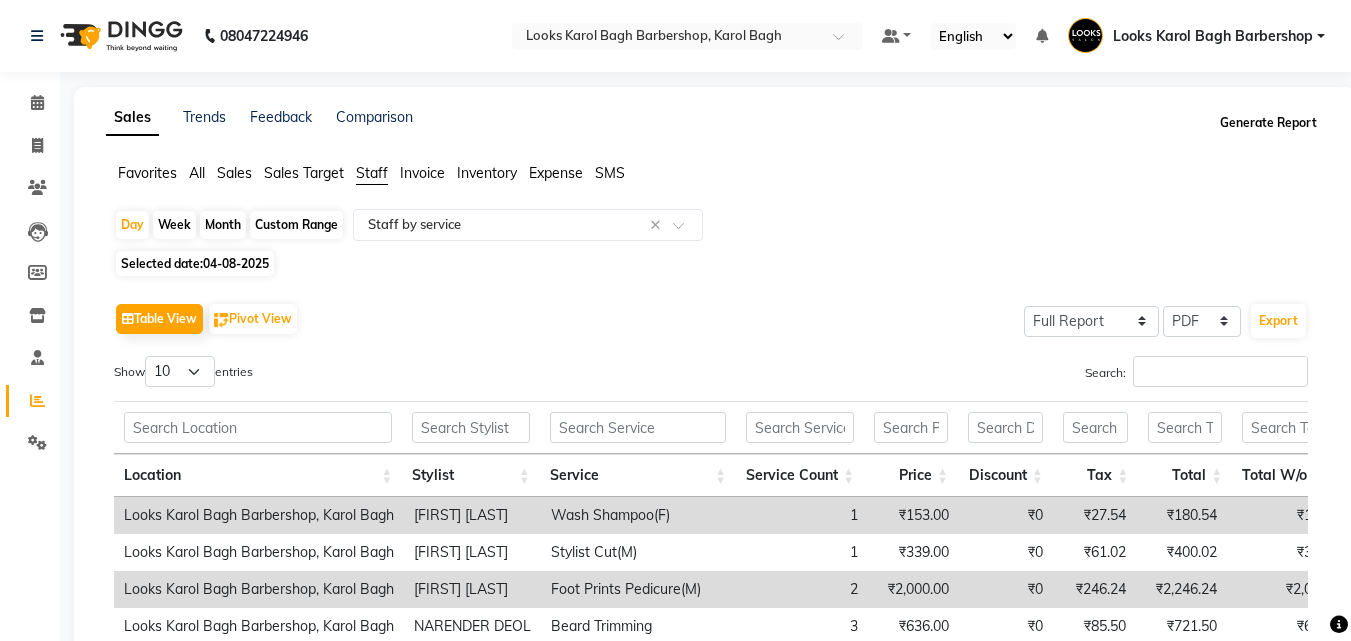 click on "Generate Report" 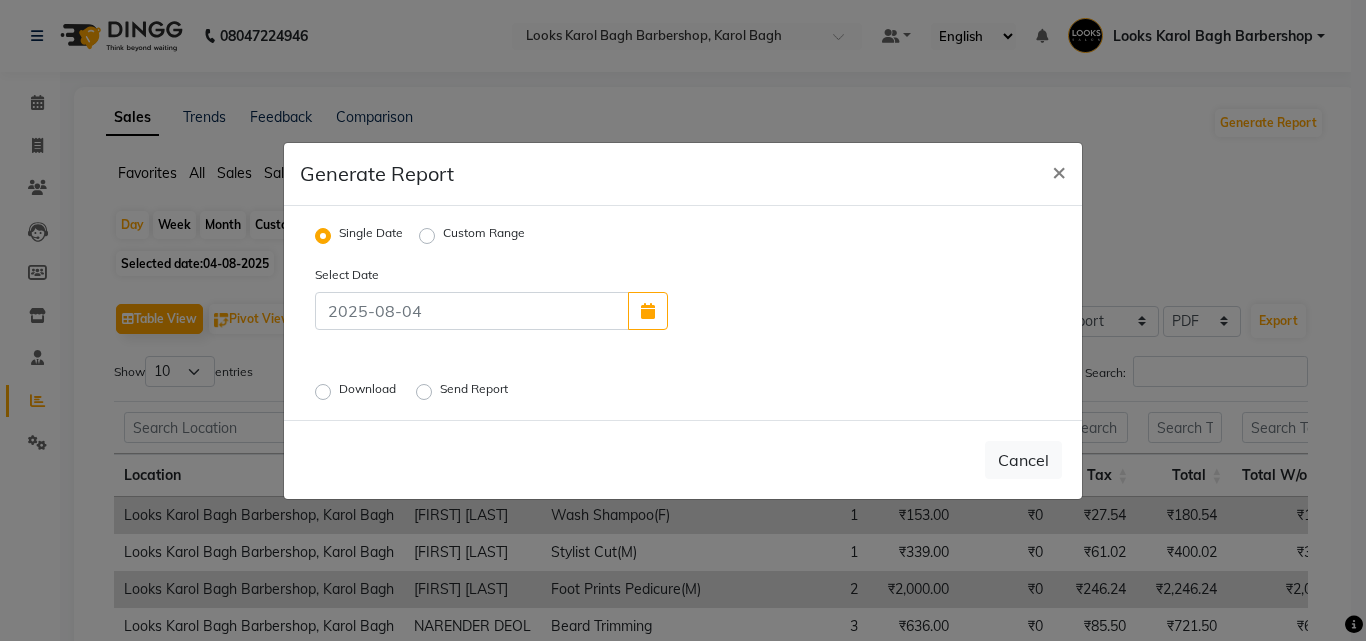 click on "Download" 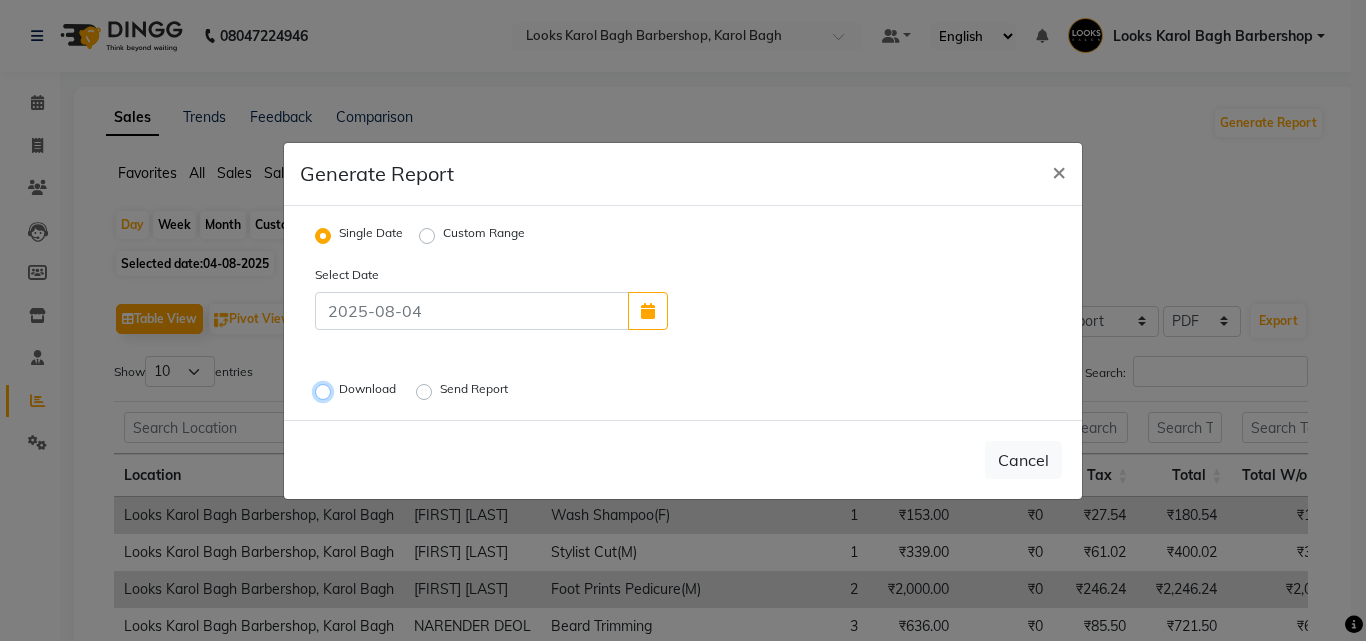 click on "Download" at bounding box center (326, 391) 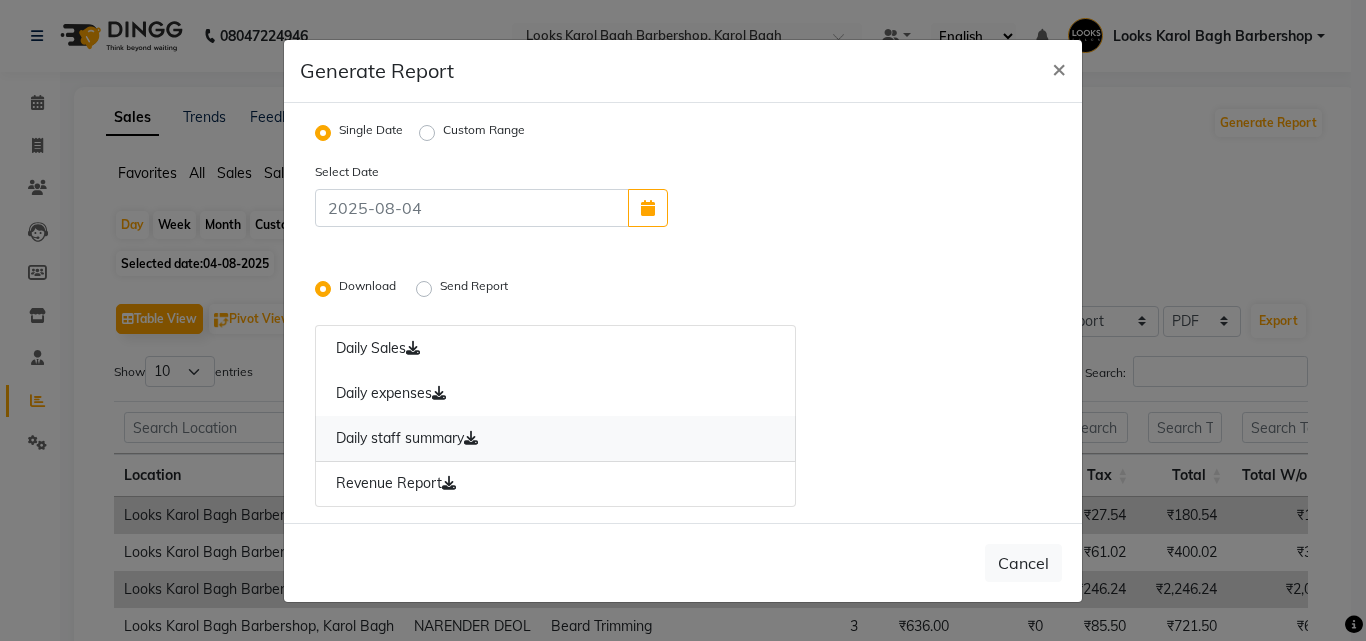 click 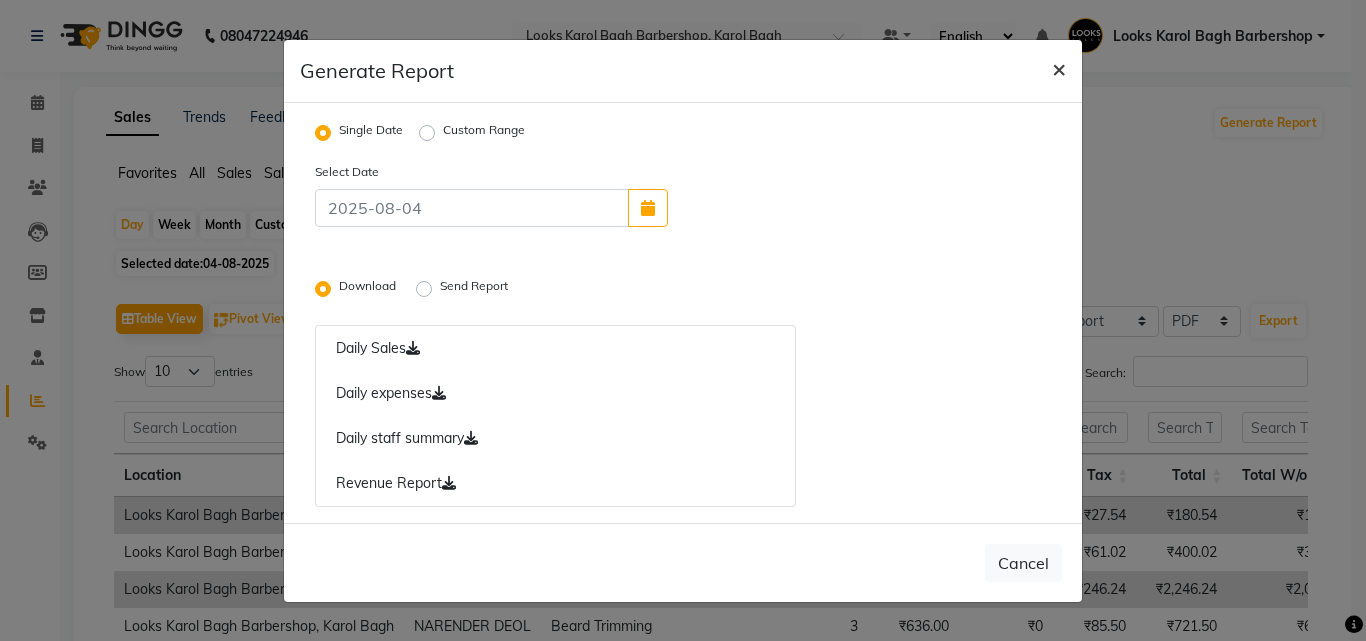 click on "×" 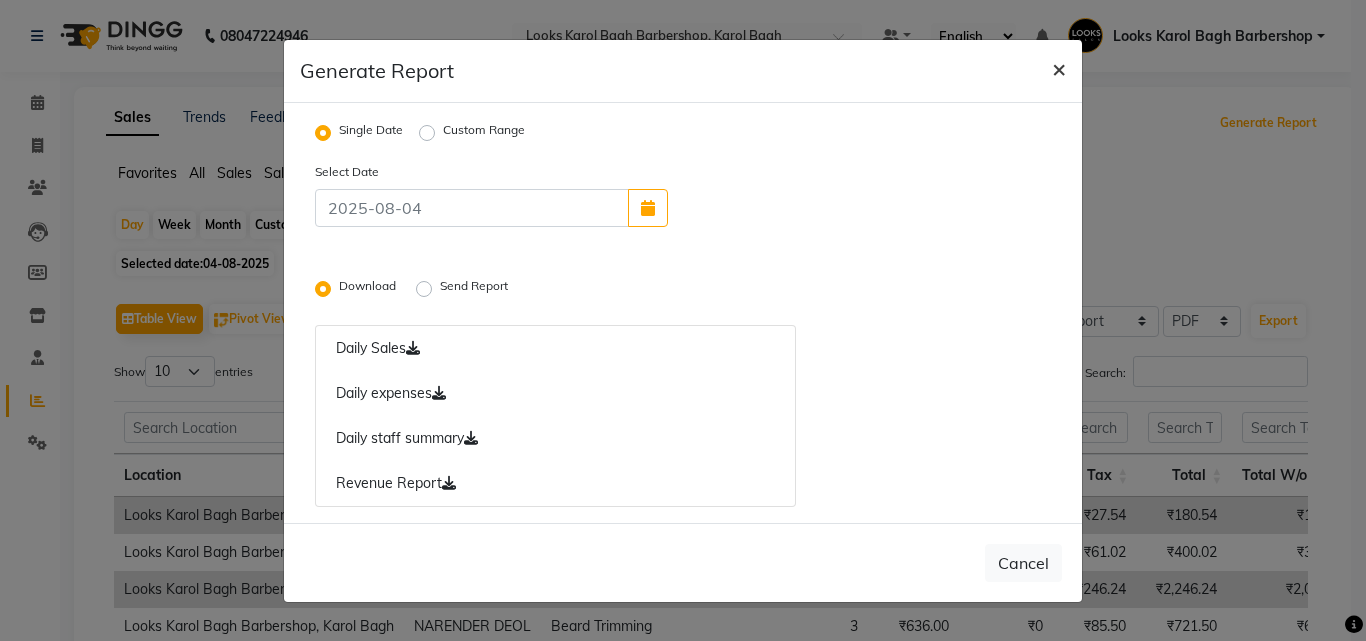 radio on "false" 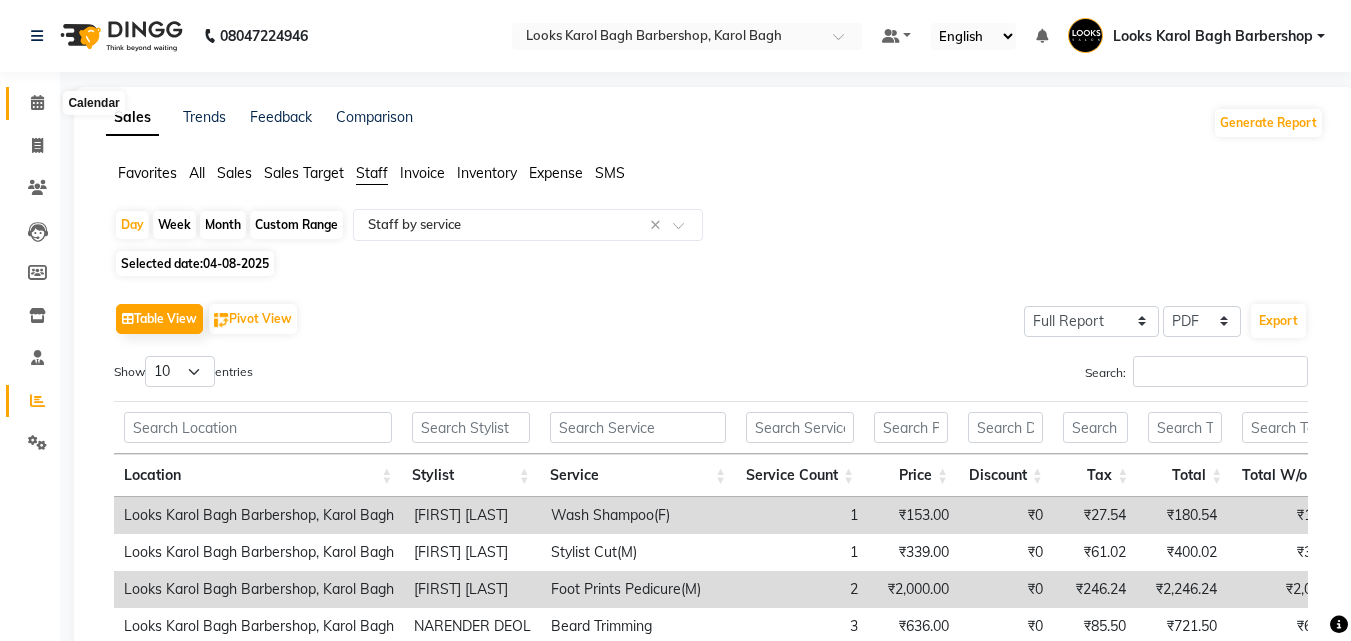 click 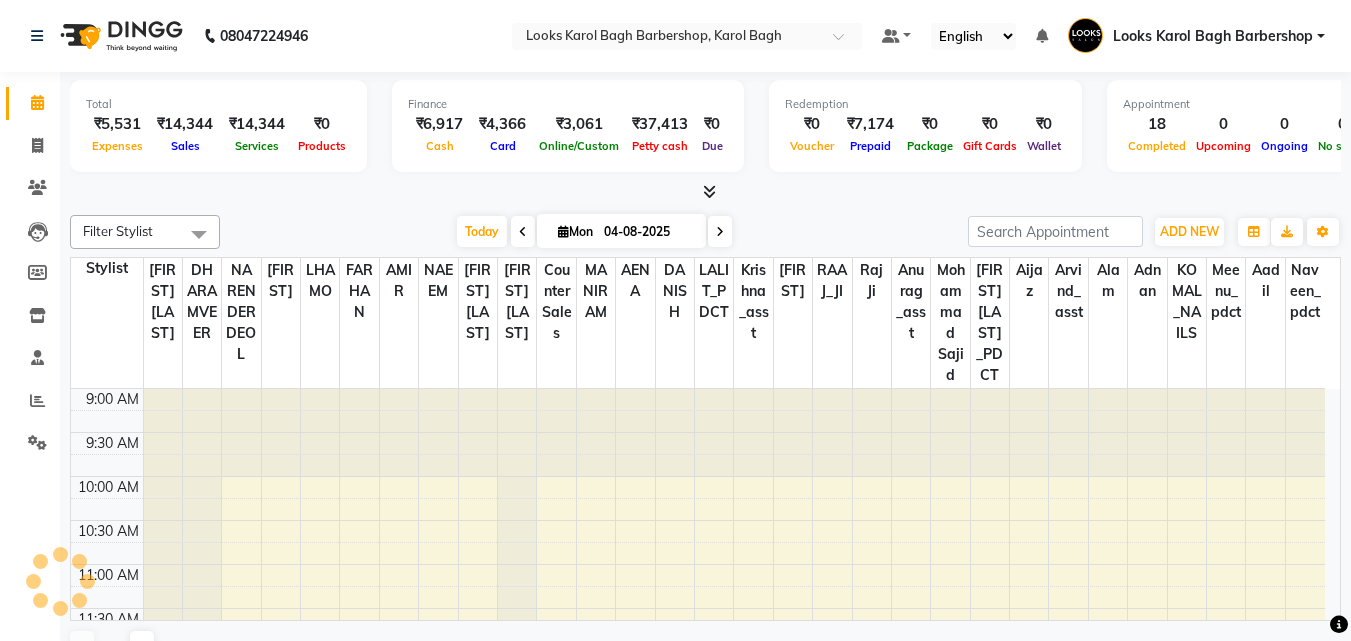 scroll, scrollTop: 0, scrollLeft: 0, axis: both 